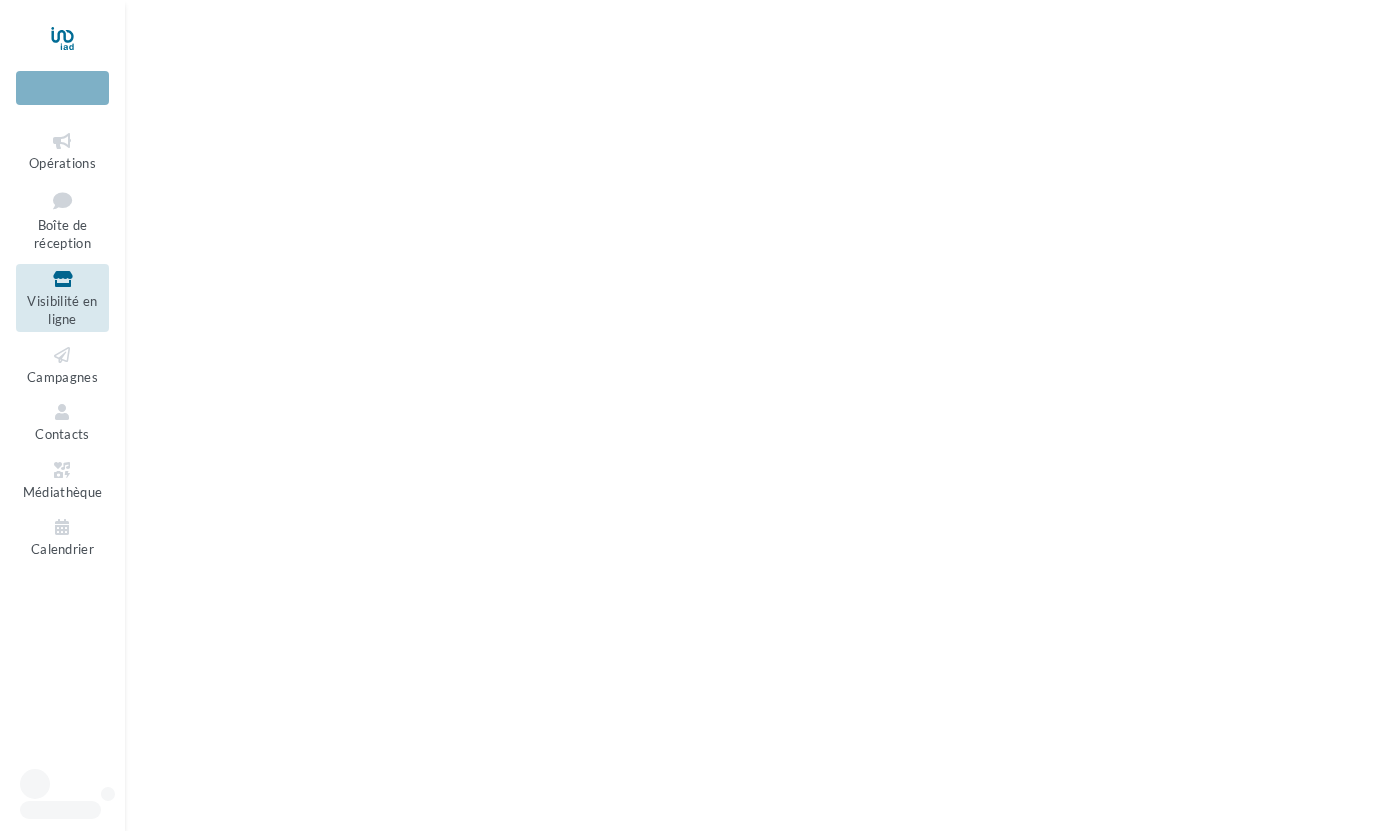 scroll, scrollTop: 0, scrollLeft: 0, axis: both 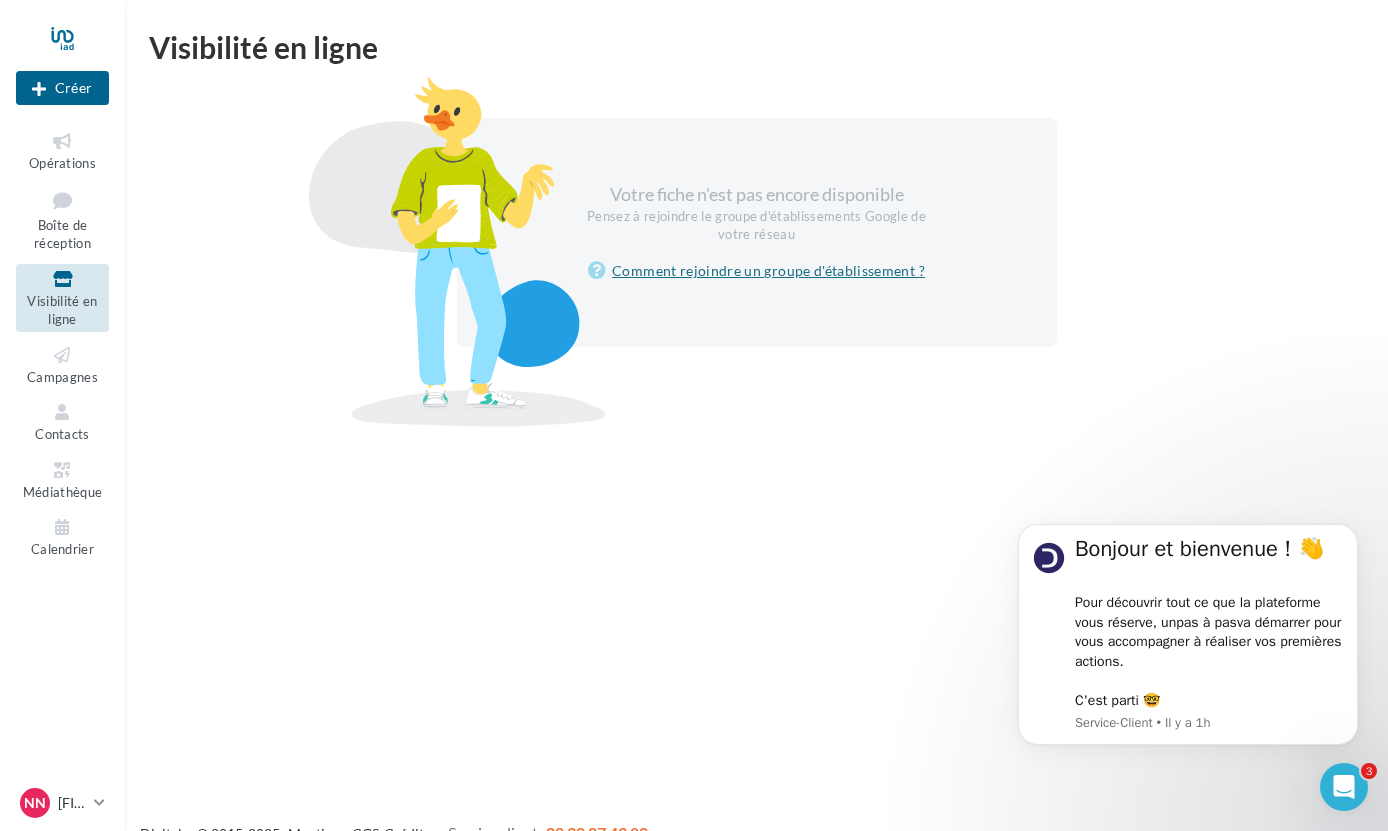 click on "Comment rejoindre un groupe d'établissement ?" at bounding box center (756, 271) 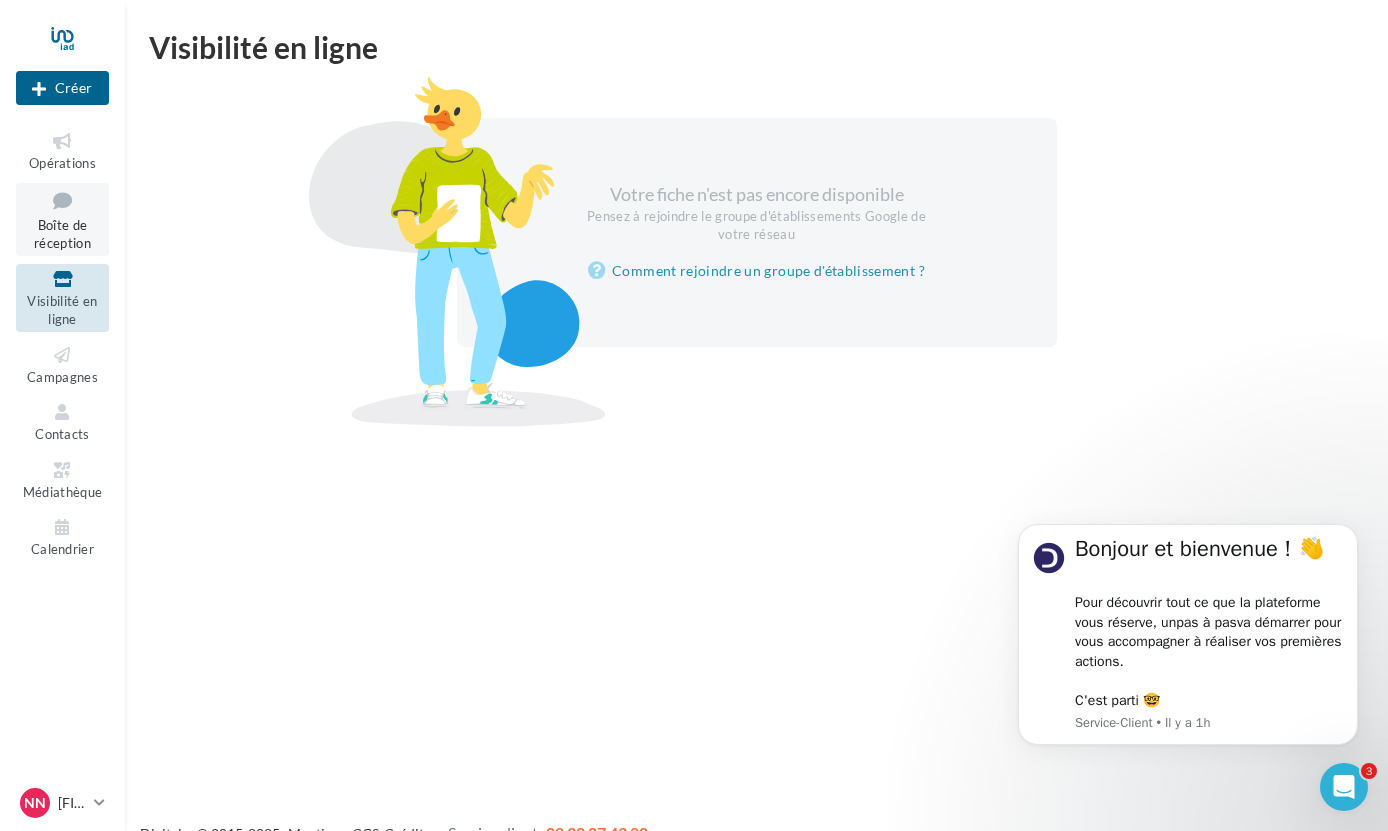 click on "Boîte de réception" at bounding box center [62, 219] 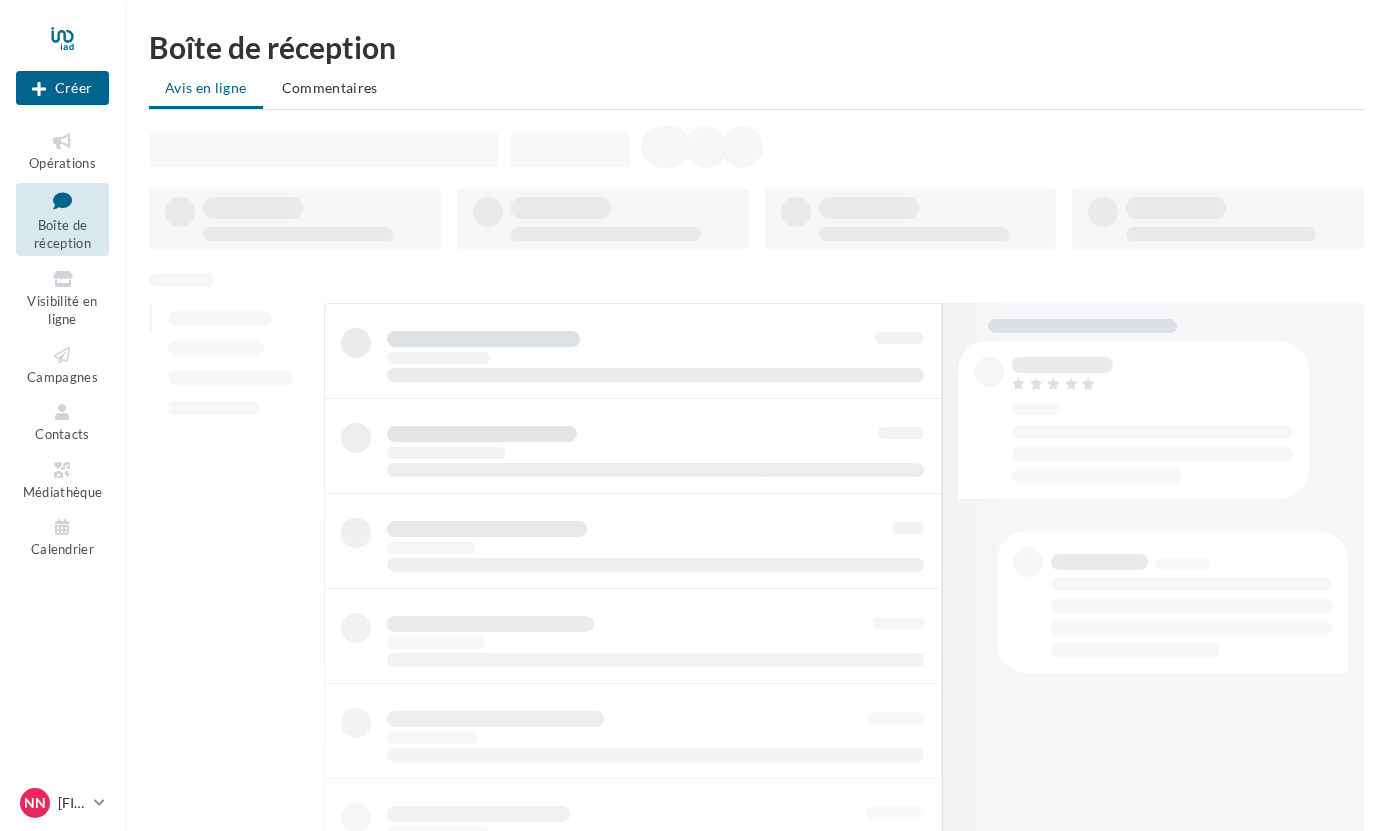 scroll, scrollTop: 0, scrollLeft: 0, axis: both 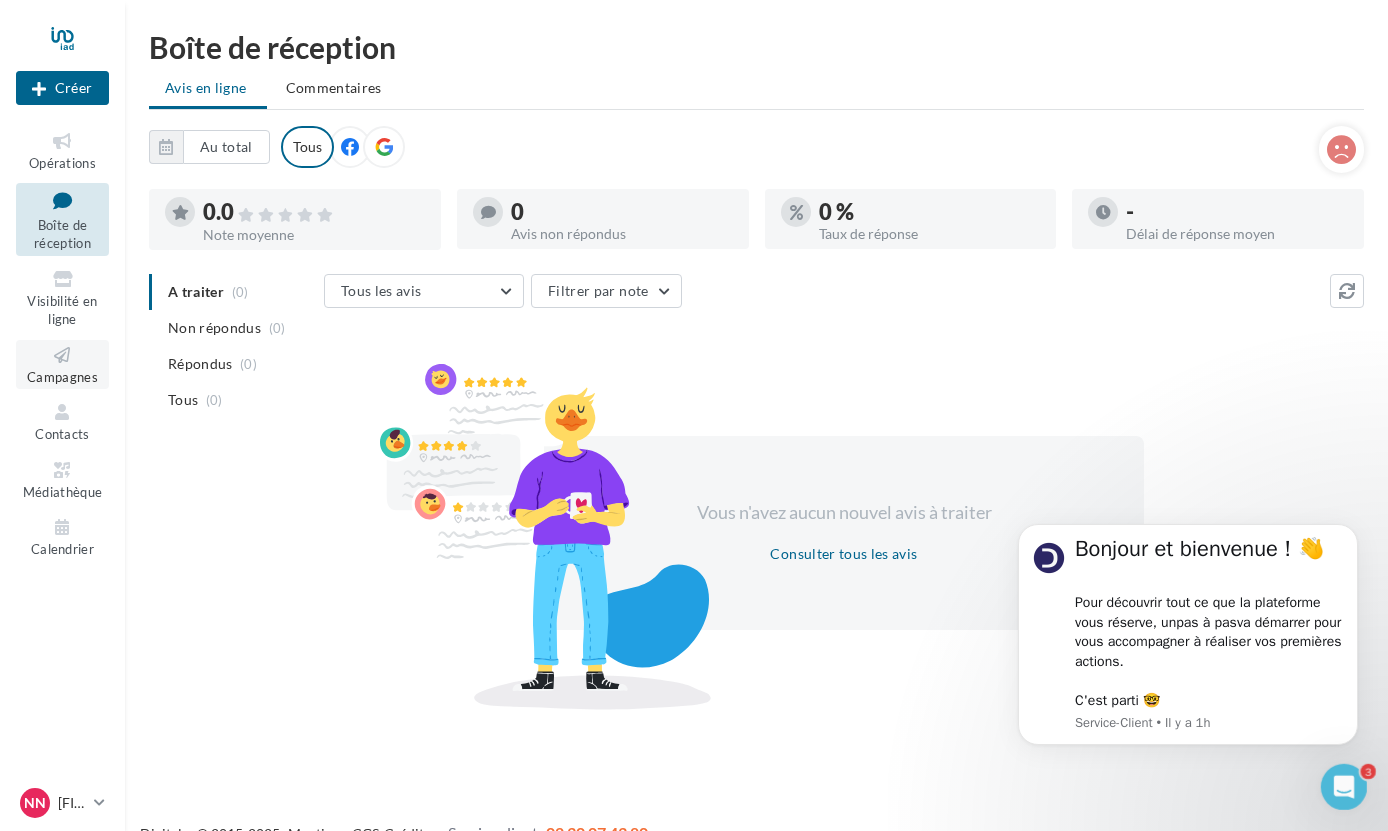 click on "Campagnes" at bounding box center [62, 364] 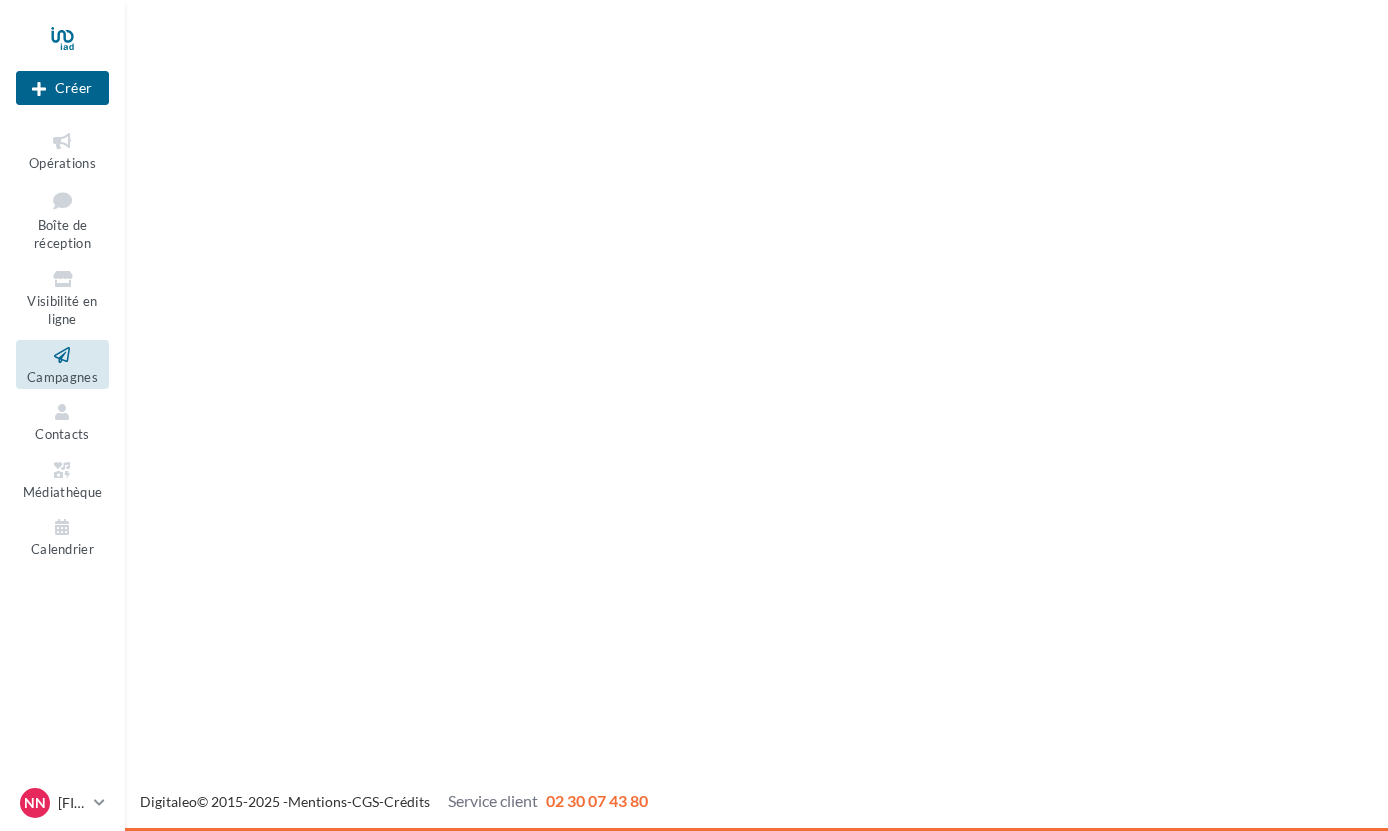 scroll, scrollTop: 0, scrollLeft: 0, axis: both 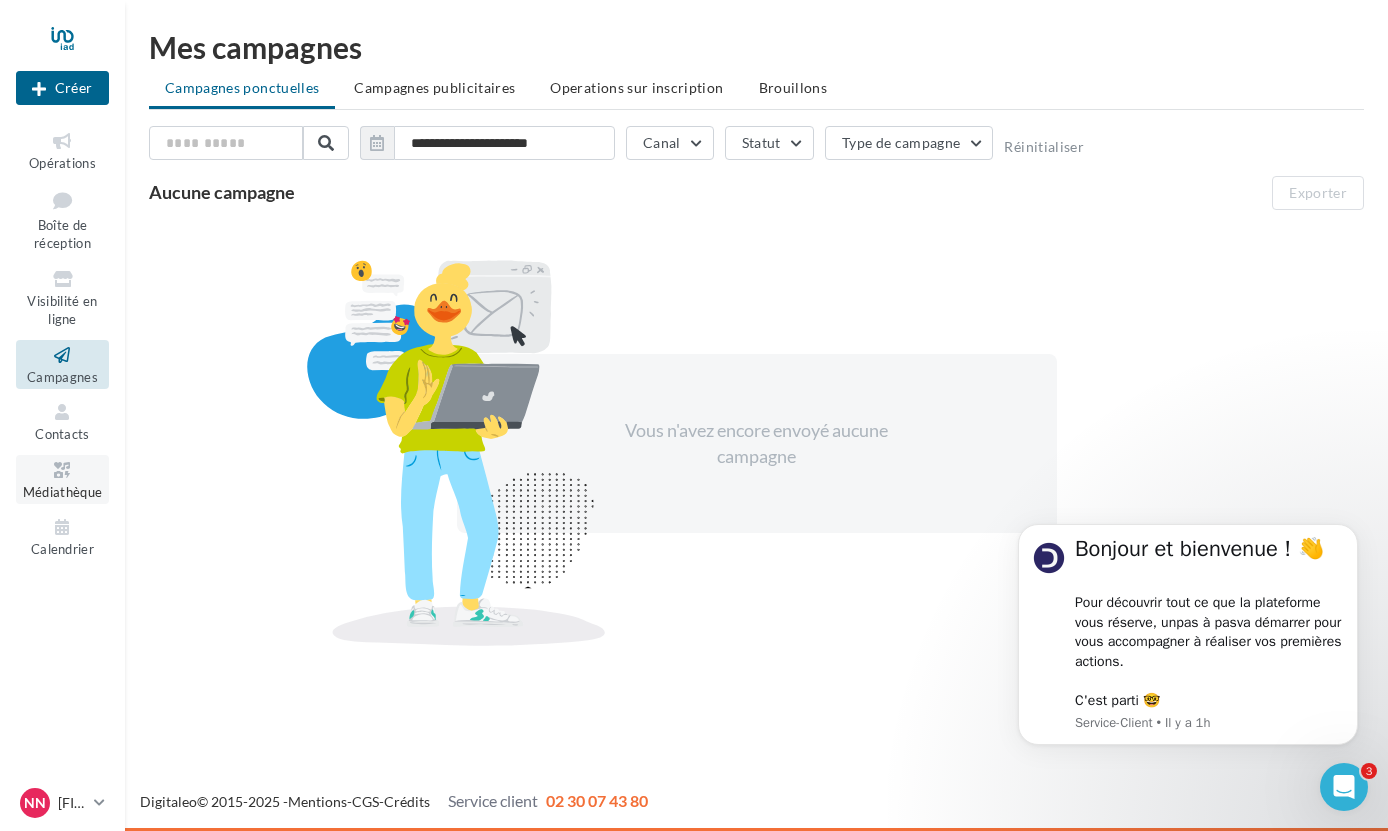 click at bounding box center (62, 470) 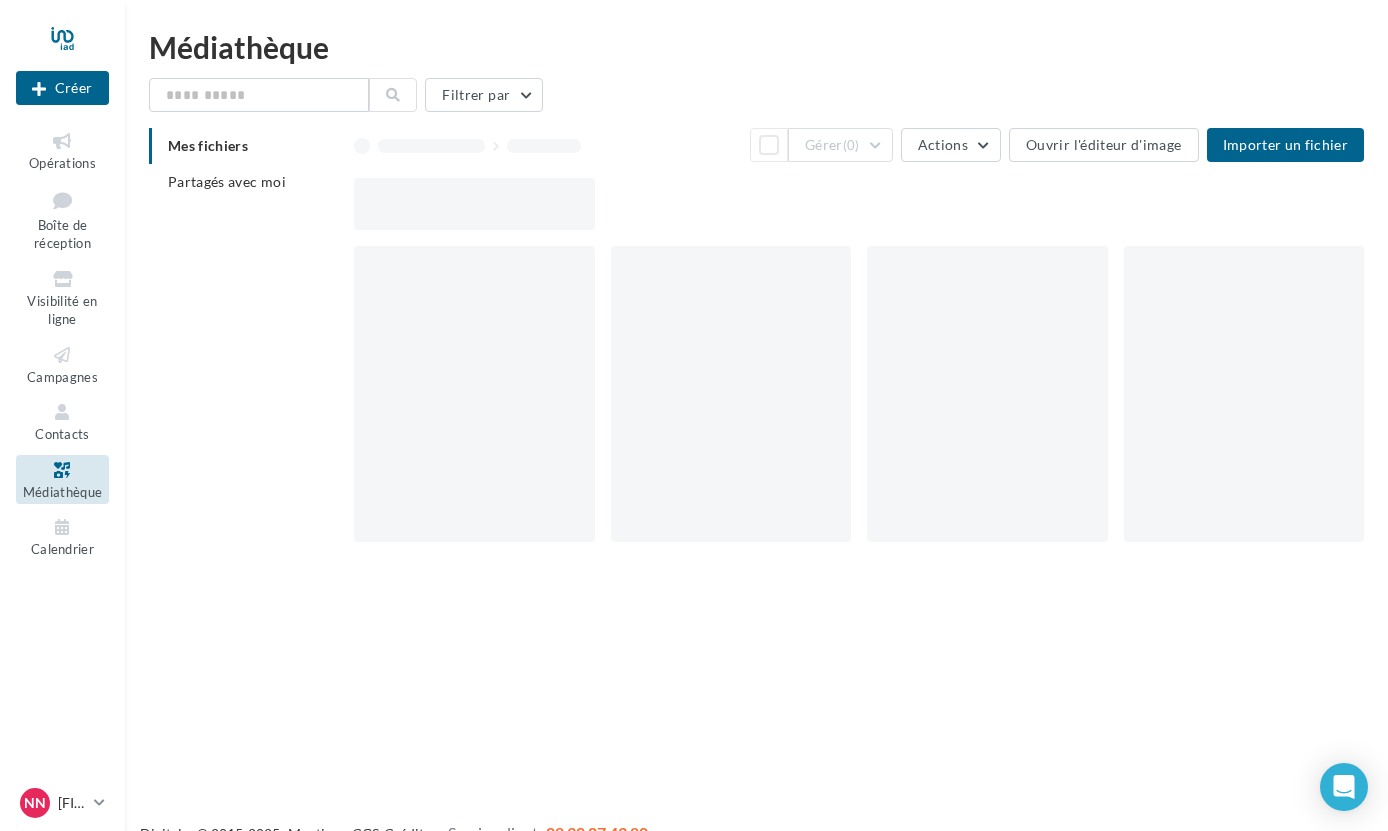 scroll, scrollTop: 0, scrollLeft: 0, axis: both 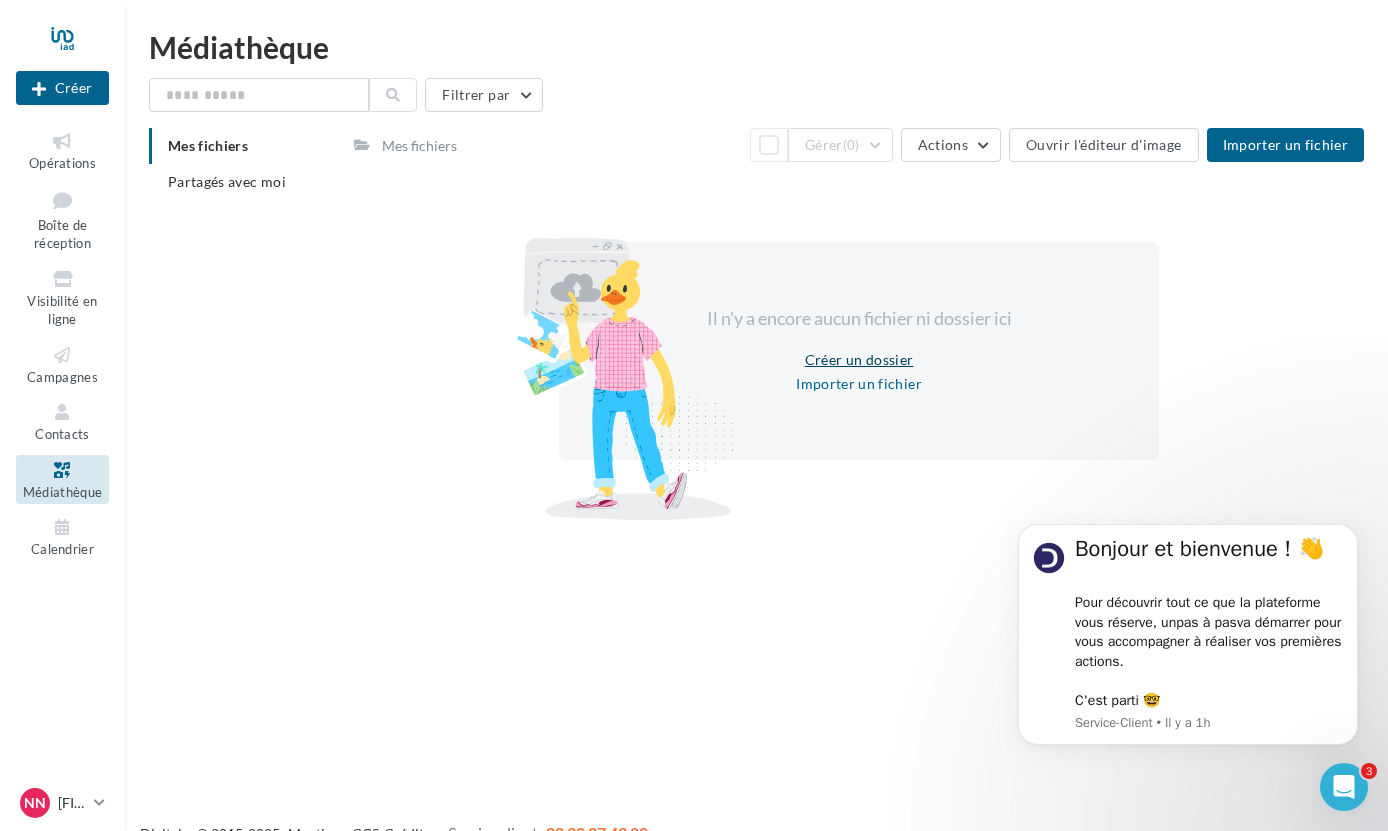 click on "Créer un dossier" at bounding box center [859, 360] 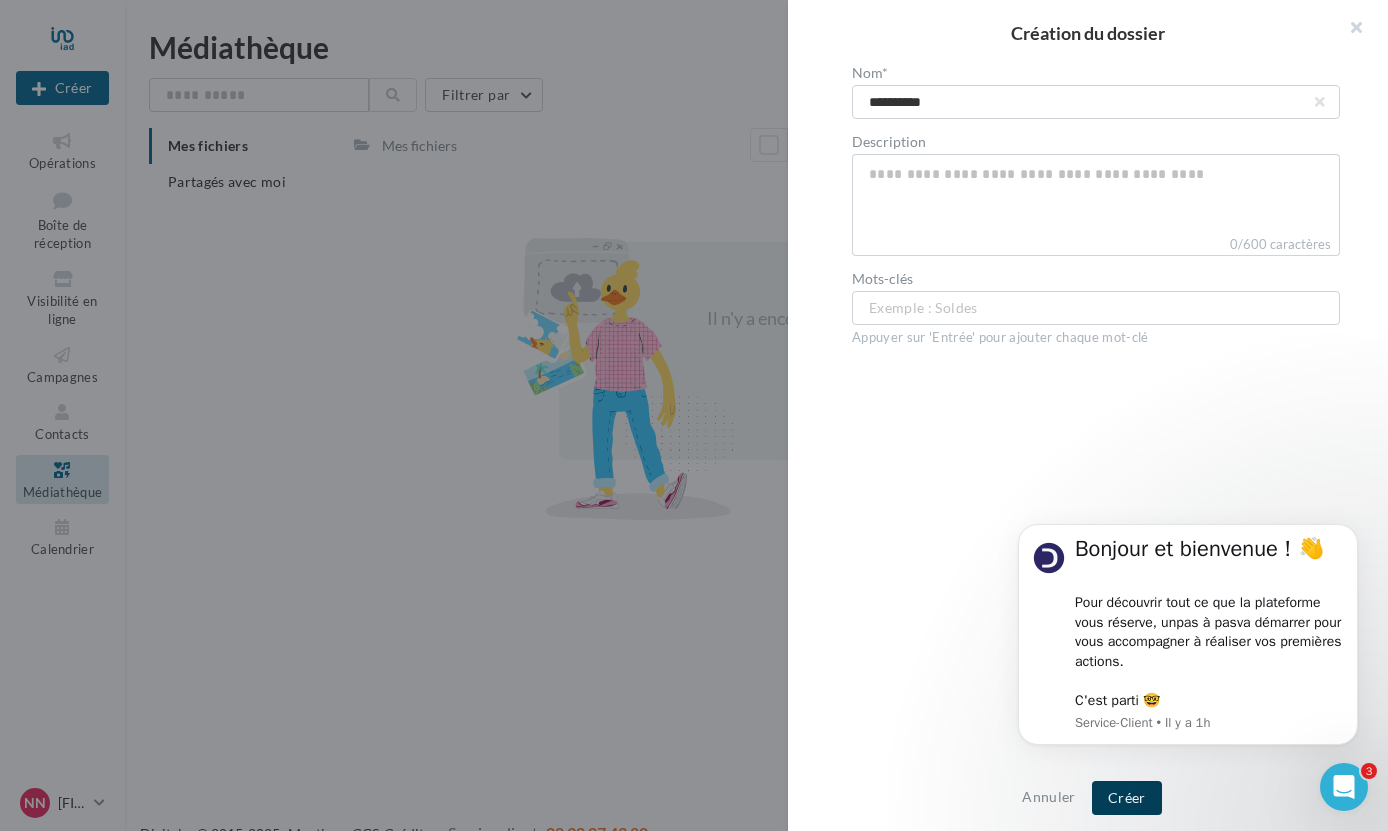 type on "**********" 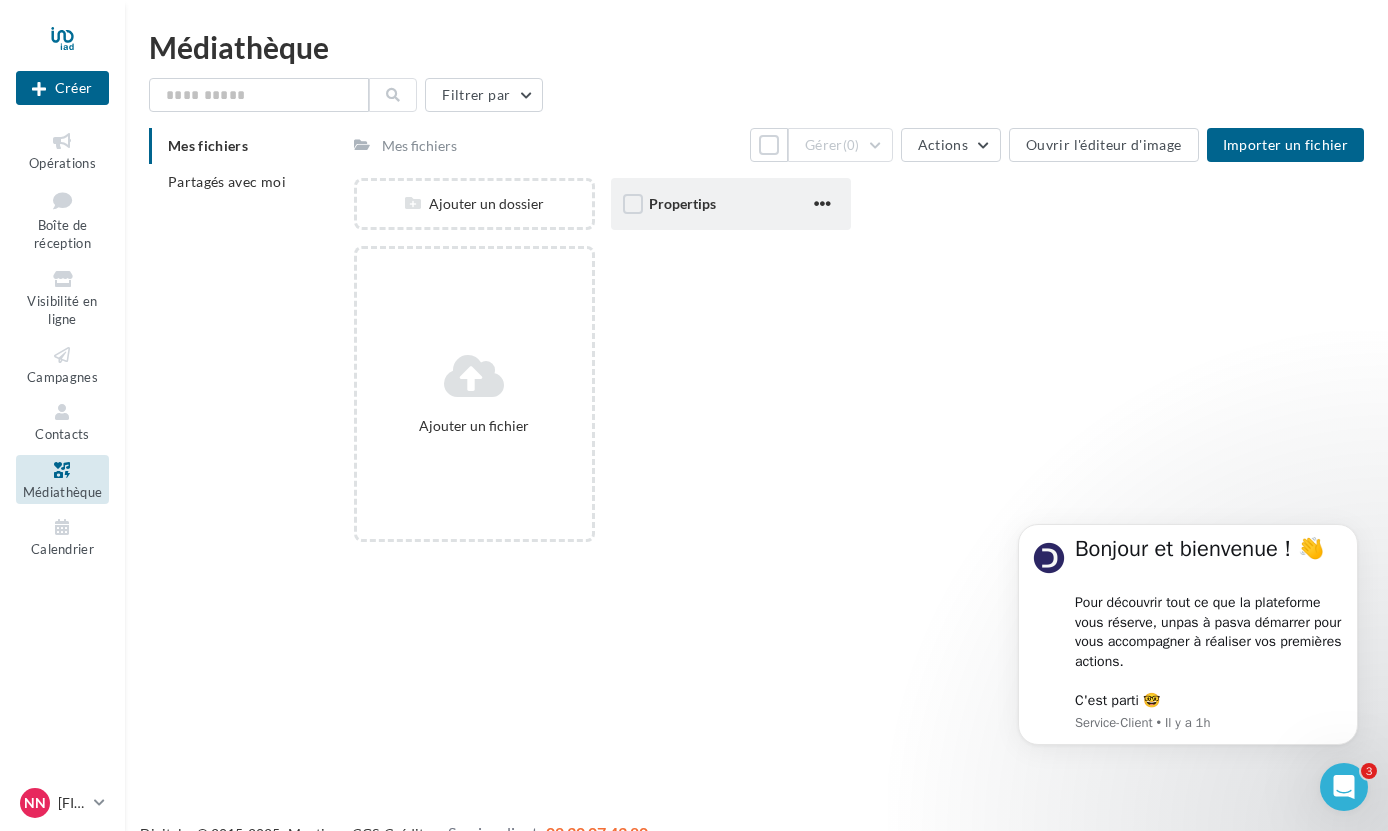 click on "Propertips" at bounding box center [682, 203] 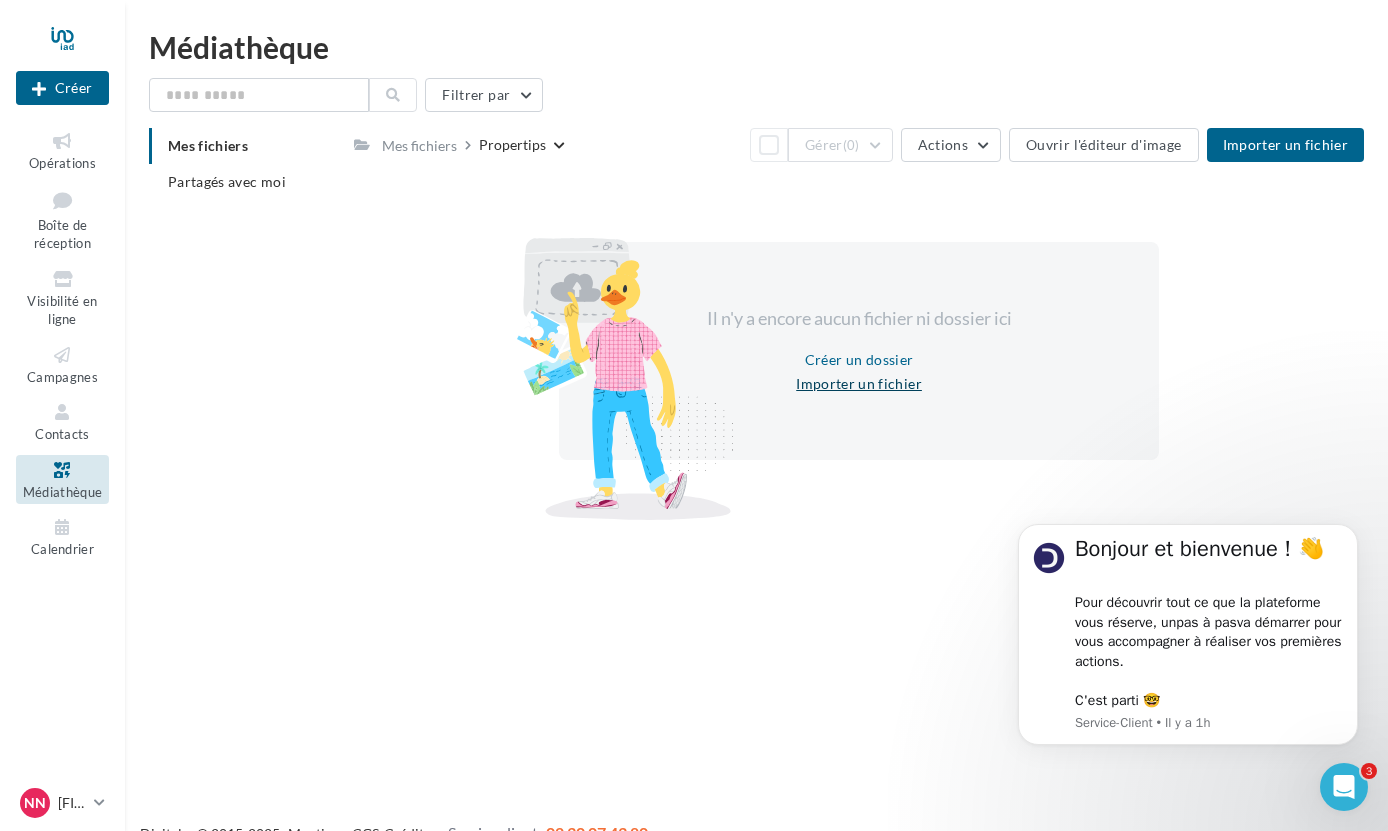 click on "Importer un fichier" at bounding box center [859, 384] 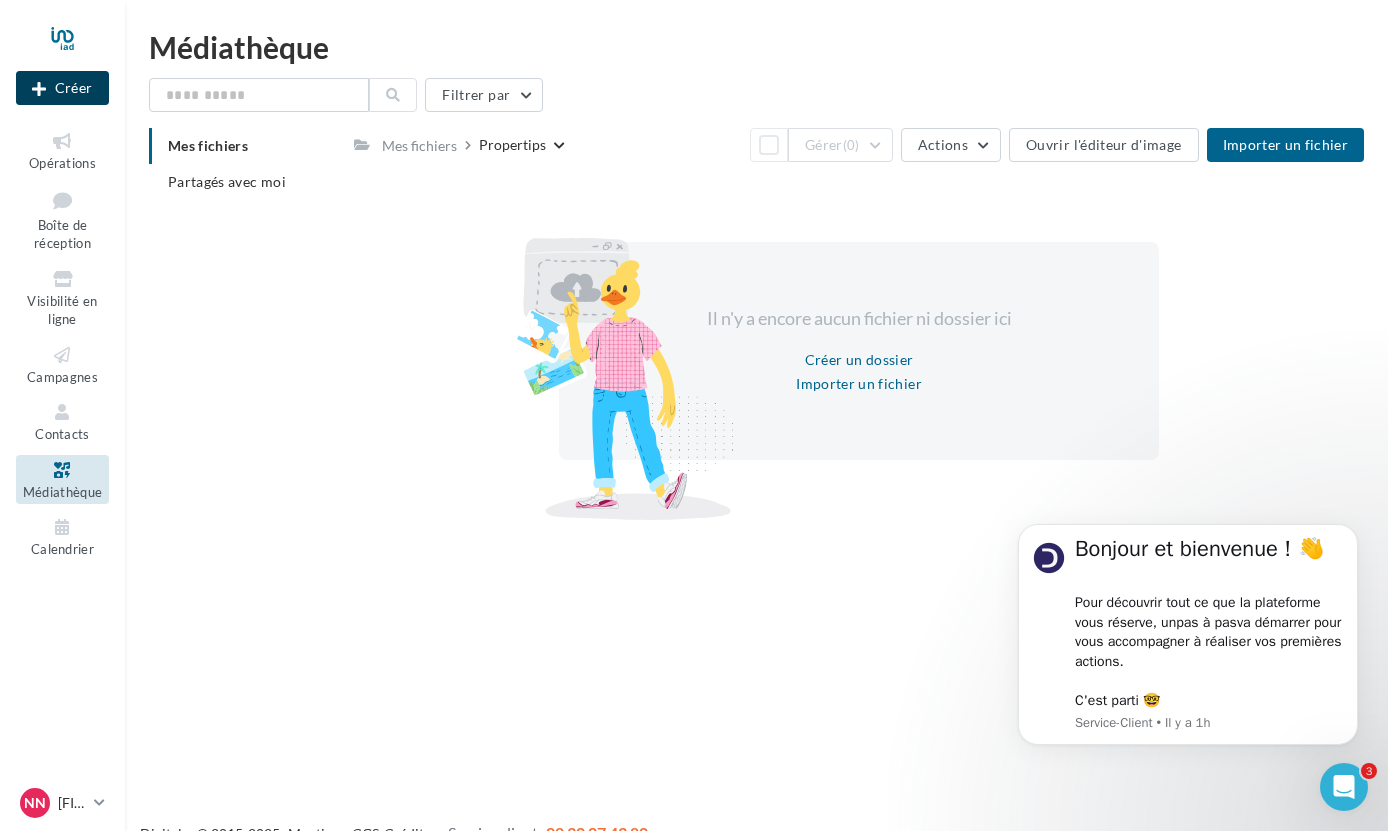 click on "Créer" at bounding box center (62, 88) 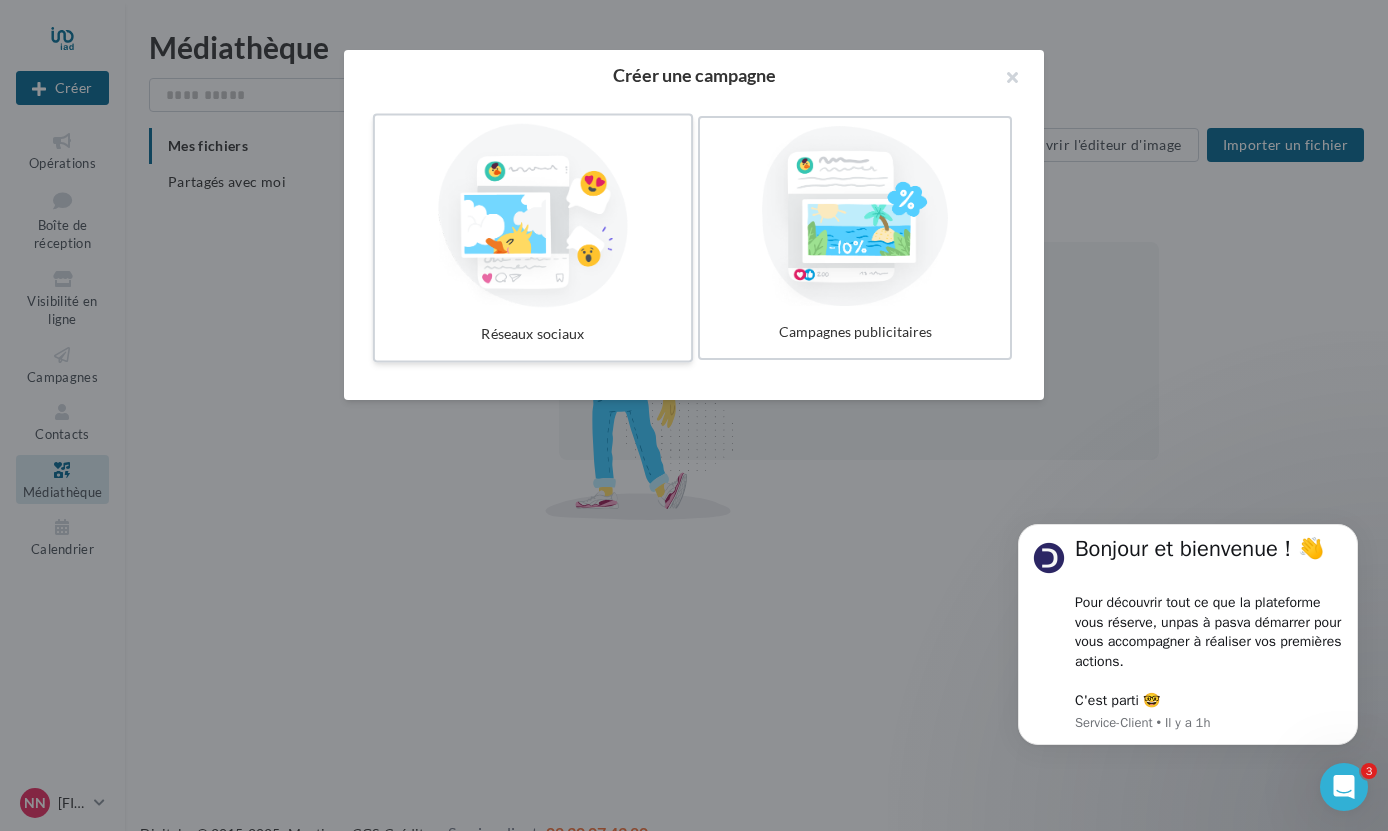 click at bounding box center [533, 216] 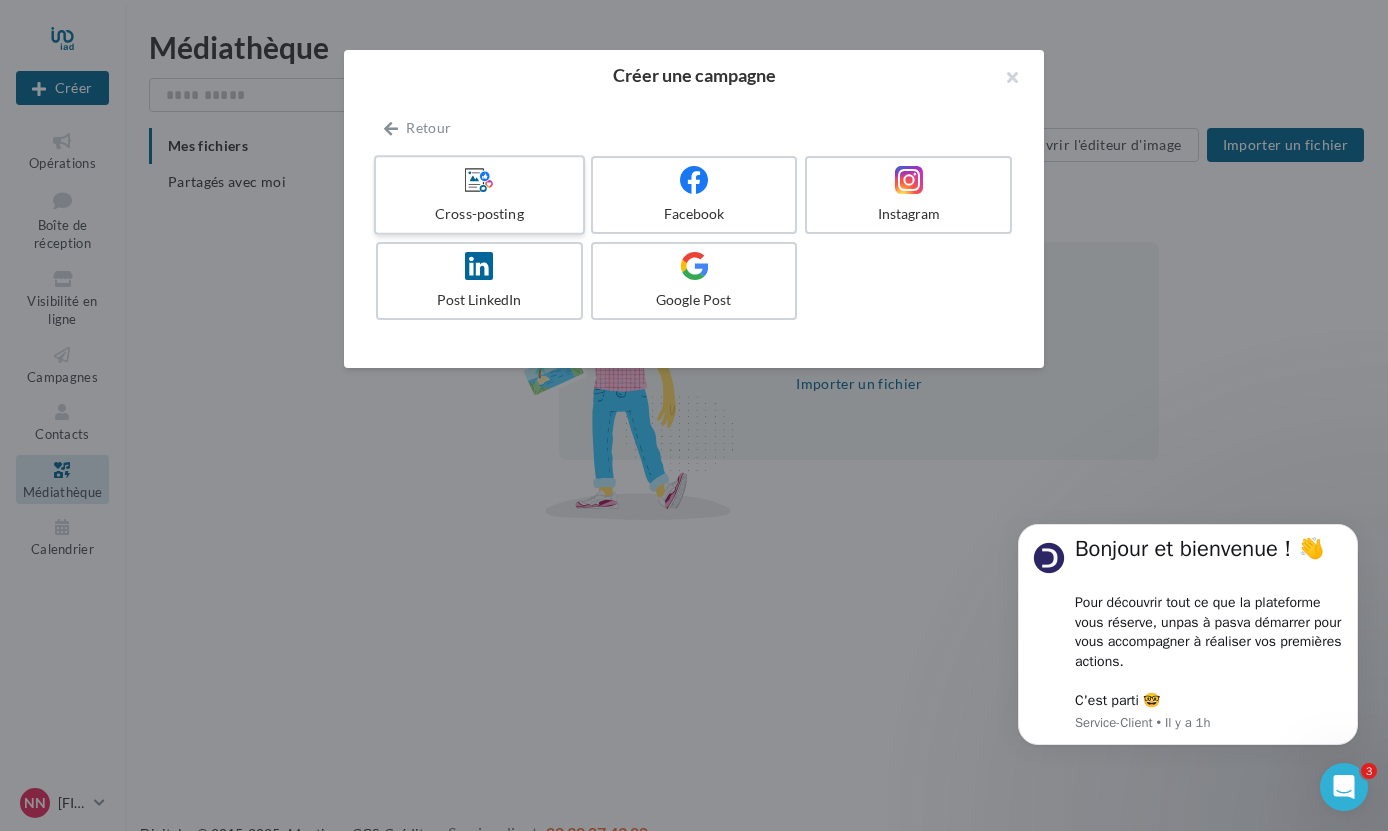 click at bounding box center (479, 180) 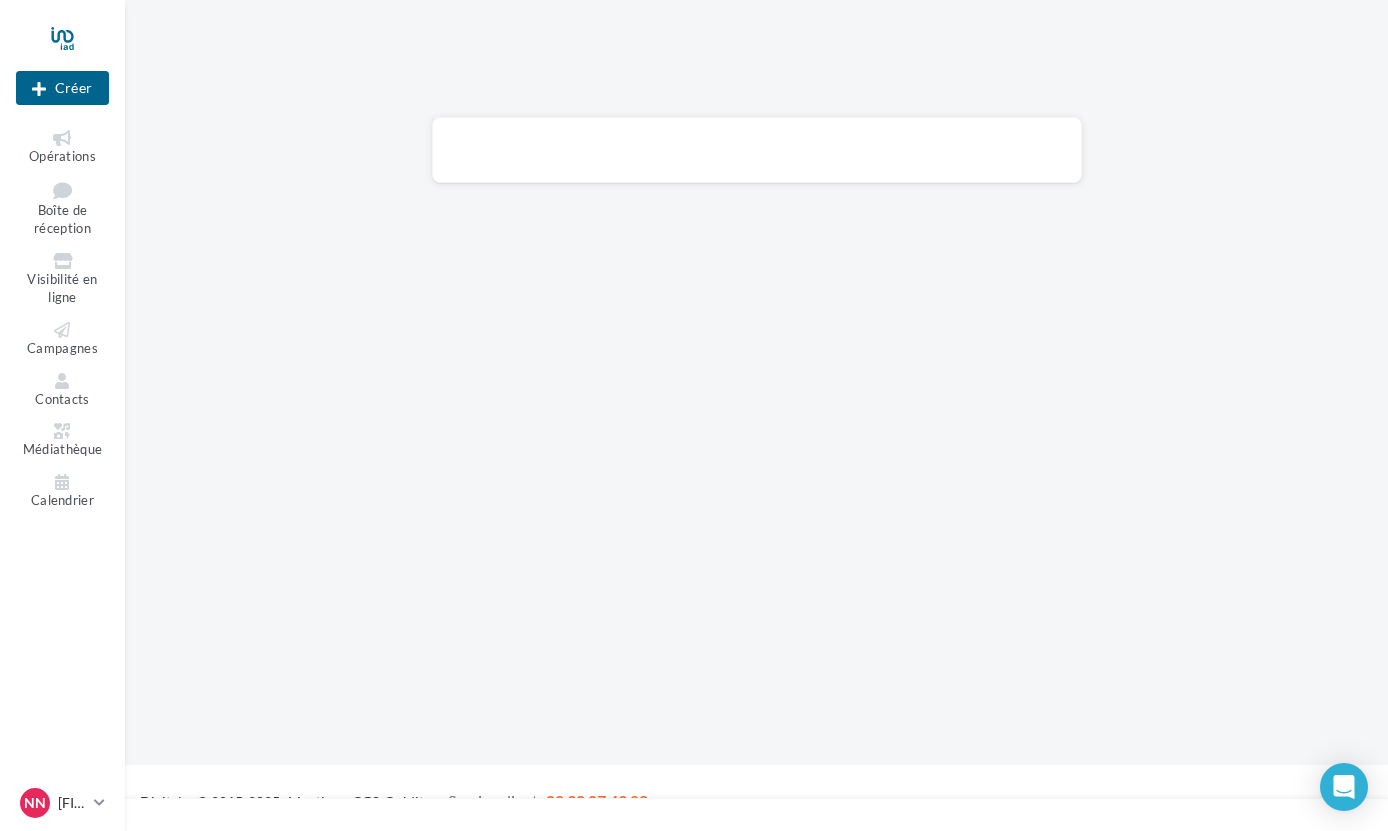 scroll, scrollTop: 0, scrollLeft: 0, axis: both 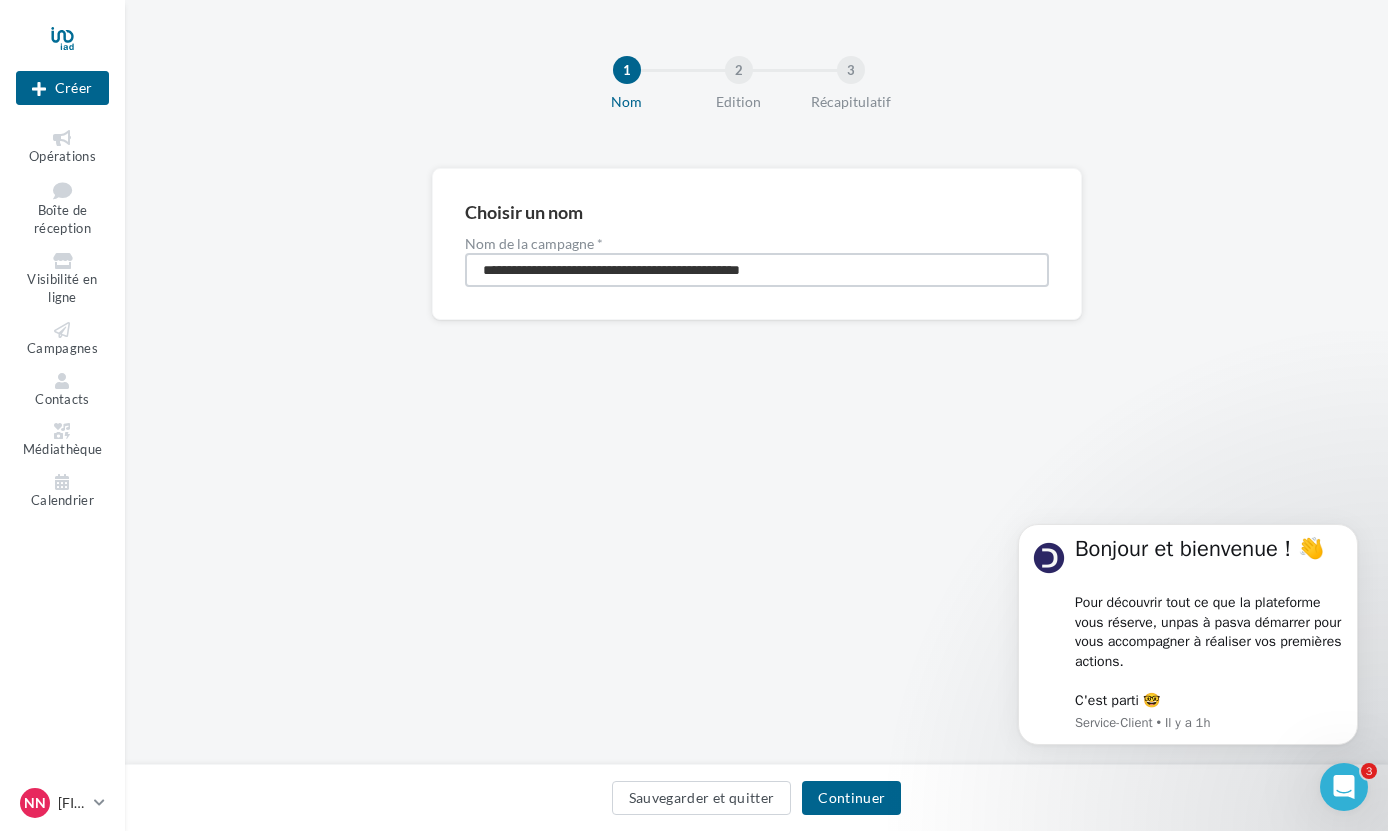 drag, startPoint x: 821, startPoint y: 270, endPoint x: 437, endPoint y: 273, distance: 384.01172 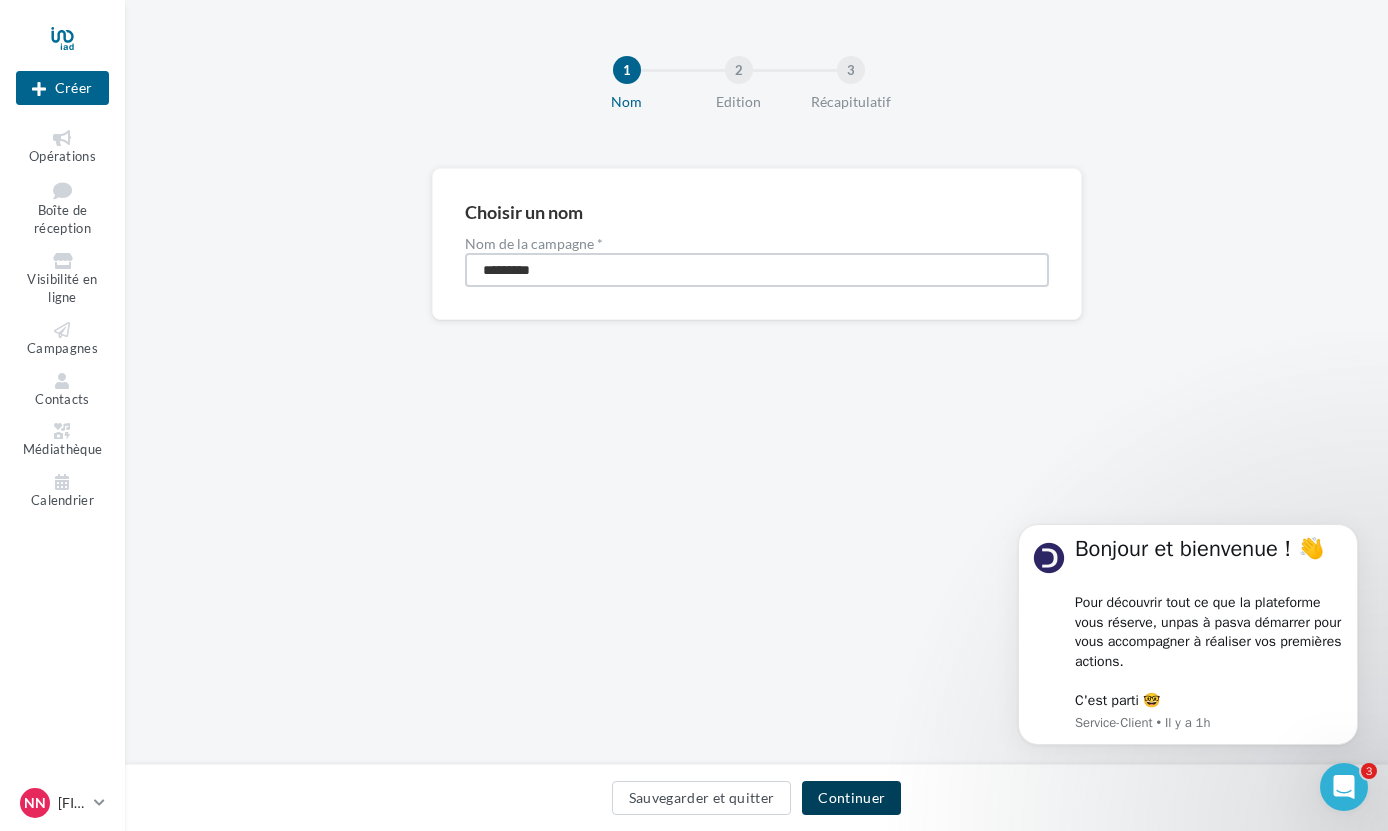 type on "*********" 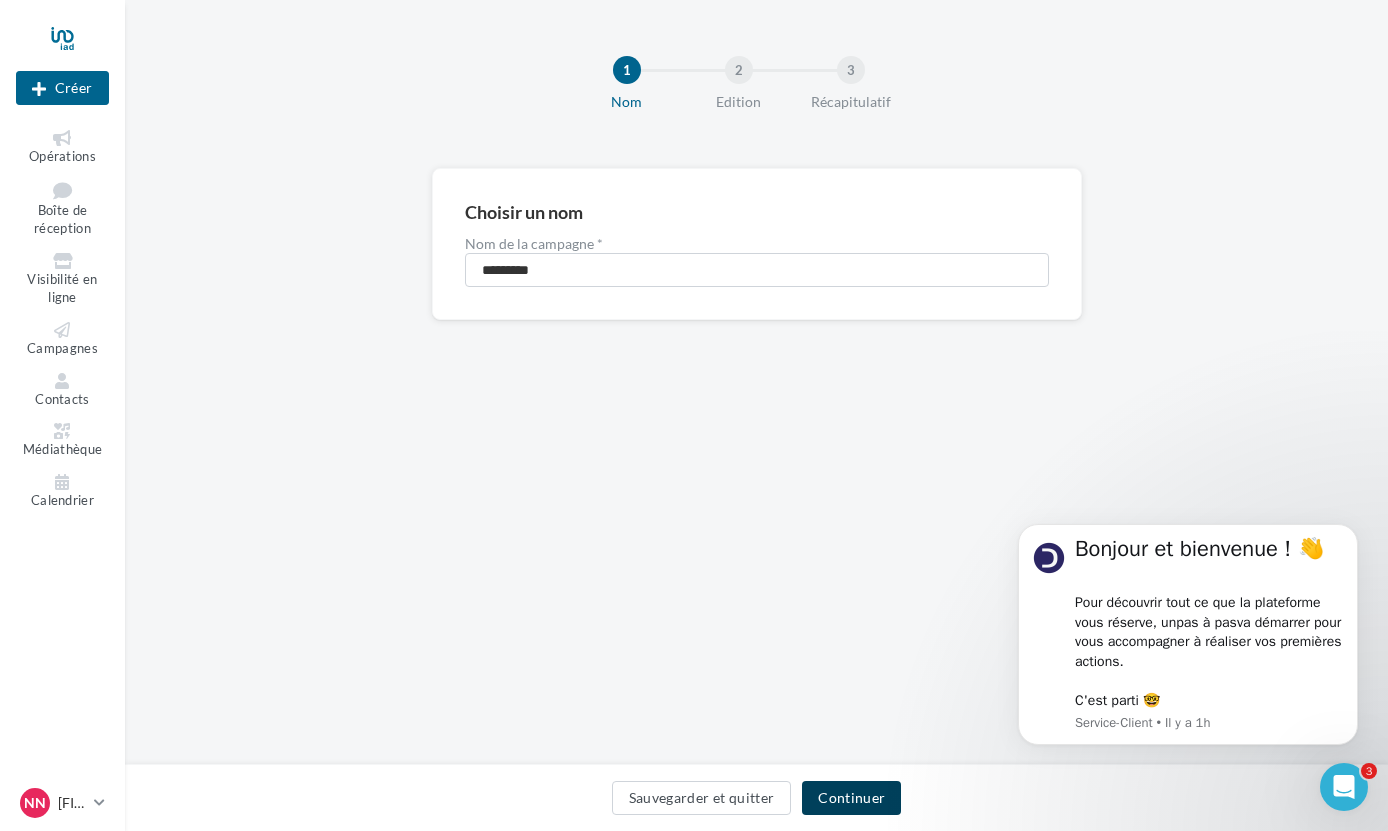 click on "Continuer" at bounding box center [851, 798] 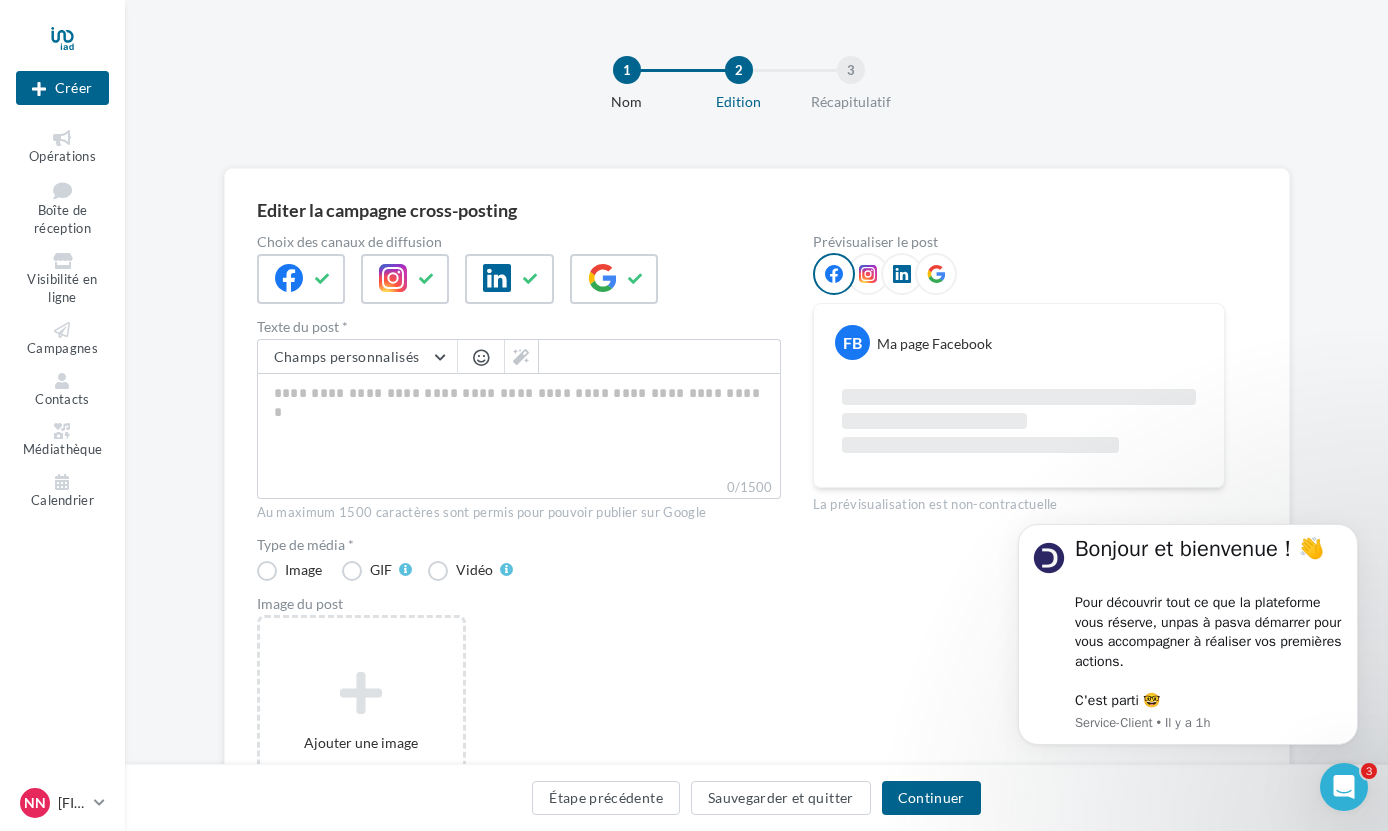 click at bounding box center (868, 274) 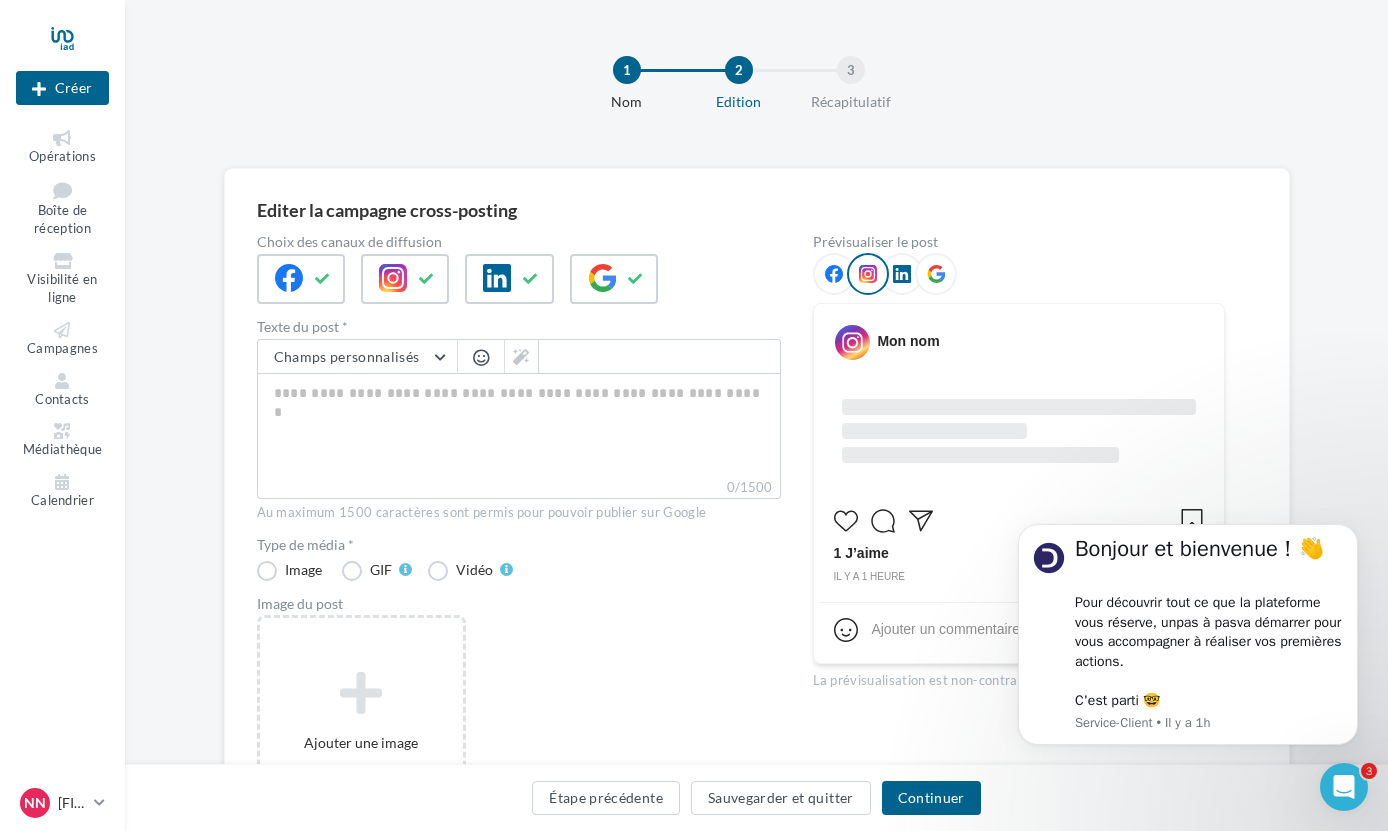 click at bounding box center (834, 274) 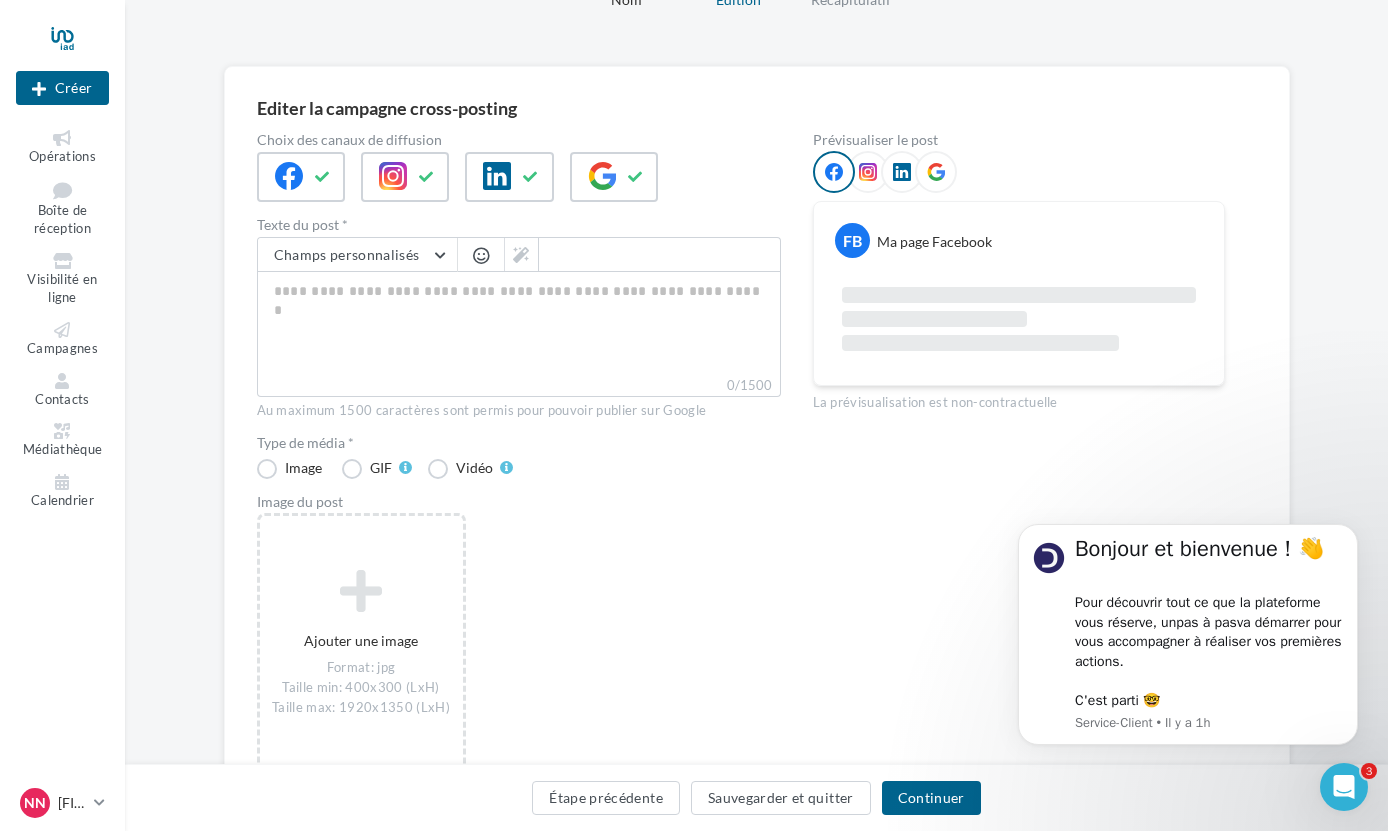 scroll, scrollTop: 0, scrollLeft: 0, axis: both 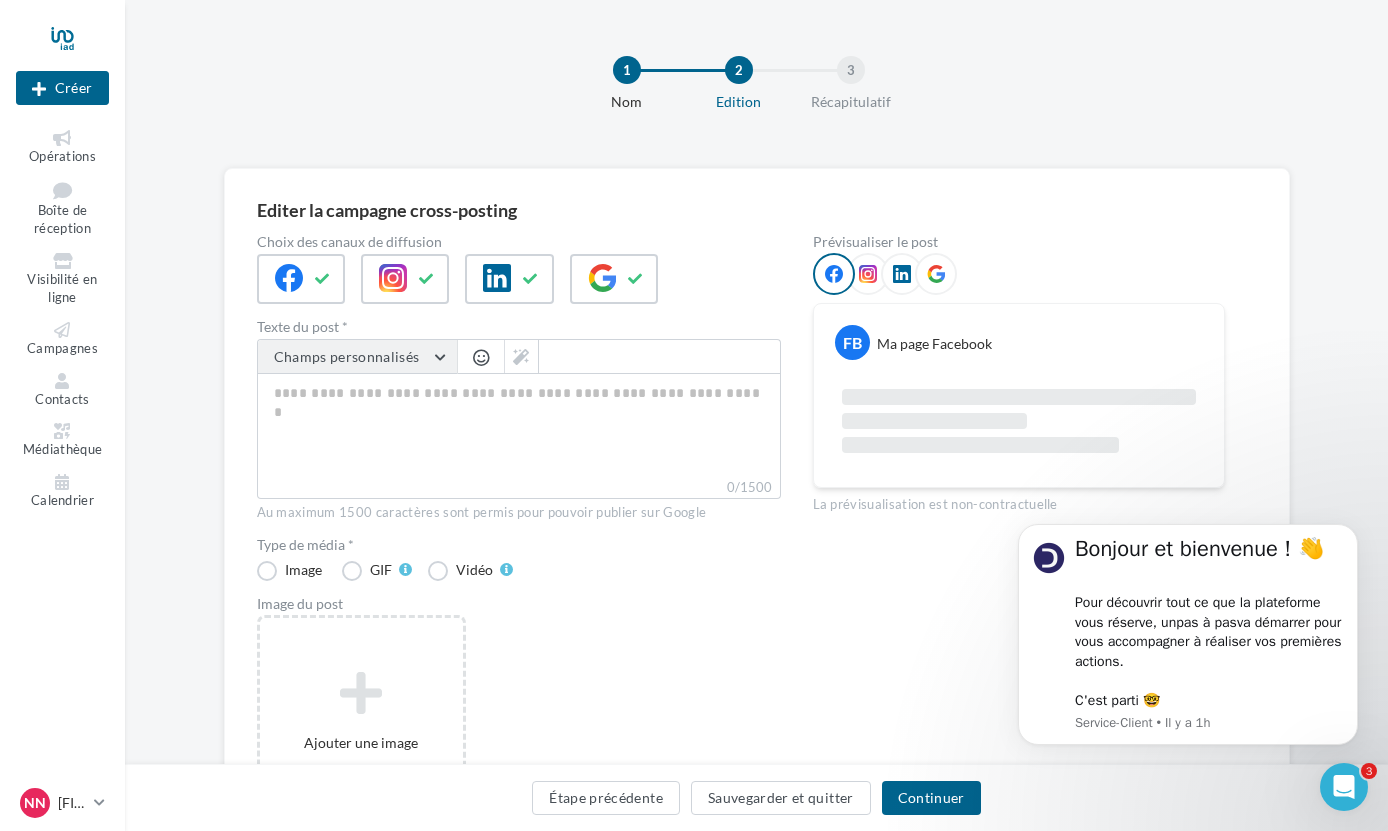 click on "Champs personnalisés" at bounding box center [347, 356] 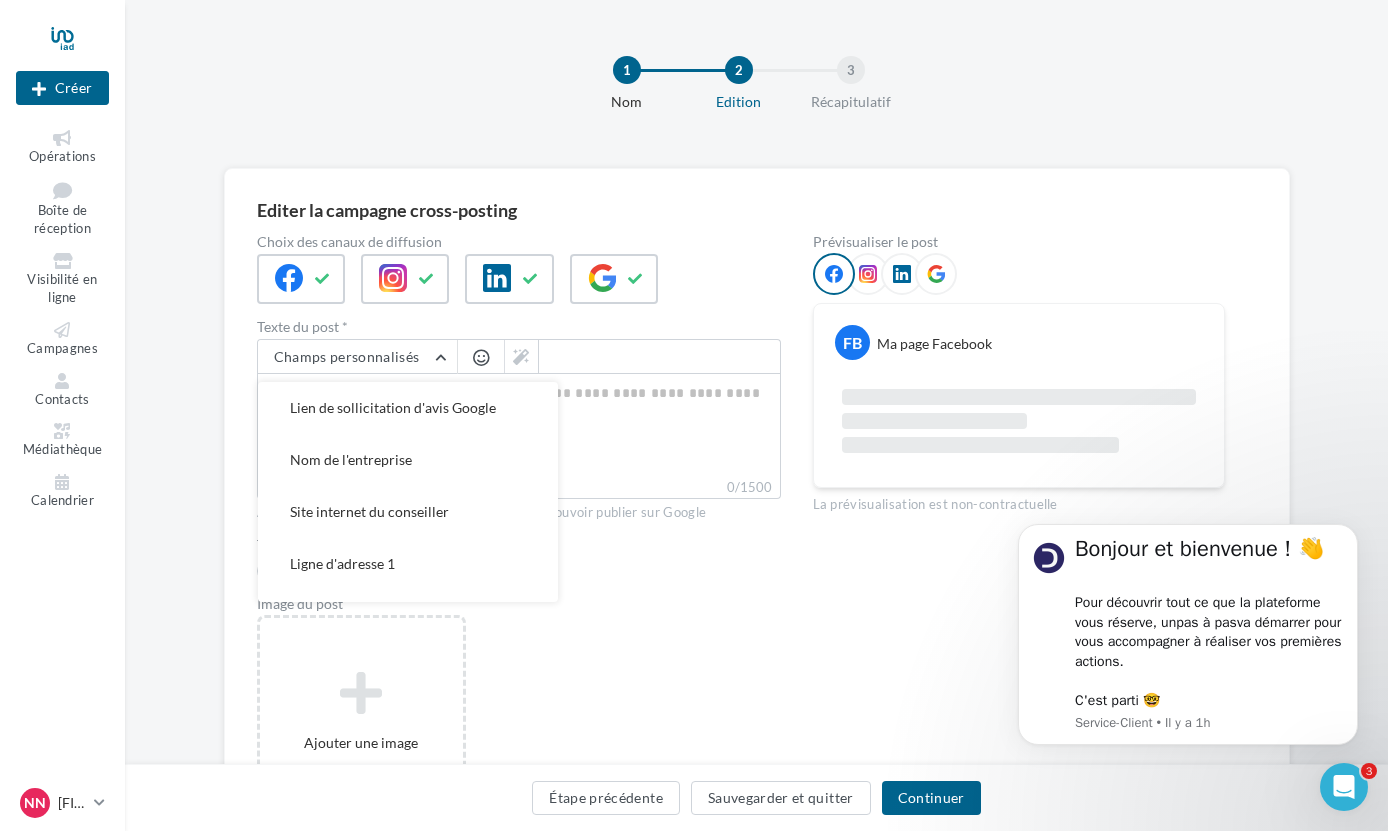 click on "Texte du post
*" at bounding box center [519, 327] 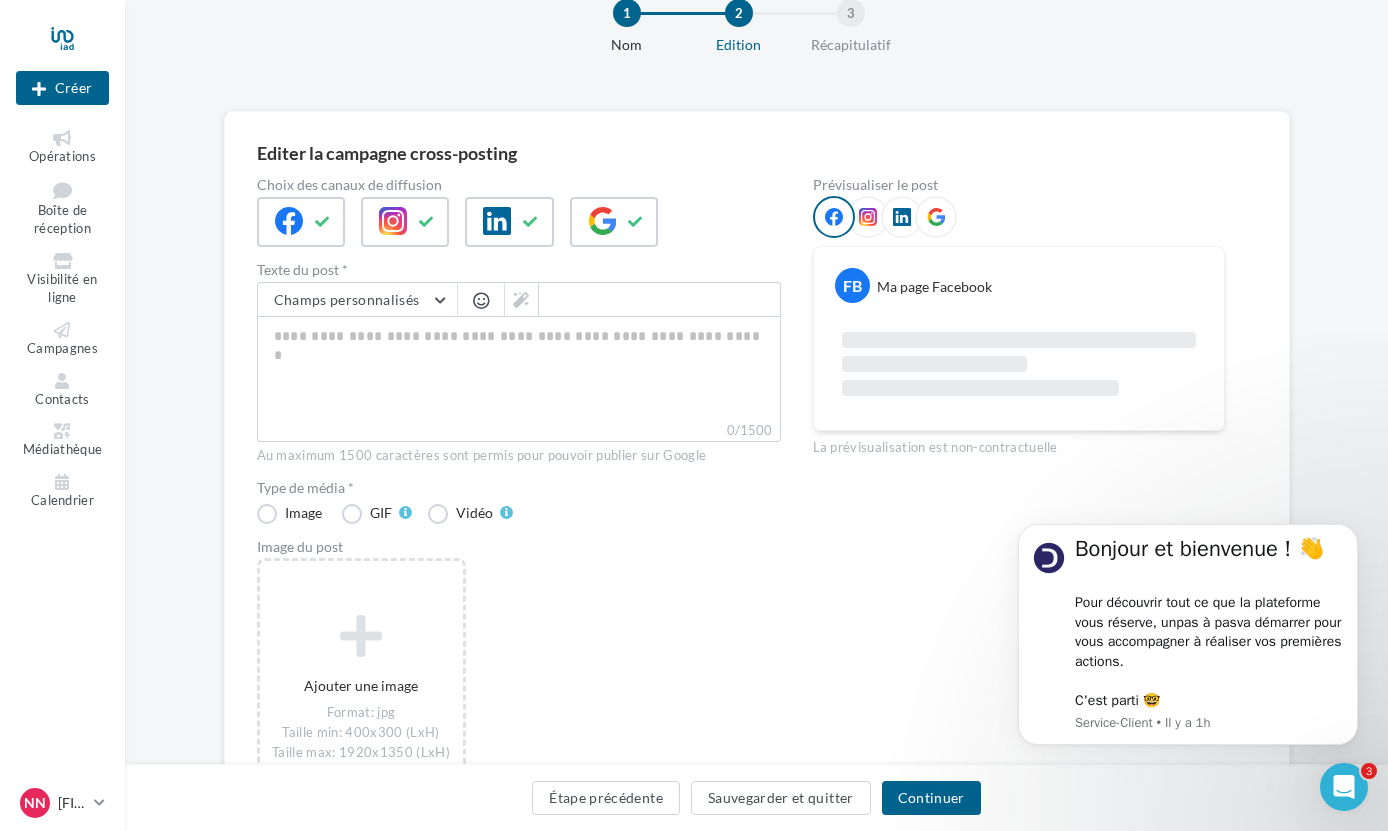 scroll, scrollTop: 0, scrollLeft: 0, axis: both 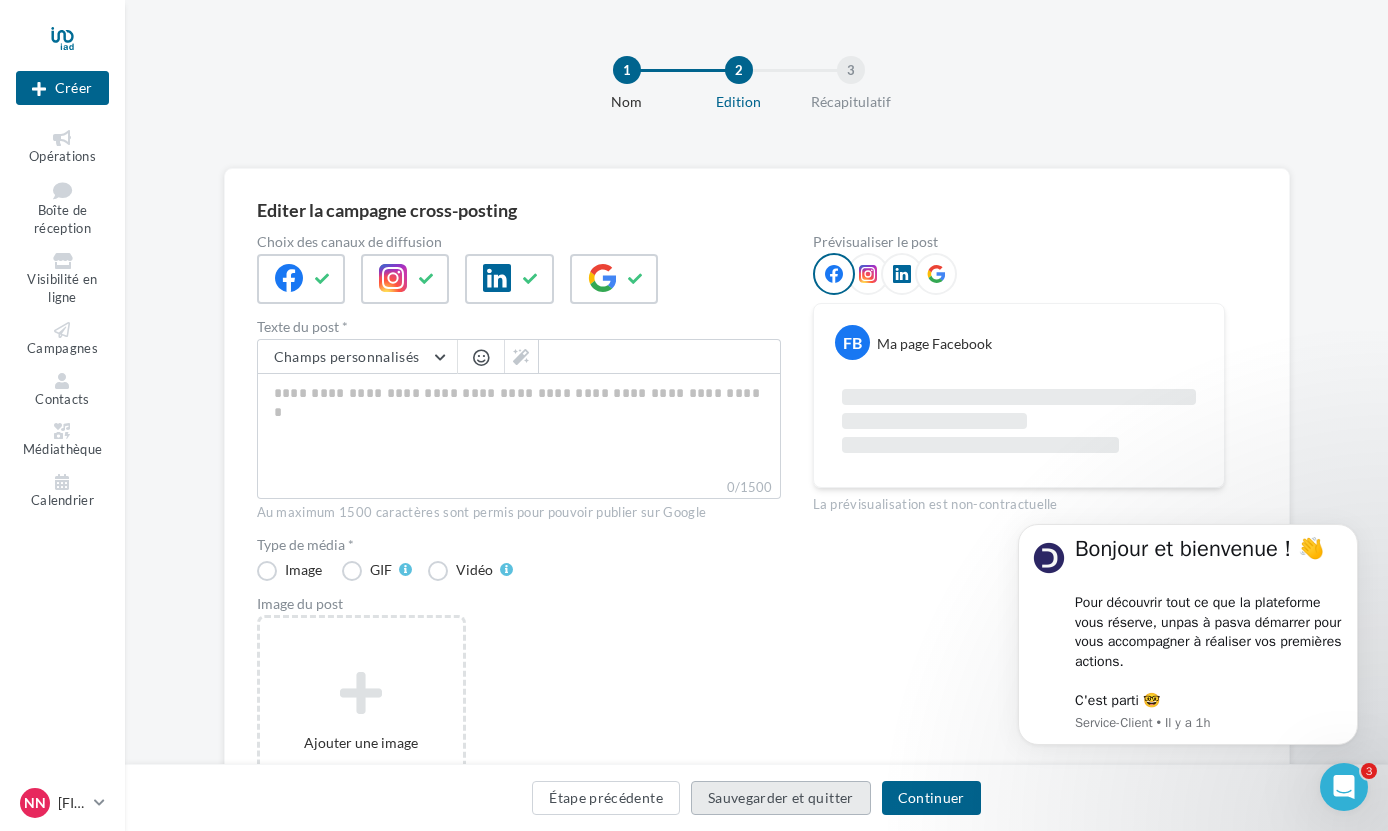 click on "Sauvegarder et quitter" at bounding box center (781, 798) 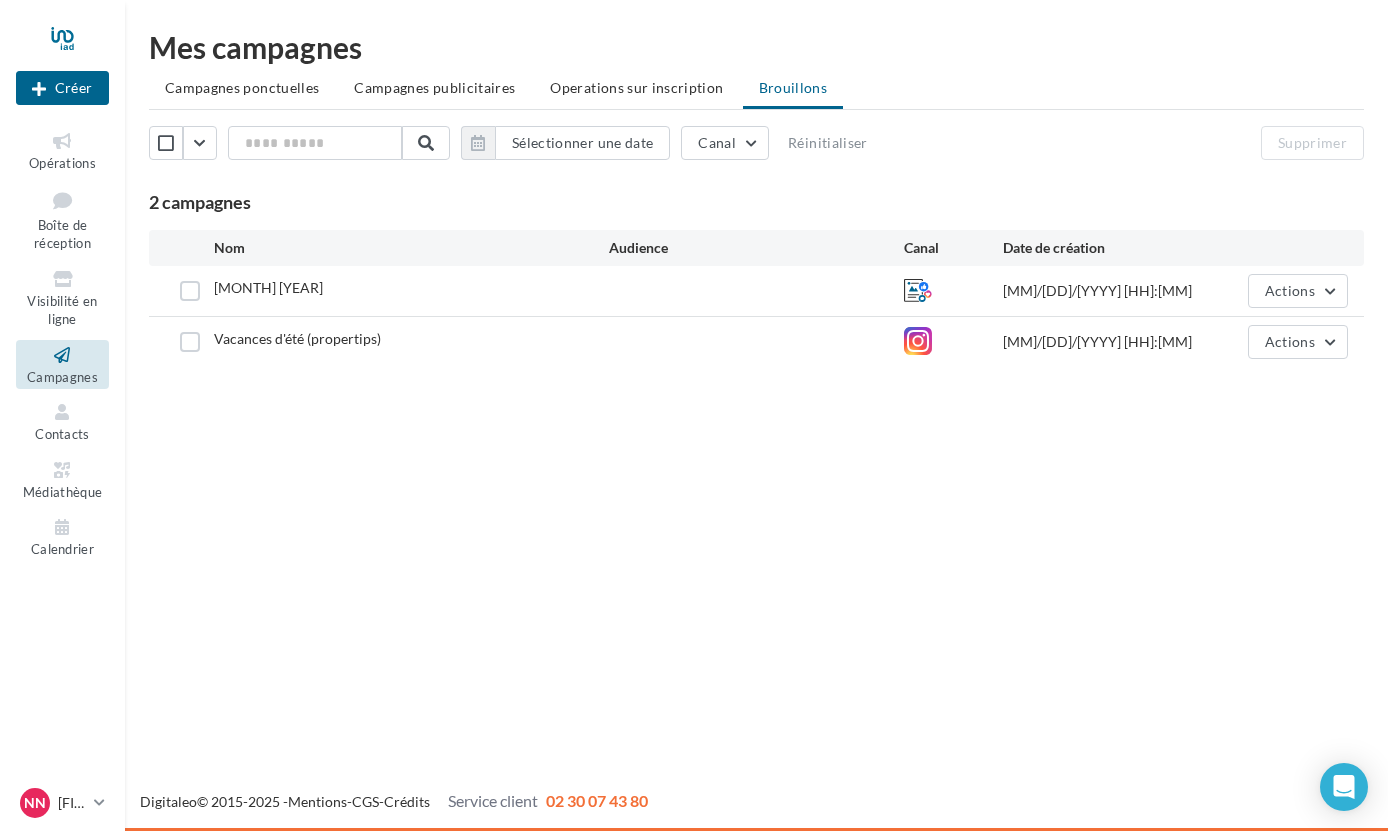 scroll, scrollTop: 0, scrollLeft: 0, axis: both 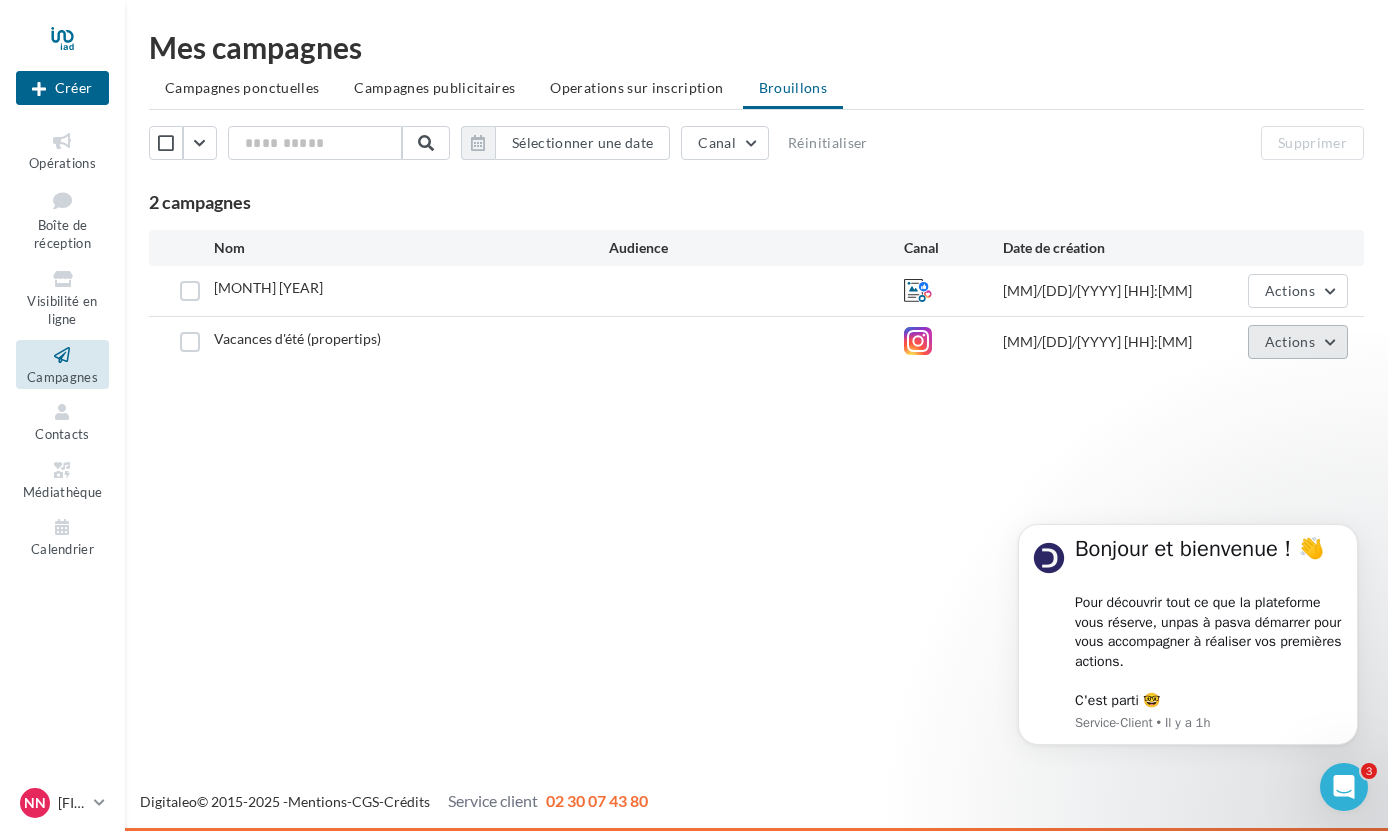 click on "Actions" at bounding box center [1290, 341] 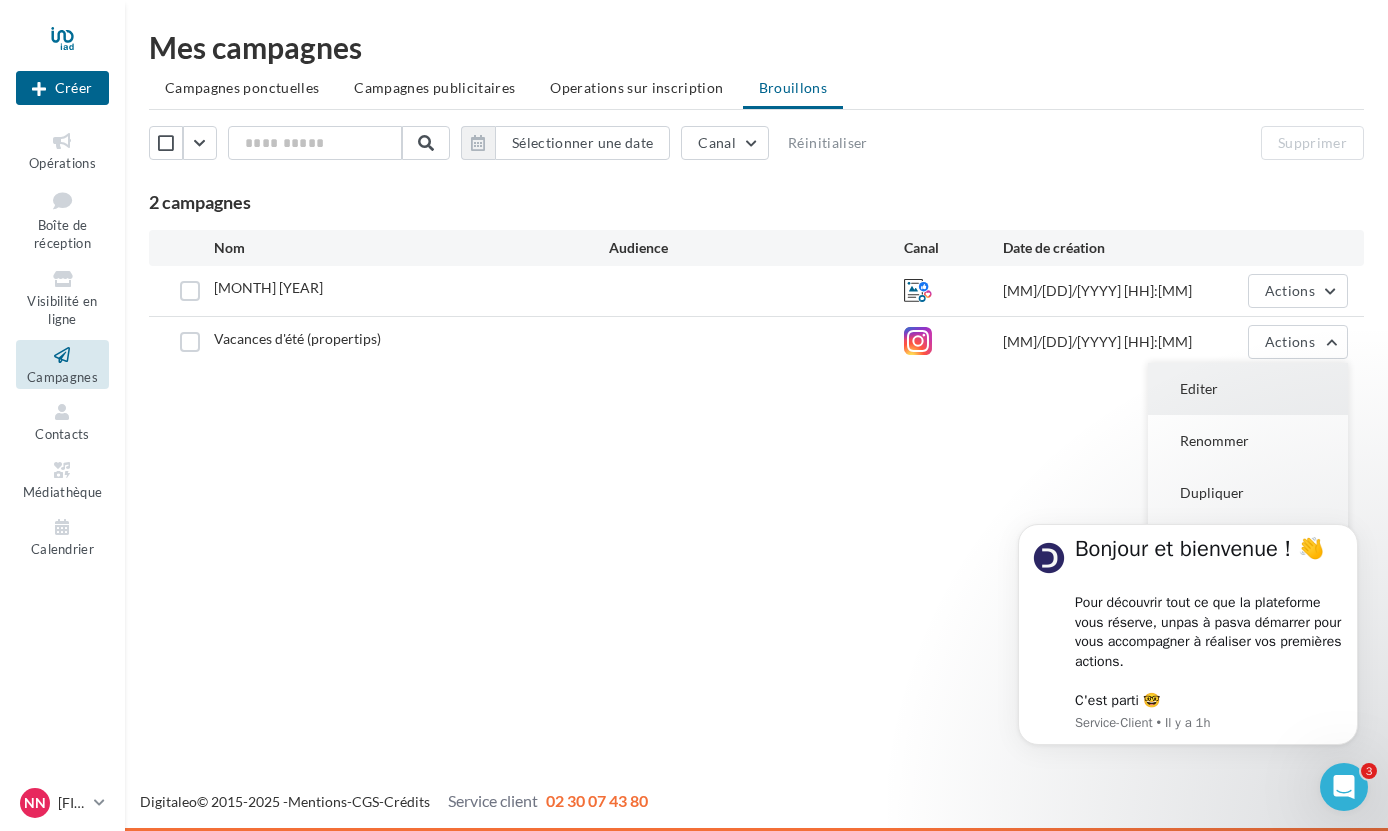 click on "Editer" at bounding box center (1248, 389) 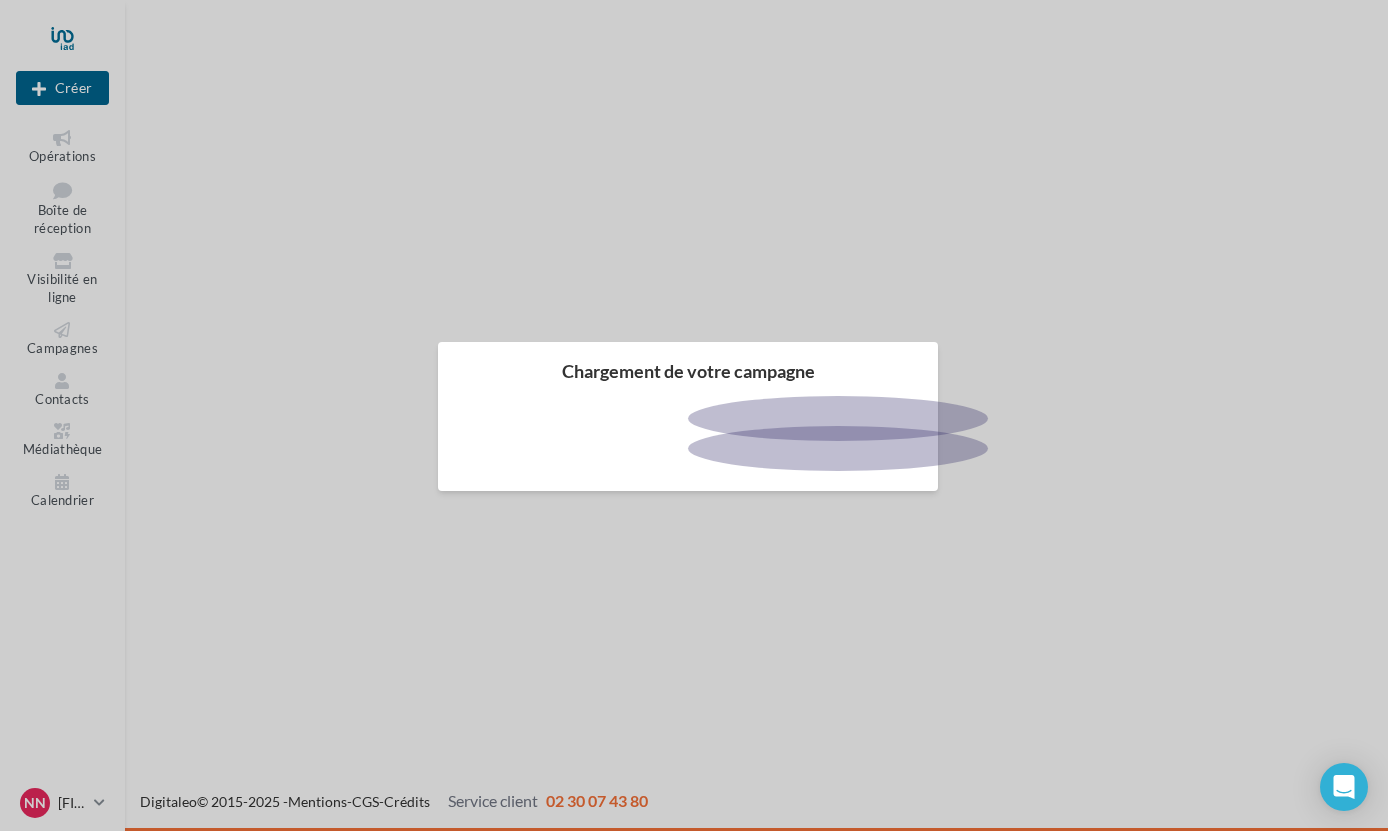 scroll, scrollTop: 0, scrollLeft: 0, axis: both 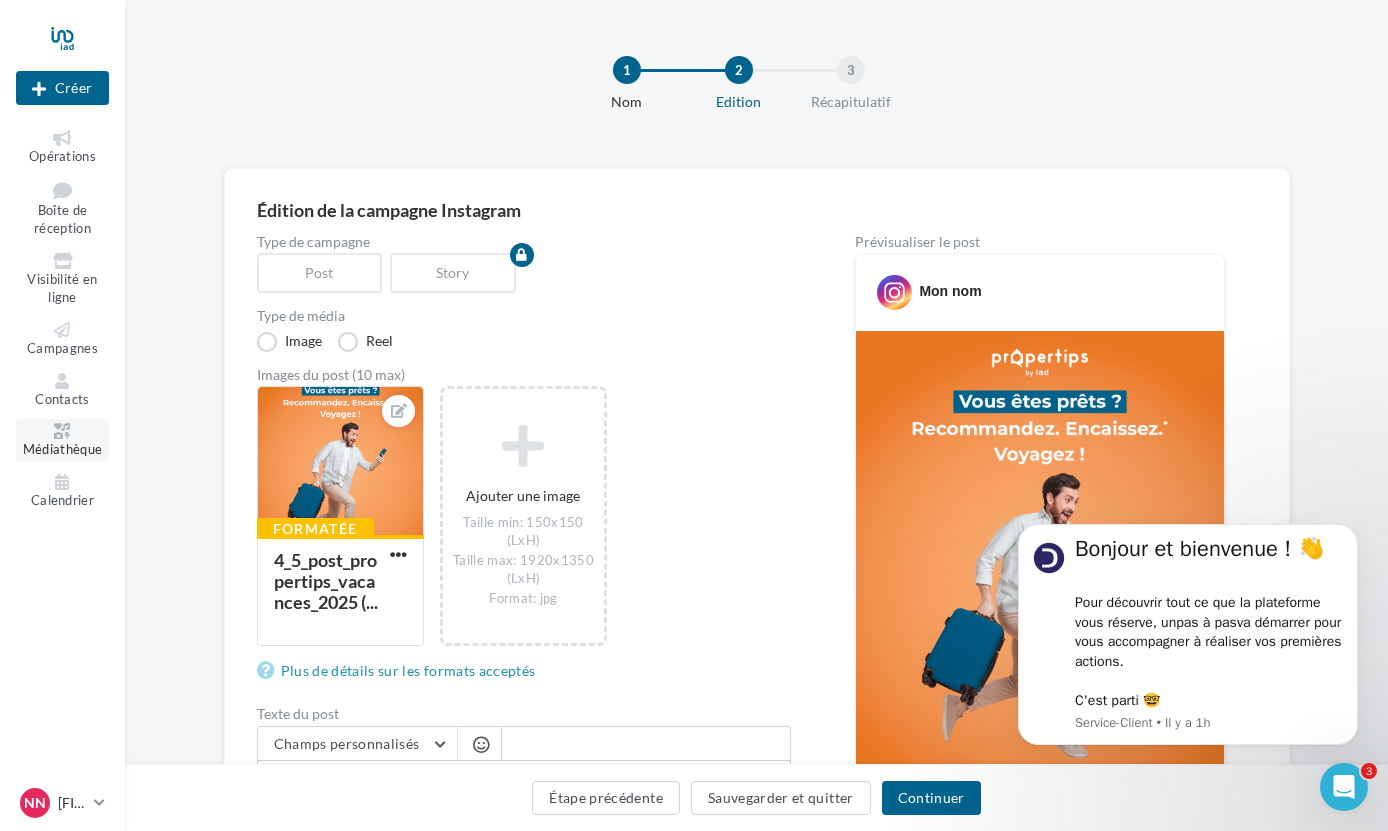 click on "Médiathèque" at bounding box center (63, 449) 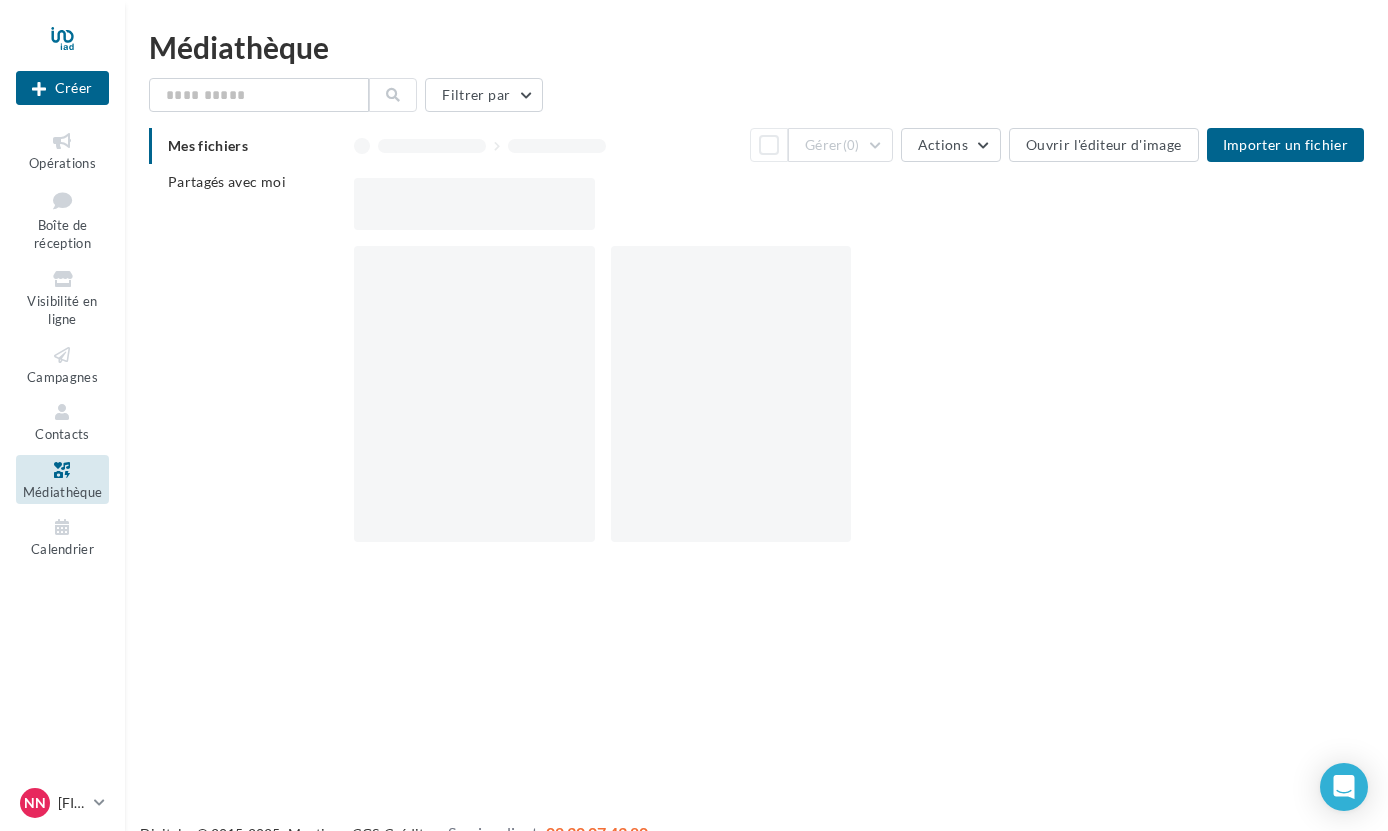 scroll, scrollTop: 0, scrollLeft: 0, axis: both 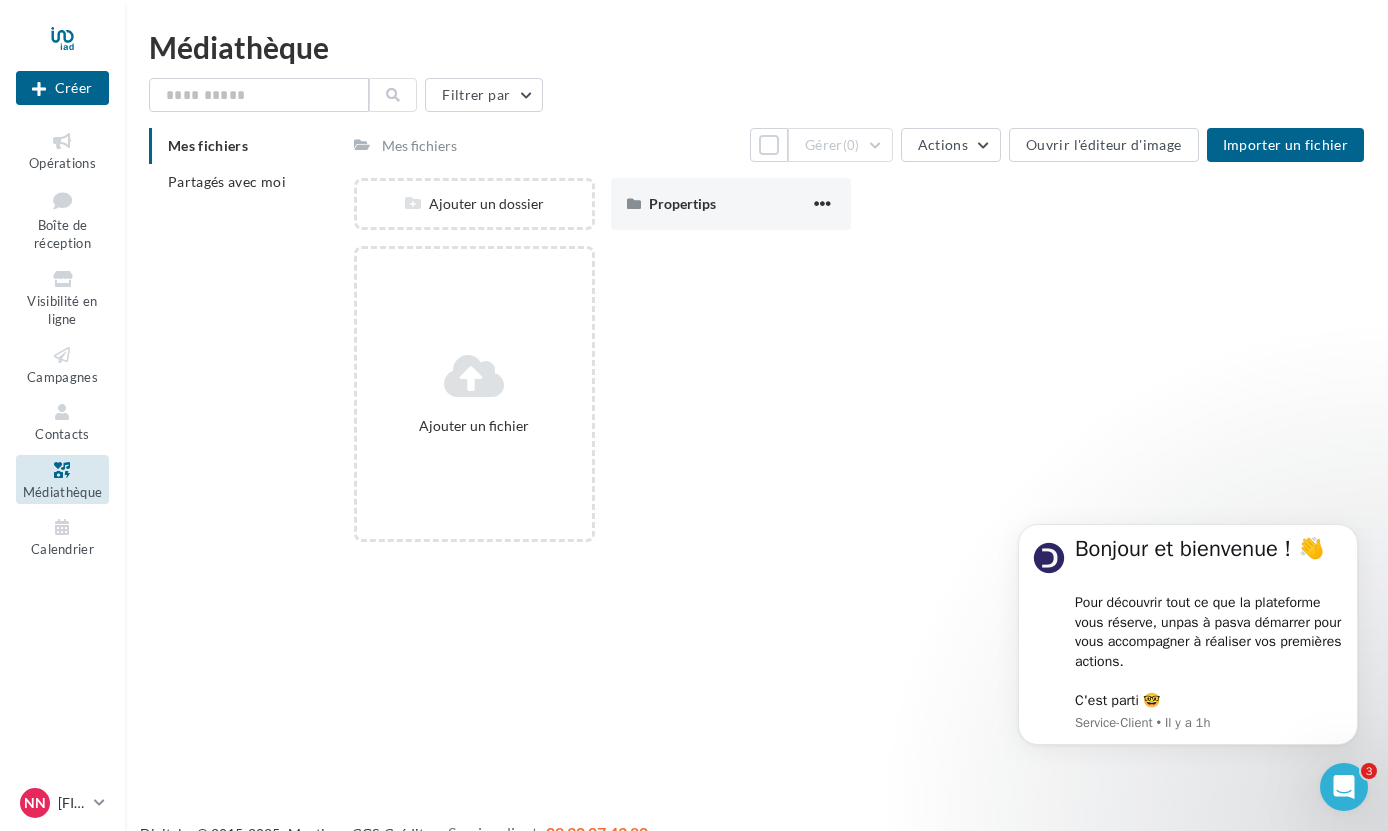 click on "Opérations
Boîte de réception
Visibilité en ligne
Campagnes
Contacts
Médiathèque
Calendrier" at bounding box center [62, 344] 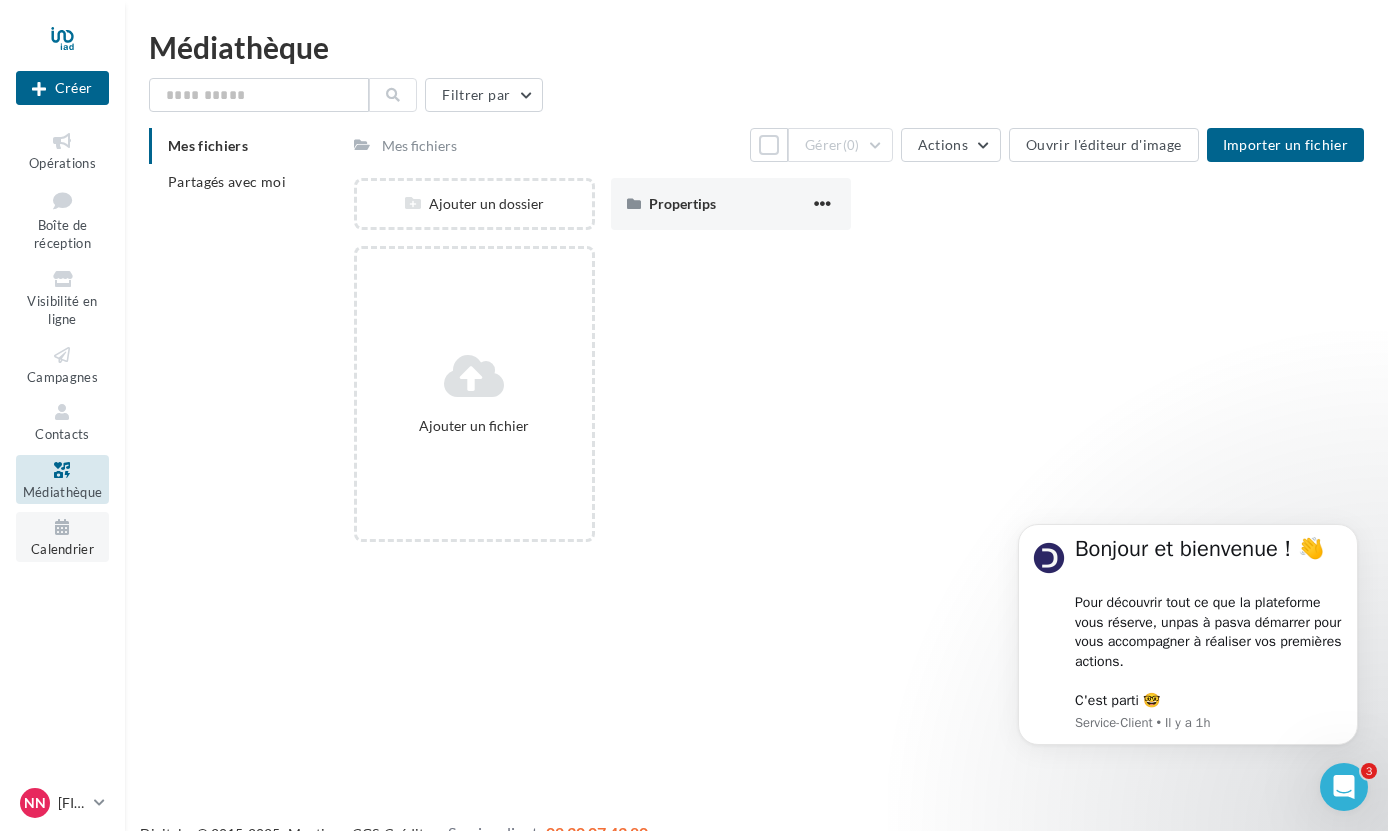 click at bounding box center [62, 527] 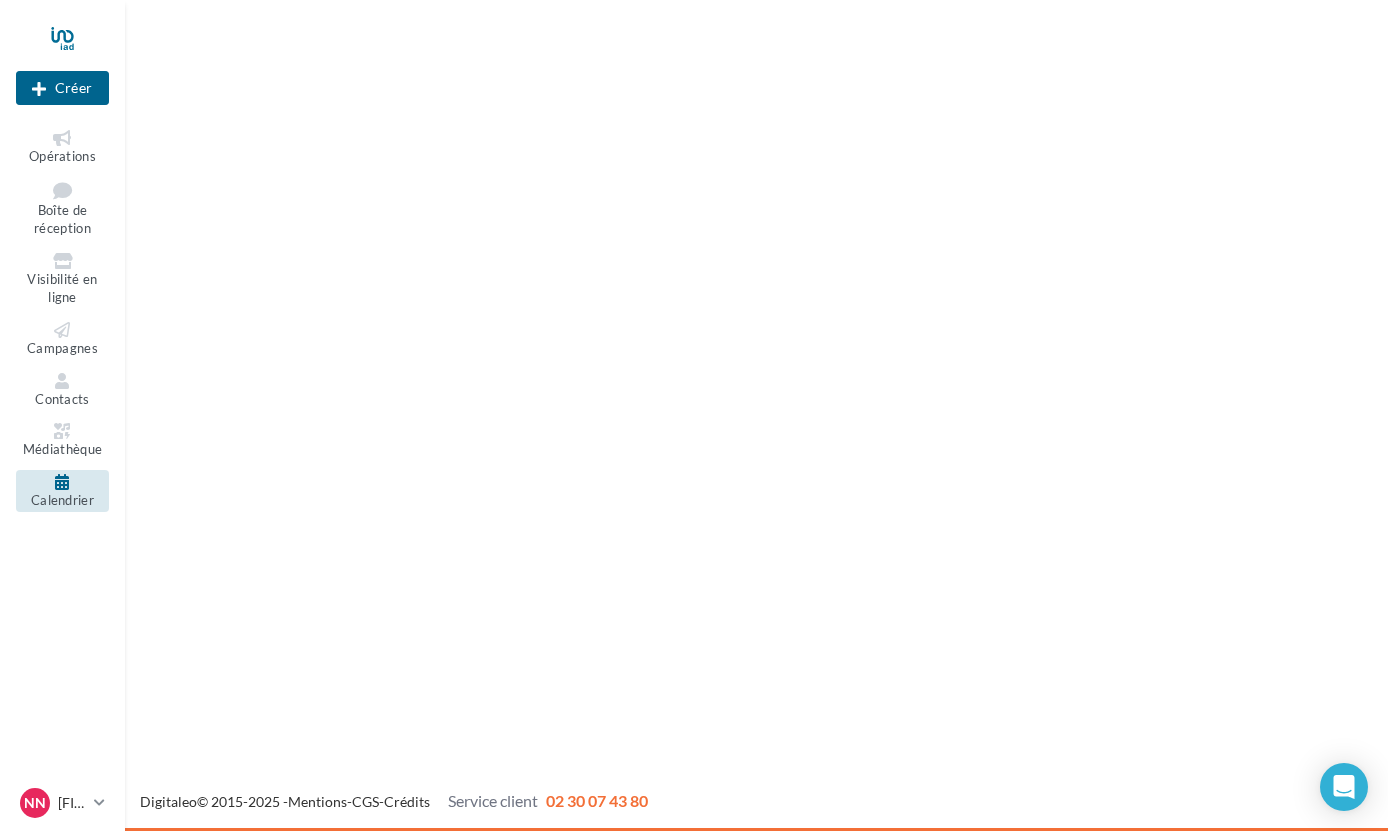 scroll, scrollTop: 0, scrollLeft: 0, axis: both 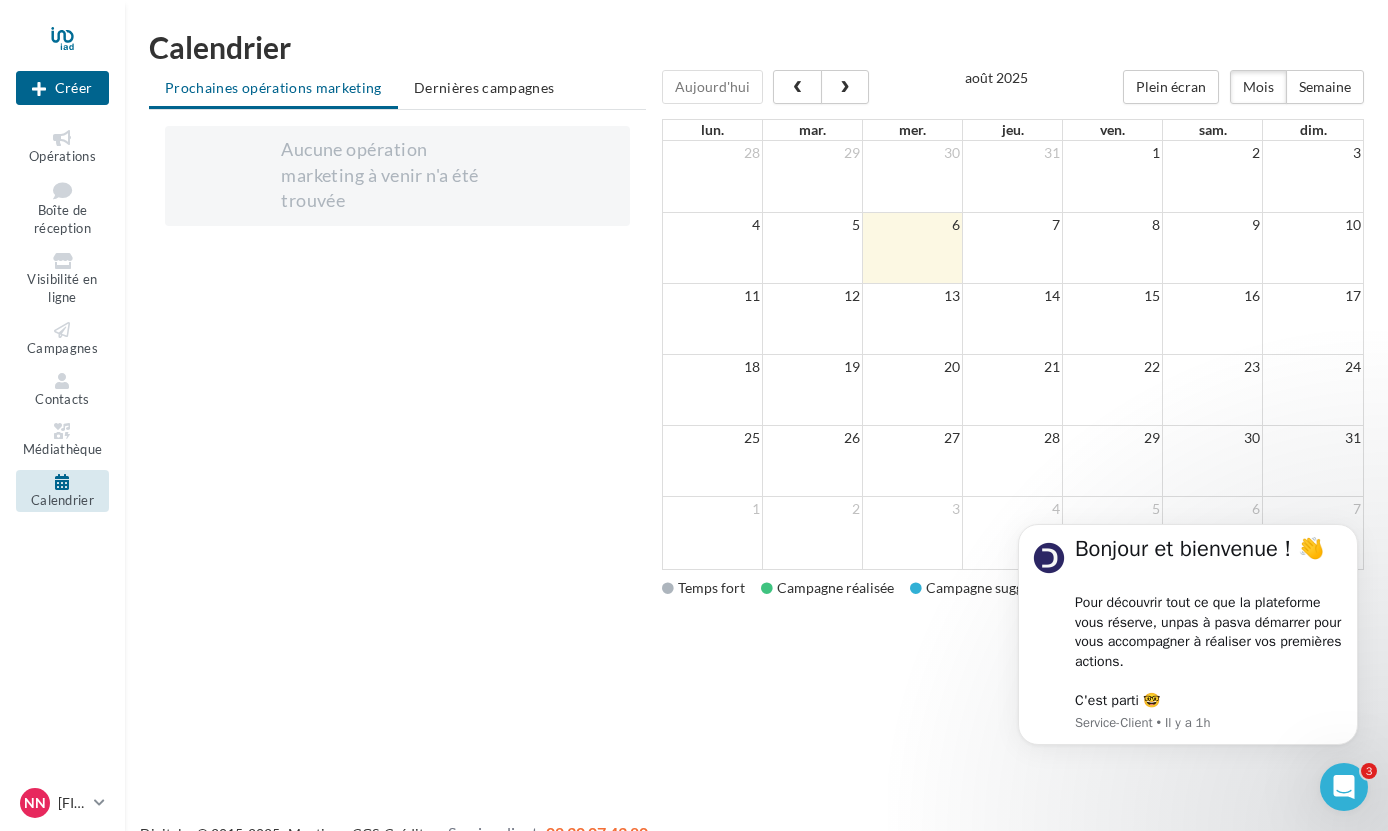 click 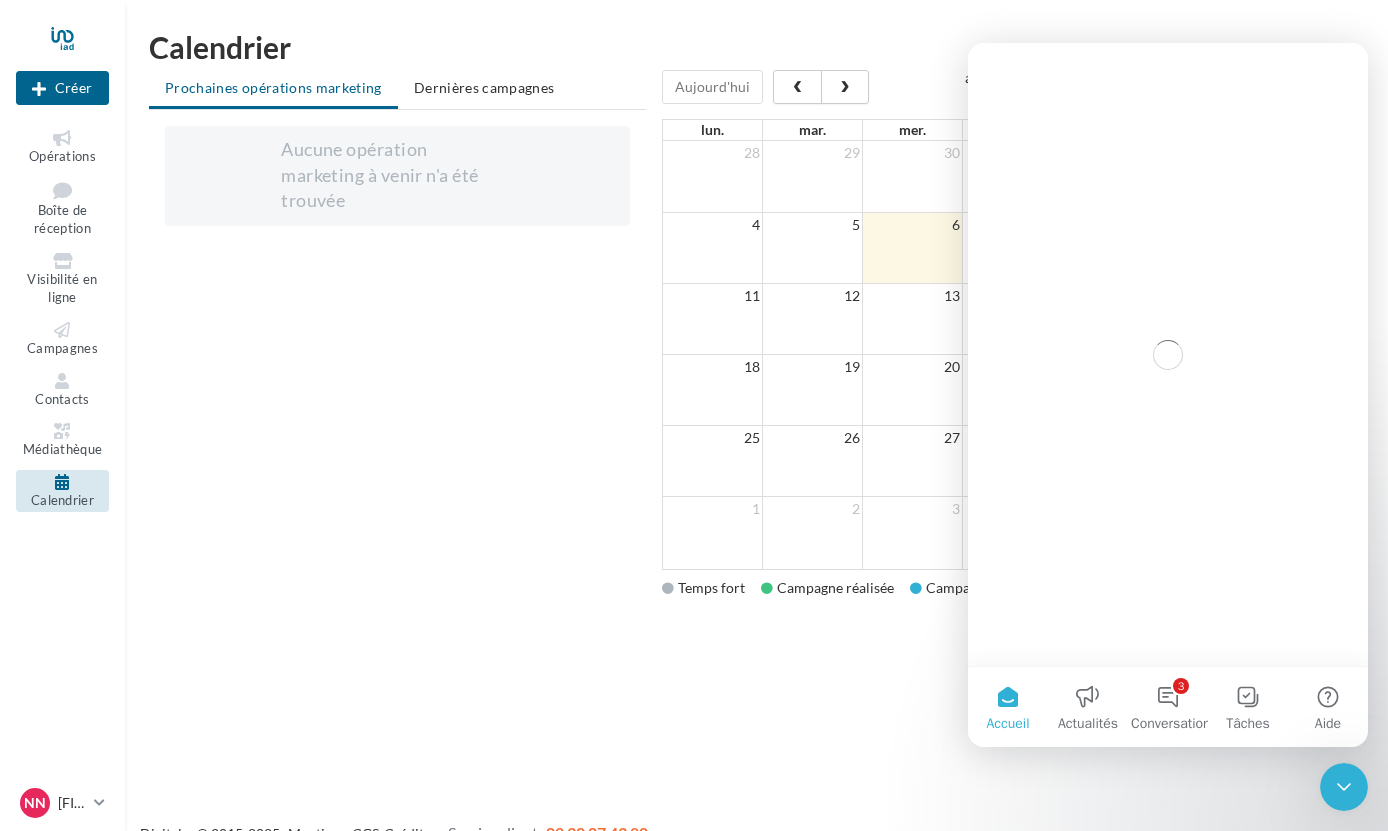 scroll, scrollTop: 0, scrollLeft: 0, axis: both 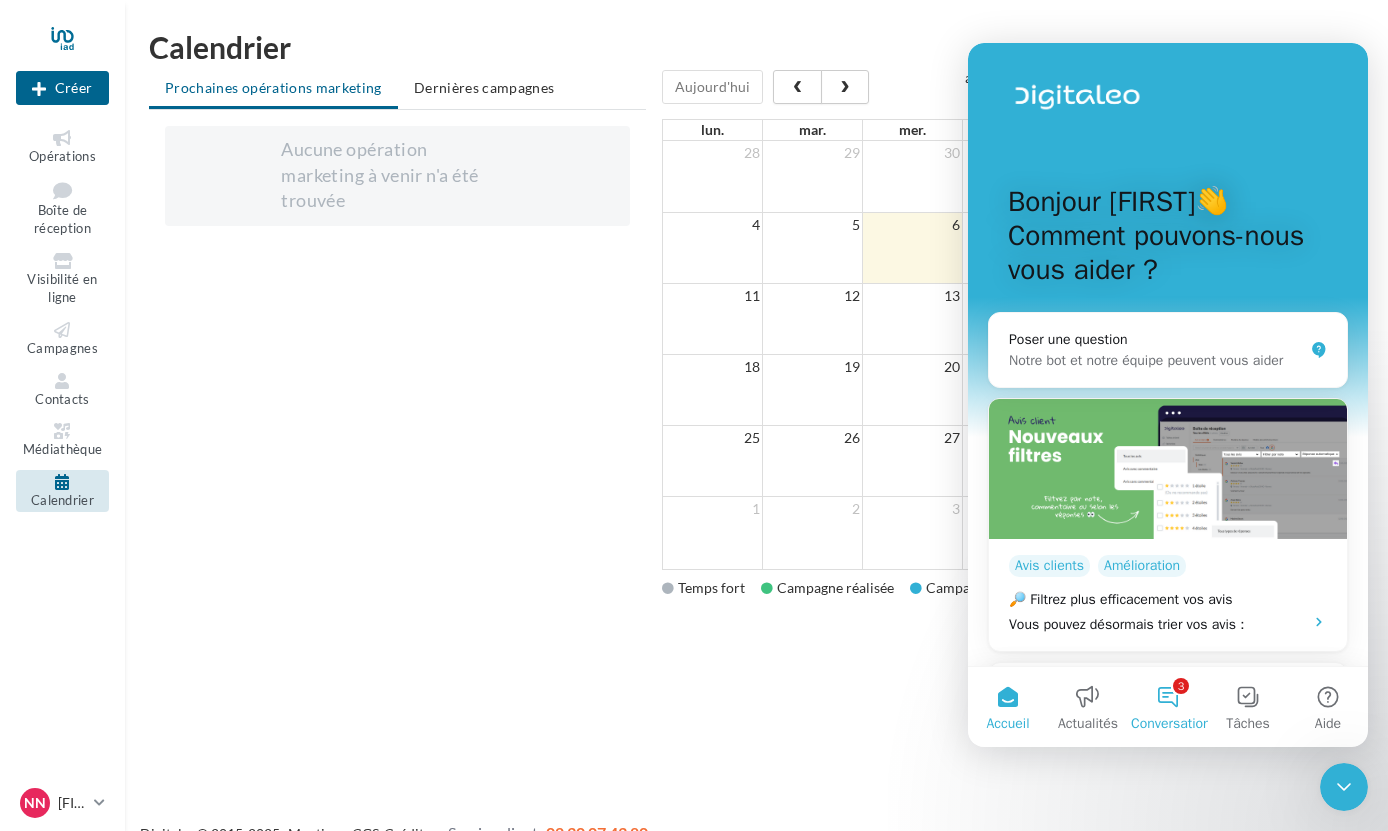 click on "3 Conversations" at bounding box center (1168, 707) 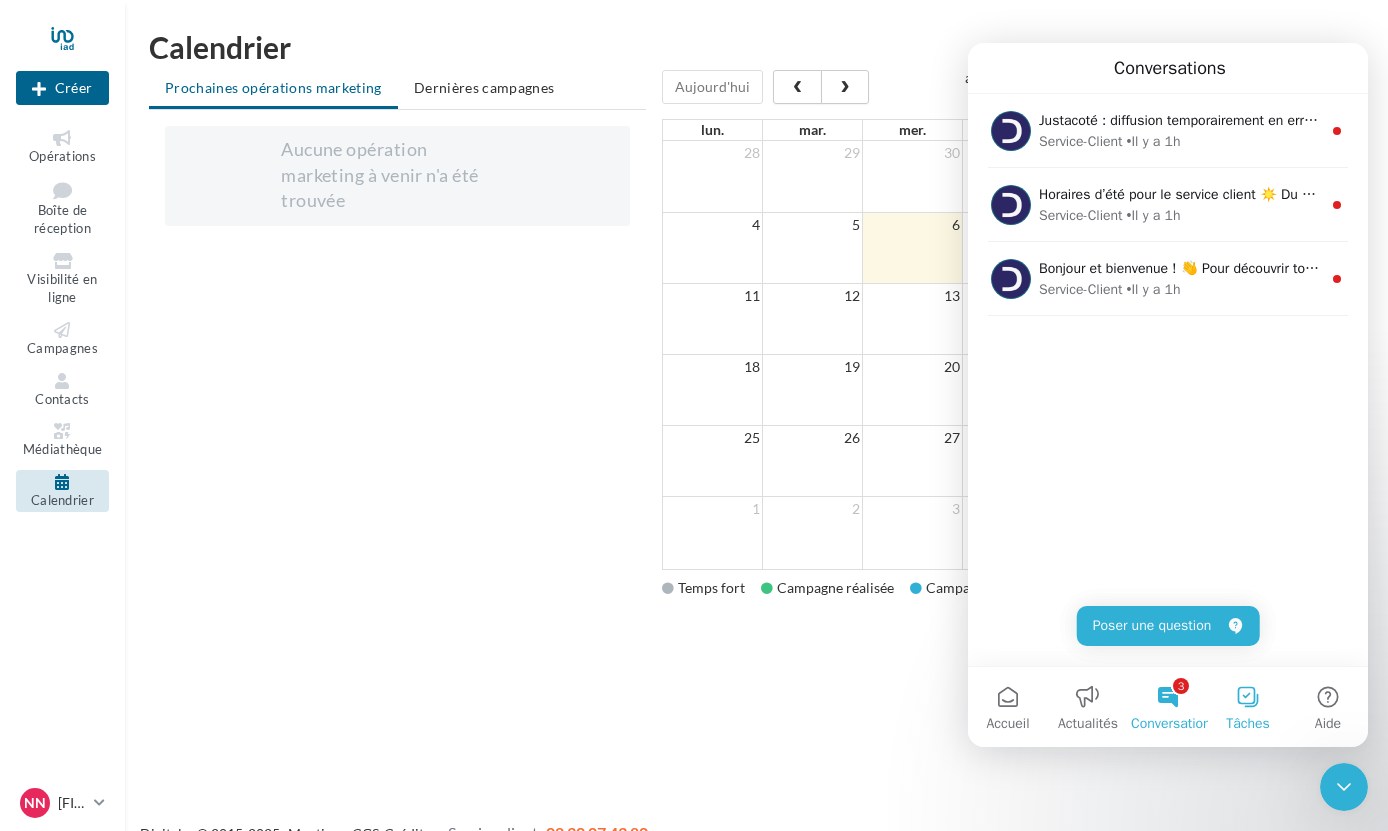 click on "Tâches" at bounding box center [1248, 707] 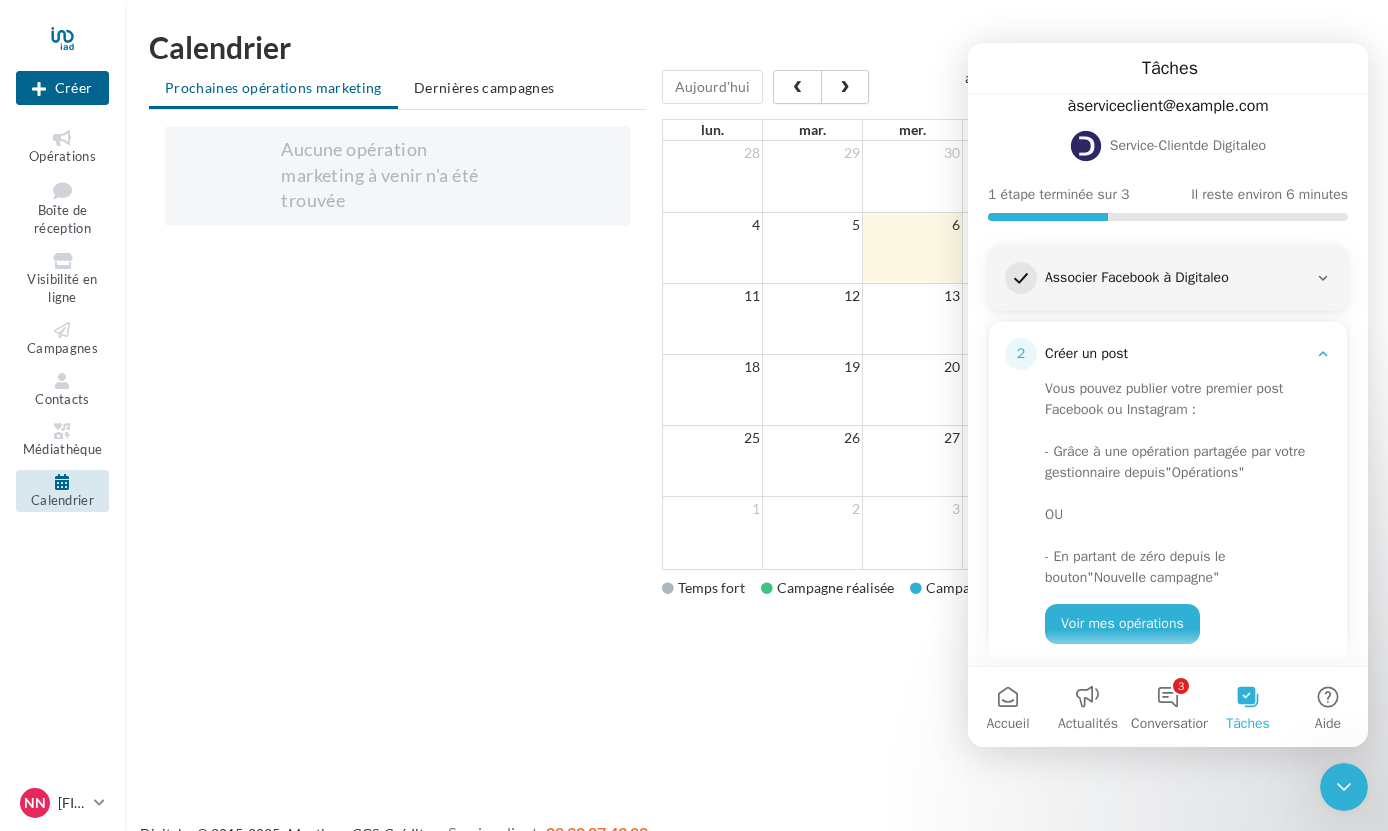 scroll, scrollTop: 162, scrollLeft: 0, axis: vertical 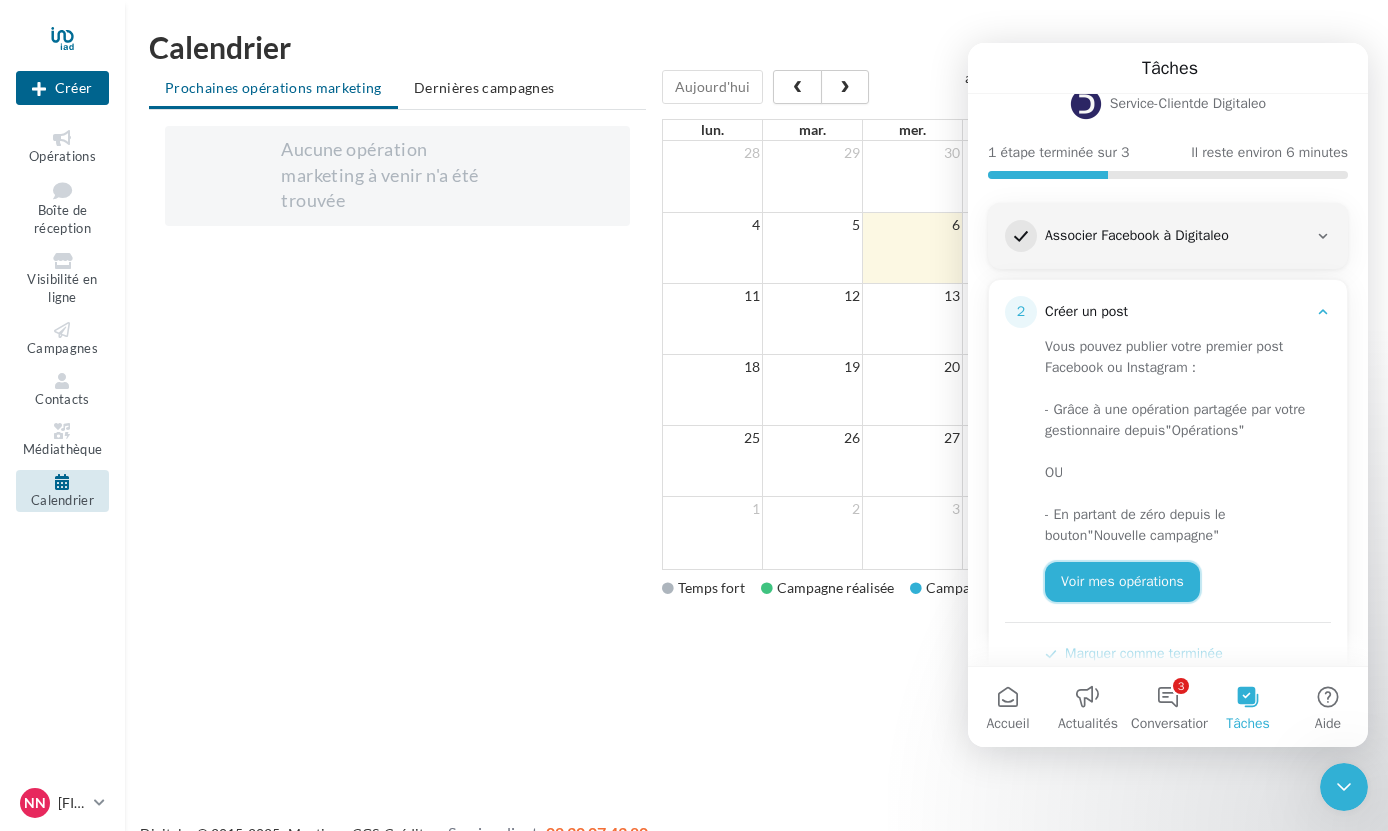 click on "Voir mes opérations" at bounding box center [1122, 582] 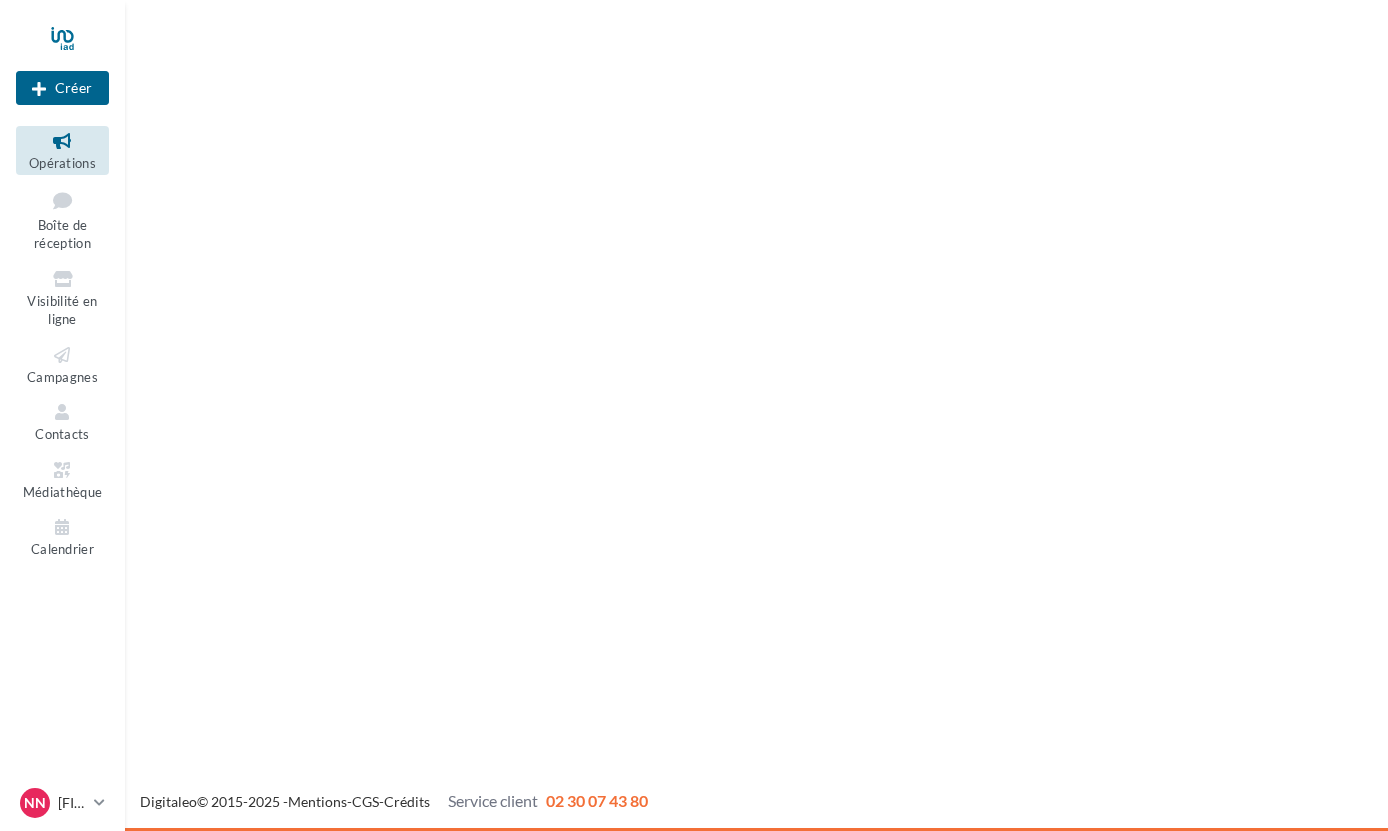 scroll, scrollTop: 0, scrollLeft: 0, axis: both 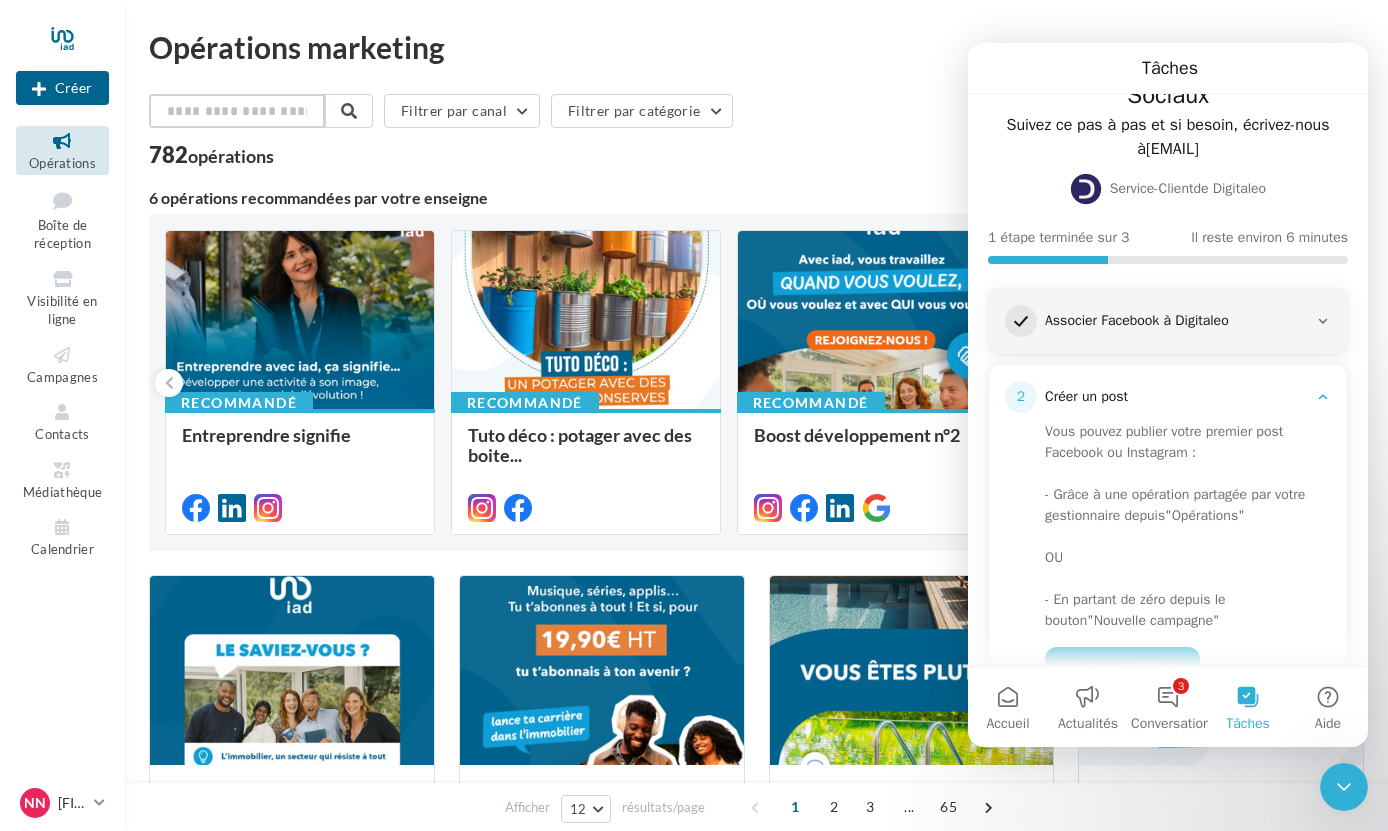 click at bounding box center (237, 111) 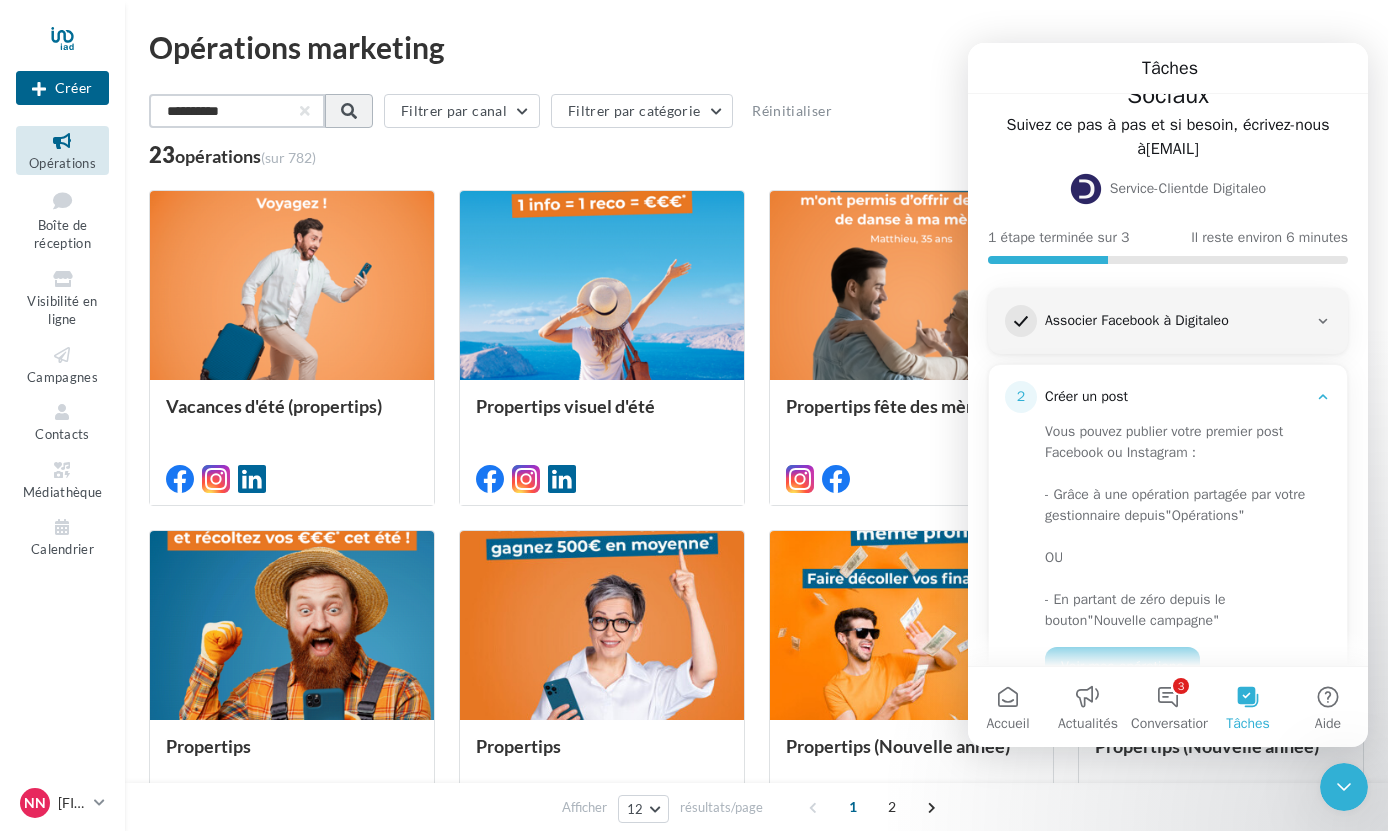 type on "**********" 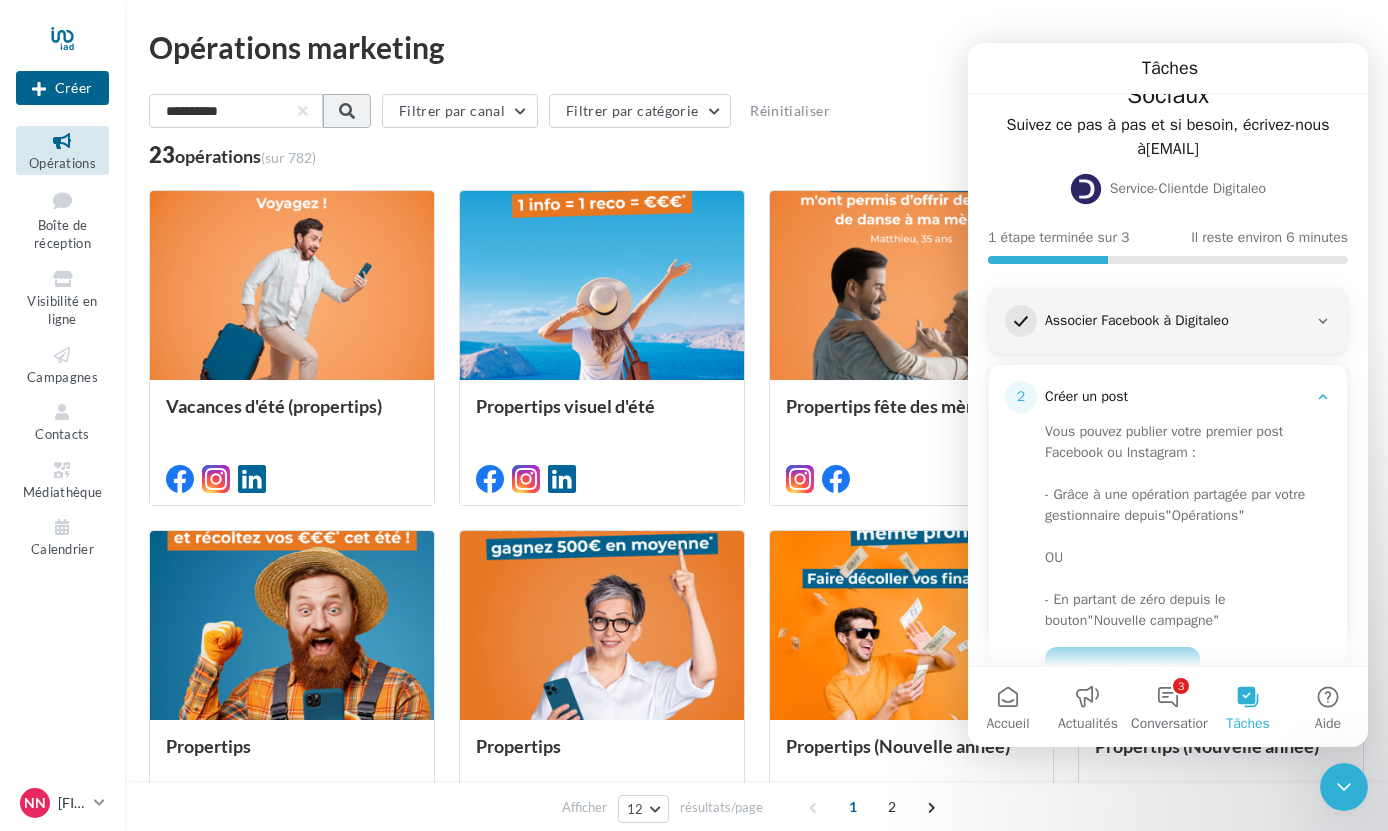 click at bounding box center (347, 111) 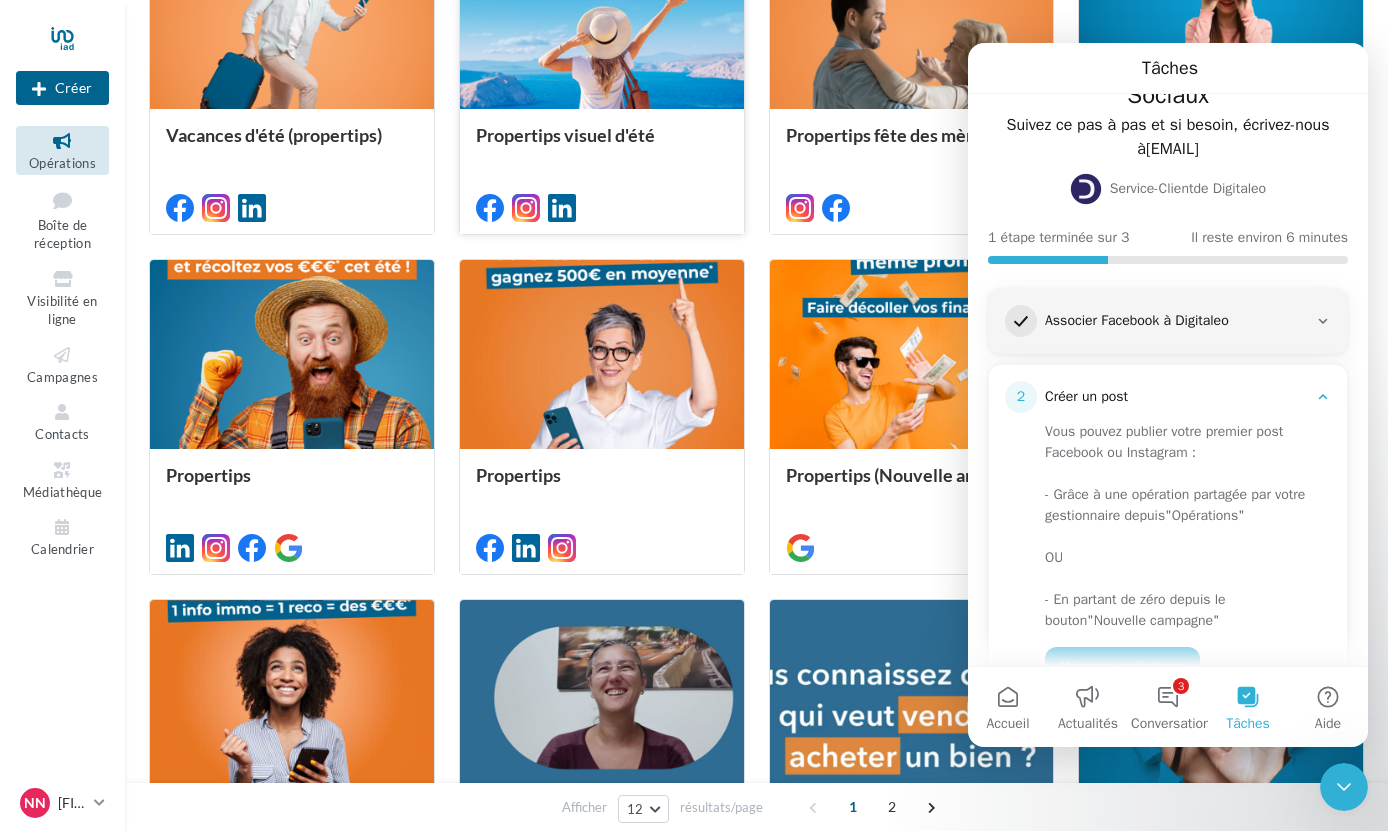 scroll, scrollTop: 520, scrollLeft: 0, axis: vertical 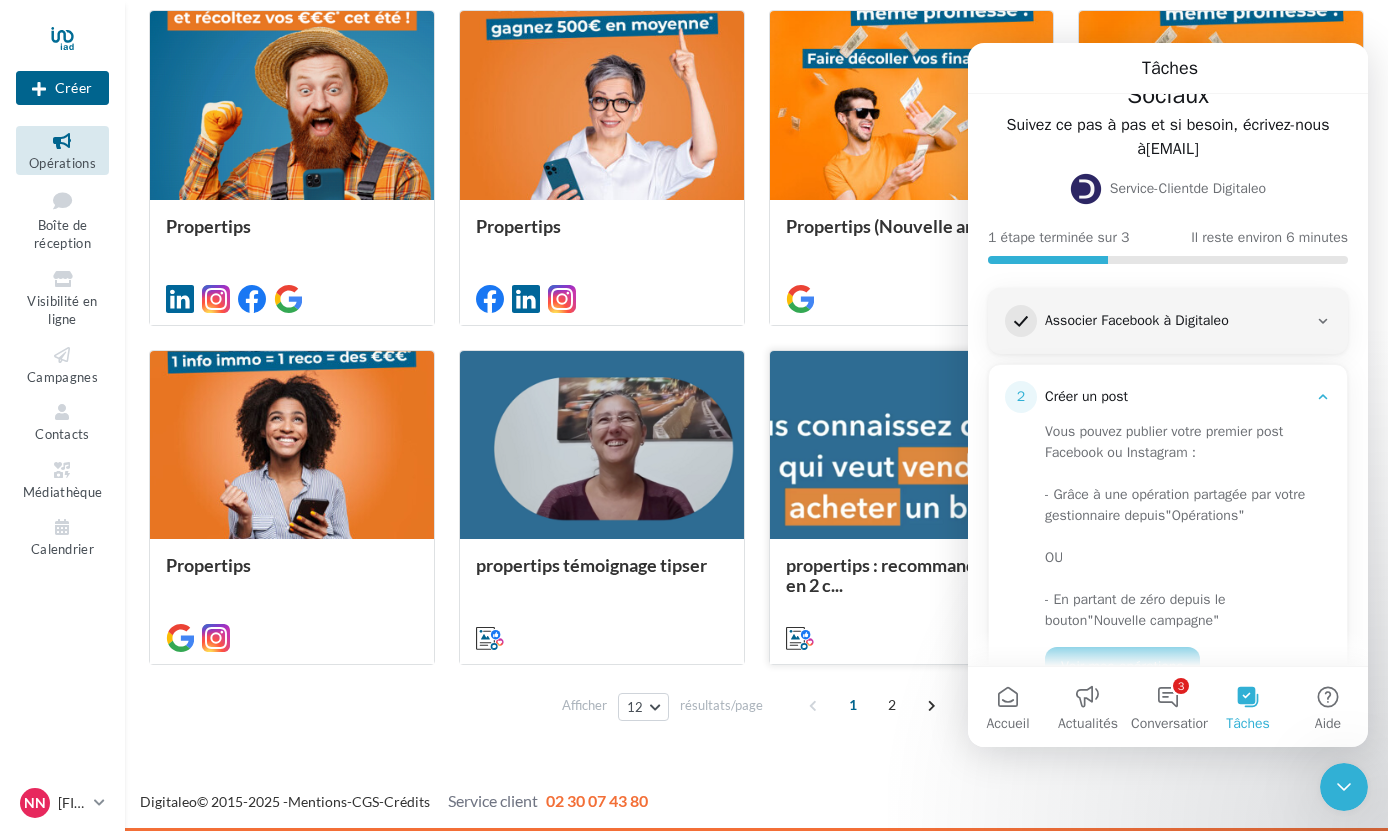 click at bounding box center (912, 446) 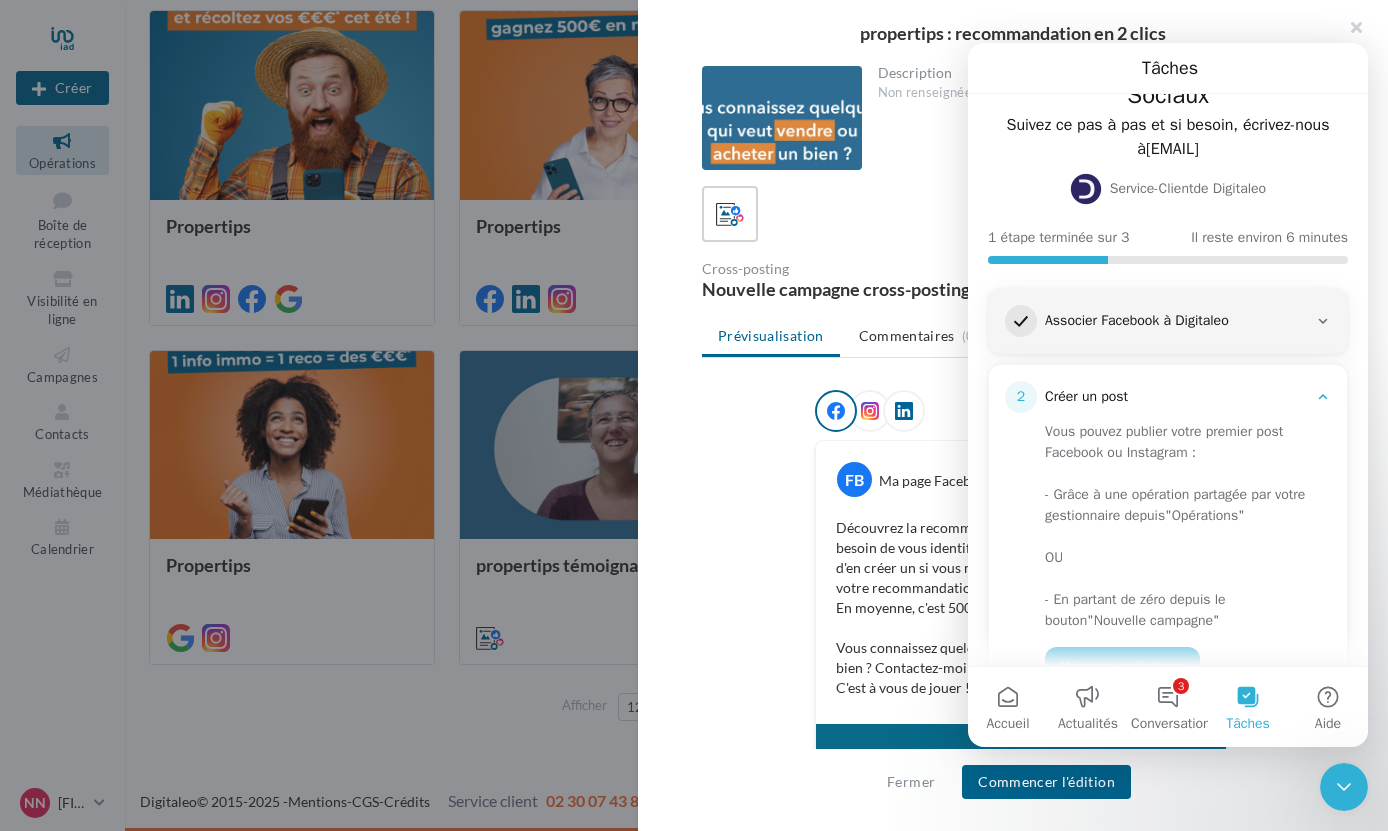 click on "FB
Ma page Facebook
Découvrez la recommandation en 2 clics seulement. Plus besoin de vous identifier avec votre compte propertips ou d'en créer un si vous n'en avez pas, envoyez directement votre recommandation ! 🤩 En moyenne, c'est 500€ par recommandation aboutie. Vous connaissez quelqu'un qui veut vendre ou acheter un bien ? Contactez-moi  06 76 57 36 29 📞 C'est à vous de jouer ! 😉
La prévisualisation est non-contractuelle" at bounding box center (1021, 686) 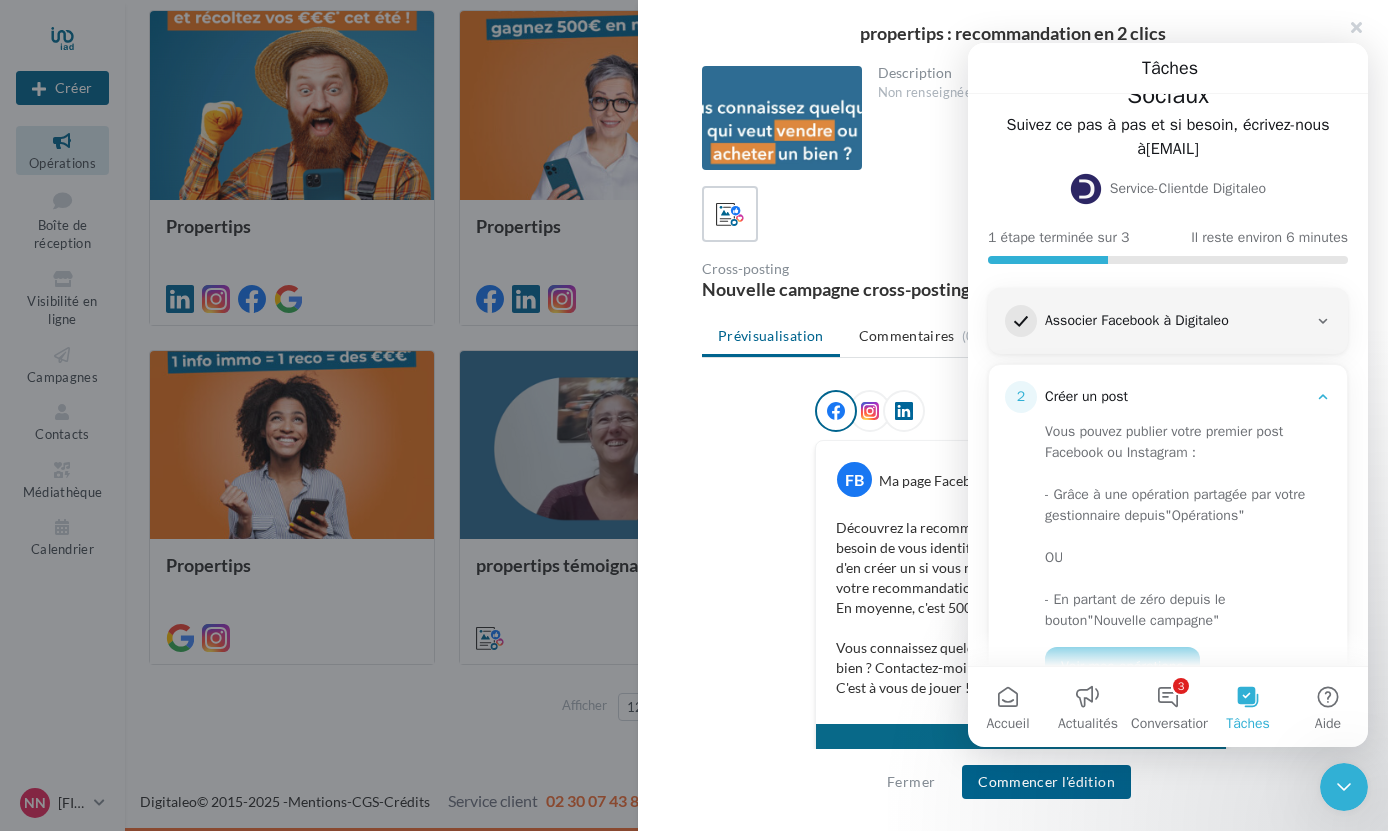 click 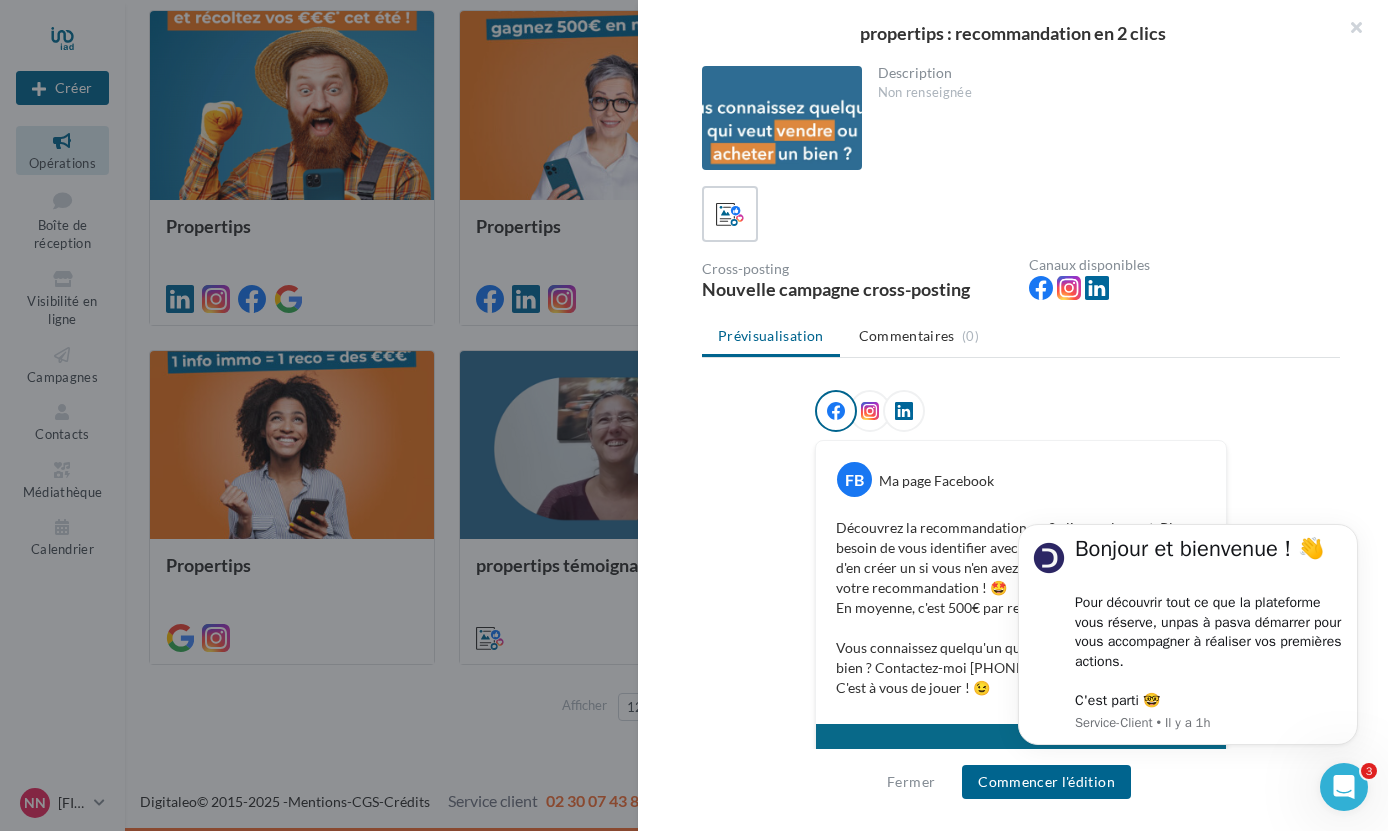 scroll, scrollTop: 0, scrollLeft: 0, axis: both 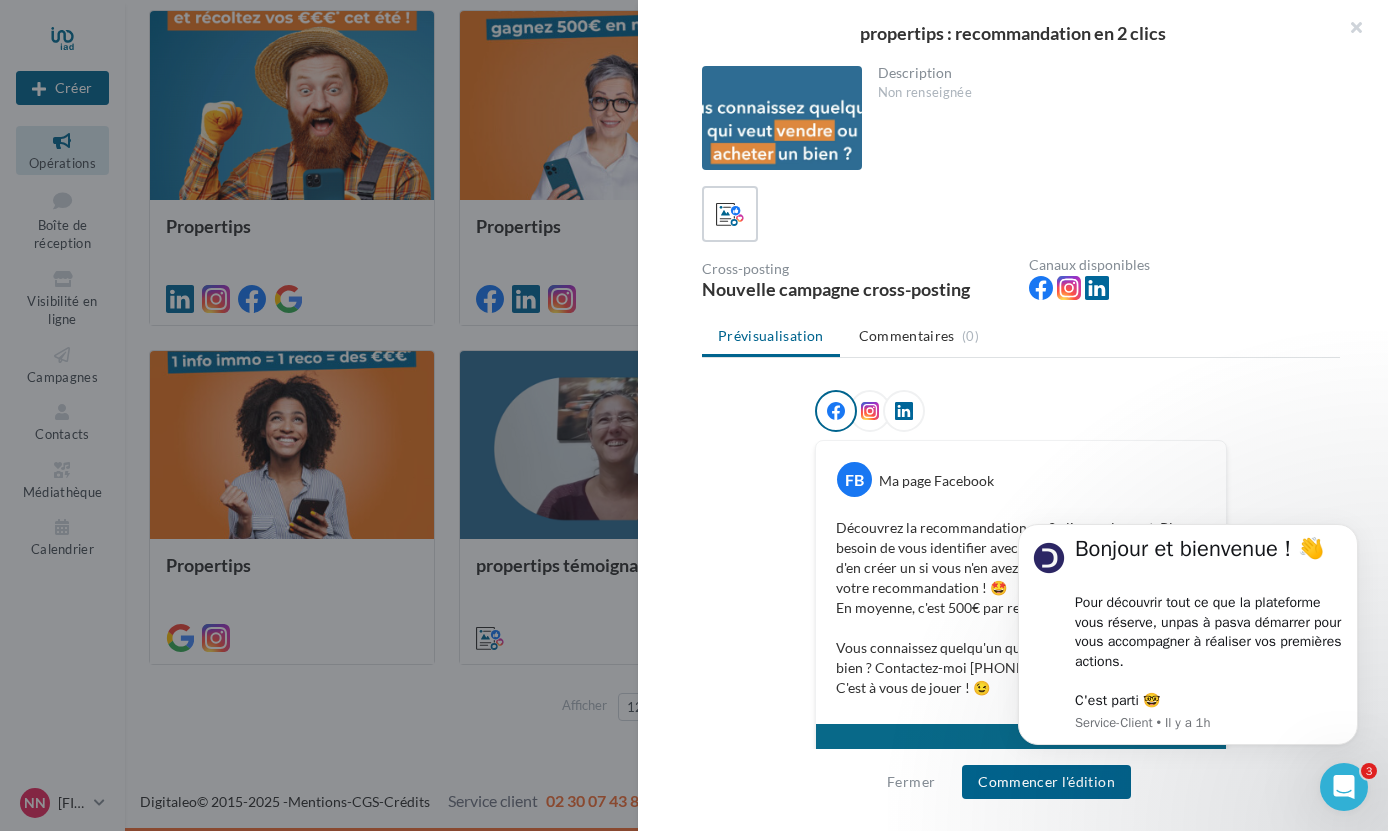 click on "Description
Non renseignée
Cross-posting
Nouvelle campagne cross-posting
Canaux disponibles
Prévisualisation
Commentaires
(0)
FB
Ma page Facebook
Découvrez la recommandation en 2 clics seulement. Plus besoin de vous identifier avec votre compte propertips ou d'en créer un si vous n'en avez pas, envoyez directement votre recommandation ! 🤩 En moyenne, c'est 500€ par recommandation aboutie. Vous connaissez quelqu'un qui veut vendre ou acheter un bien ? Contactez-moi  06 76 57 36 29 📞 C'est à vous de jouer ! 😉" at bounding box center [1021, 416] 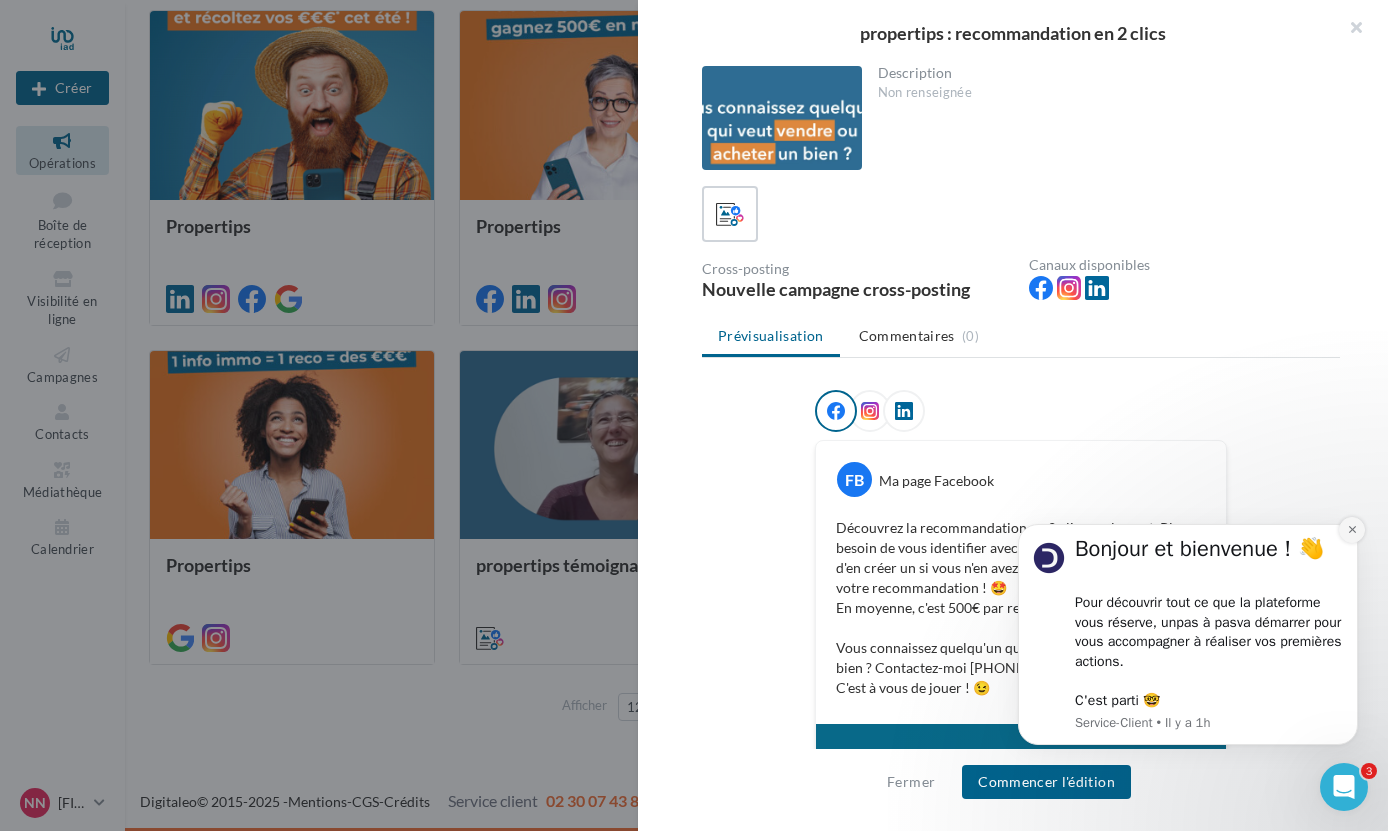click at bounding box center [1352, 530] 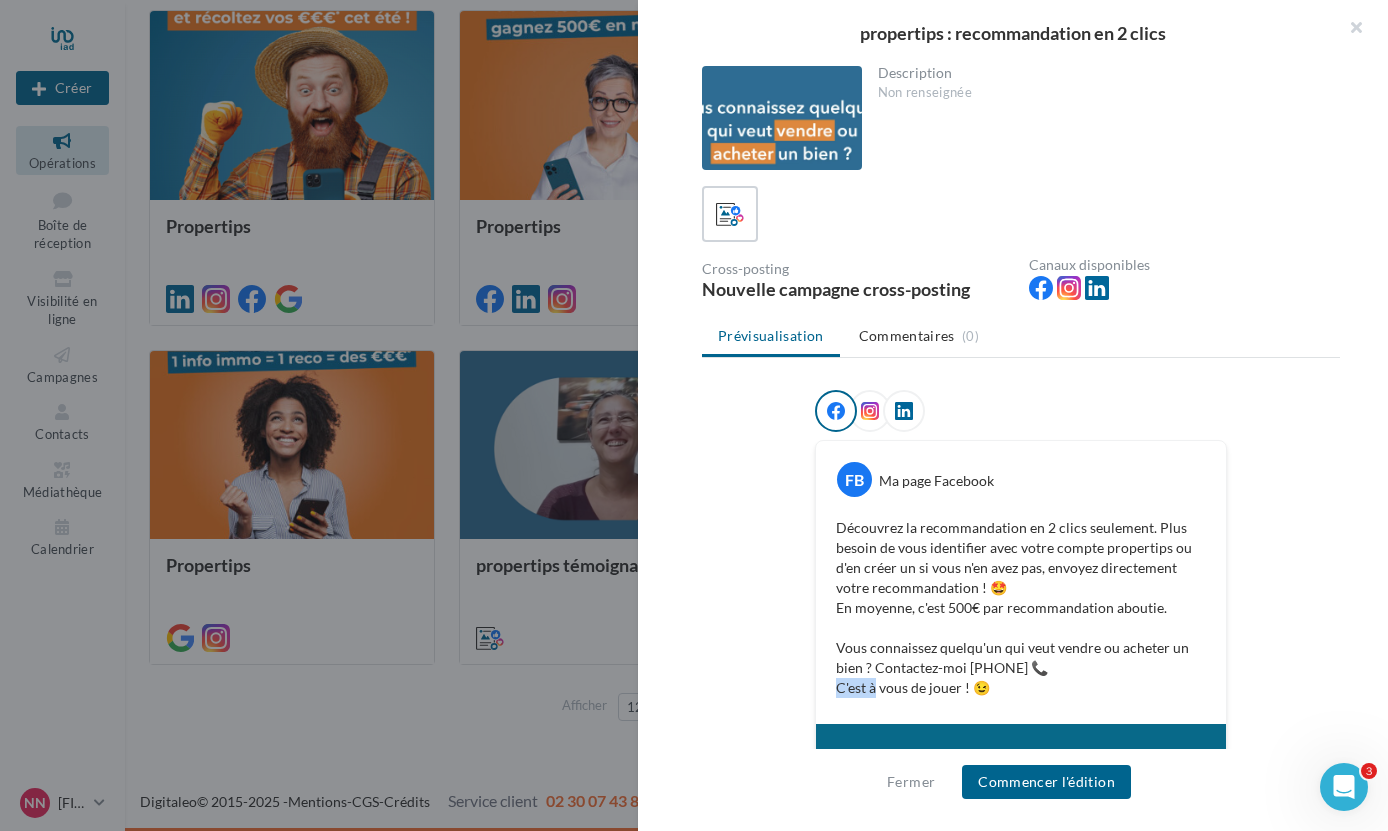 drag, startPoint x: 877, startPoint y: 690, endPoint x: 833, endPoint y: 690, distance: 44 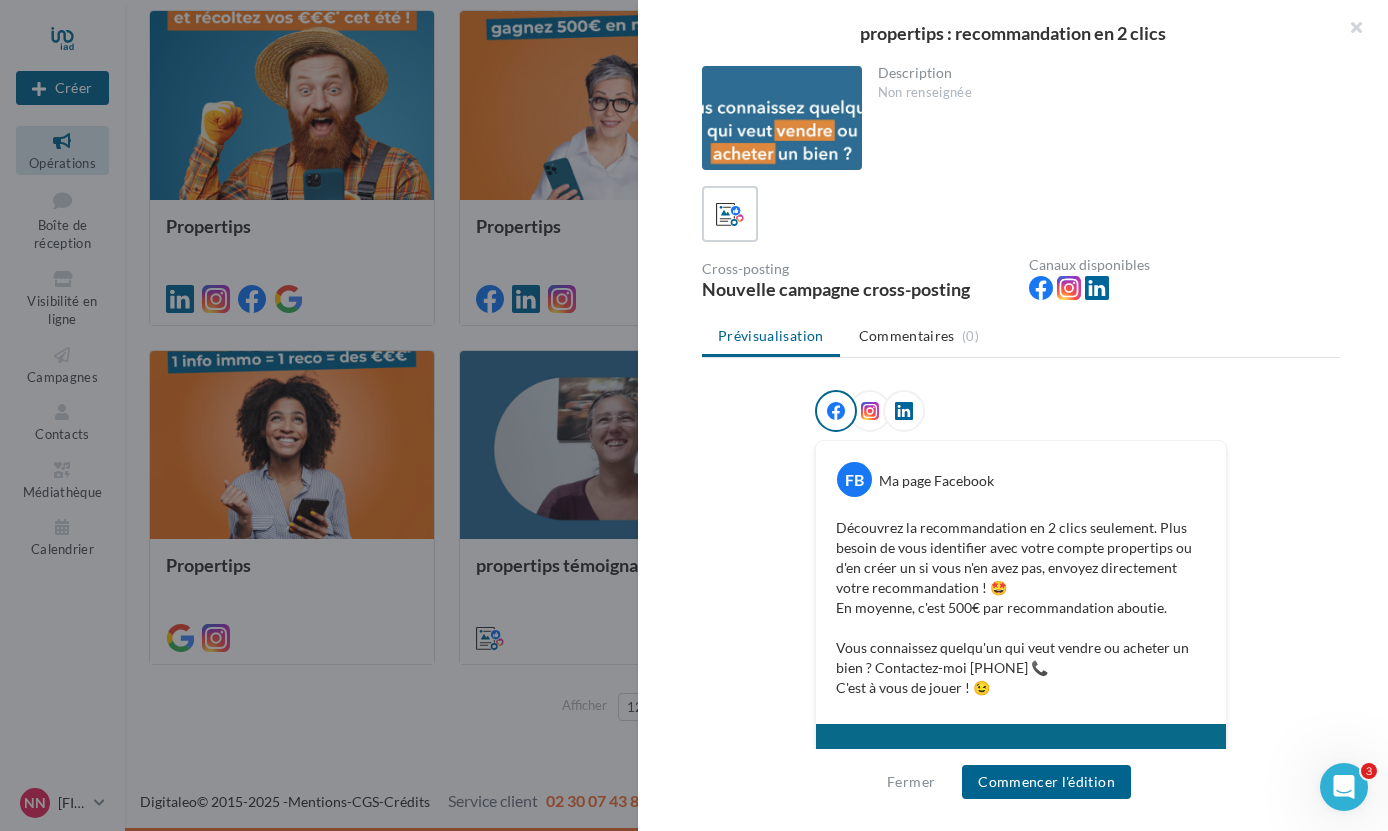 click on "Découvrez la recommandation en 2 clics seulement. Plus besoin de vous identifier avec votre compte propertips ou d'en créer un si vous n'en avez pas, envoyez directement votre recommandation ! 🤩 En moyenne, c'est 500€ par recommandation aboutie. Vous connaissez quelqu'un qui veut vendre ou acheter un bien ? Contactez-moi  06 76 57 36 29 📞 C'est à vous de jouer ! 😉" at bounding box center (1021, 608) 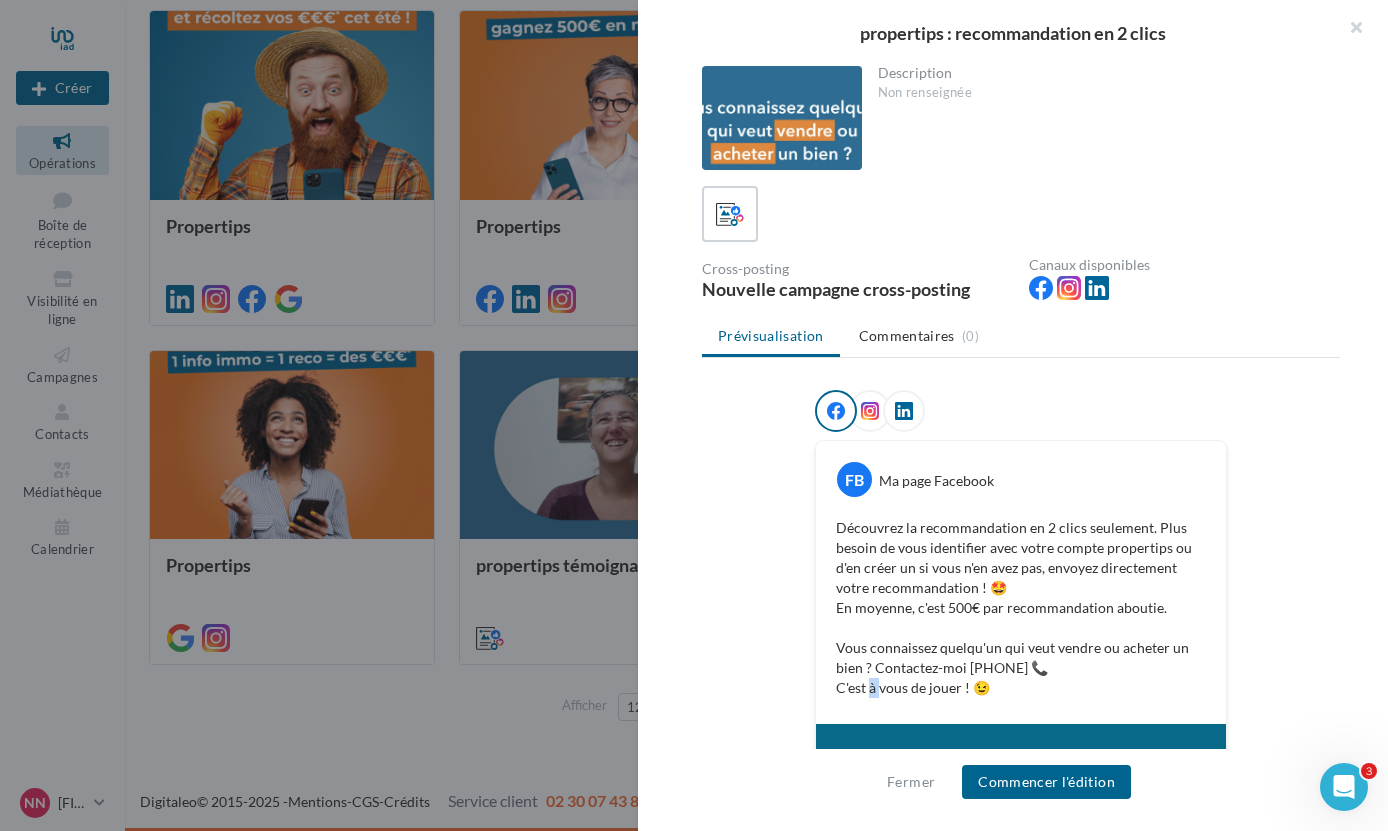 click on "Découvrez la recommandation en 2 clics seulement. Plus besoin de vous identifier avec votre compte propertips ou d'en créer un si vous n'en avez pas, envoyez directement votre recommandation ! 🤩 En moyenne, c'est 500€ par recommandation aboutie. Vous connaissez quelqu'un qui veut vendre ou acheter un bien ? Contactez-moi  06 76 57 36 29 📞 C'est à vous de jouer ! 😉" at bounding box center (1021, 608) 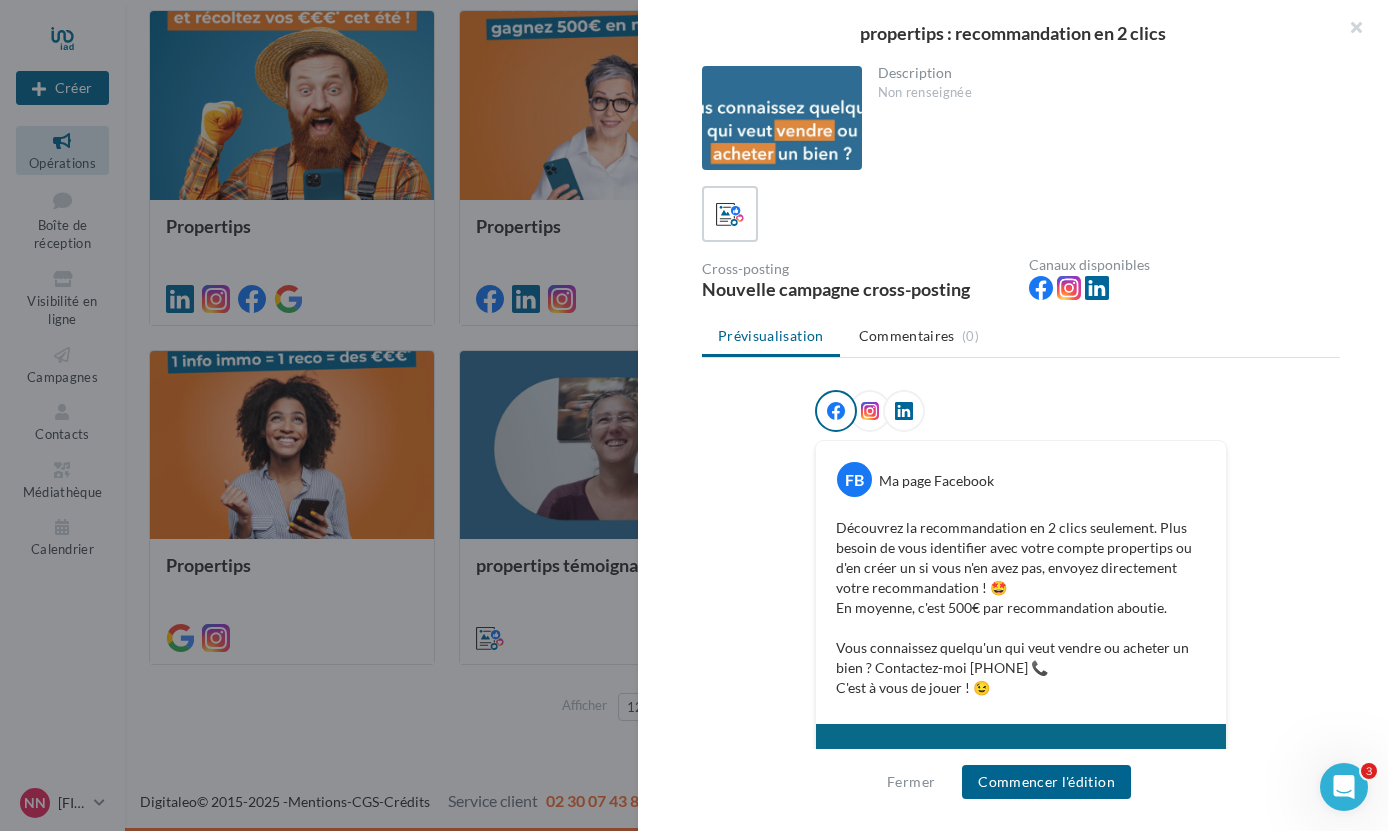click on "Découvrez la recommandation en 2 clics seulement. Plus besoin de vous identifier avec votre compte propertips ou d'en créer un si vous n'en avez pas, envoyez directement votre recommandation ! 🤩 En moyenne, c'est 500€ par recommandation aboutie. Vous connaissez quelqu'un qui veut vendre ou acheter un bien ? Contactez-moi  06 76 57 36 29 📞 C'est à vous de jouer ! 😉" at bounding box center (1021, 608) 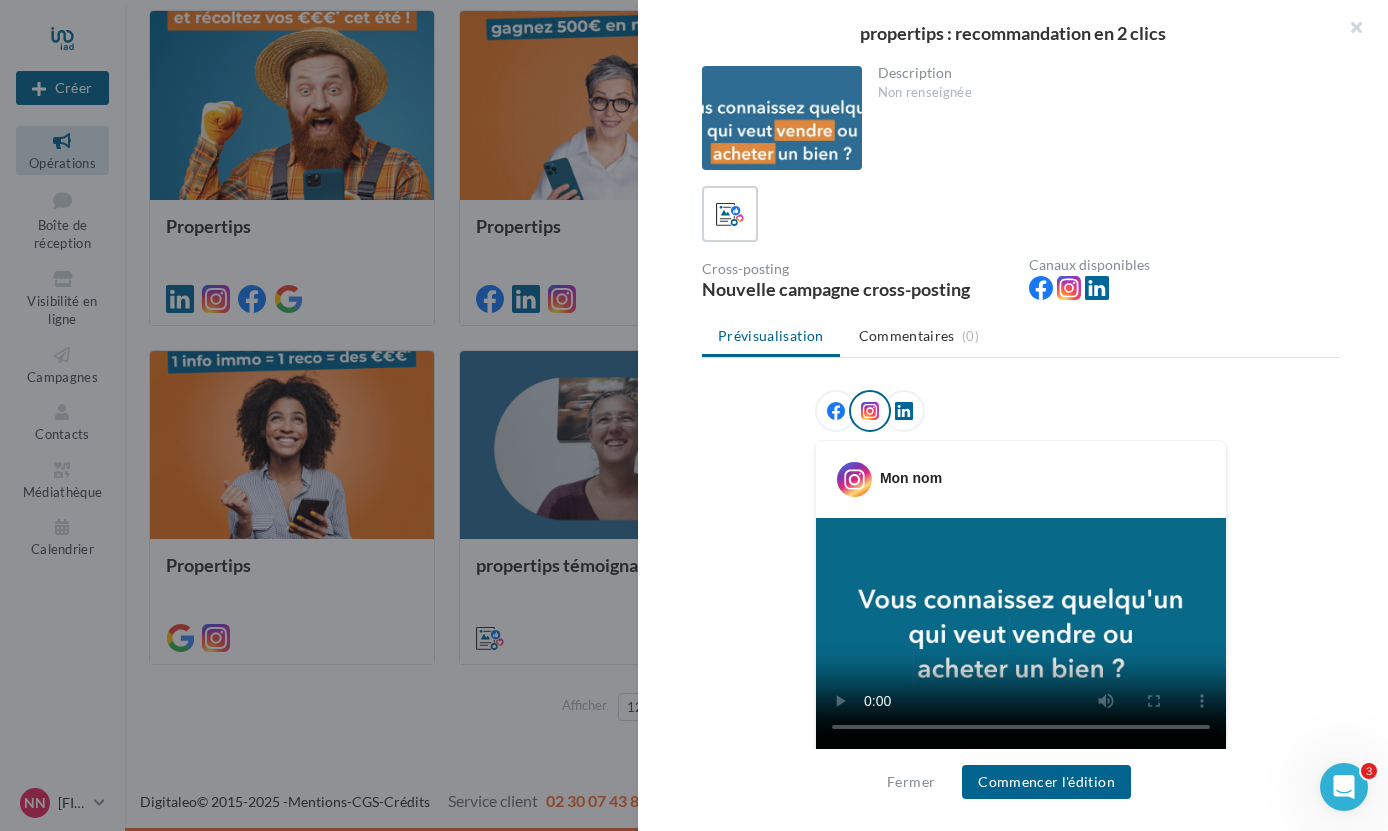 click at bounding box center (836, 411) 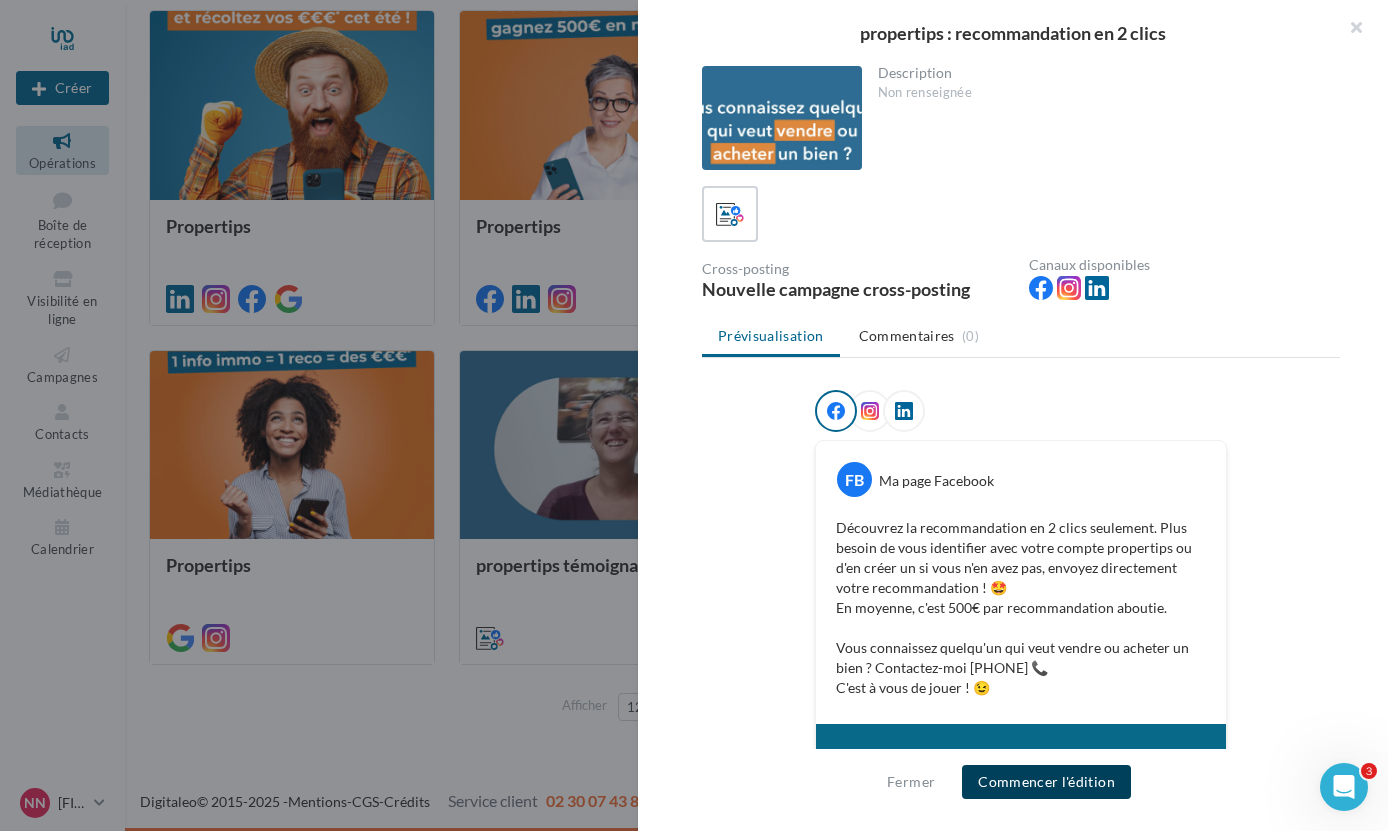 click on "Commencer l'édition" at bounding box center (1046, 782) 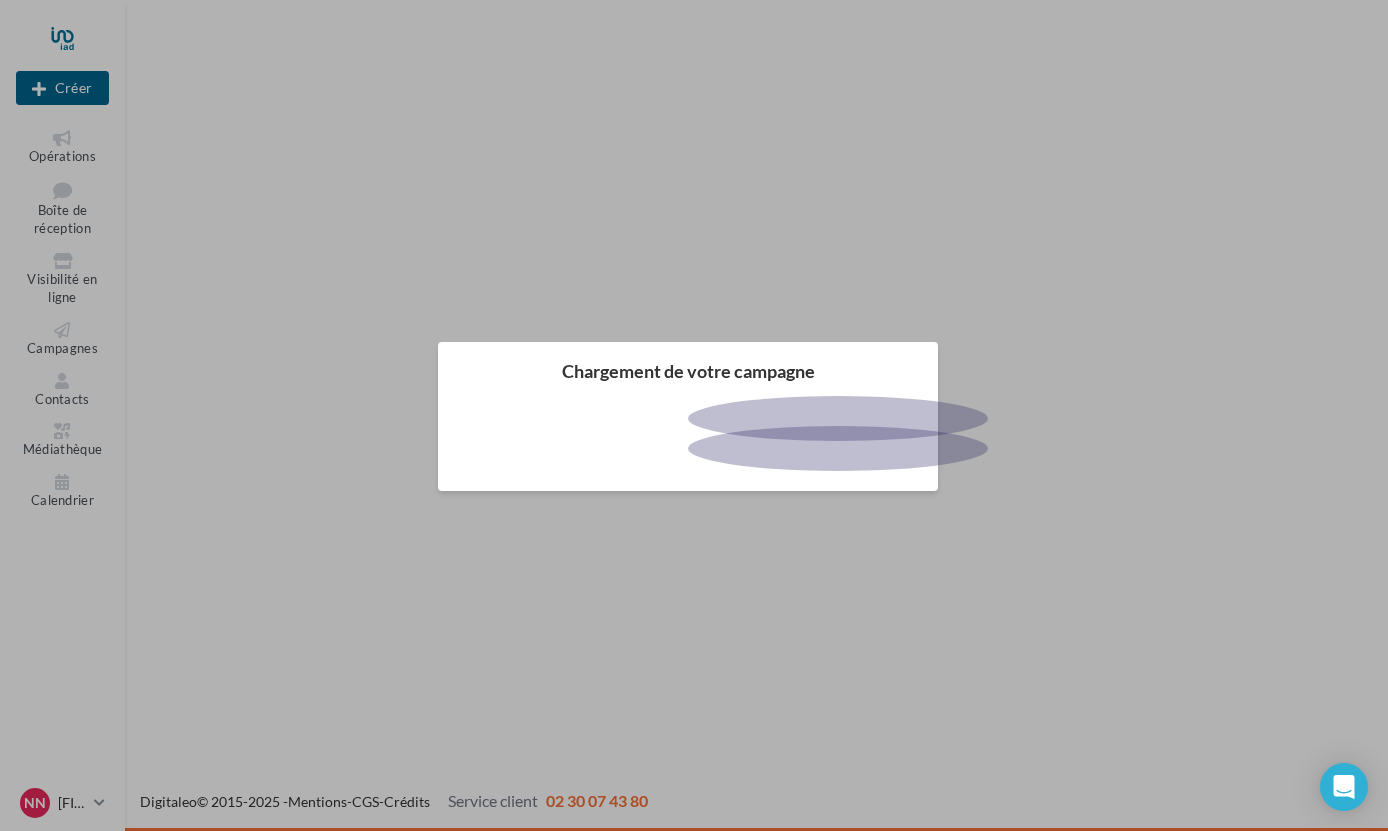 scroll, scrollTop: 0, scrollLeft: 0, axis: both 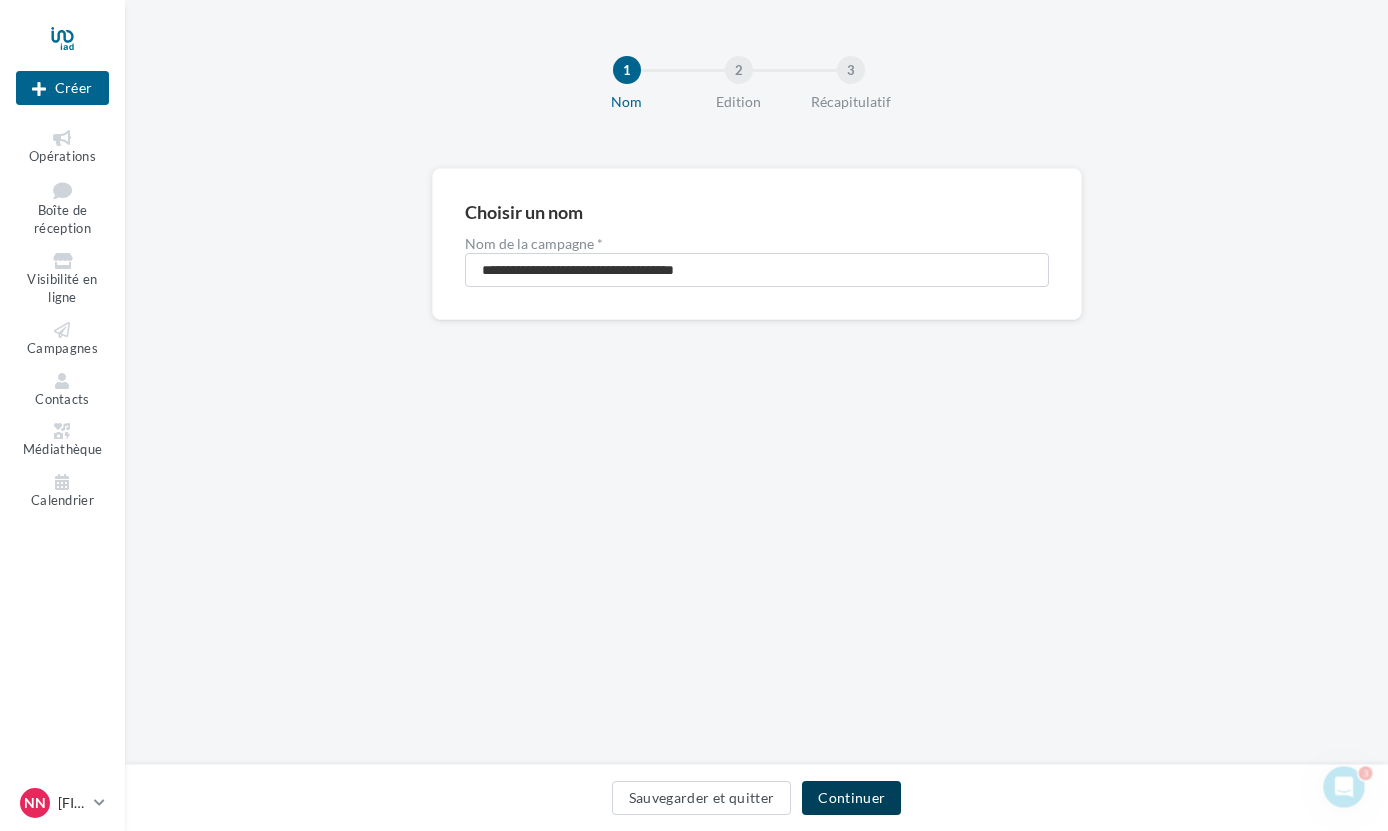 click on "Continuer" at bounding box center (851, 798) 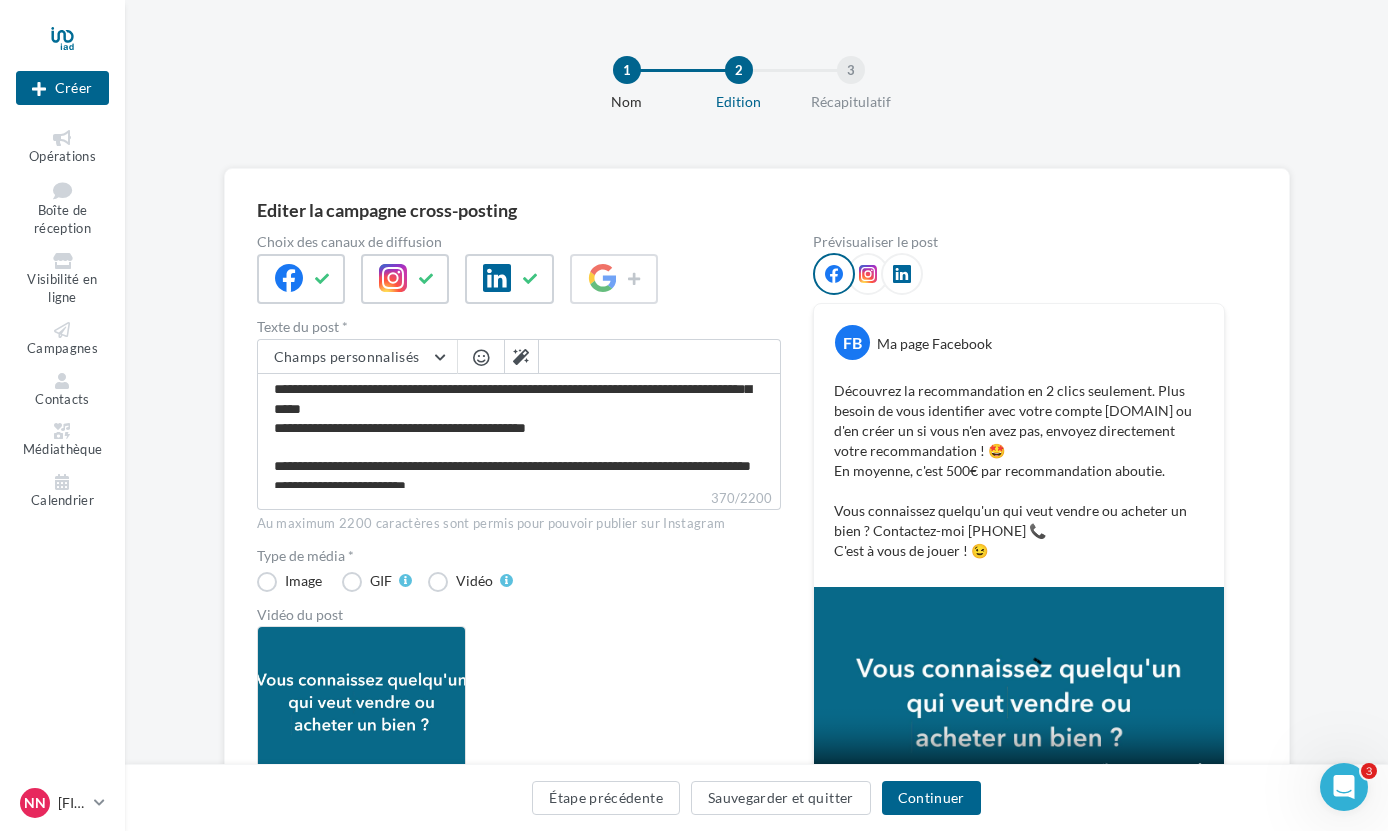 scroll, scrollTop: 0, scrollLeft: 0, axis: both 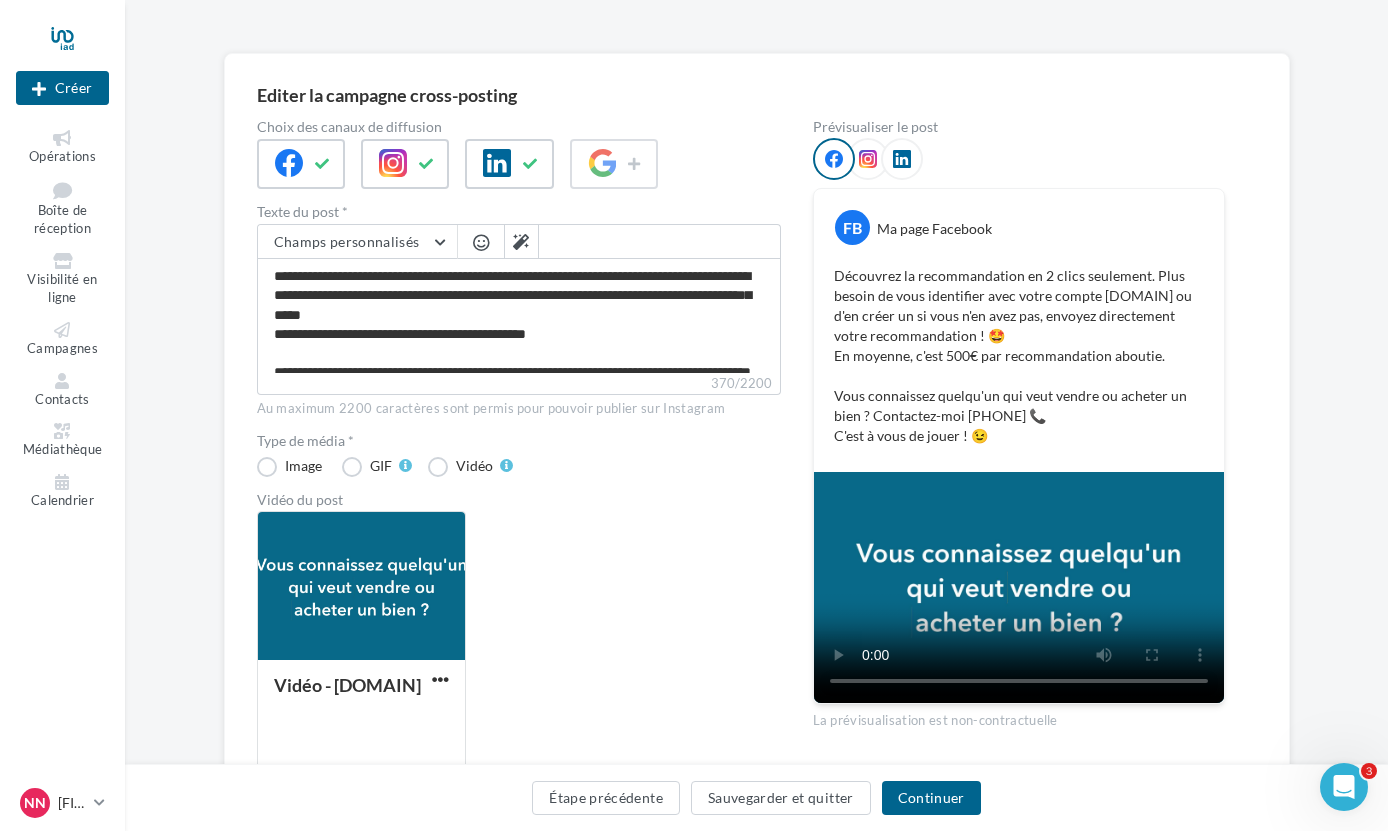 click at bounding box center [868, 159] 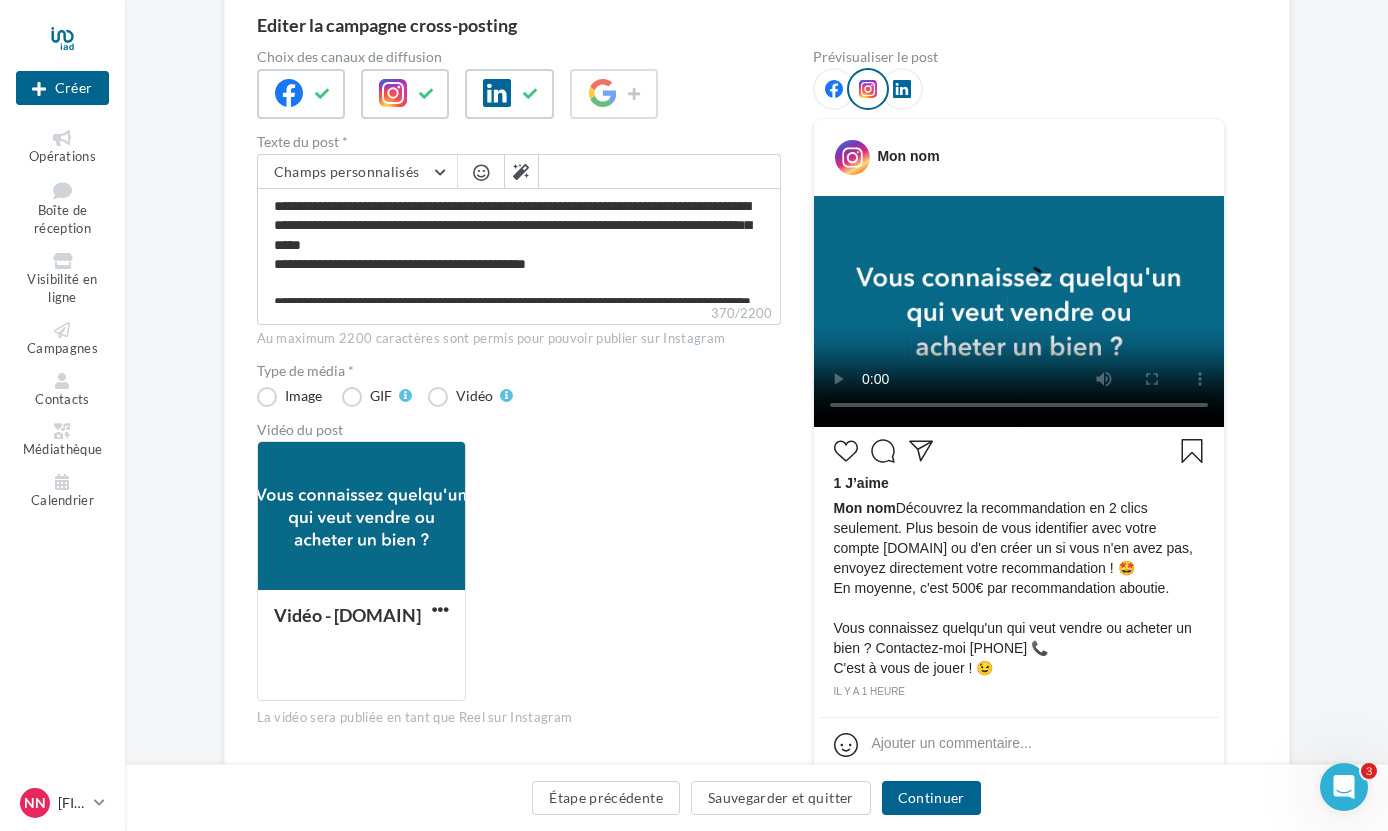 scroll, scrollTop: 191, scrollLeft: 0, axis: vertical 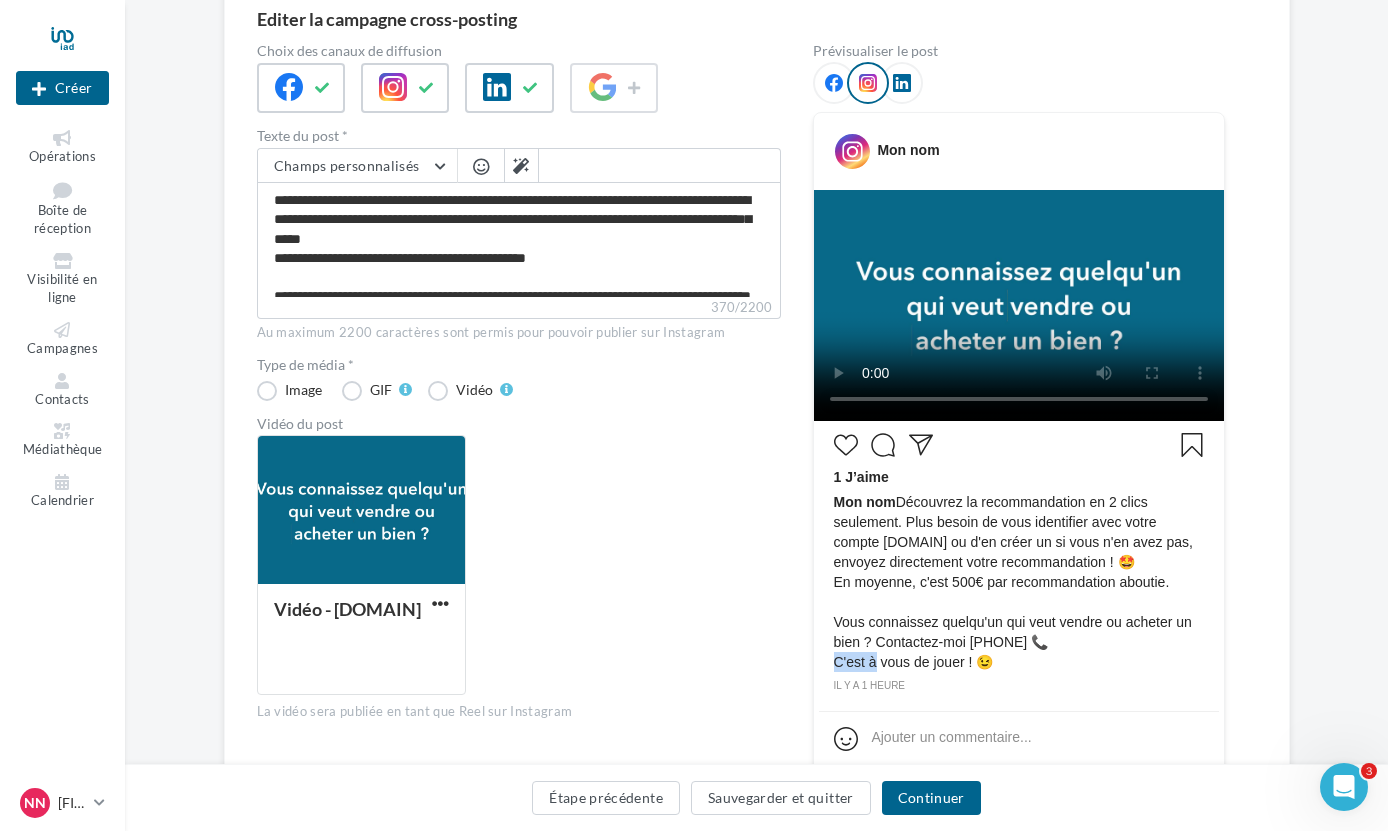 drag, startPoint x: 878, startPoint y: 666, endPoint x: 836, endPoint y: 666, distance: 42 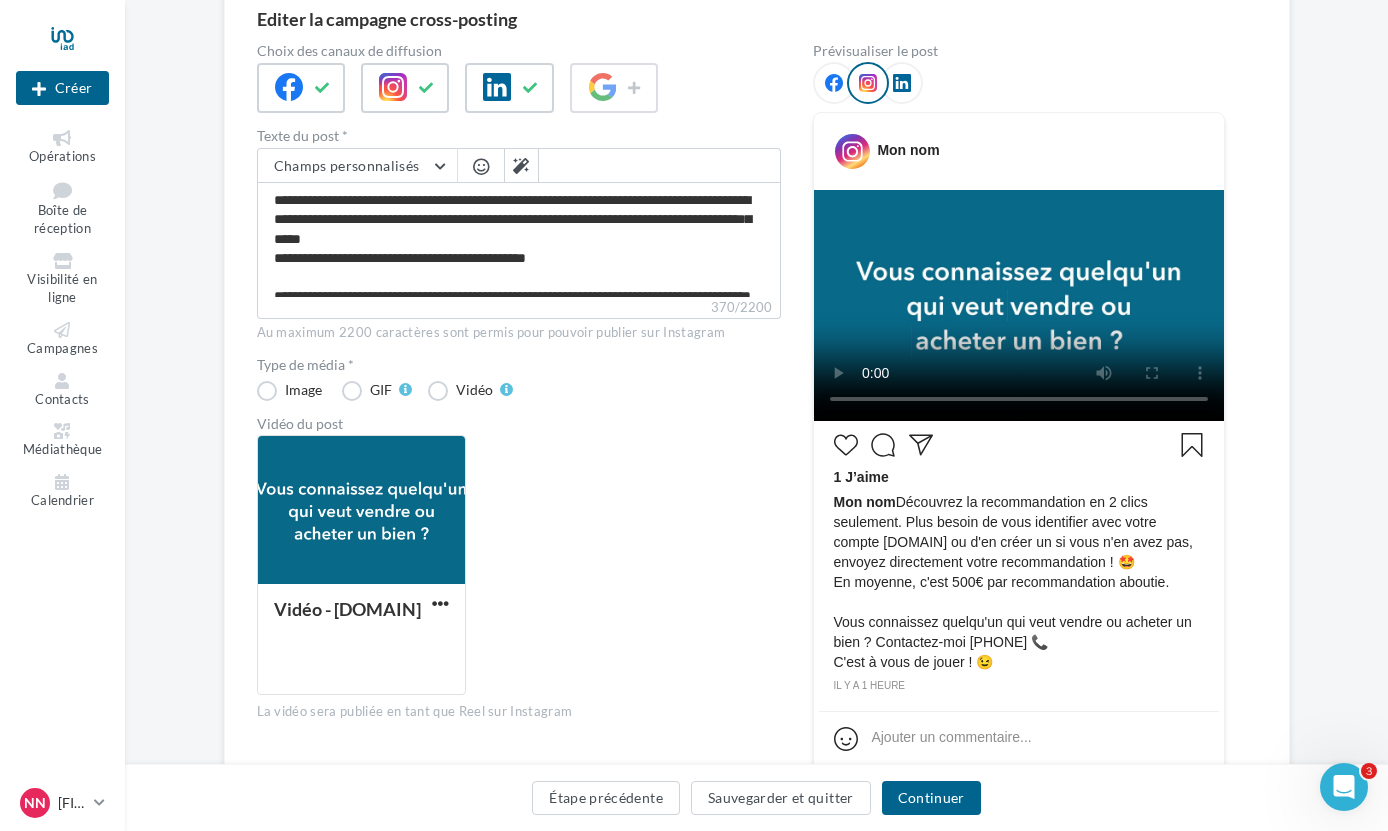 click on "Mon nom  Découvrez la recommandation en 2 clics seulement. Plus besoin de vous identifier avec votre compte [DOMAIN] ou d'en créer un si vous n'en avez pas, envoyez directement votre recommandation ! 🤩 En moyenne, c'est 500€ par recommandation aboutie. Vous connaissez quelqu'un qui veut vendre ou acheter un bien ? Contactez-moi  [PHONE] 📞 C'est à vous de jouer ! 😉" at bounding box center [1019, 582] 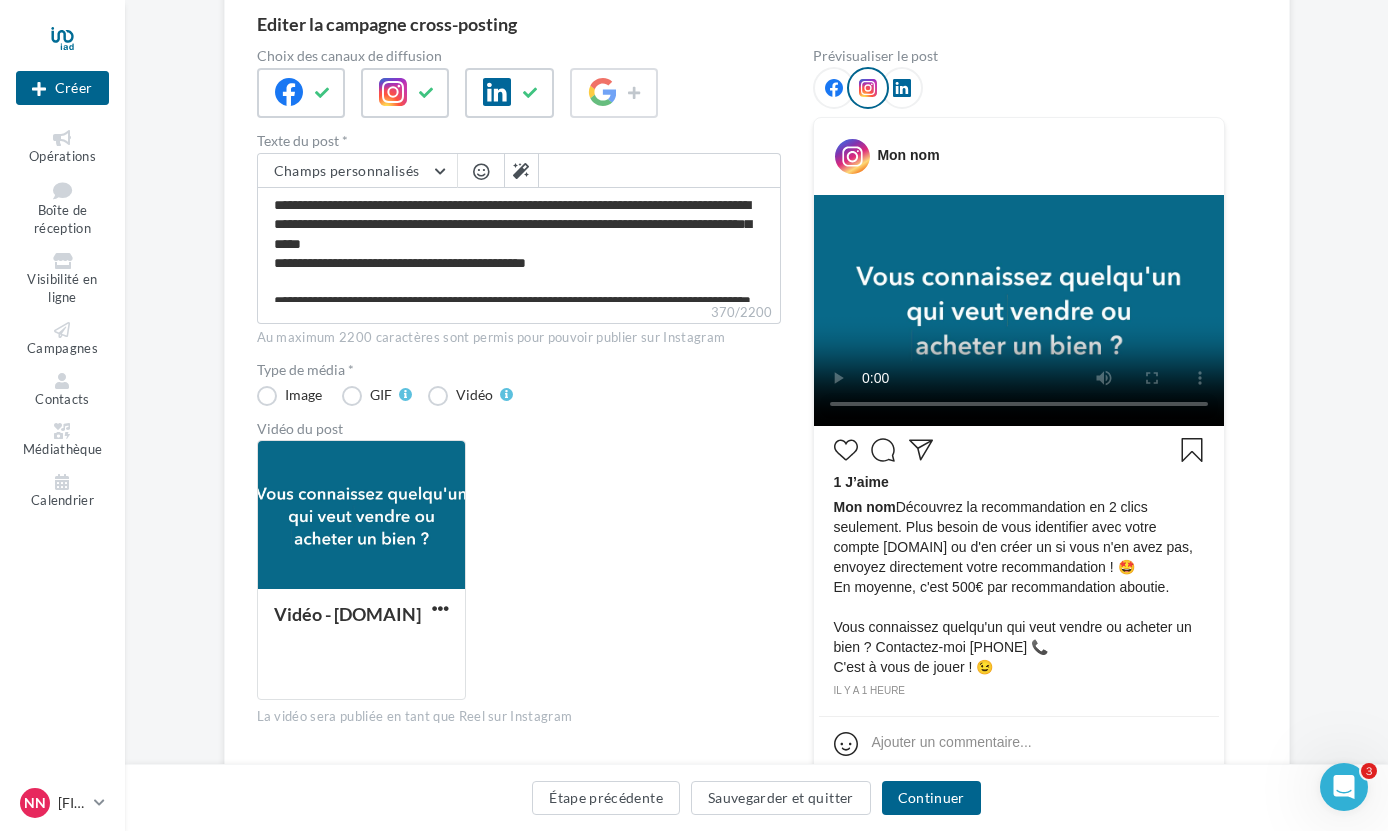 scroll, scrollTop: 210, scrollLeft: 0, axis: vertical 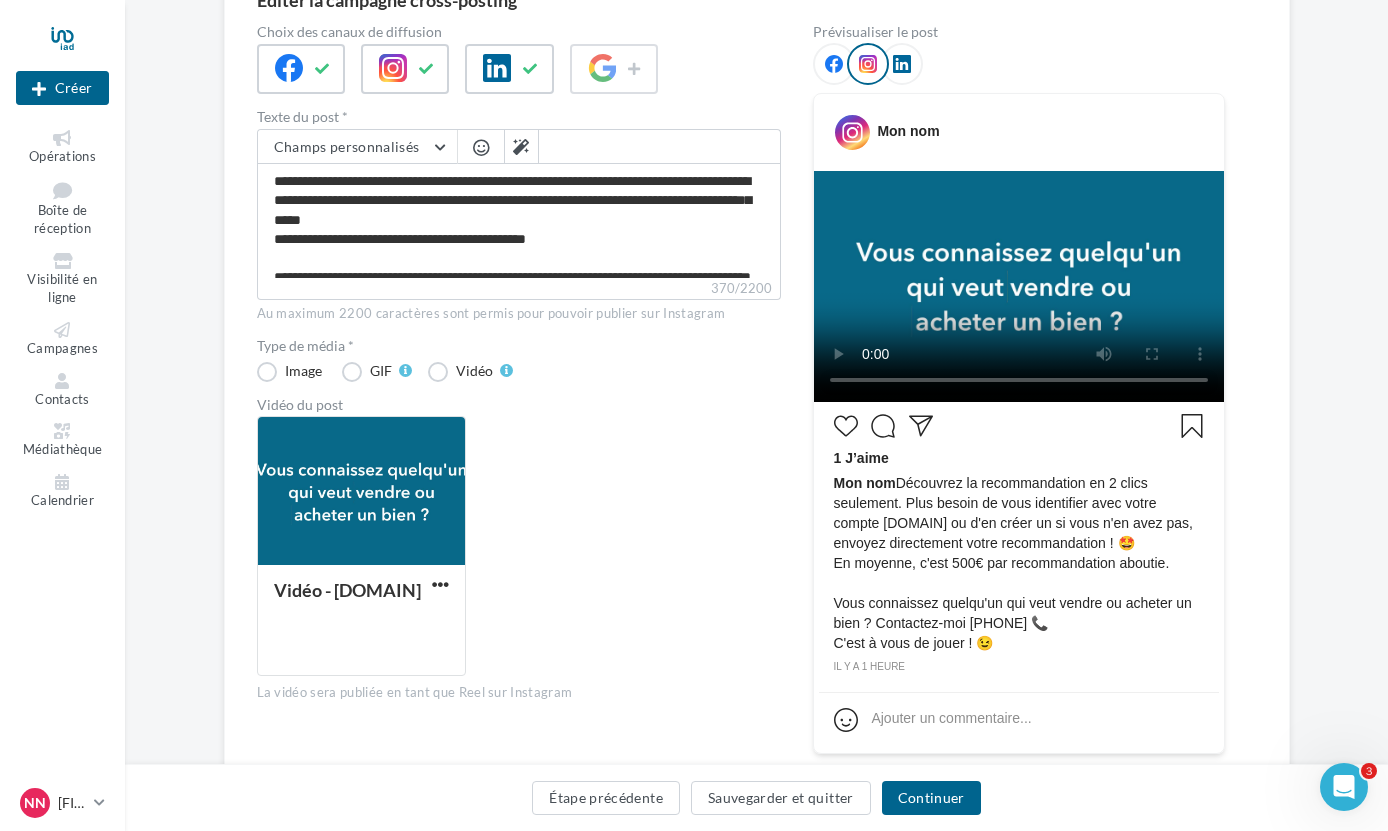 click at bounding box center (902, 64) 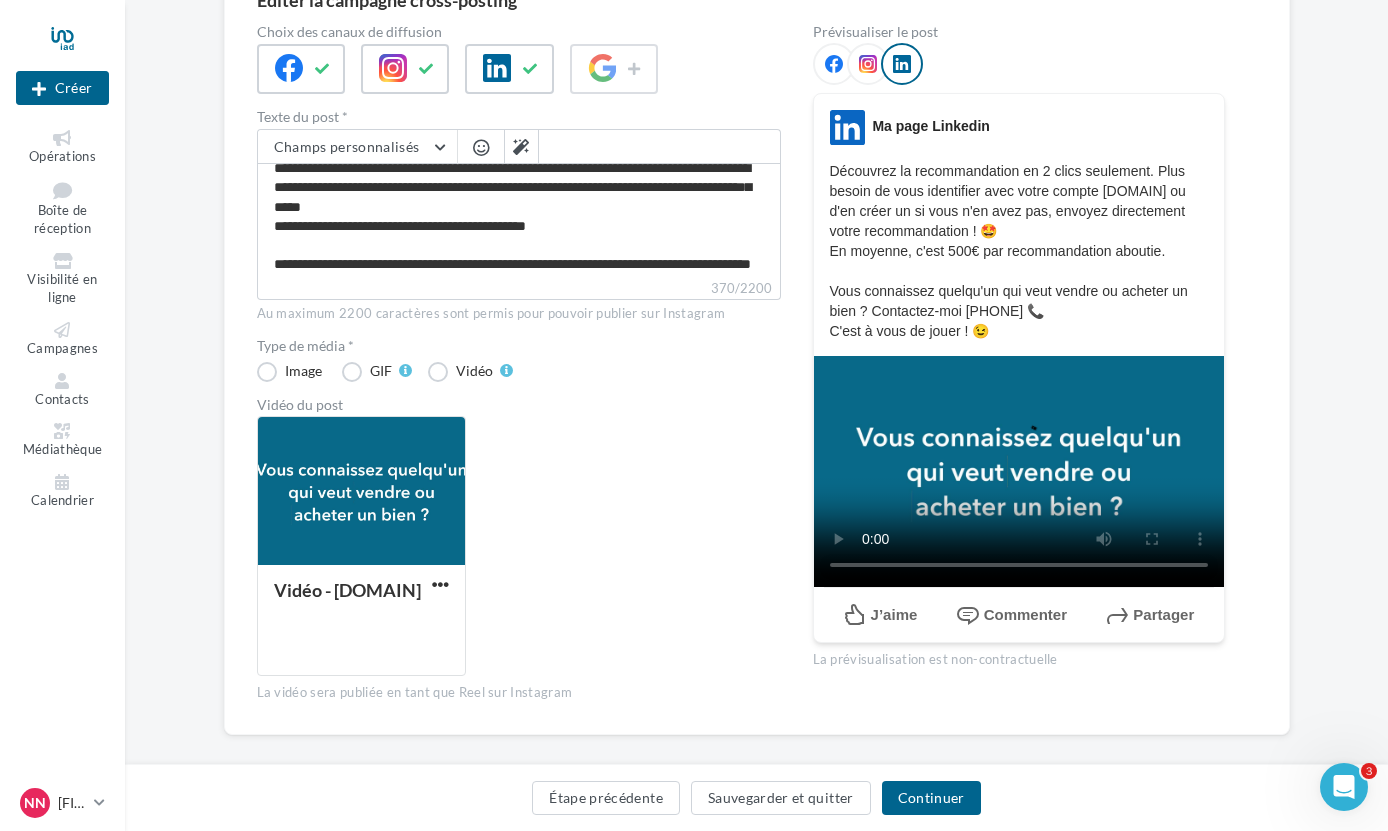 scroll, scrollTop: 56, scrollLeft: 0, axis: vertical 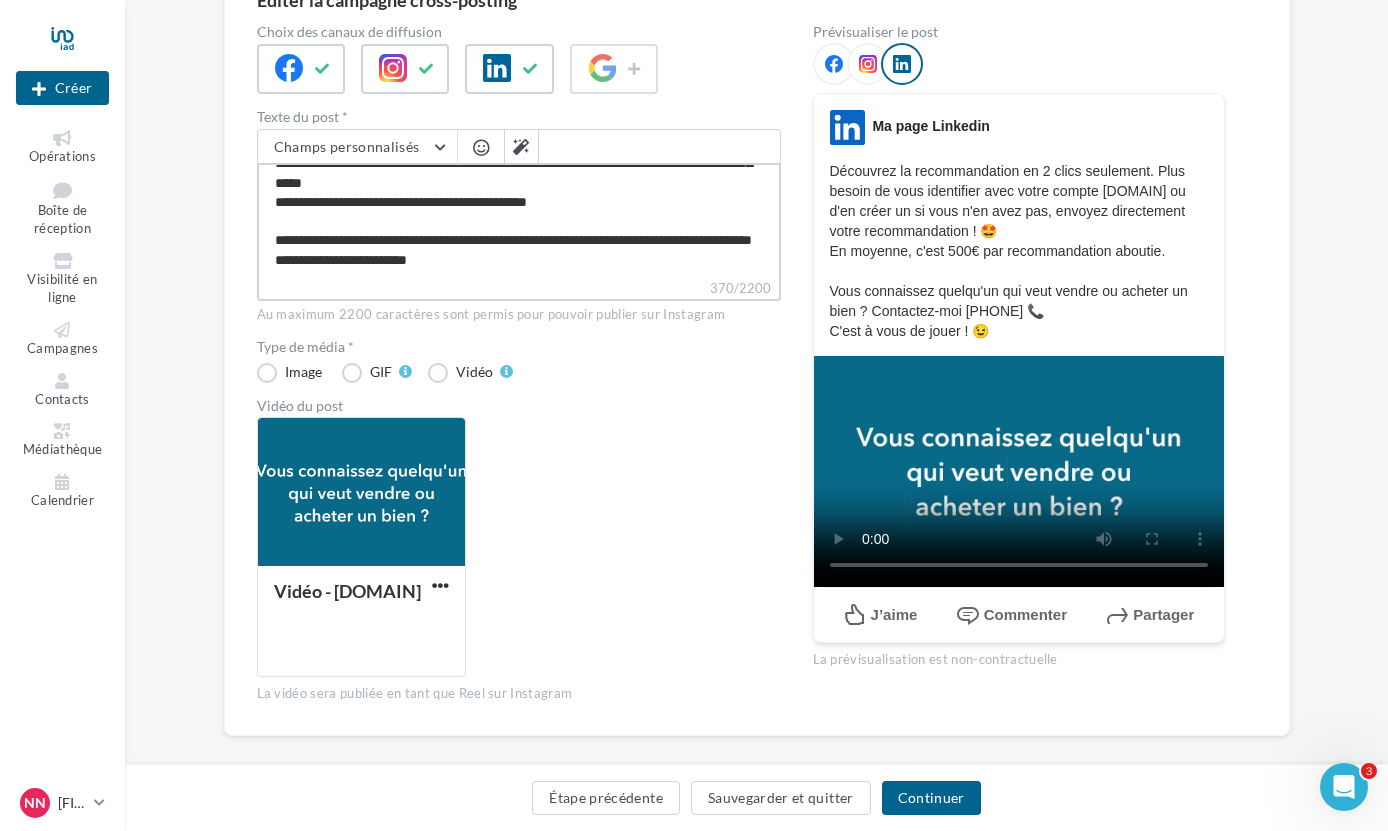 drag, startPoint x: 315, startPoint y: 267, endPoint x: 274, endPoint y: 267, distance: 41 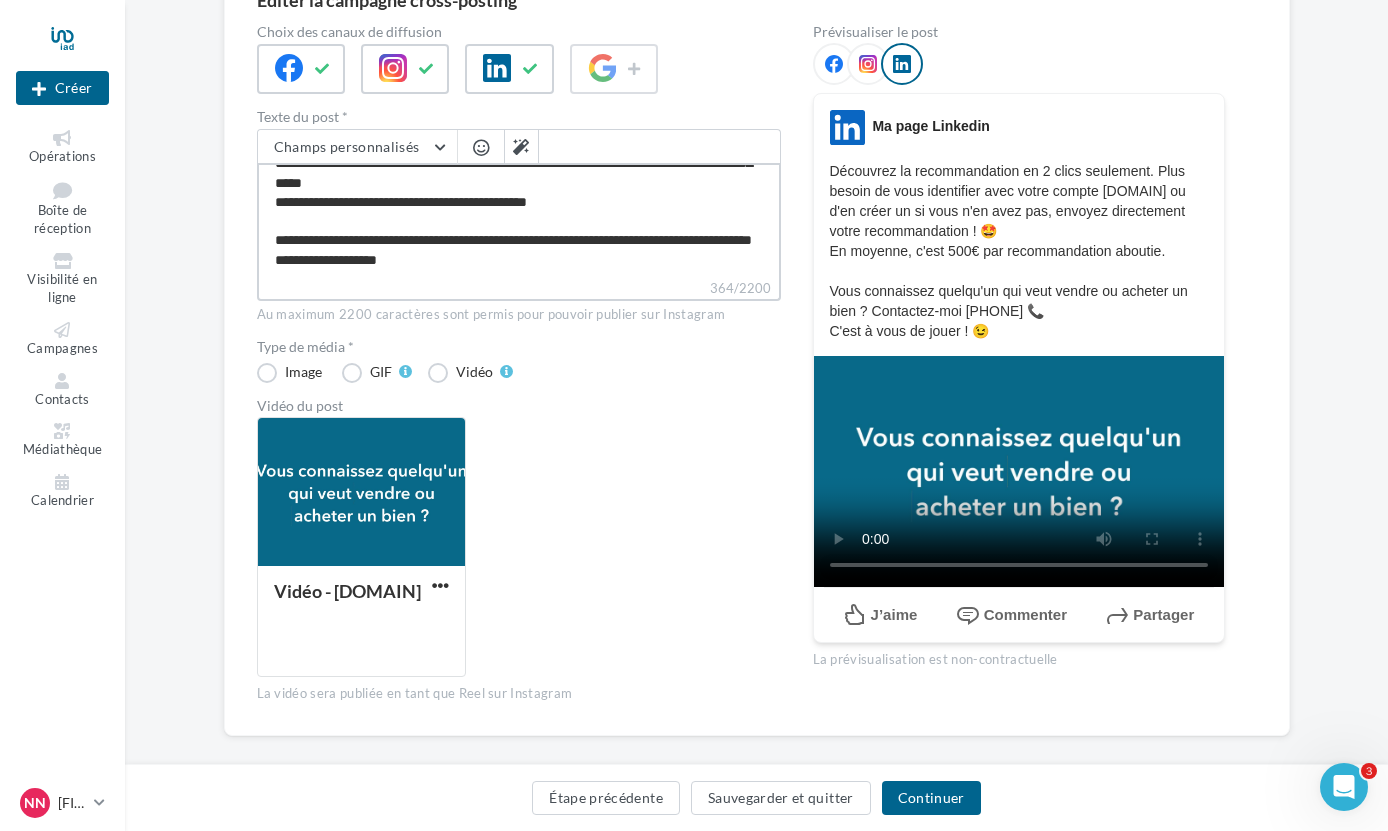 click on "**********" at bounding box center [519, 220] 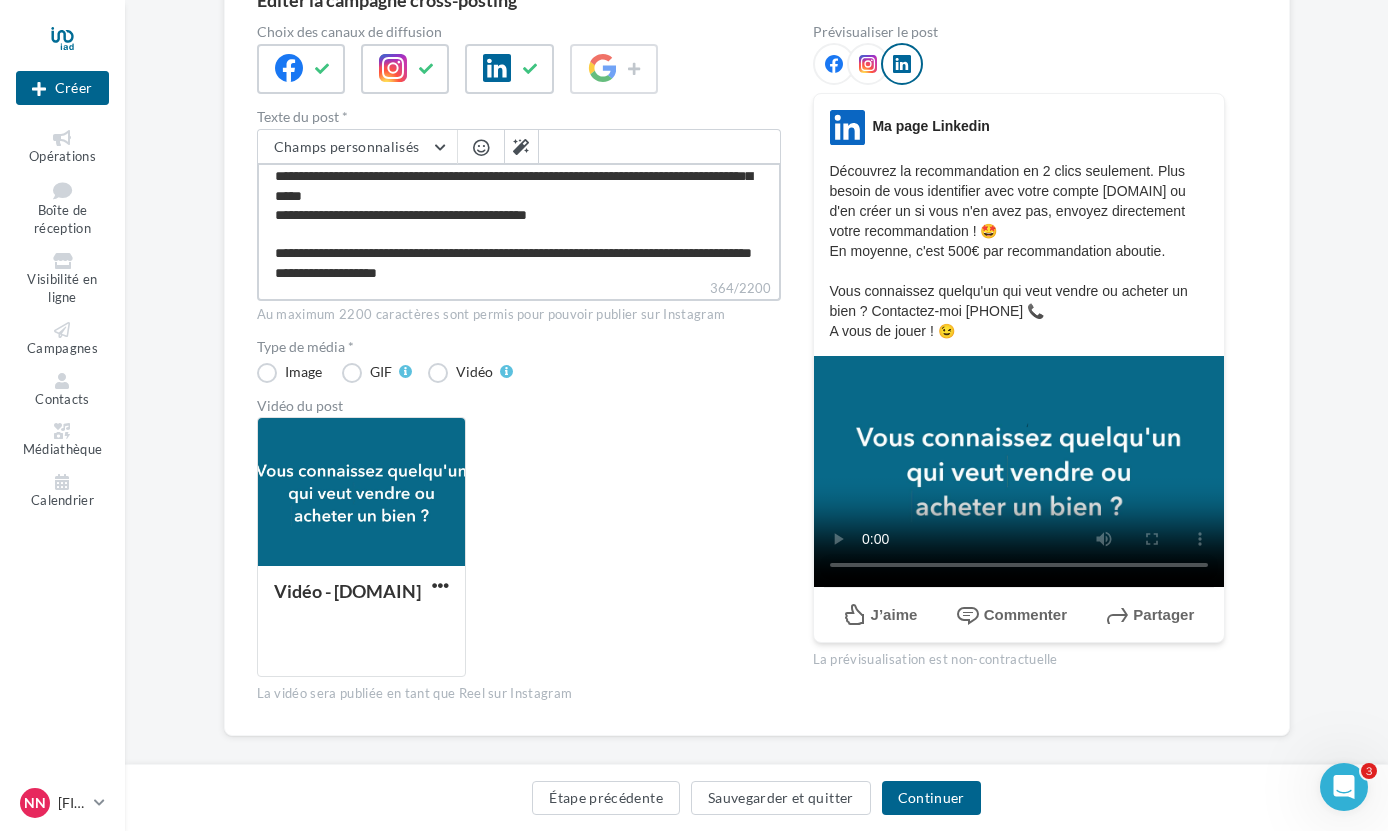 scroll, scrollTop: 0, scrollLeft: 0, axis: both 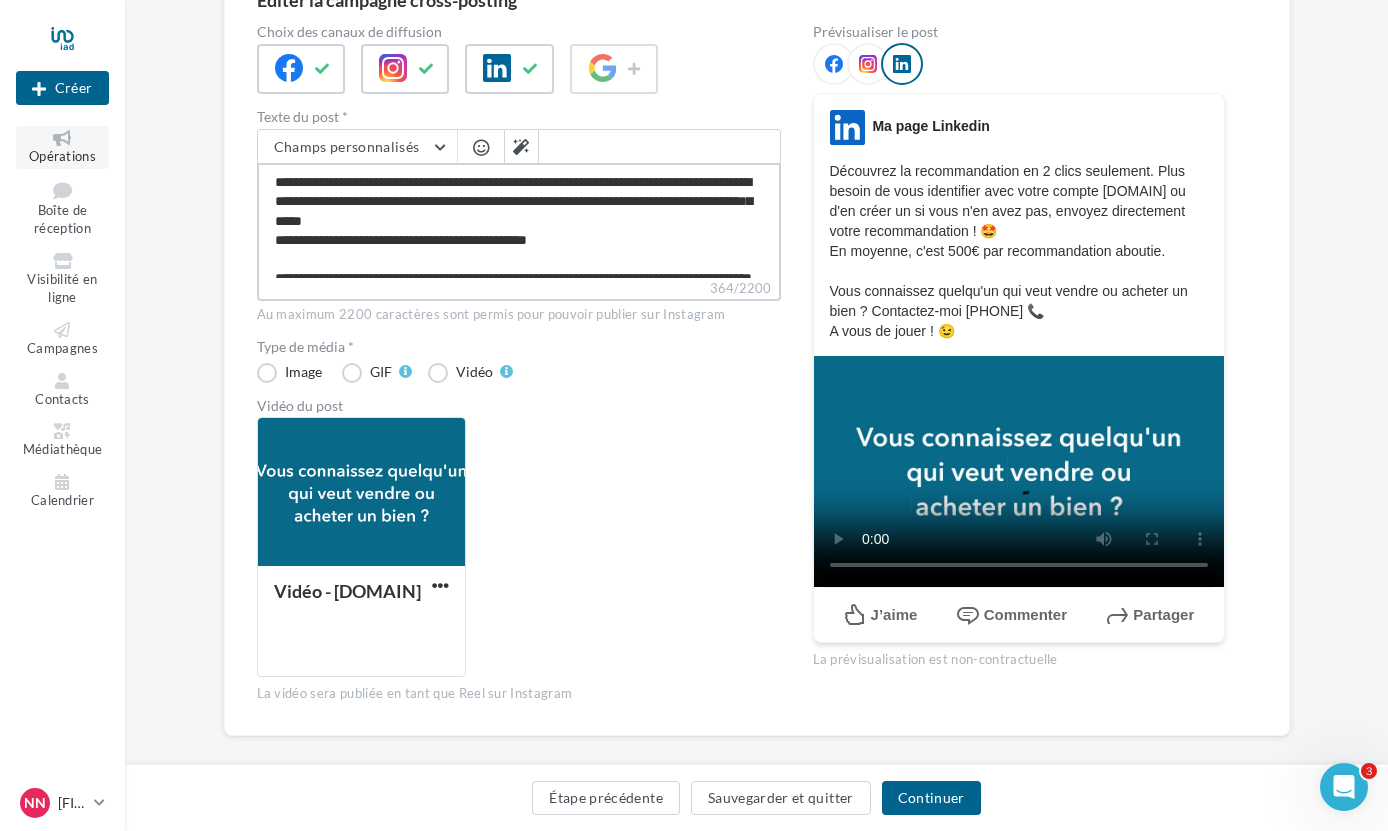 type on "**********" 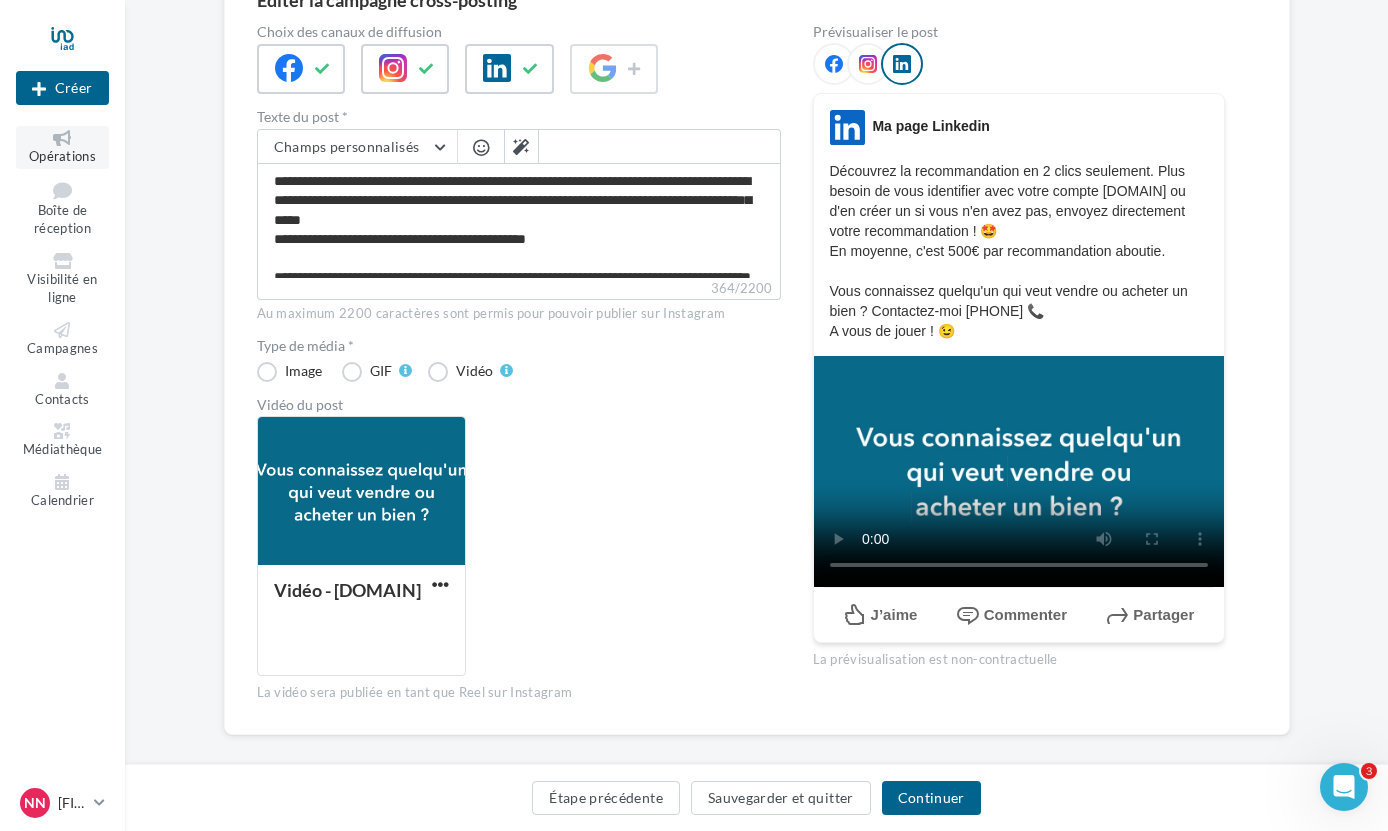 click on "Opérations" at bounding box center [62, 156] 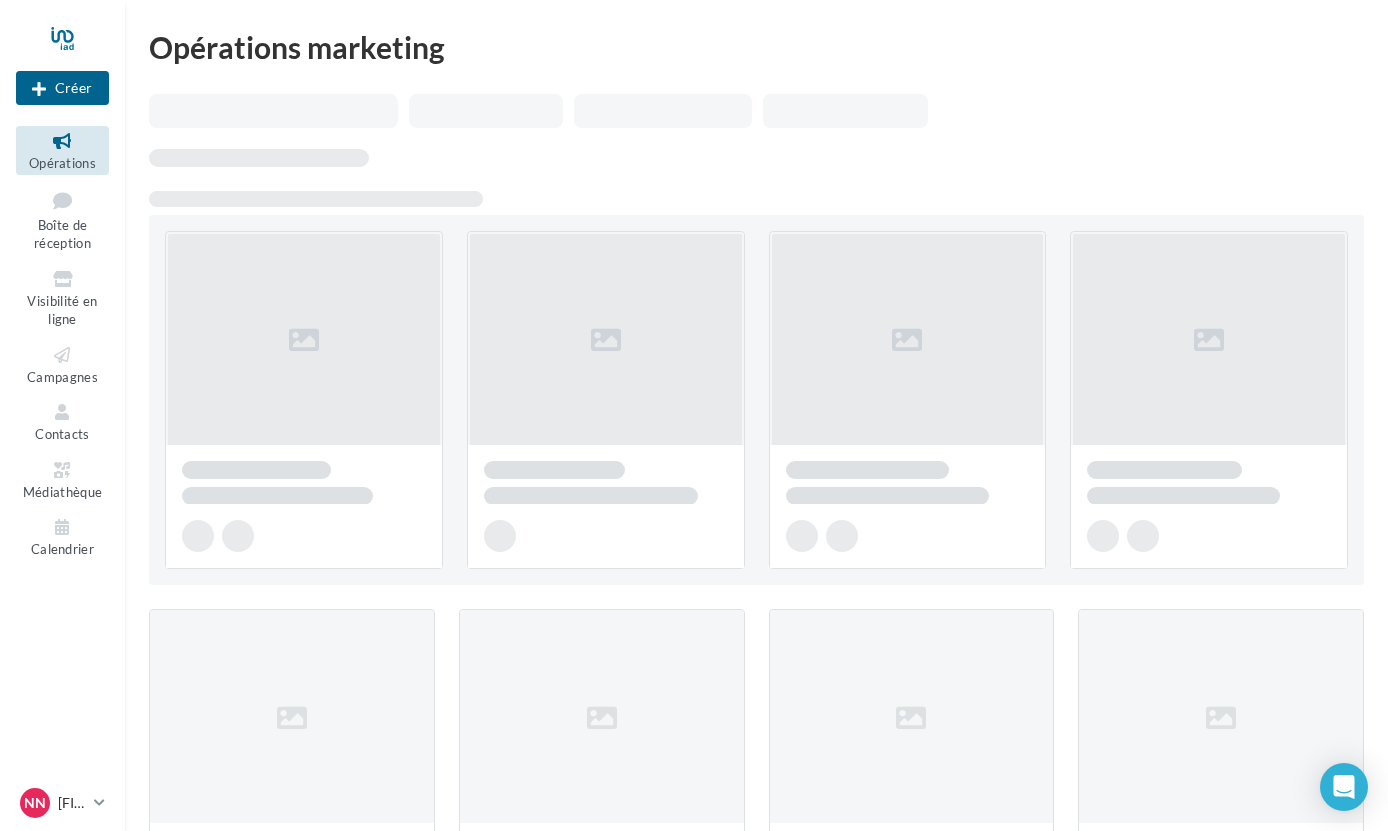 scroll, scrollTop: 0, scrollLeft: 0, axis: both 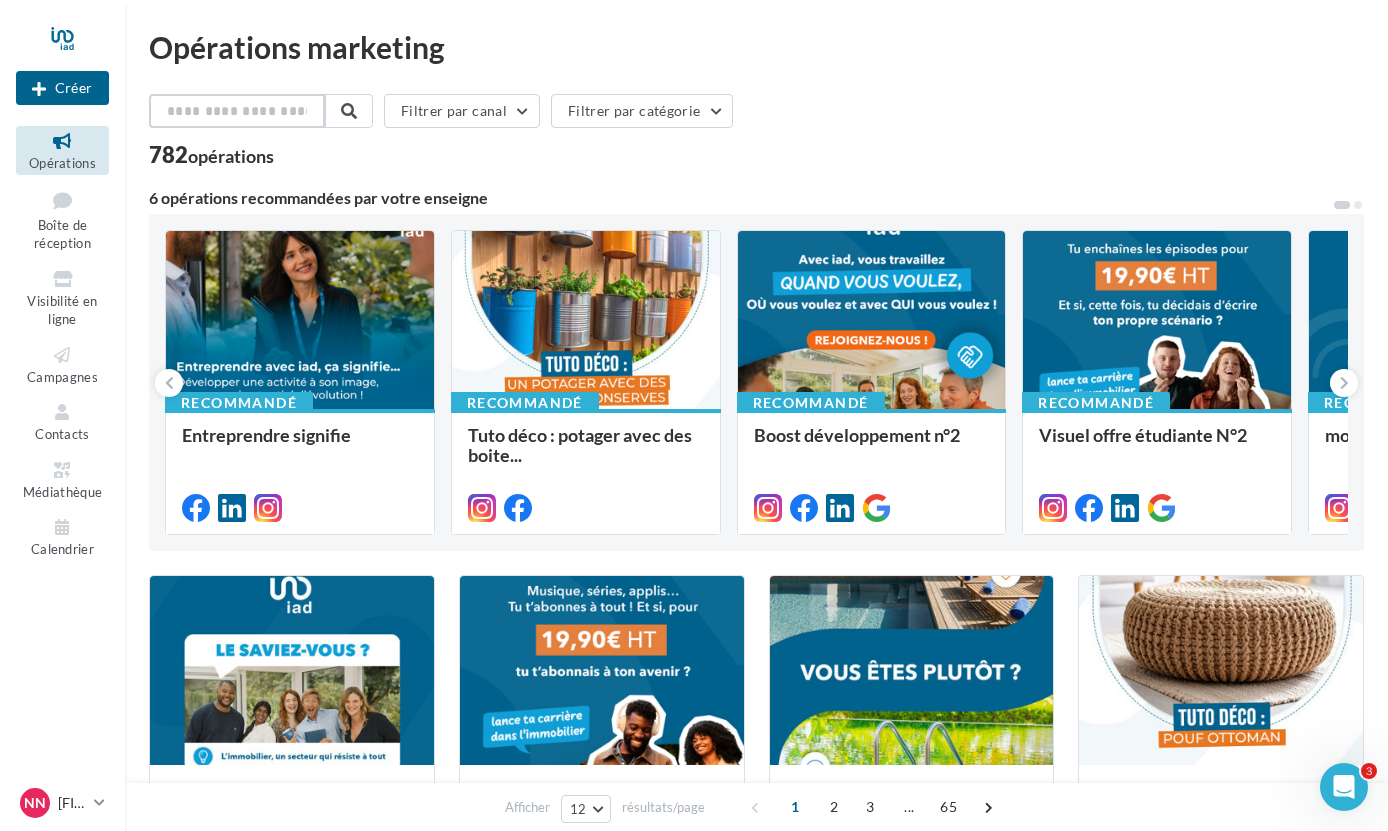 click at bounding box center (237, 111) 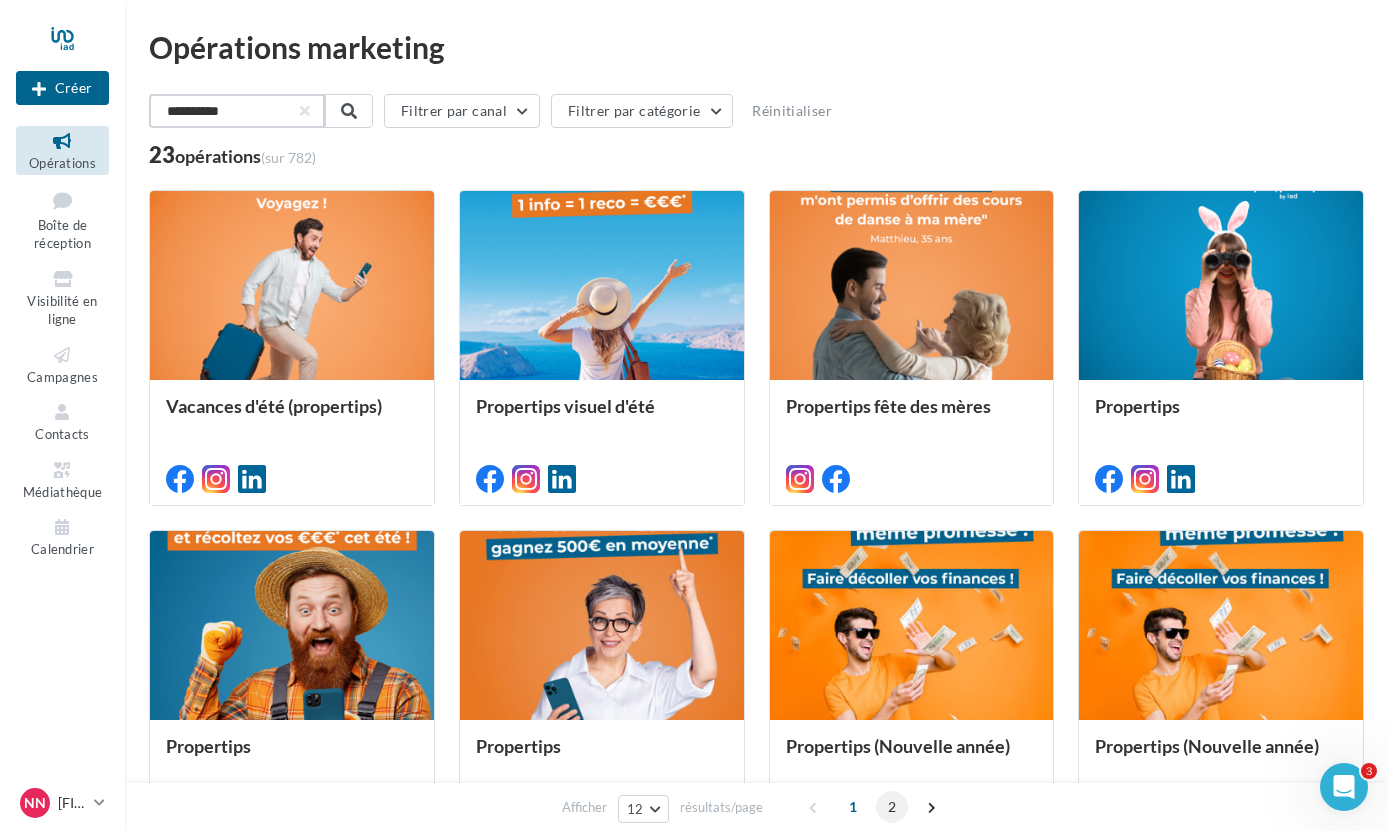 type on "**********" 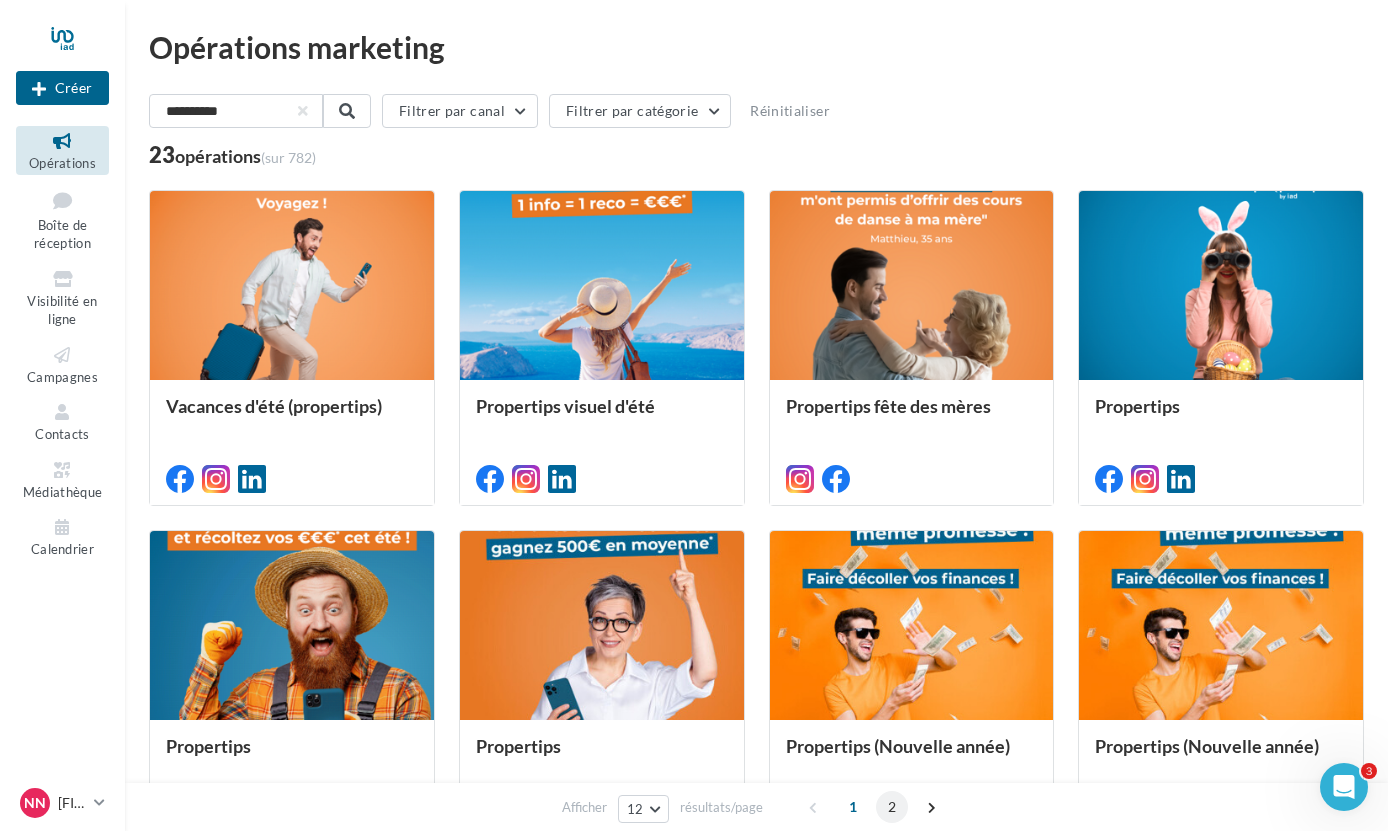 click on "2" at bounding box center (892, 807) 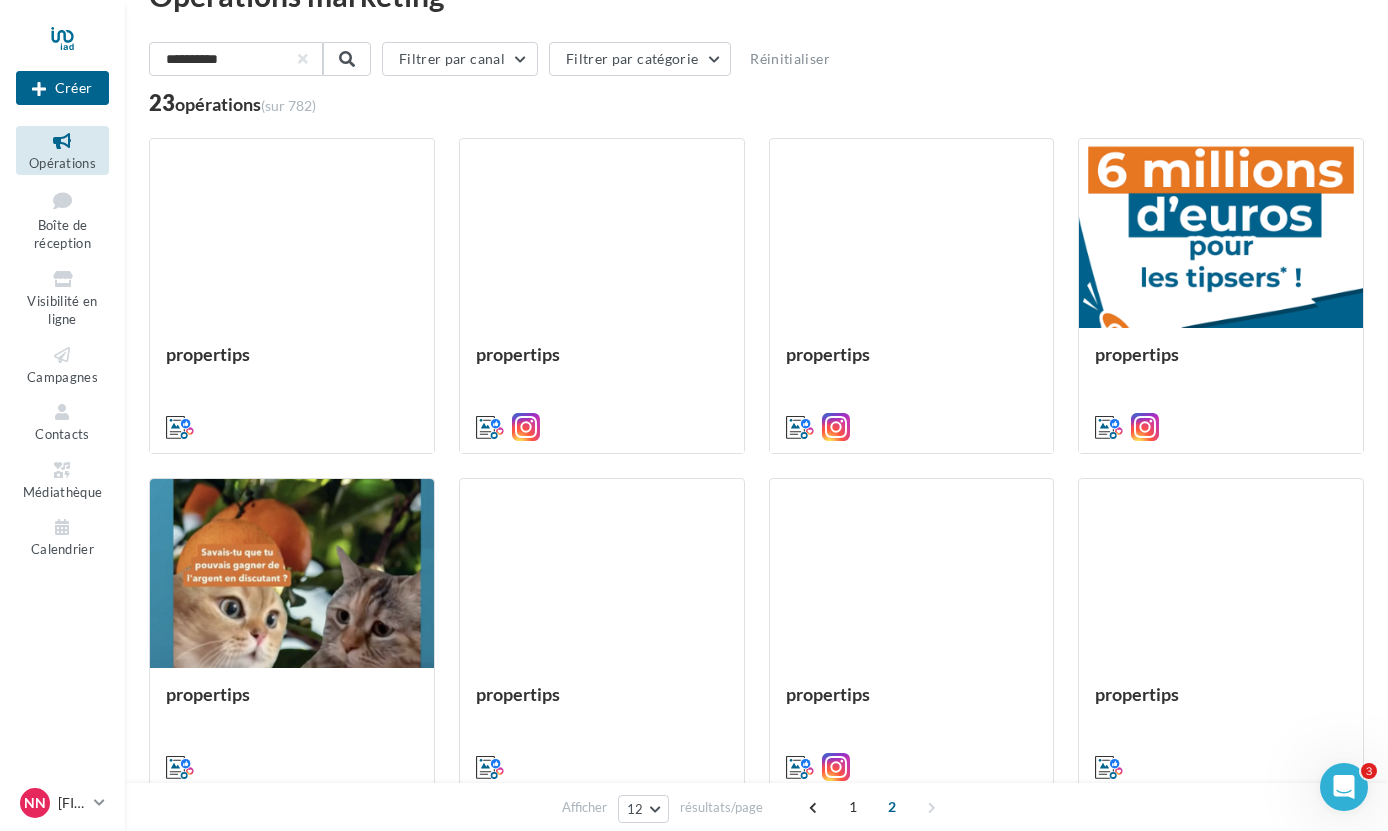scroll, scrollTop: 59, scrollLeft: 0, axis: vertical 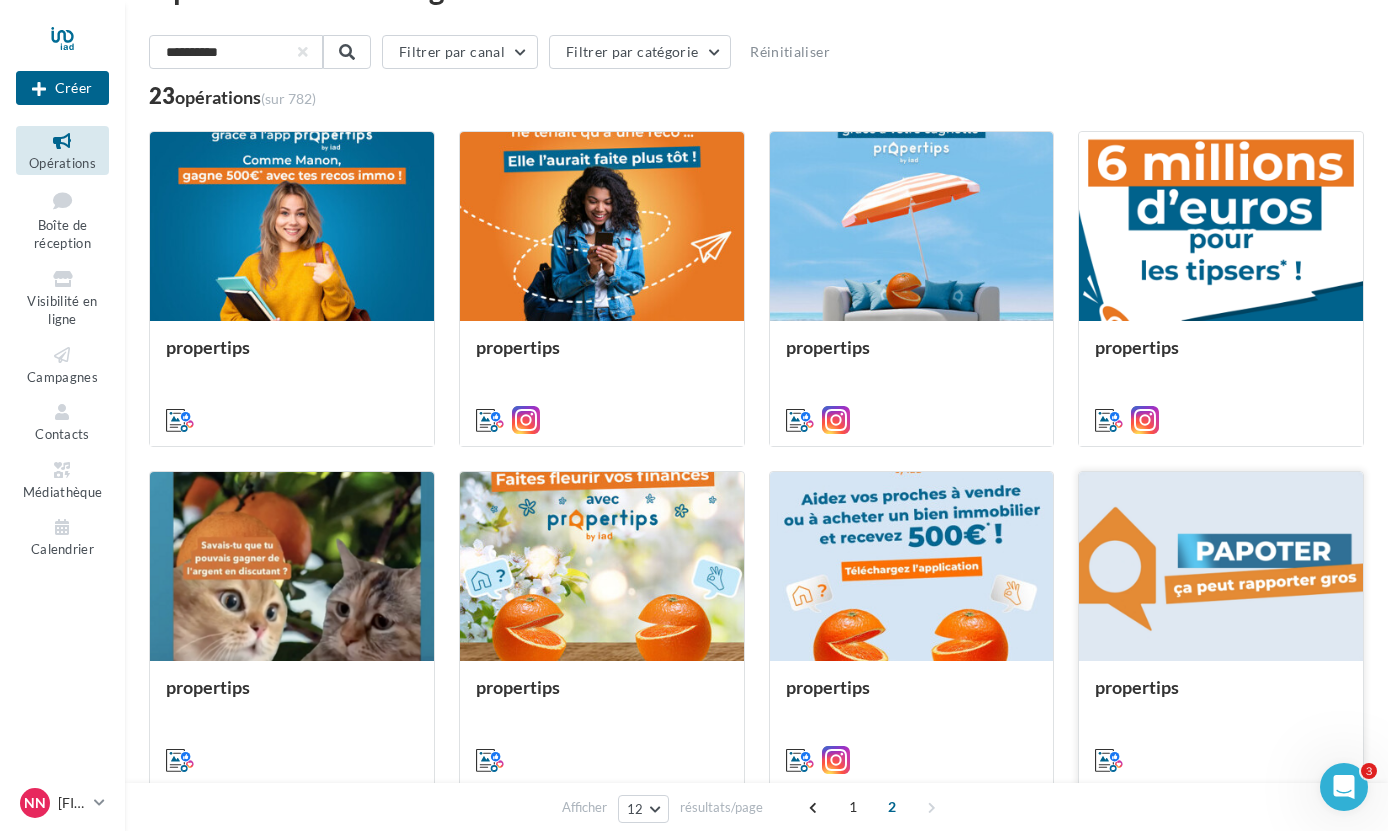 click at bounding box center (1221, 567) 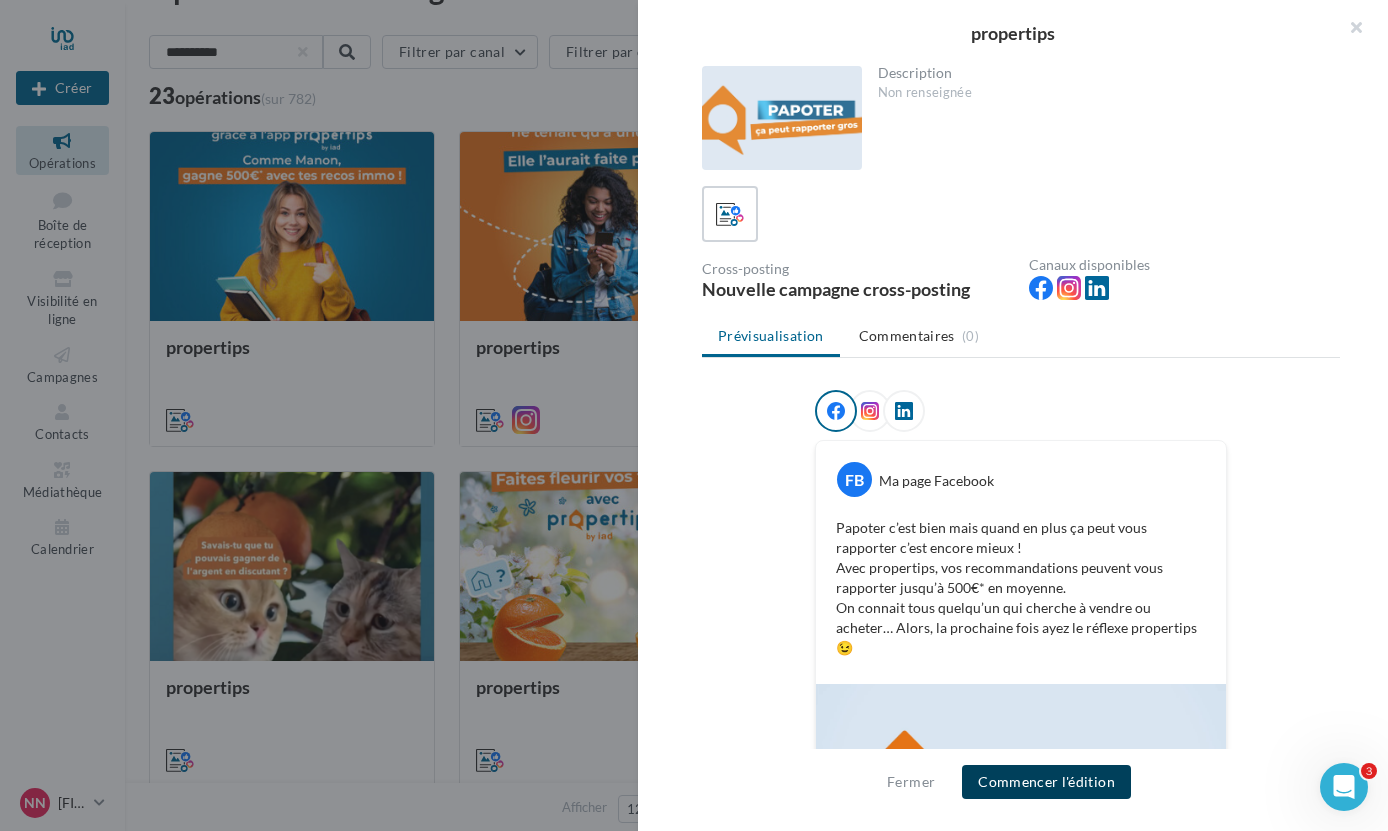 click on "Commencer l'édition" at bounding box center [1046, 782] 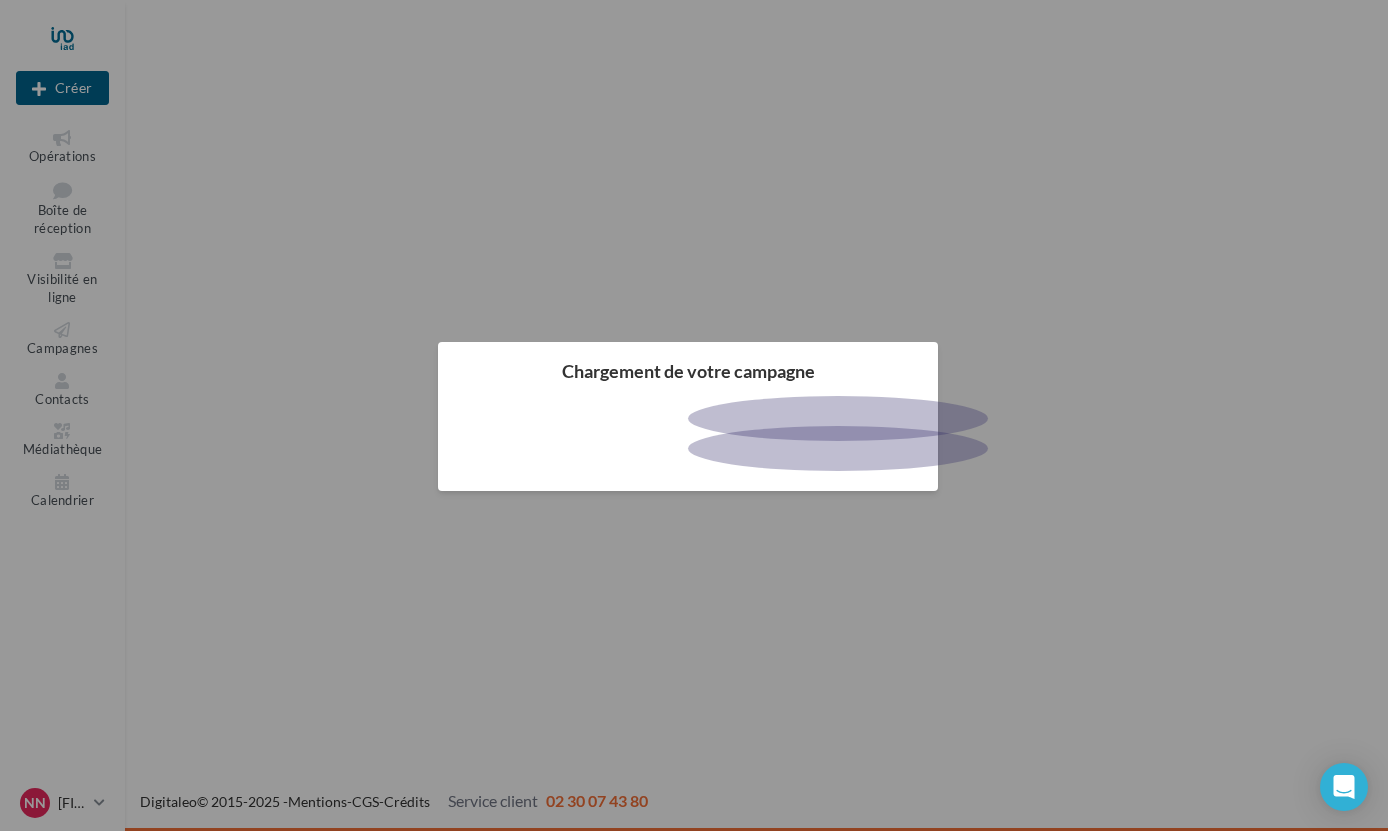 scroll, scrollTop: 0, scrollLeft: 0, axis: both 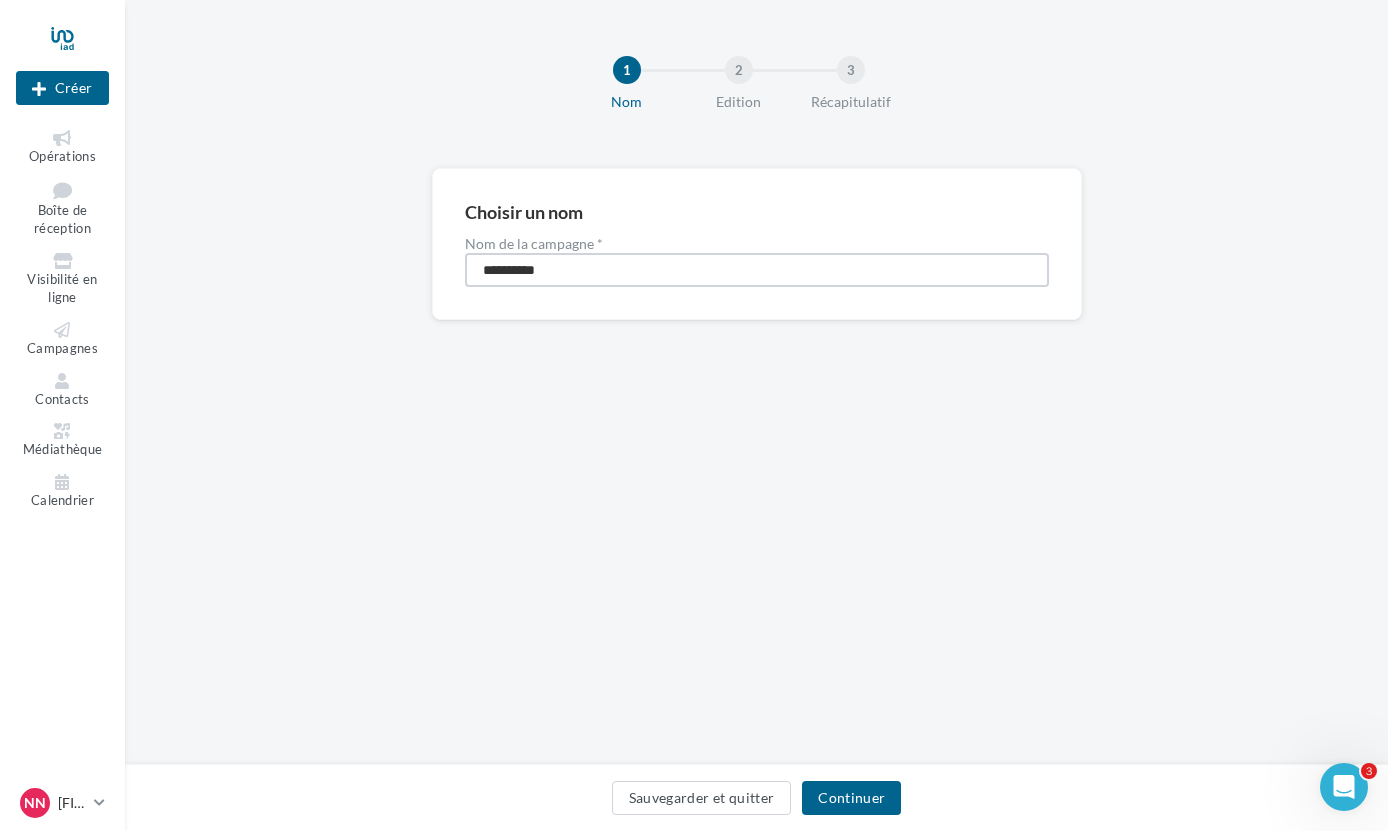 click on "**********" at bounding box center [757, 270] 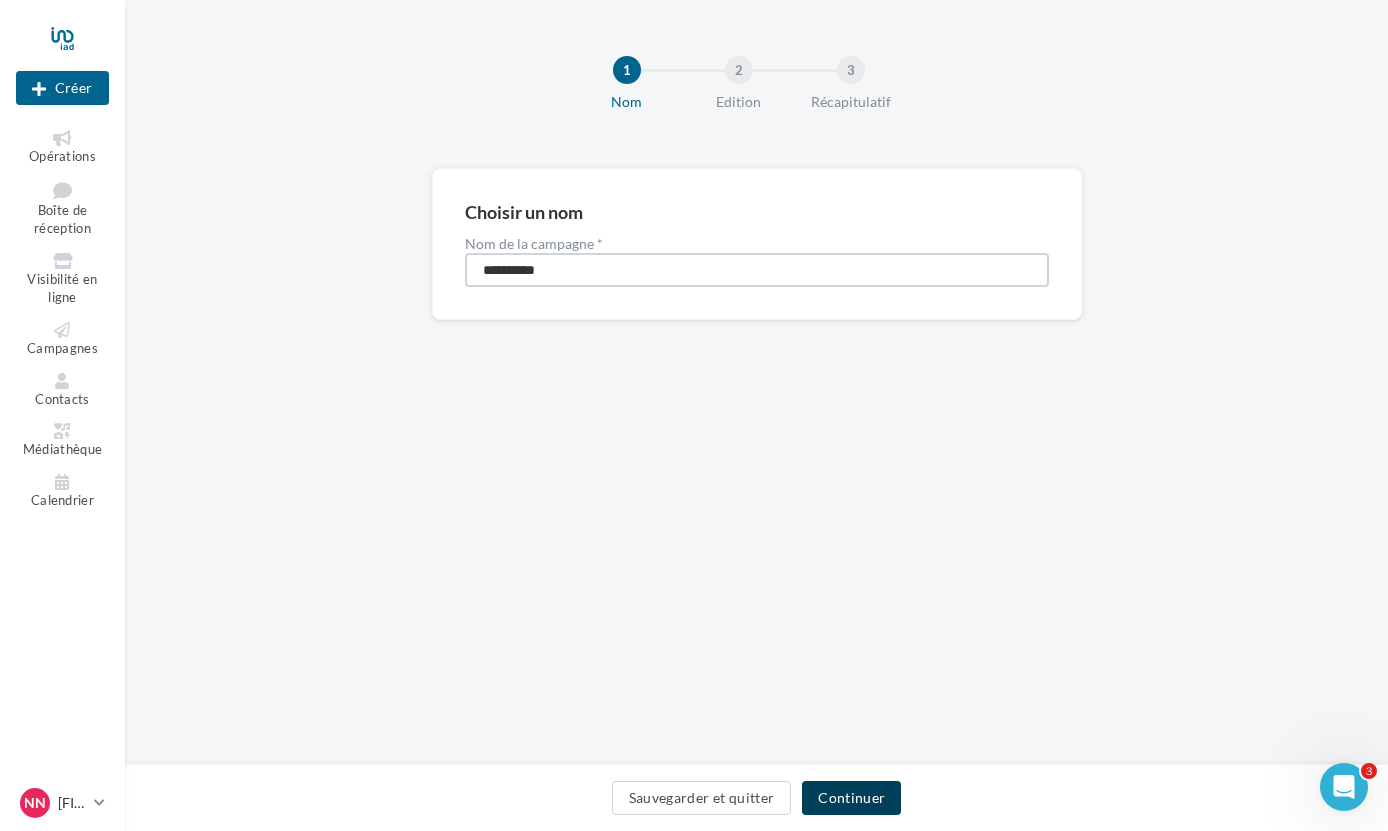 type on "**********" 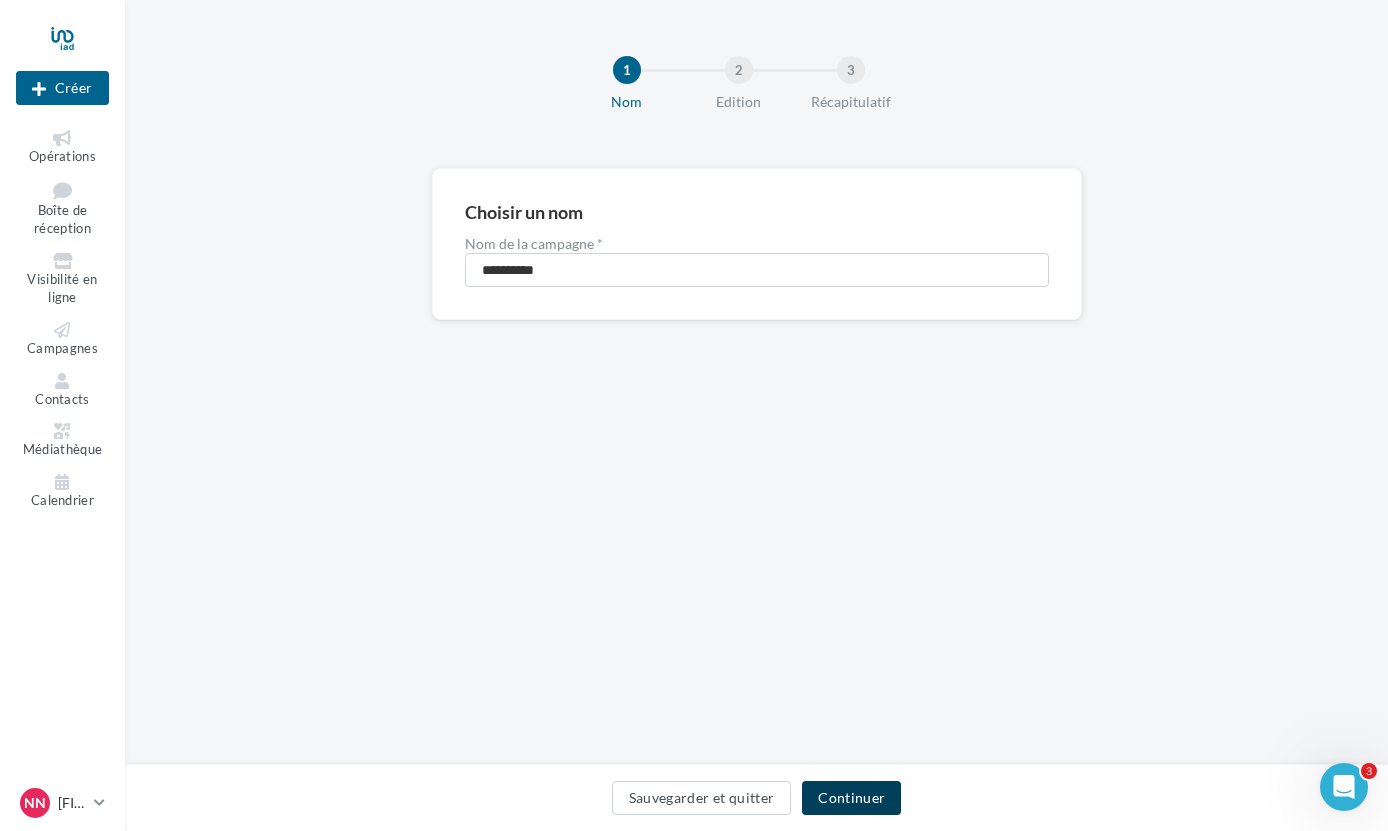 click on "Continuer" at bounding box center [851, 798] 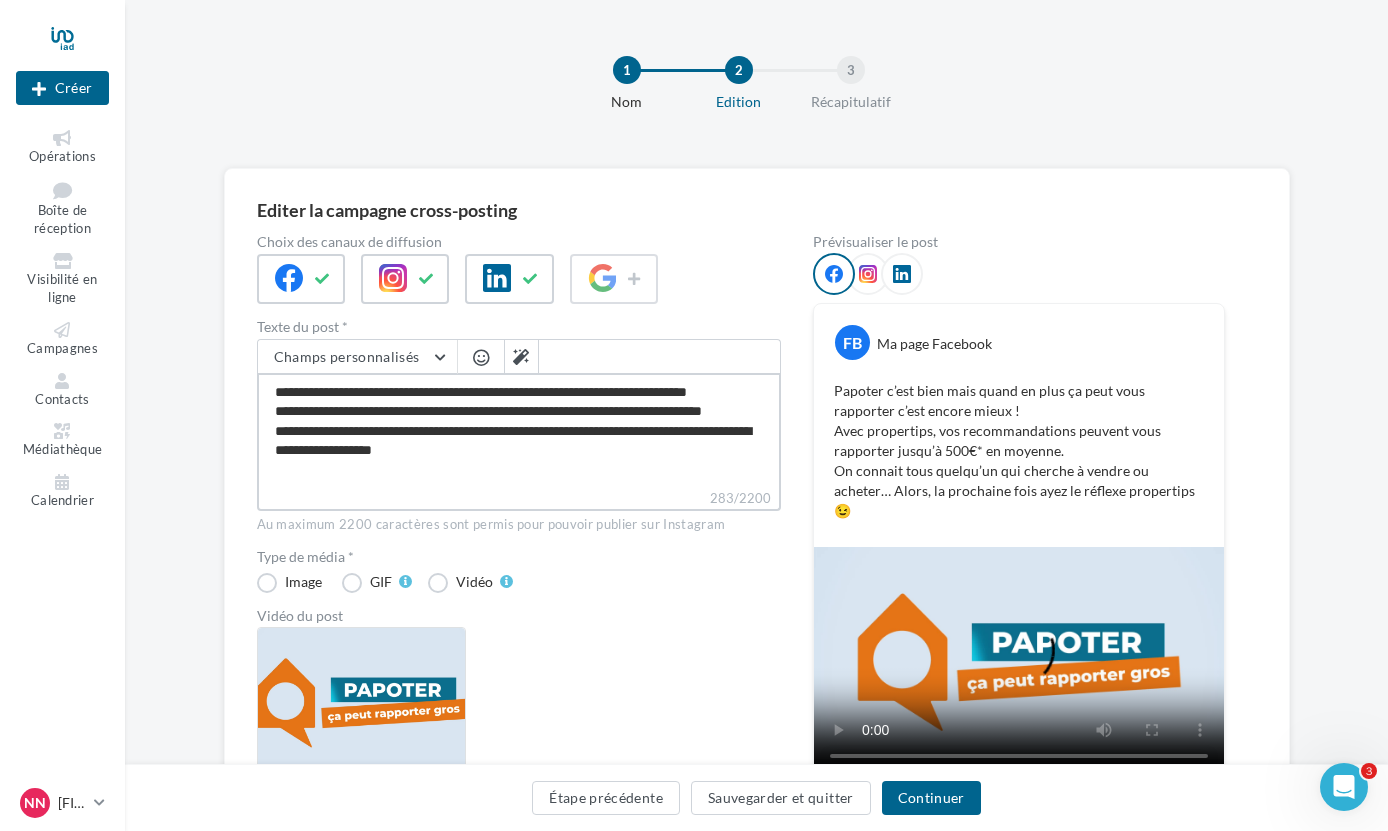 drag, startPoint x: 579, startPoint y: 391, endPoint x: 552, endPoint y: 391, distance: 27 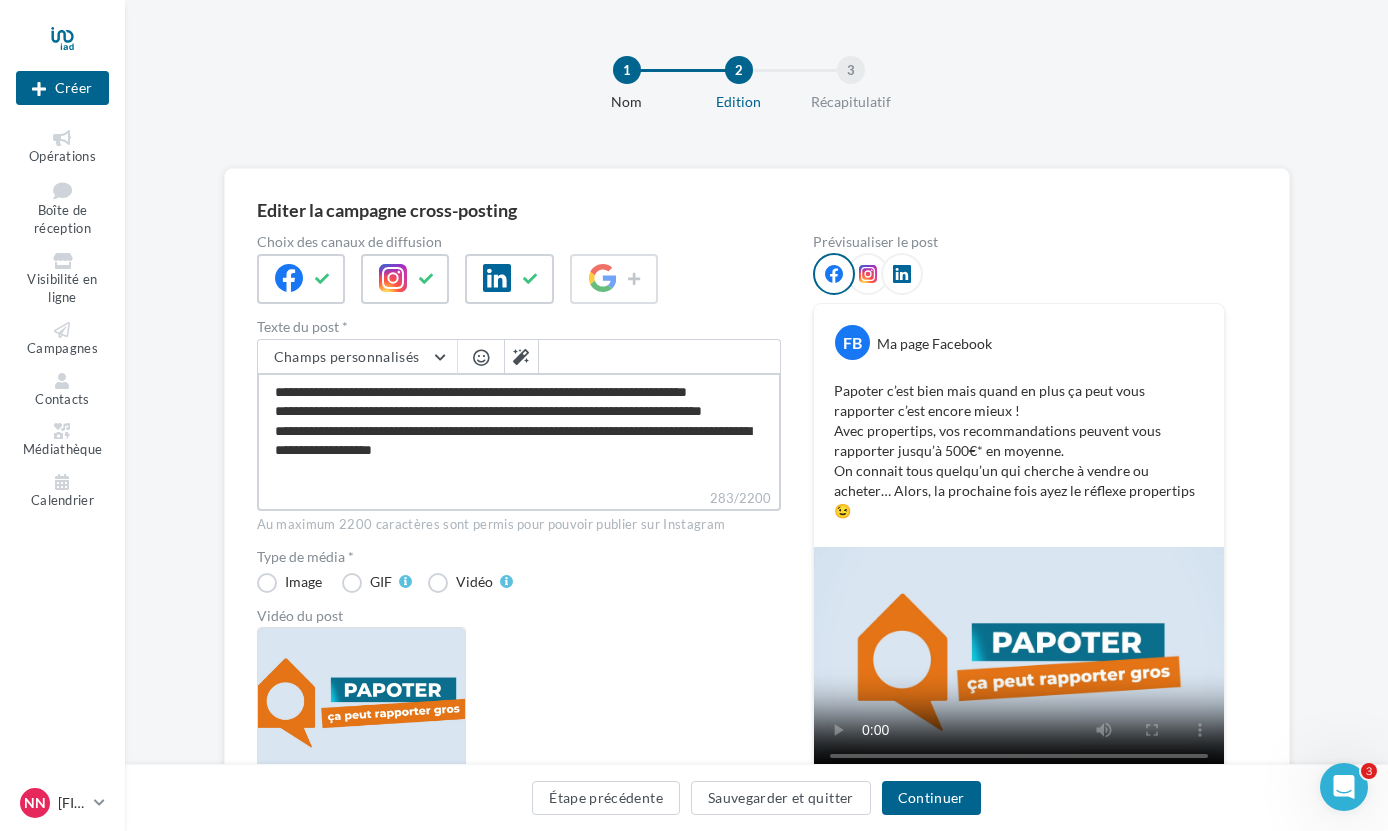 click on "**********" at bounding box center (519, 430) 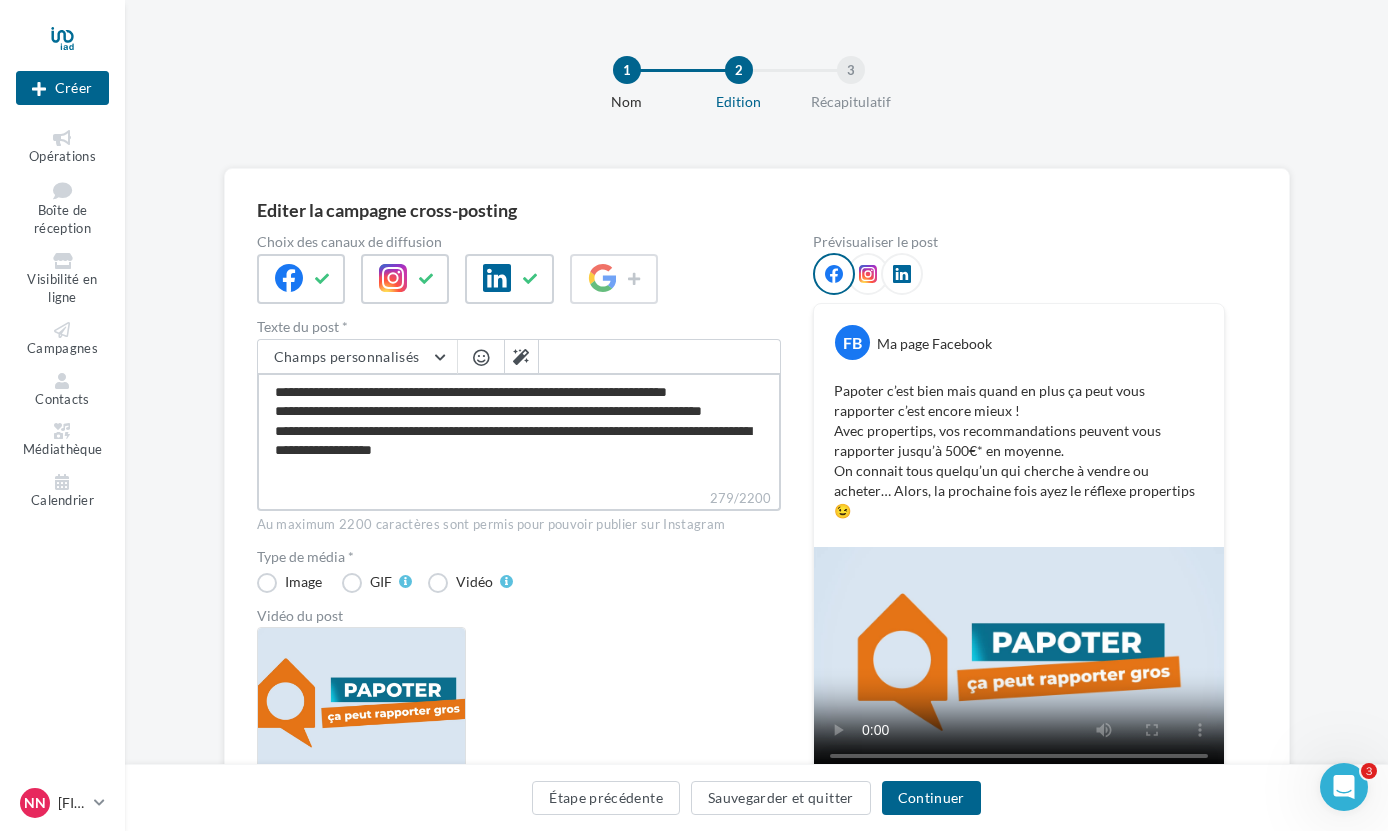type on "**********" 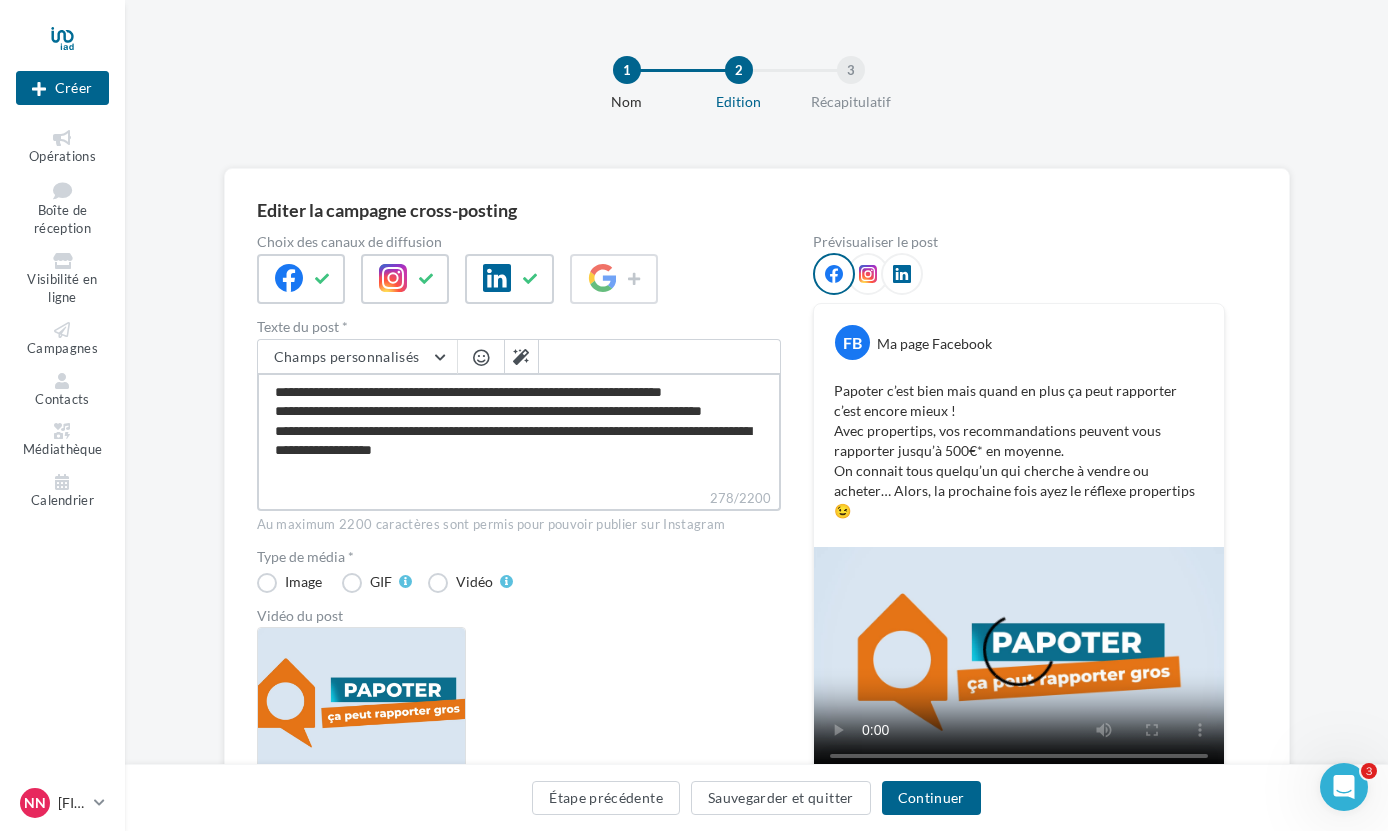 drag, startPoint x: 684, startPoint y: 393, endPoint x: 644, endPoint y: 393, distance: 40 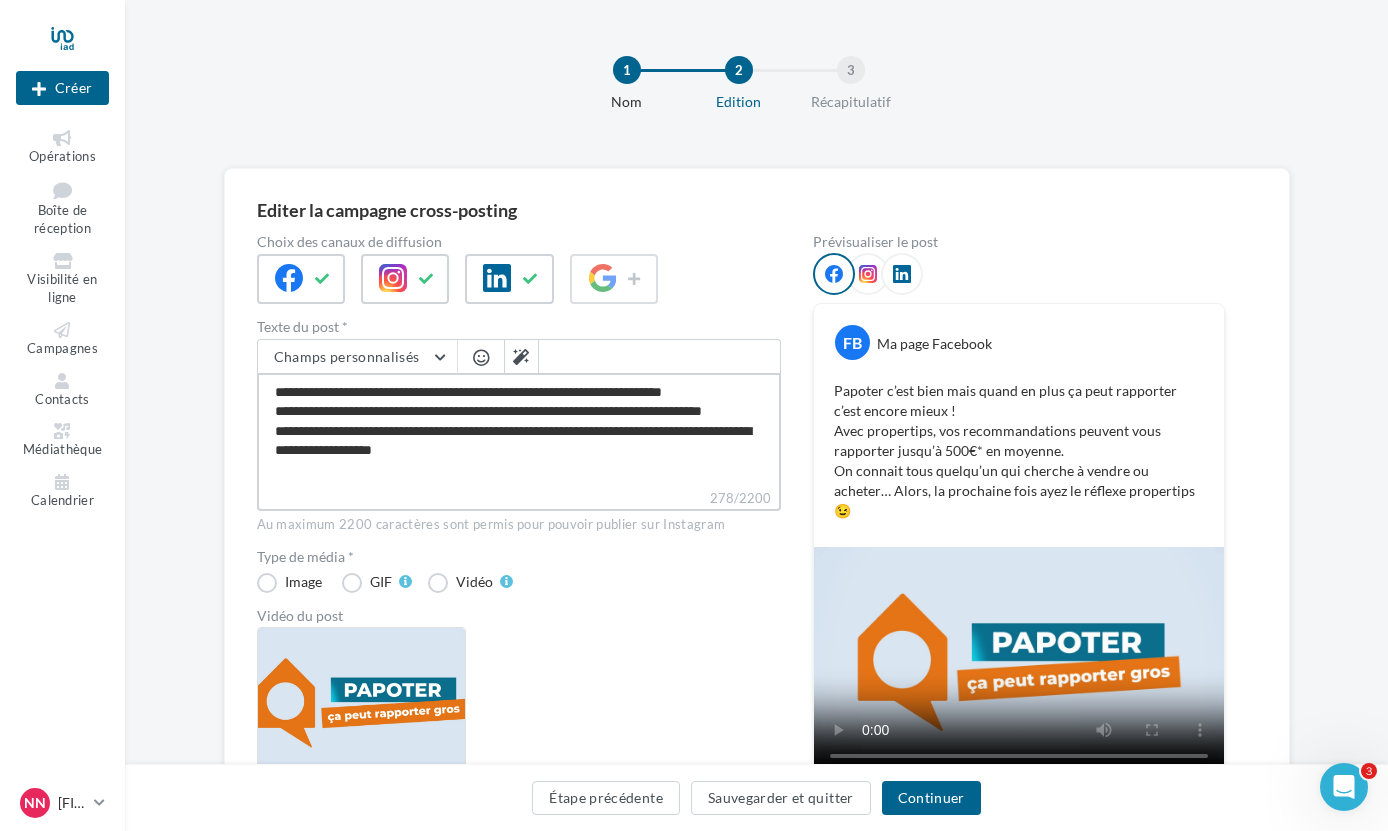 click on "**********" at bounding box center [519, 430] 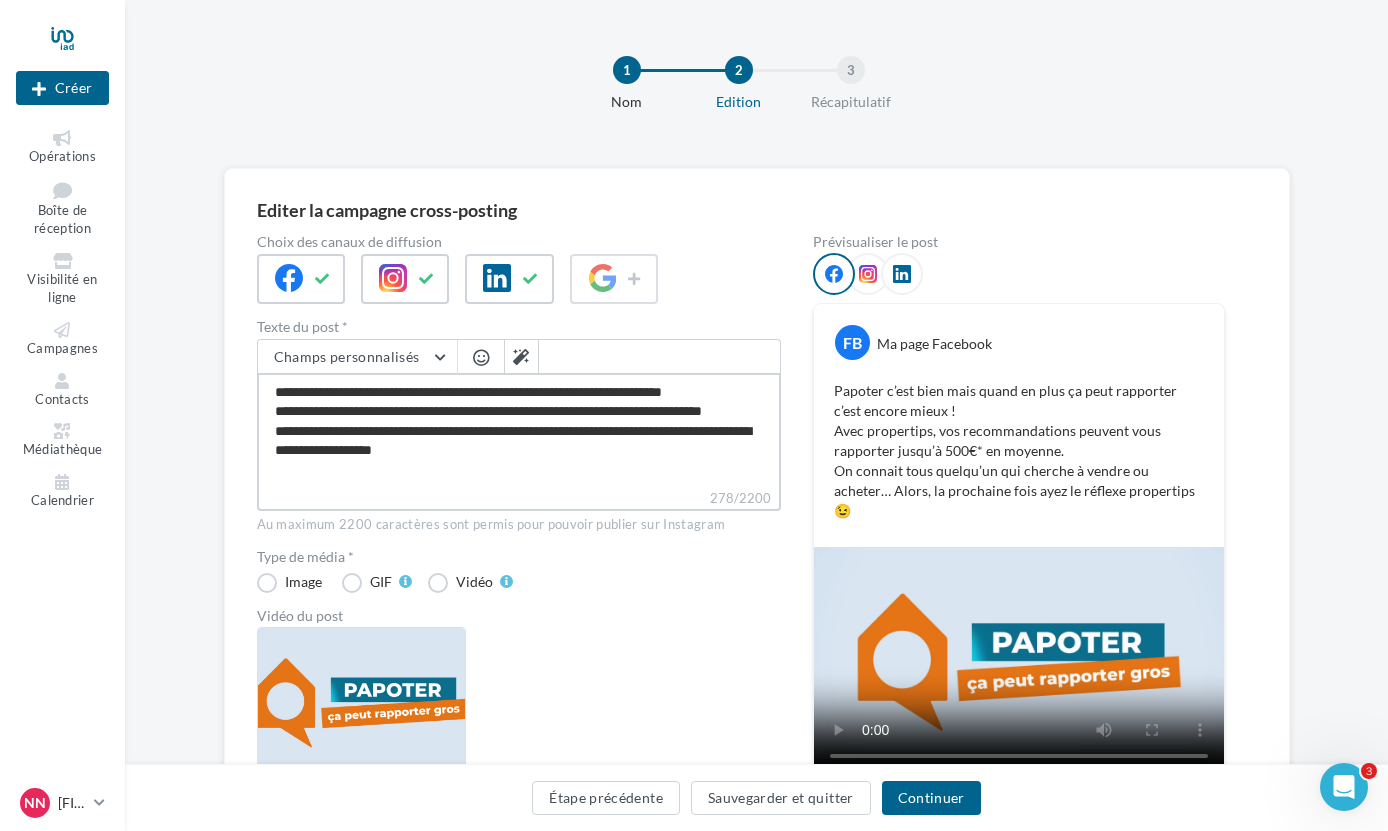 type on "**********" 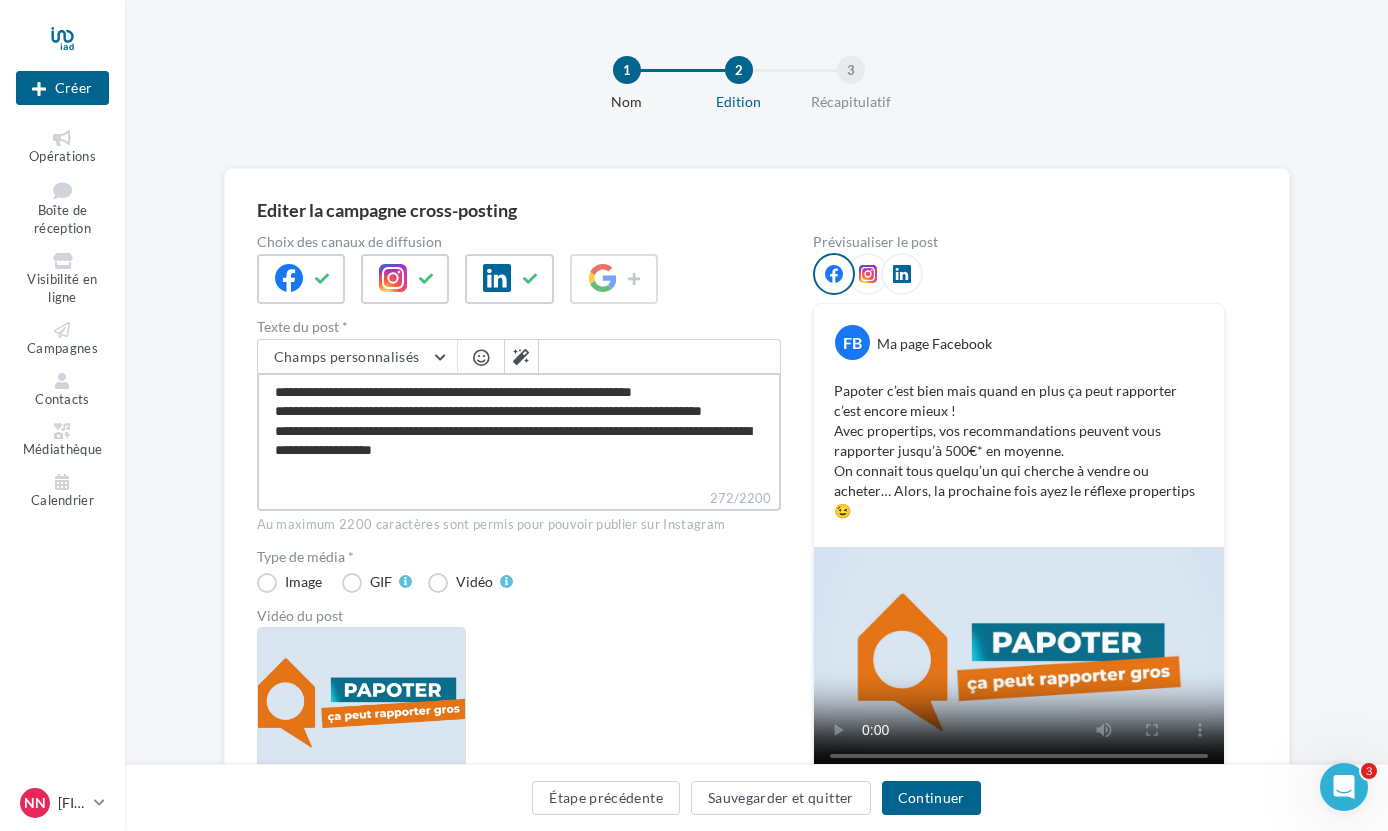 type on "**********" 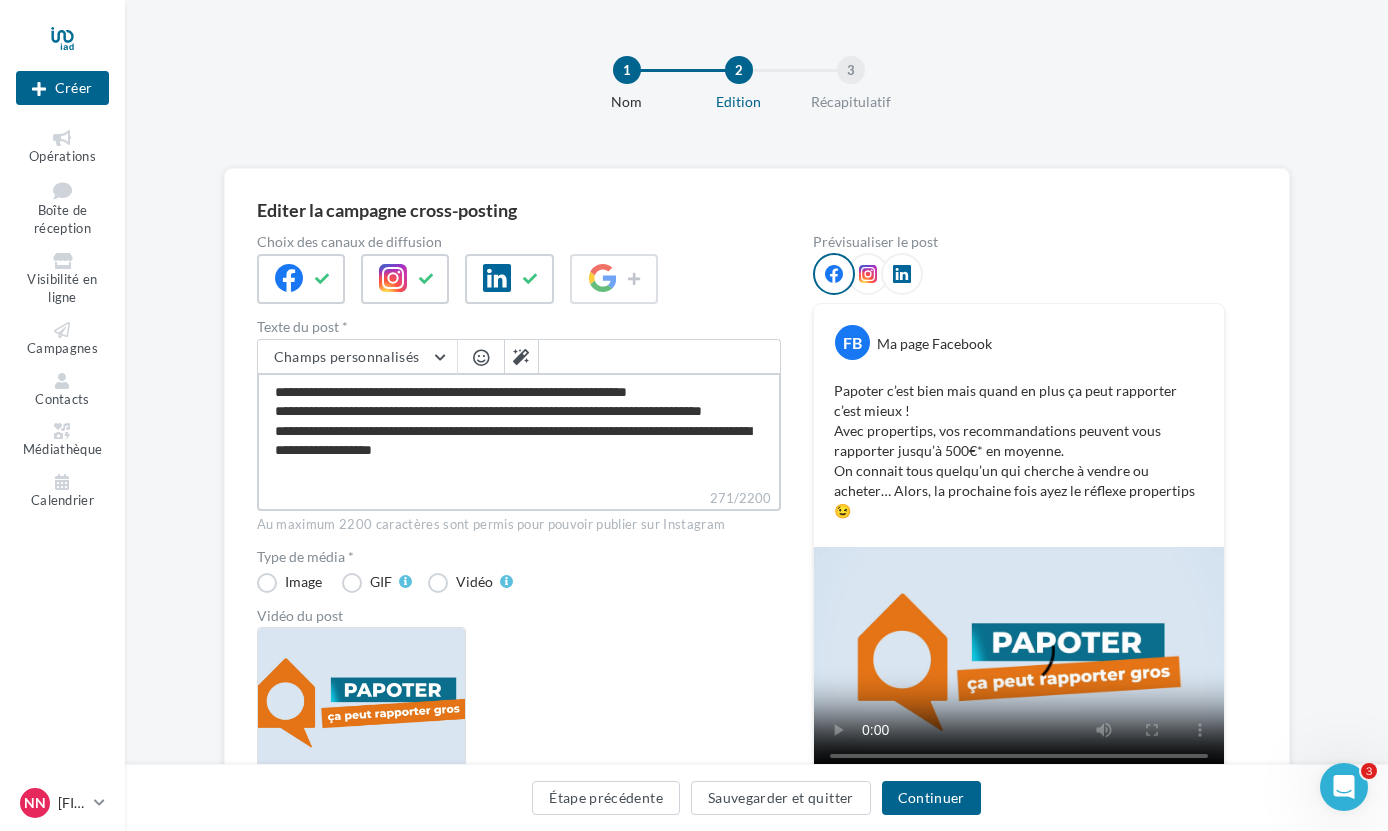 click on "**********" at bounding box center (519, 430) 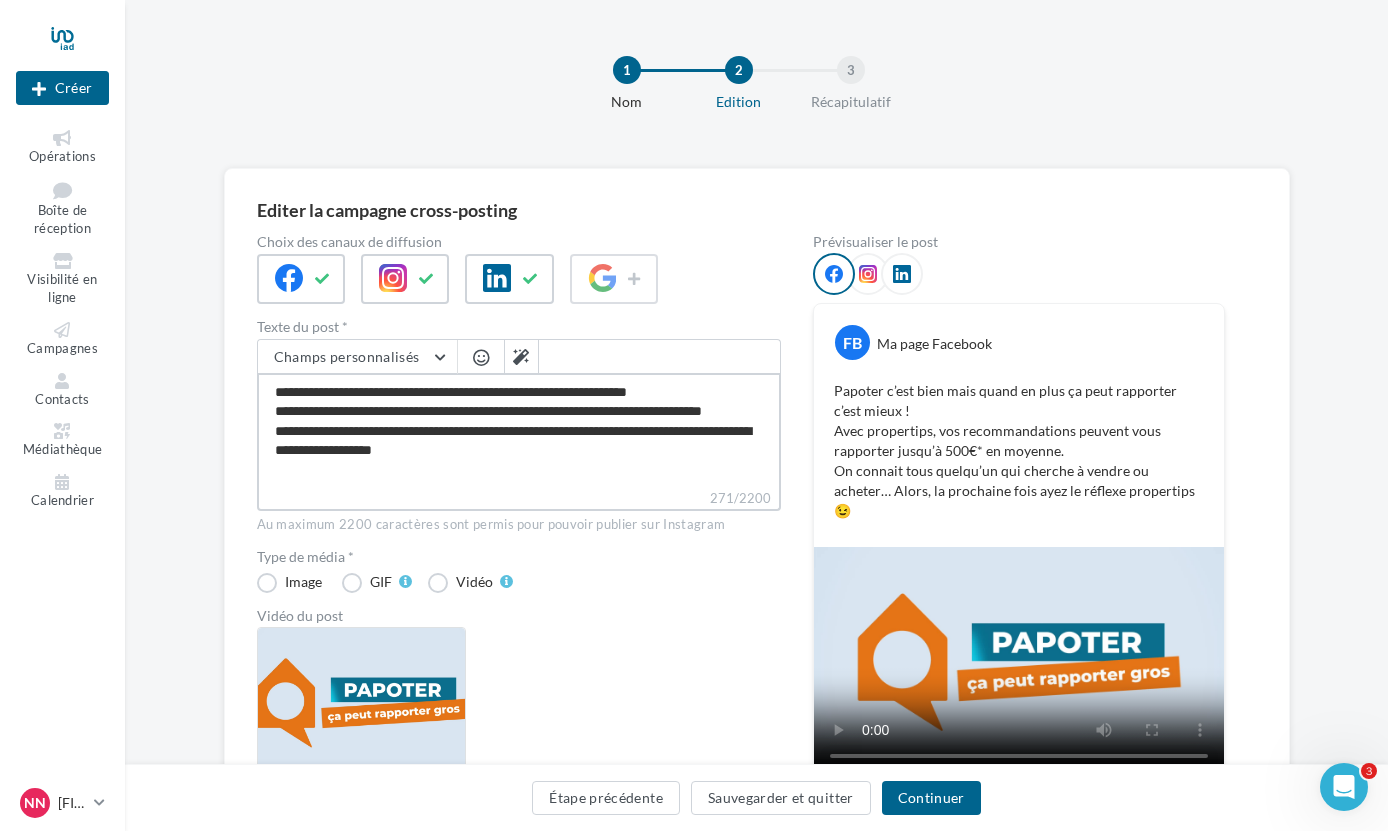 type on "**********" 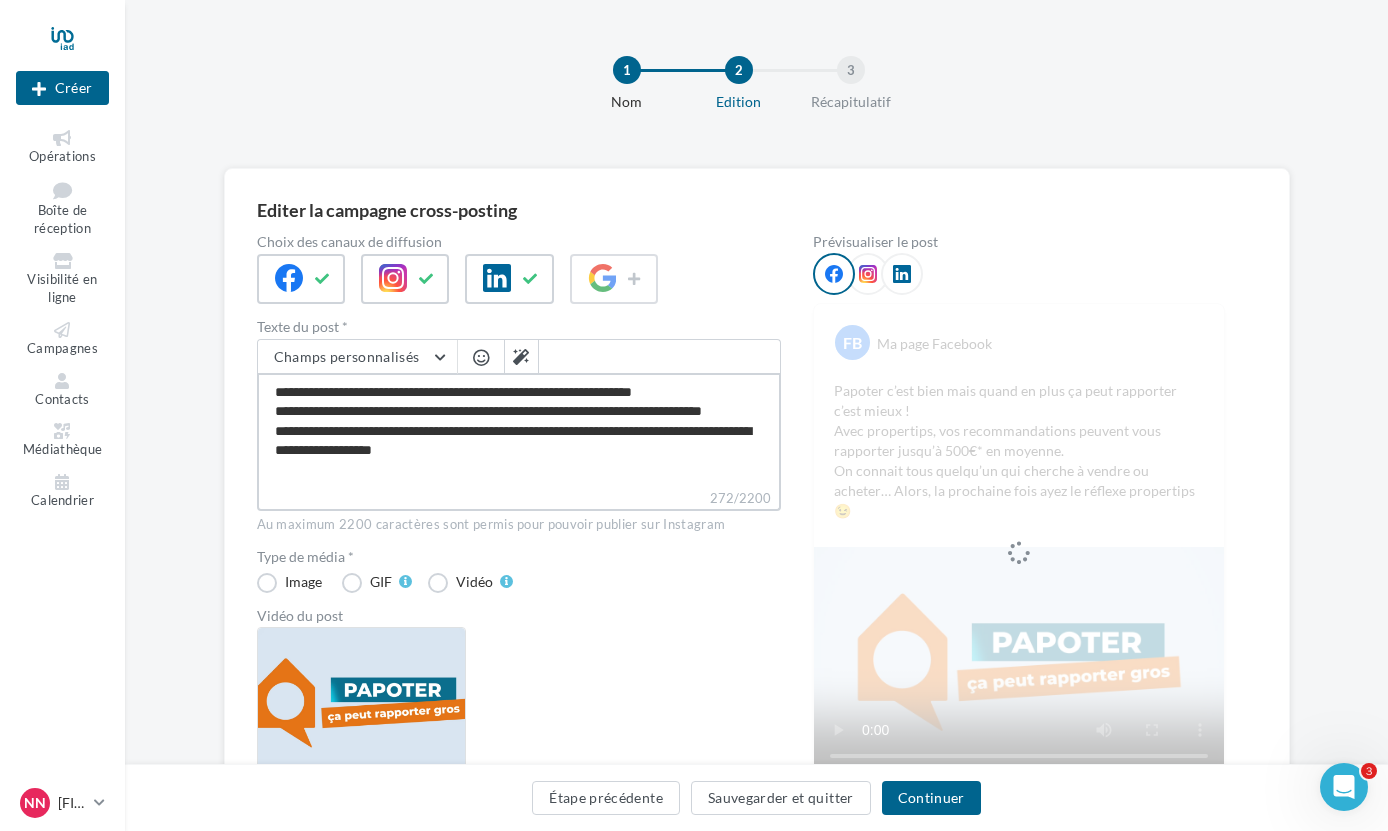 click on "**********" at bounding box center [519, 430] 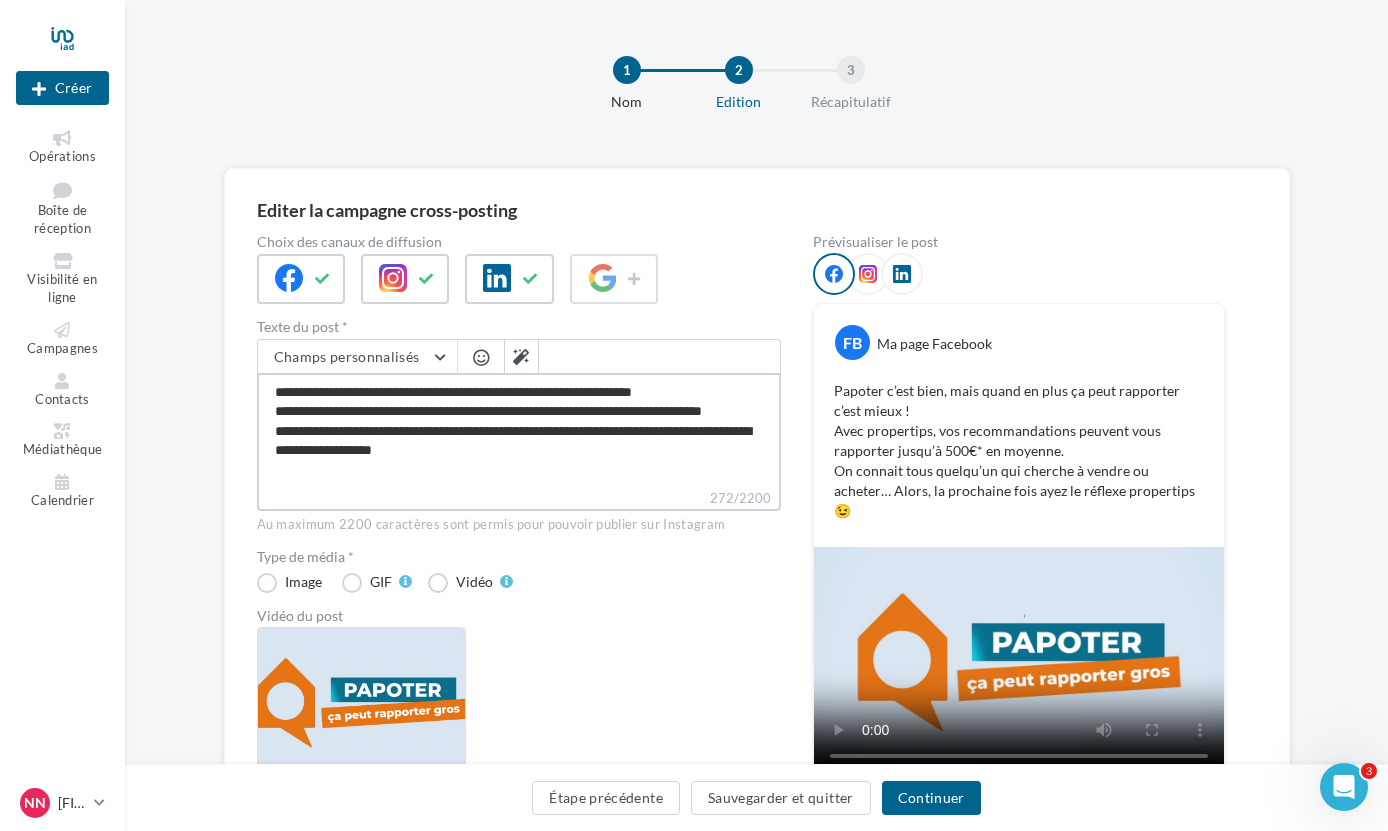 type on "**********" 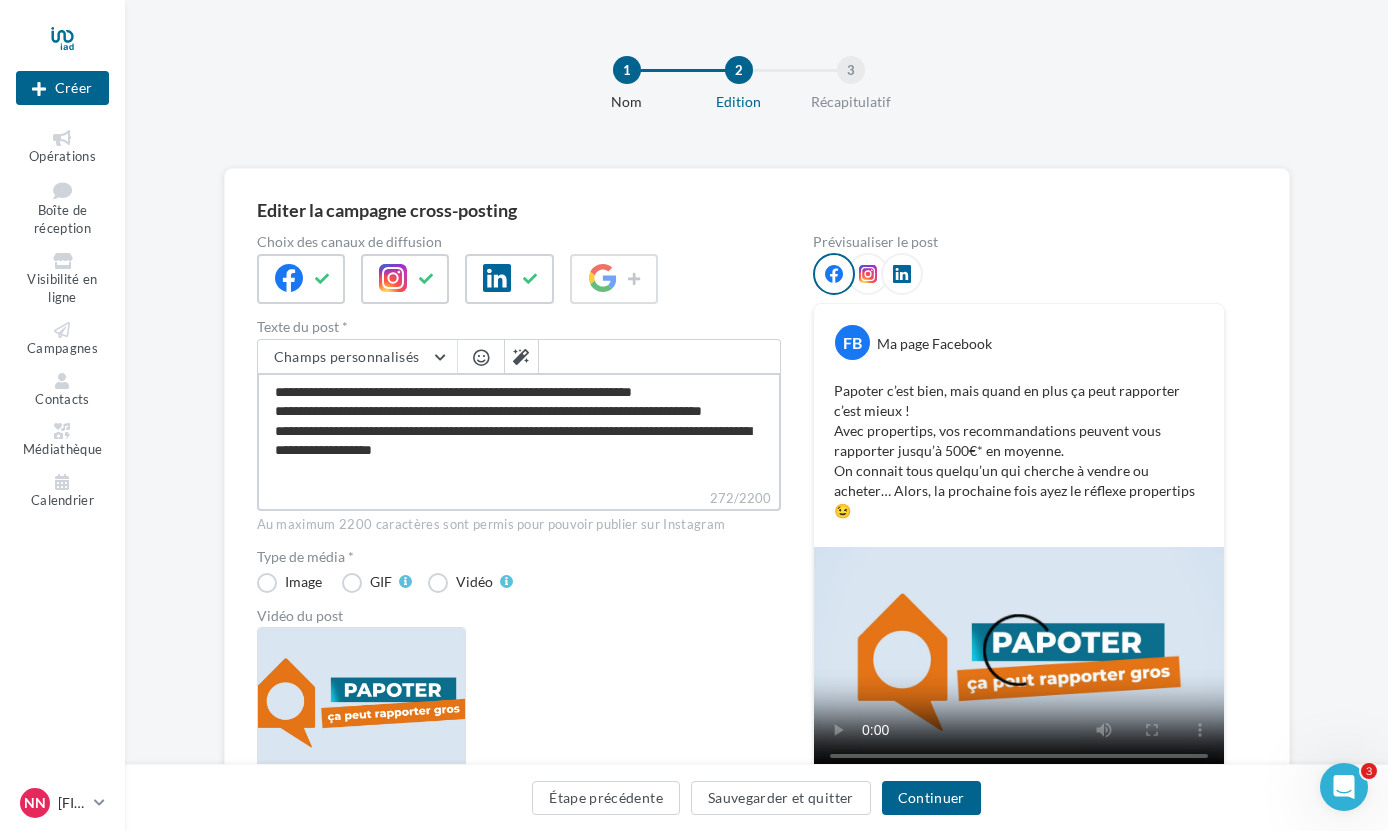 type on "**********" 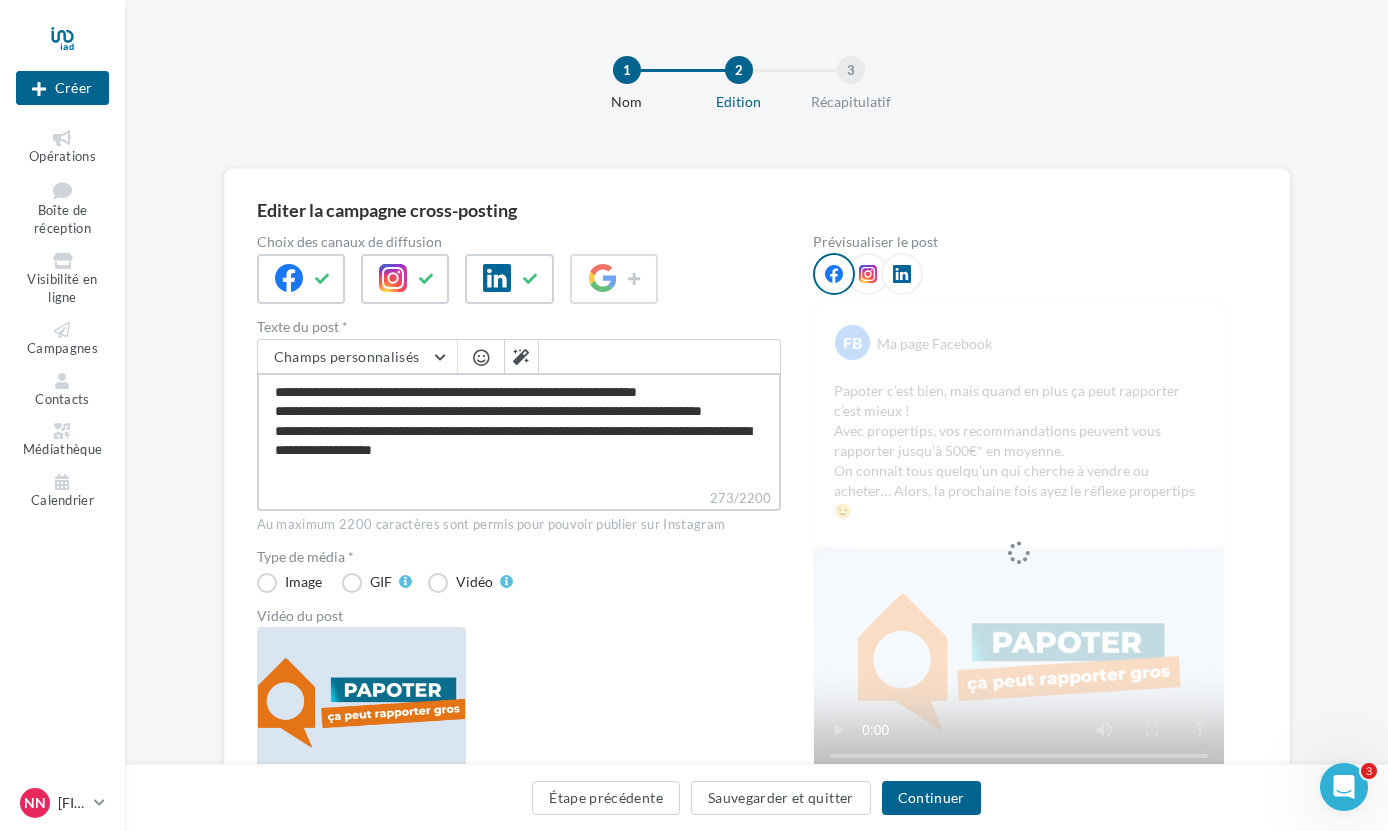 click on "**********" at bounding box center [519, 430] 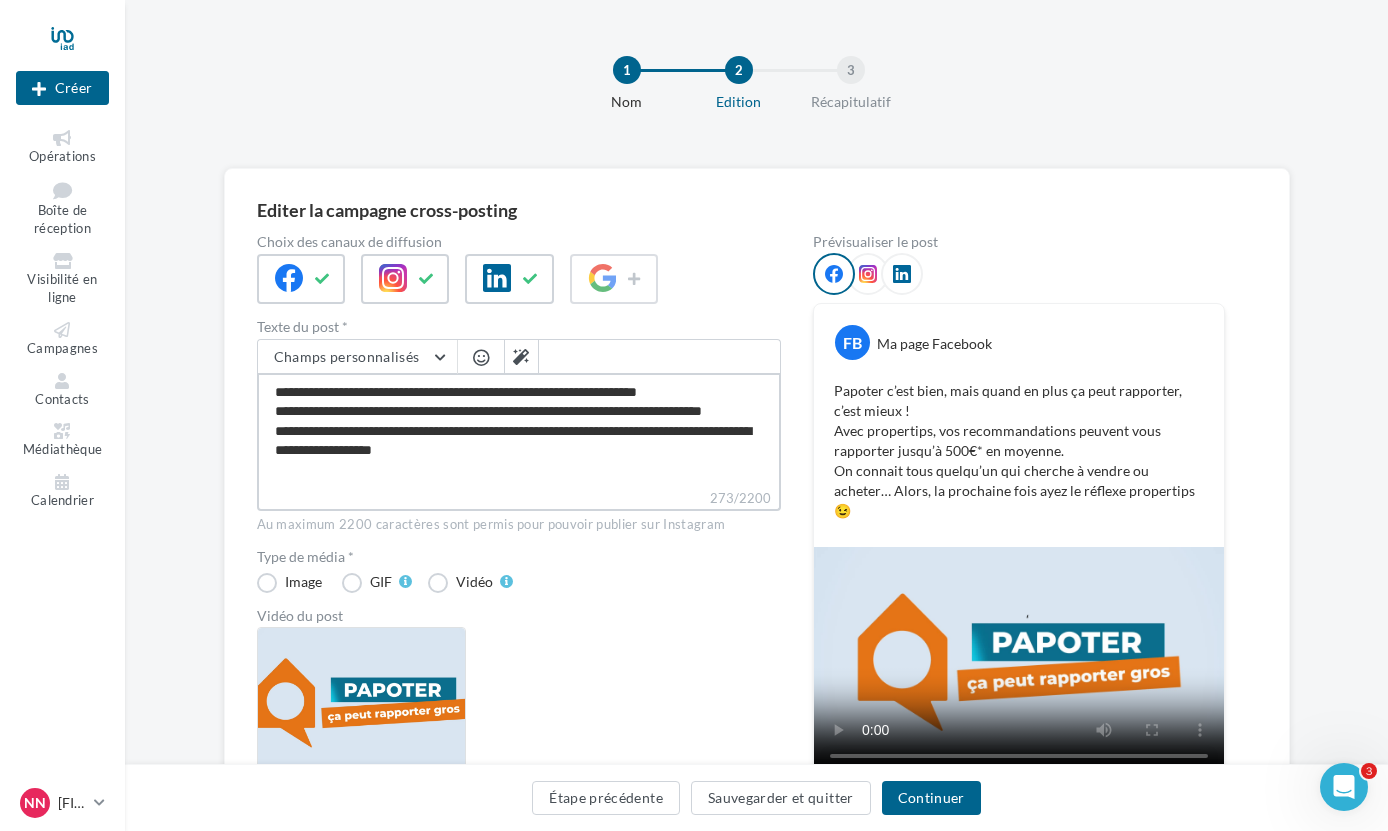 type on "**********" 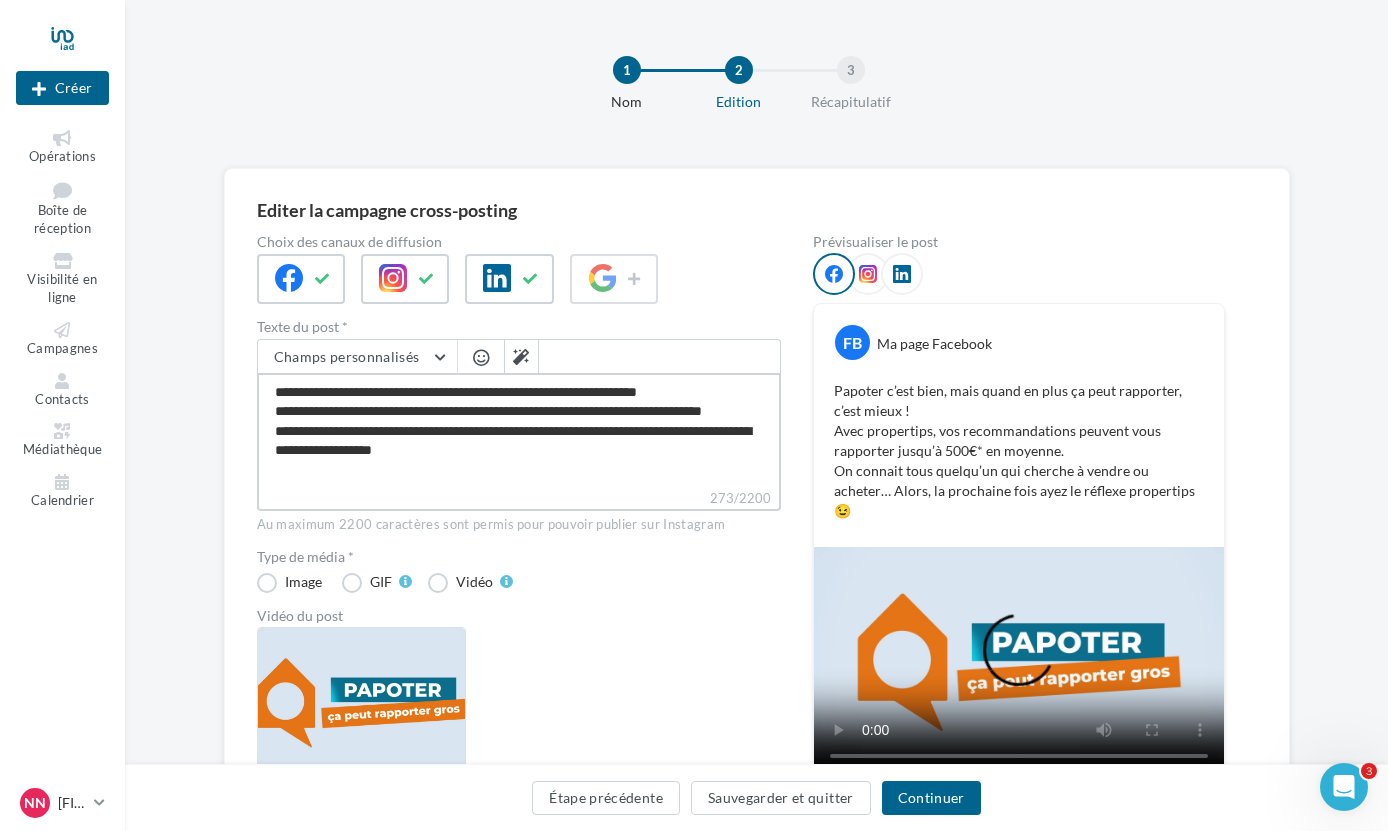 type on "**********" 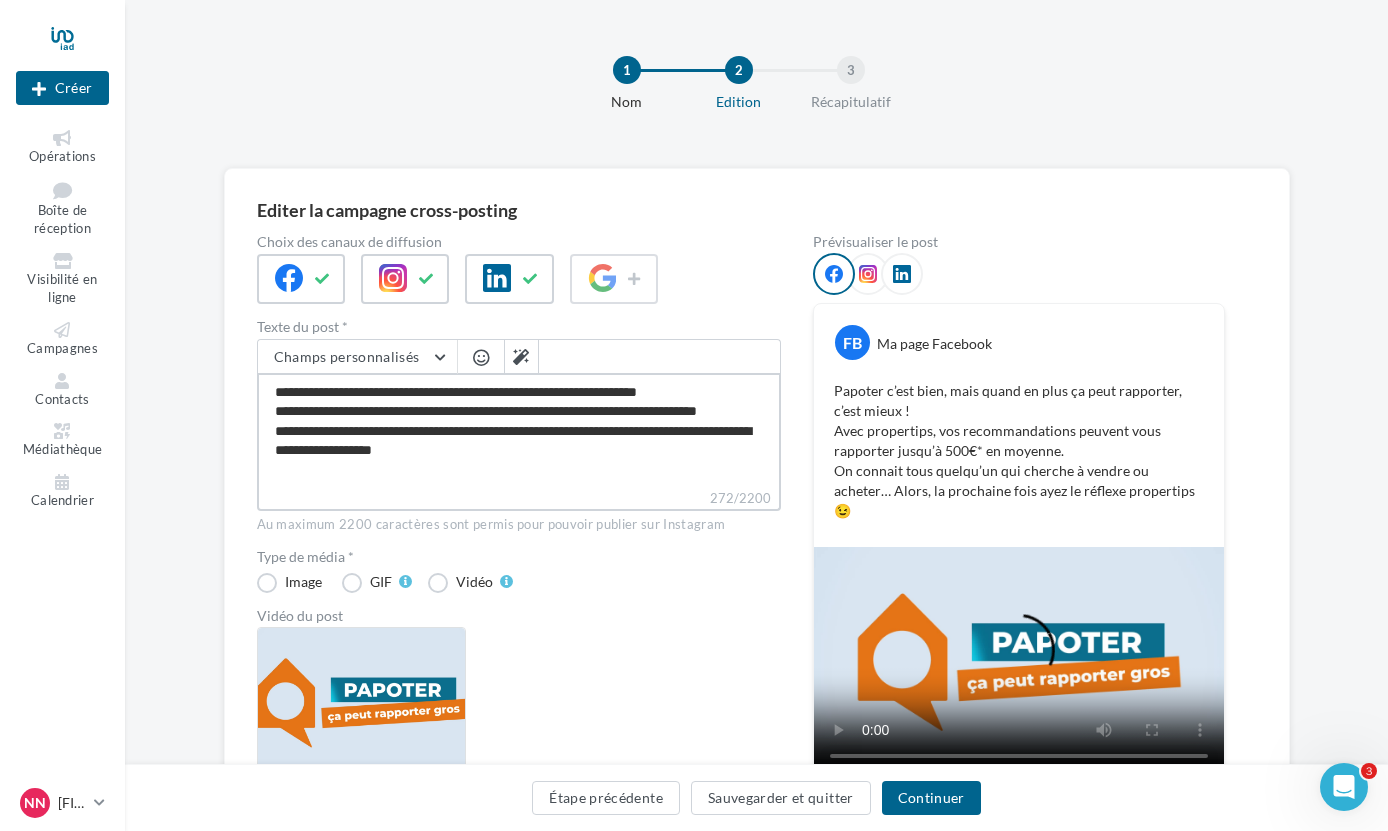 type on "**********" 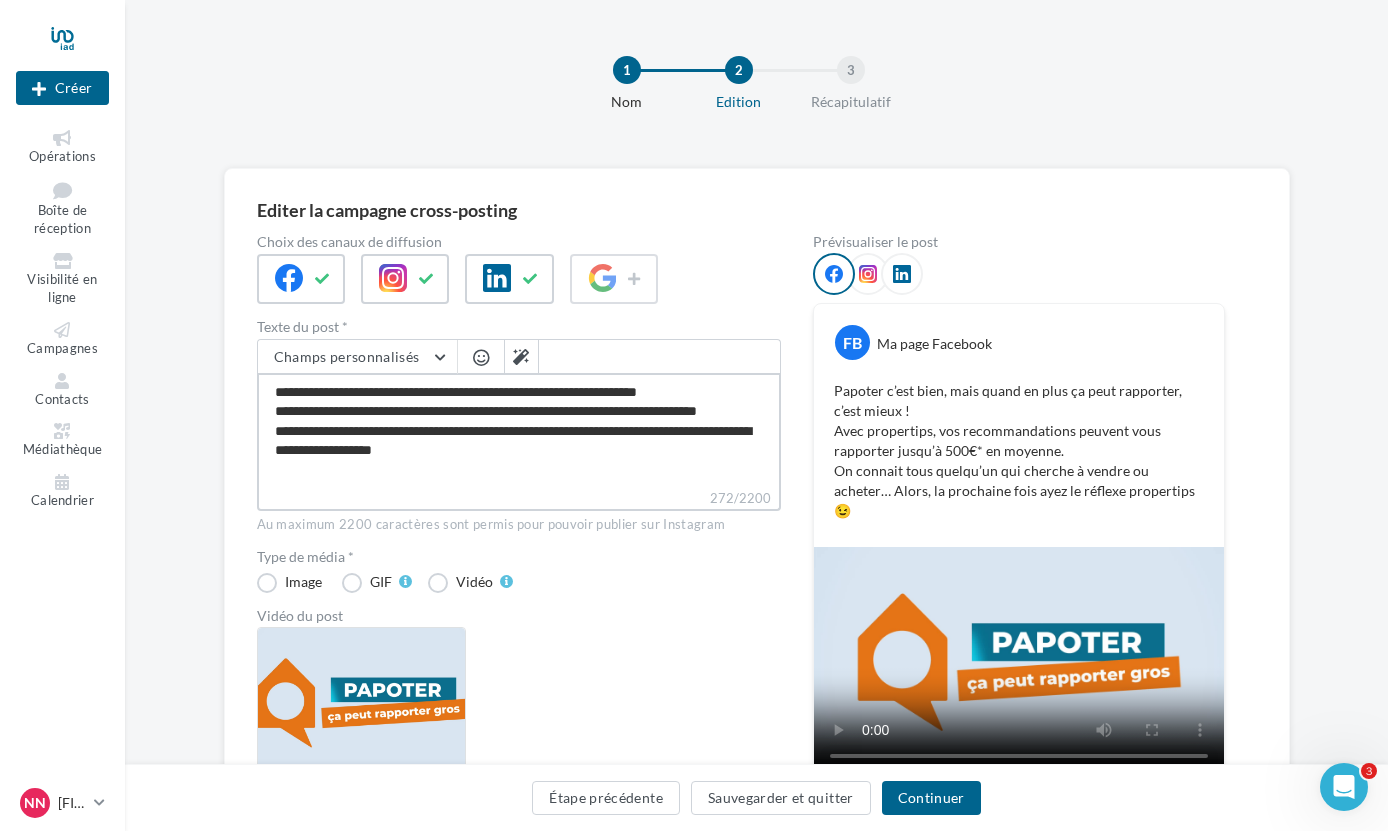 type on "**********" 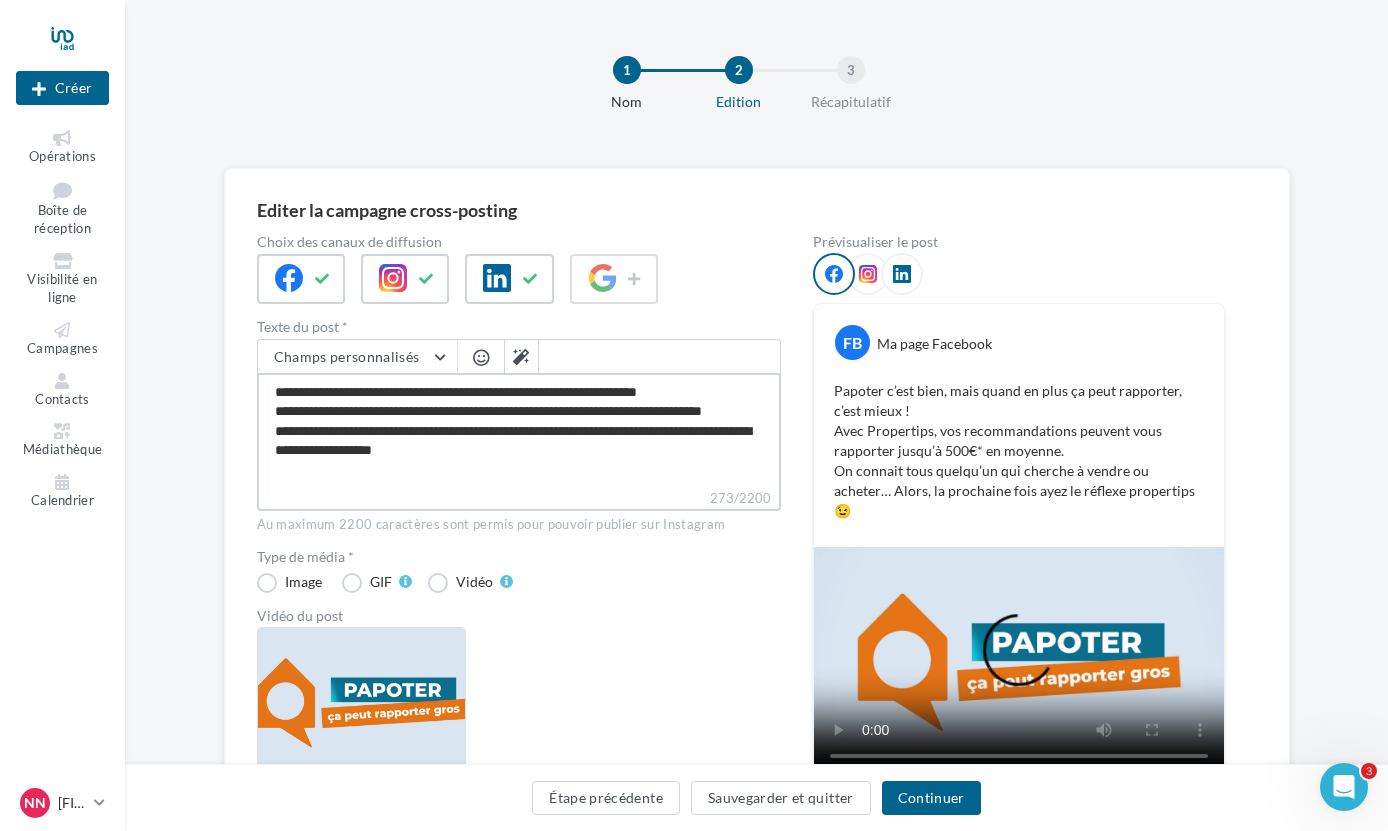drag, startPoint x: 397, startPoint y: 414, endPoint x: 380, endPoint y: 414, distance: 17 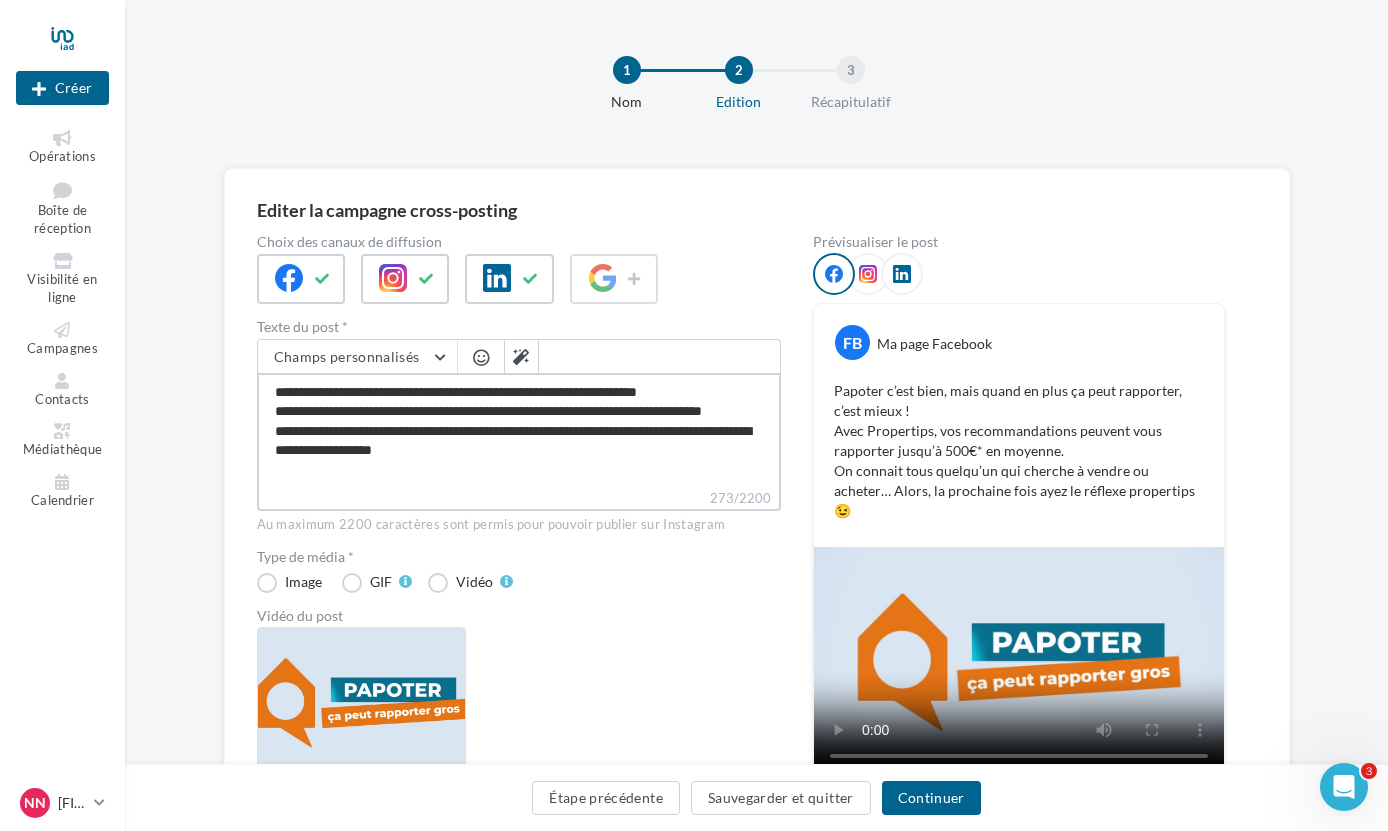 click on "**********" at bounding box center [519, 430] 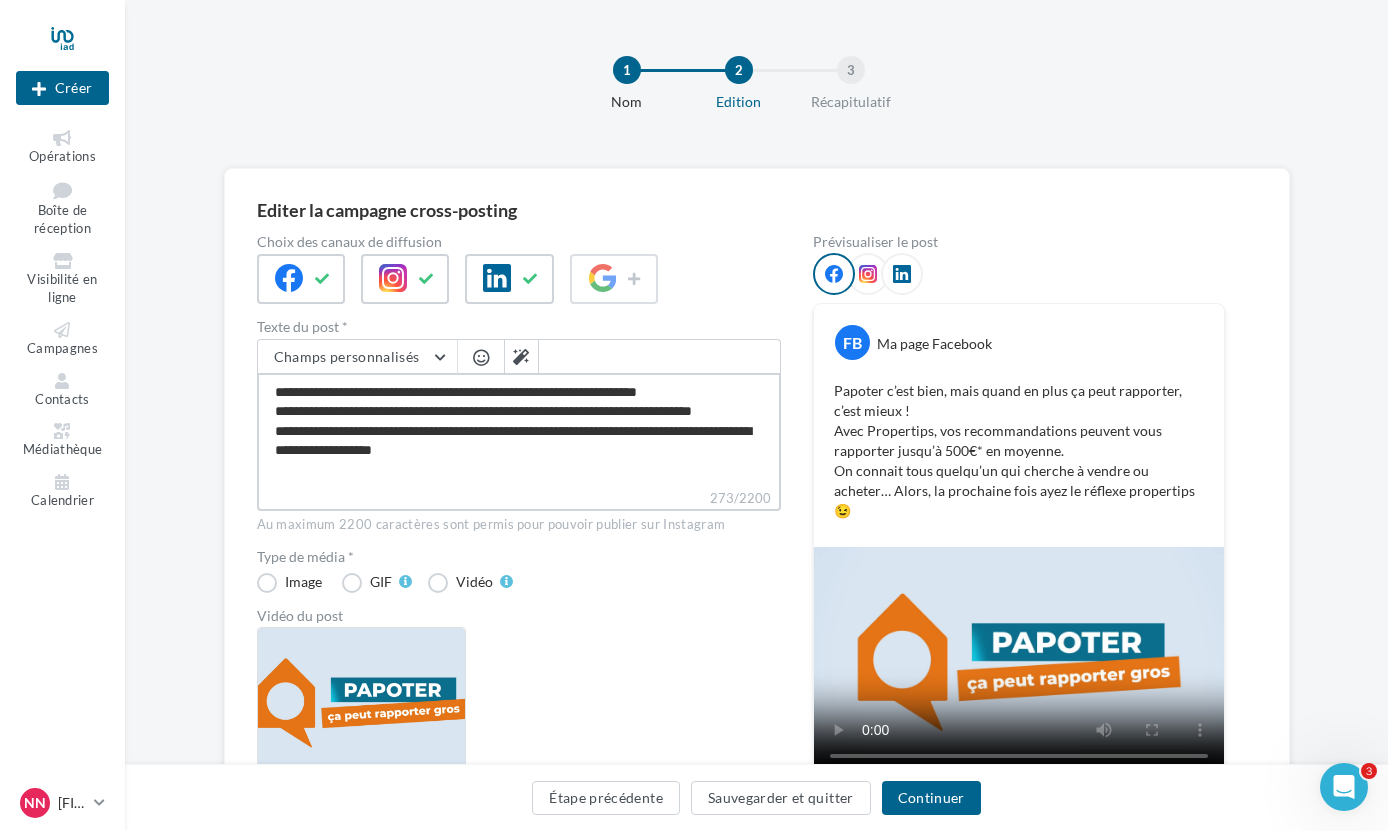type on "**********" 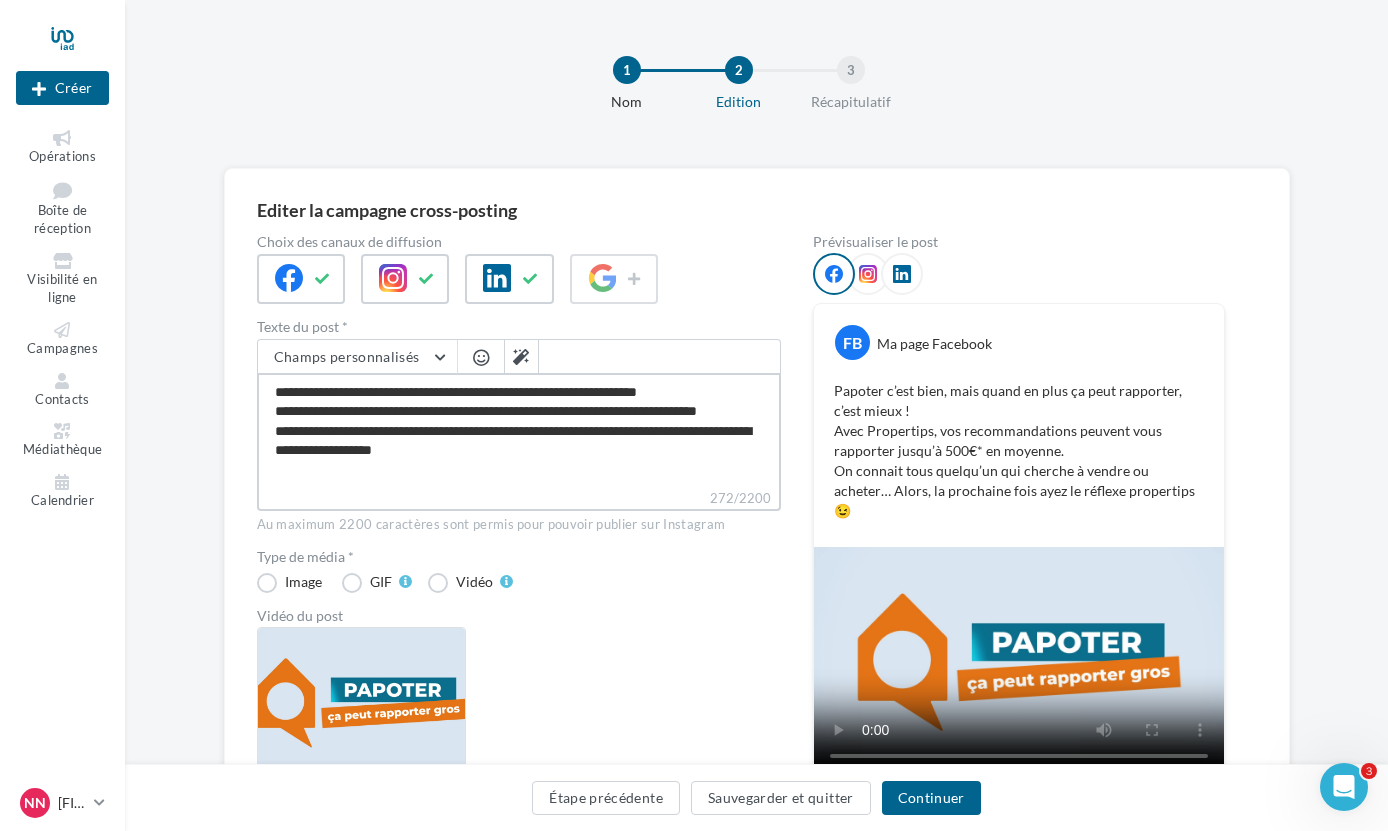 type on "**********" 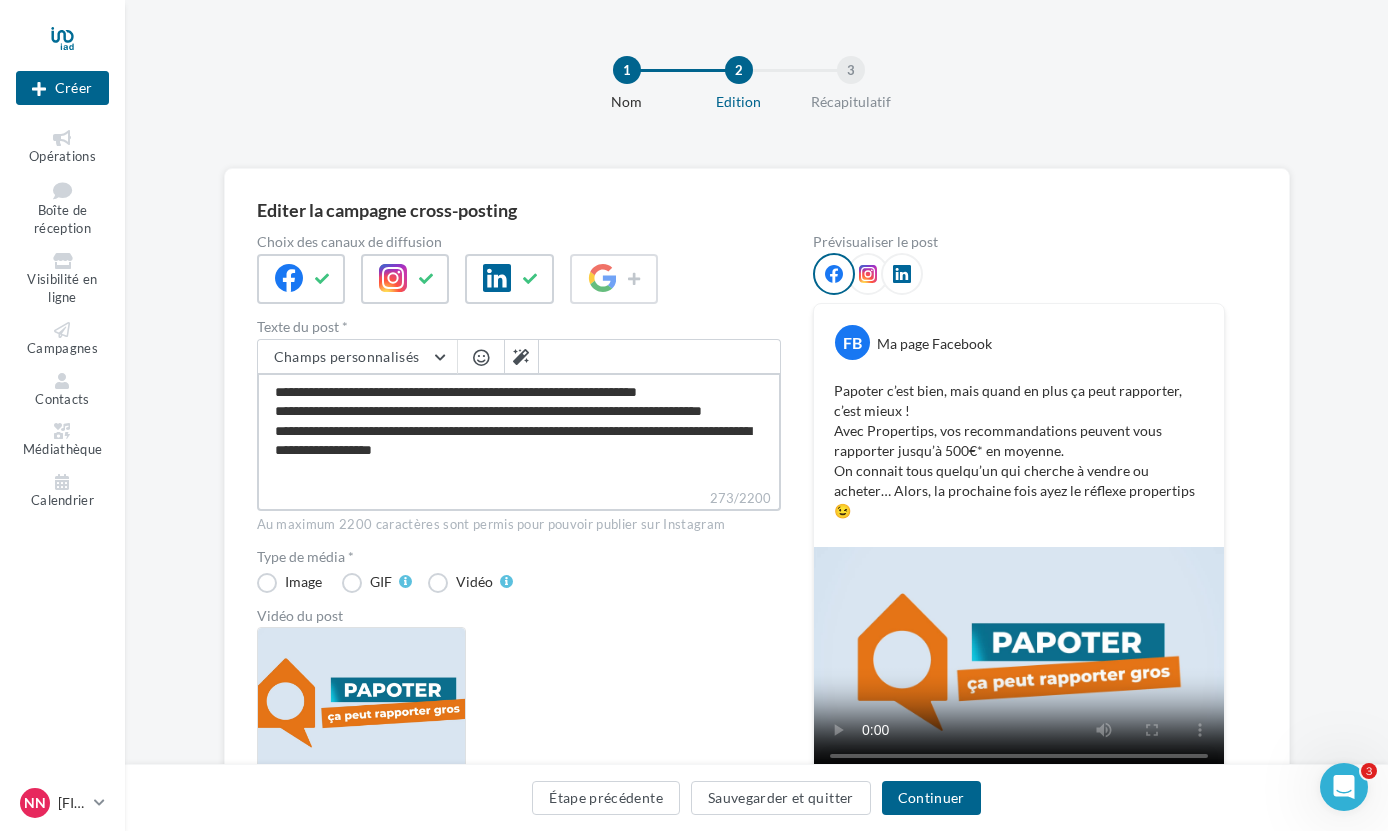 click on "**********" at bounding box center (519, 430) 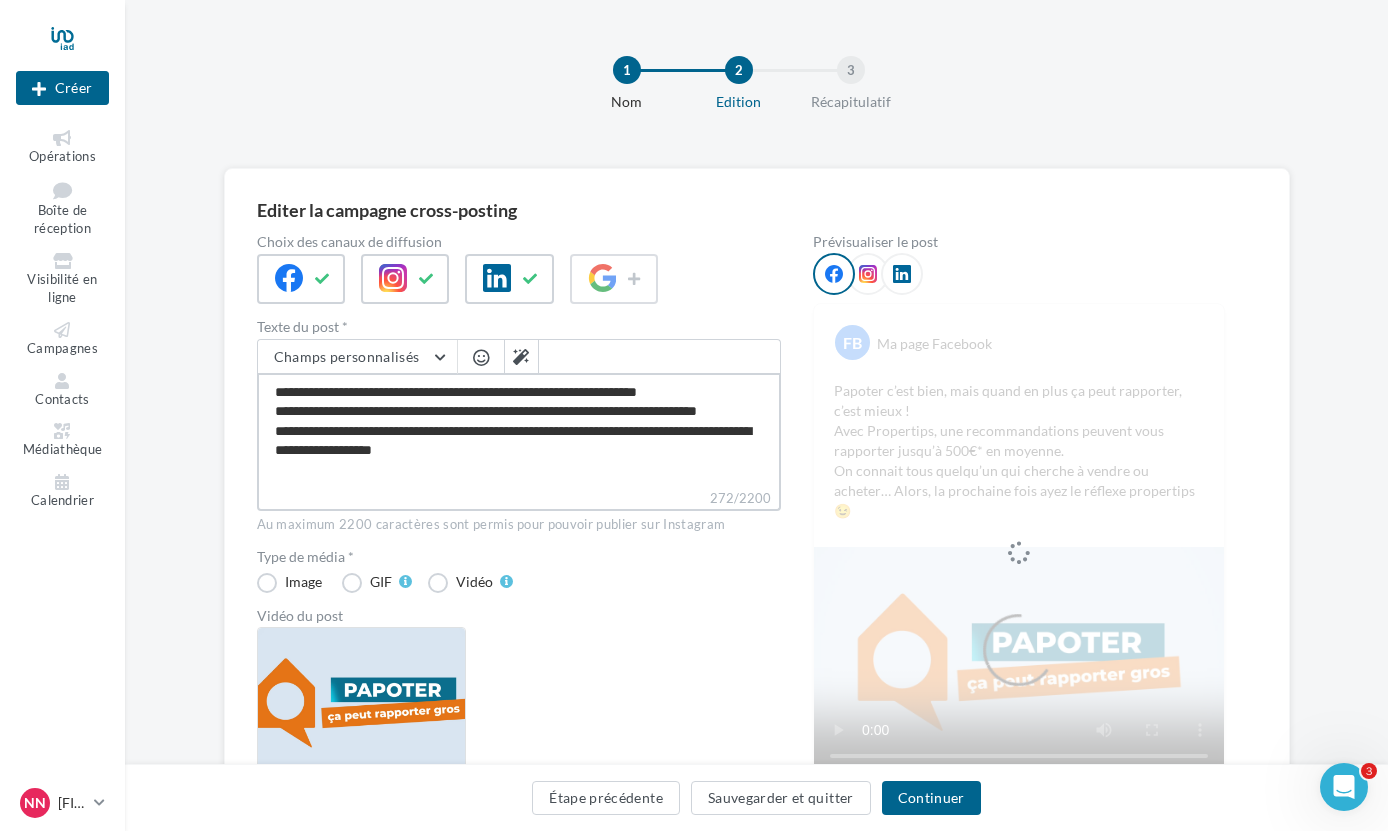 drag, startPoint x: 557, startPoint y: 414, endPoint x: 534, endPoint y: 414, distance: 23 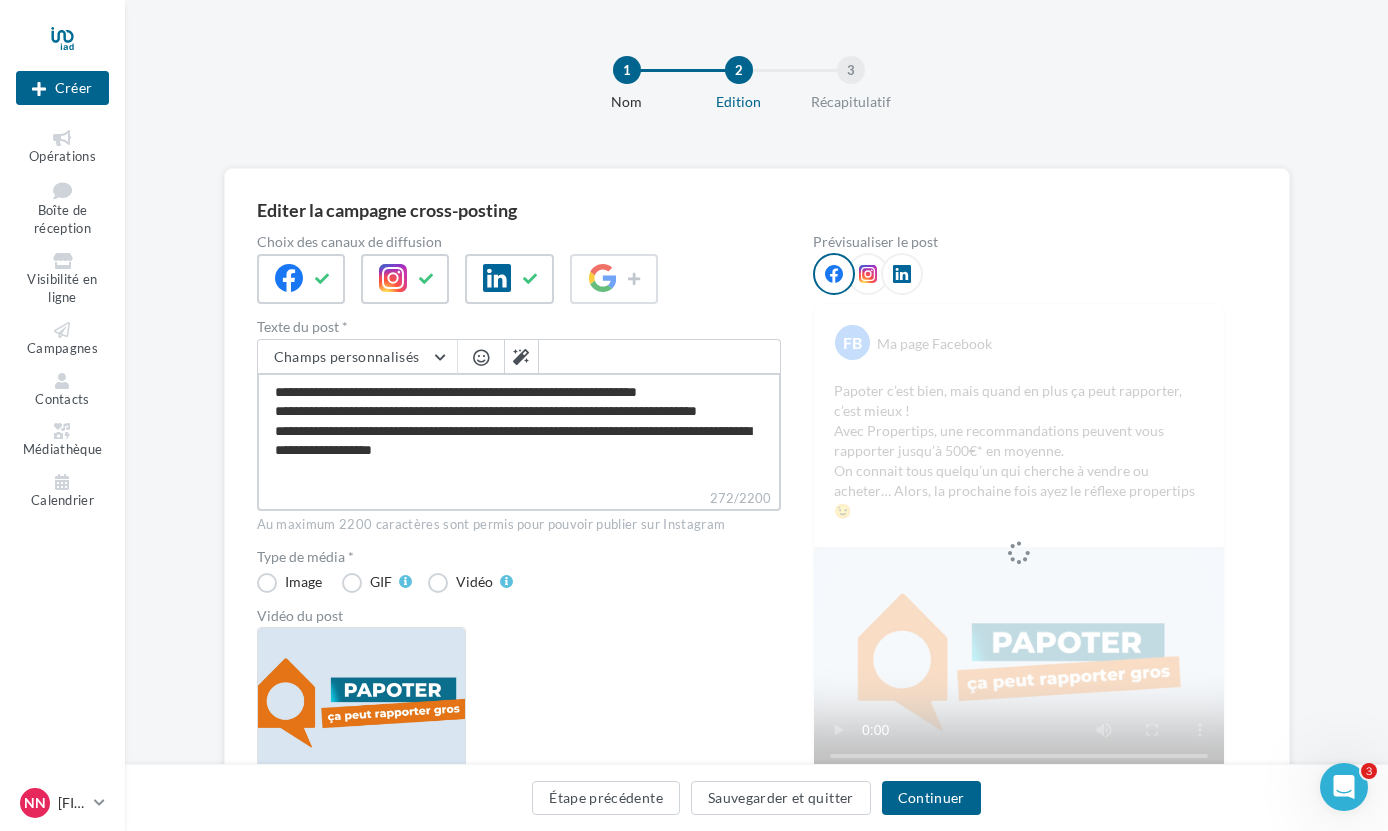 click on "**********" at bounding box center [519, 430] 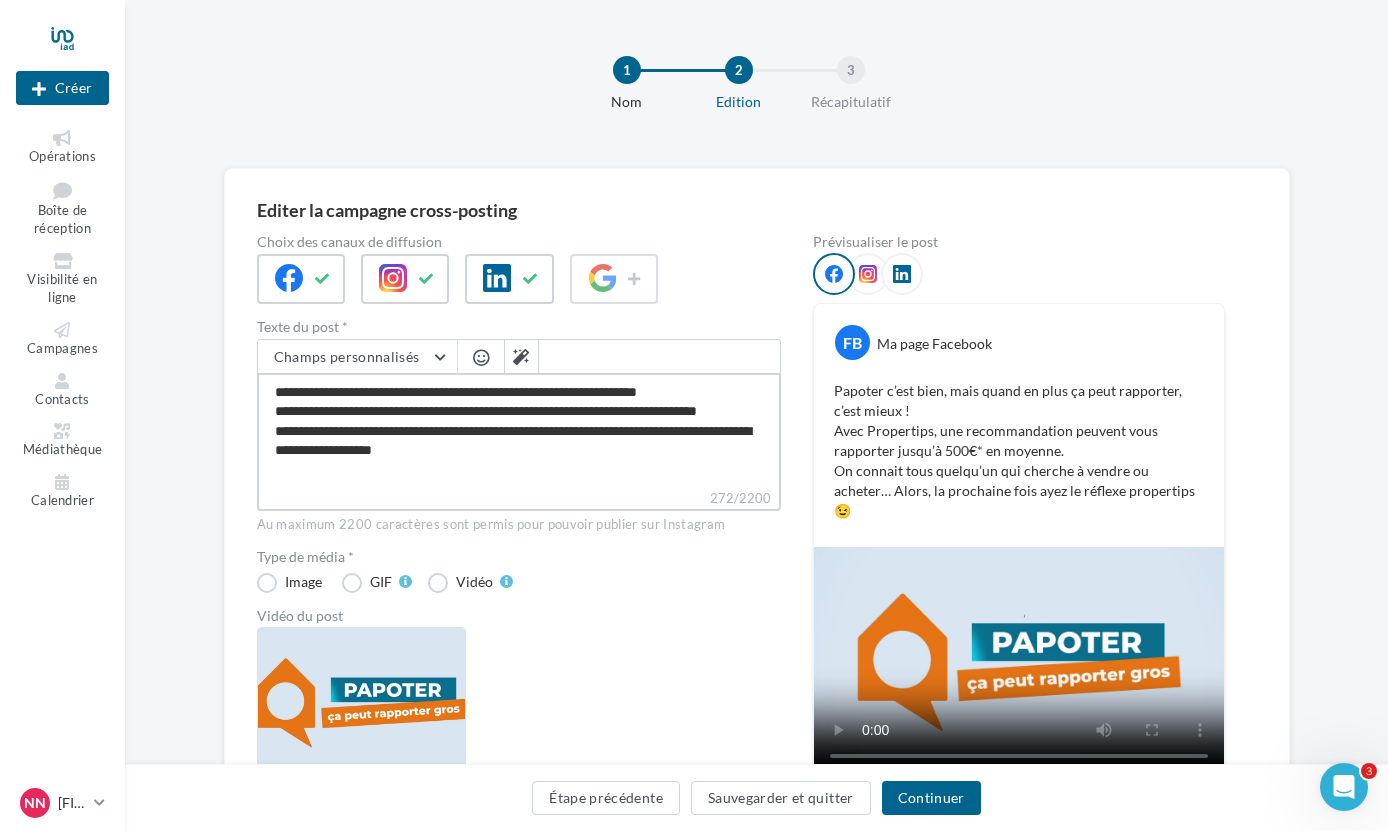 type on "**********" 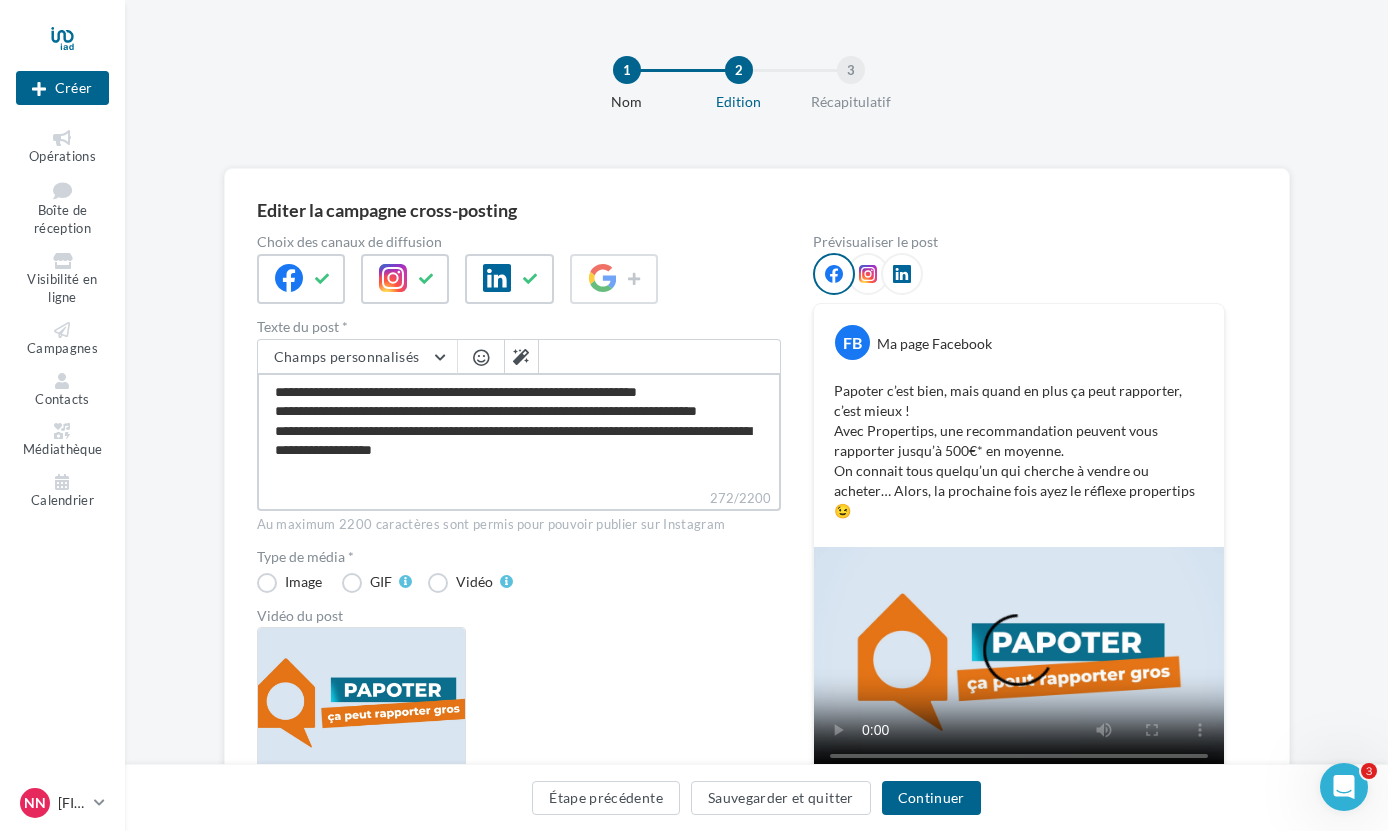 type on "**********" 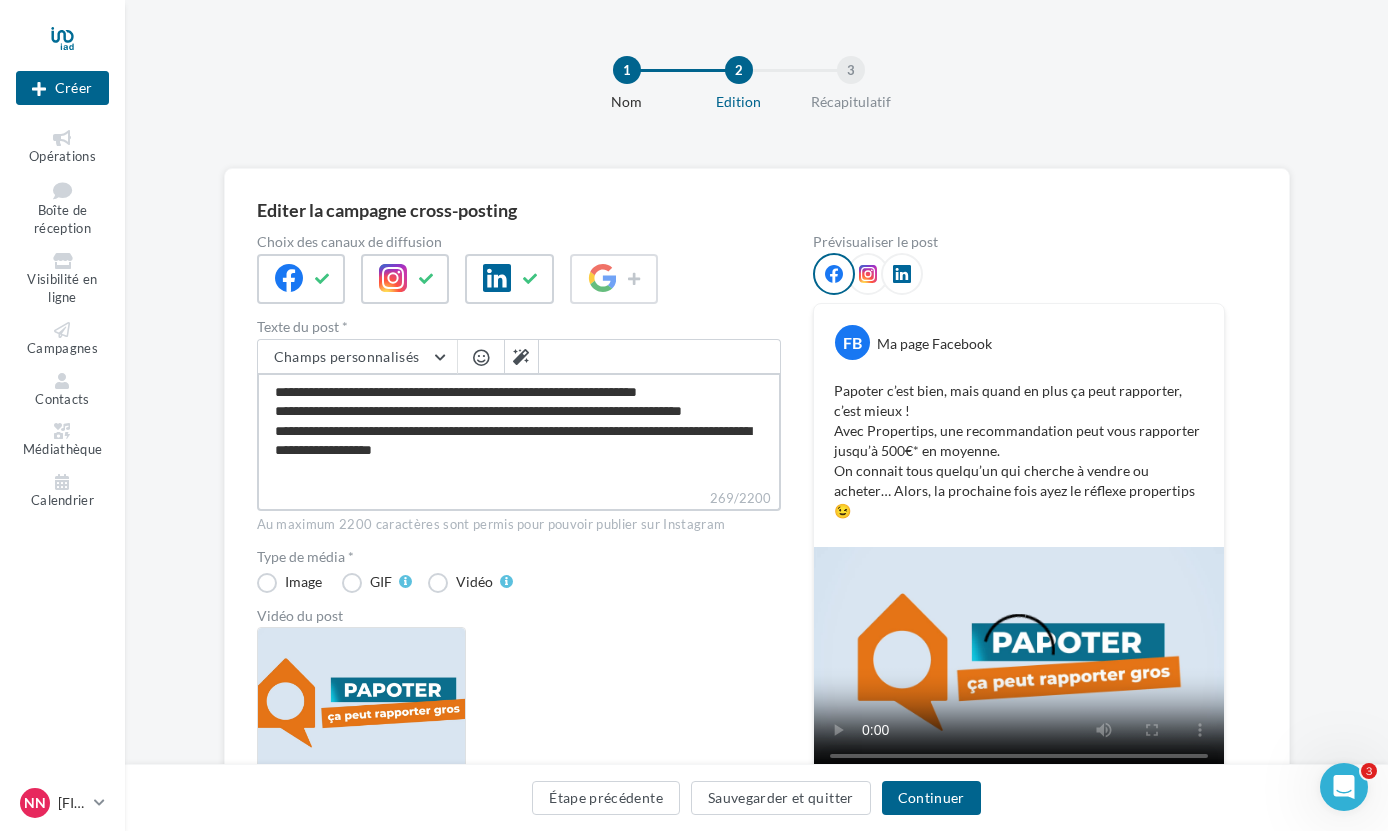 click on "**********" at bounding box center [519, 430] 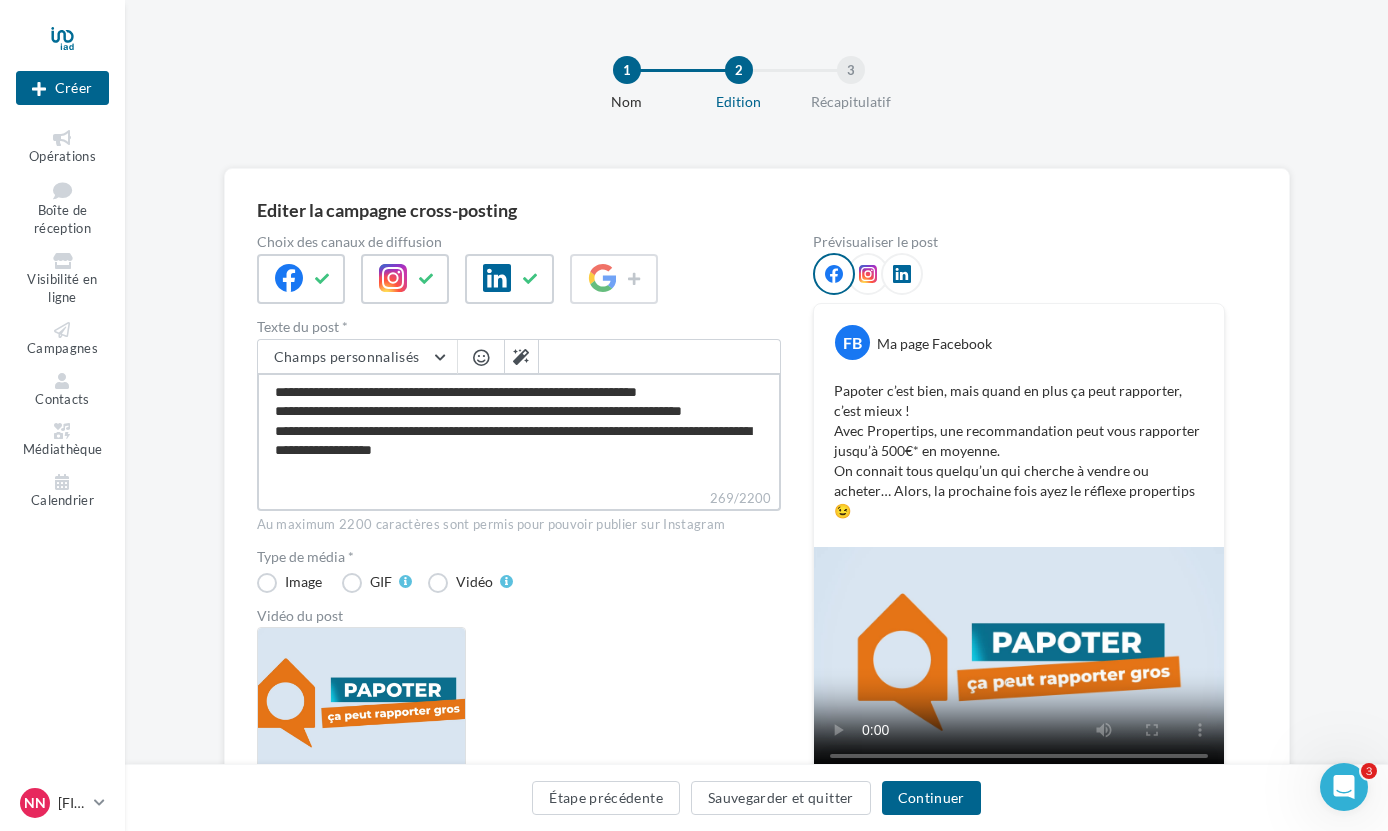 type on "**********" 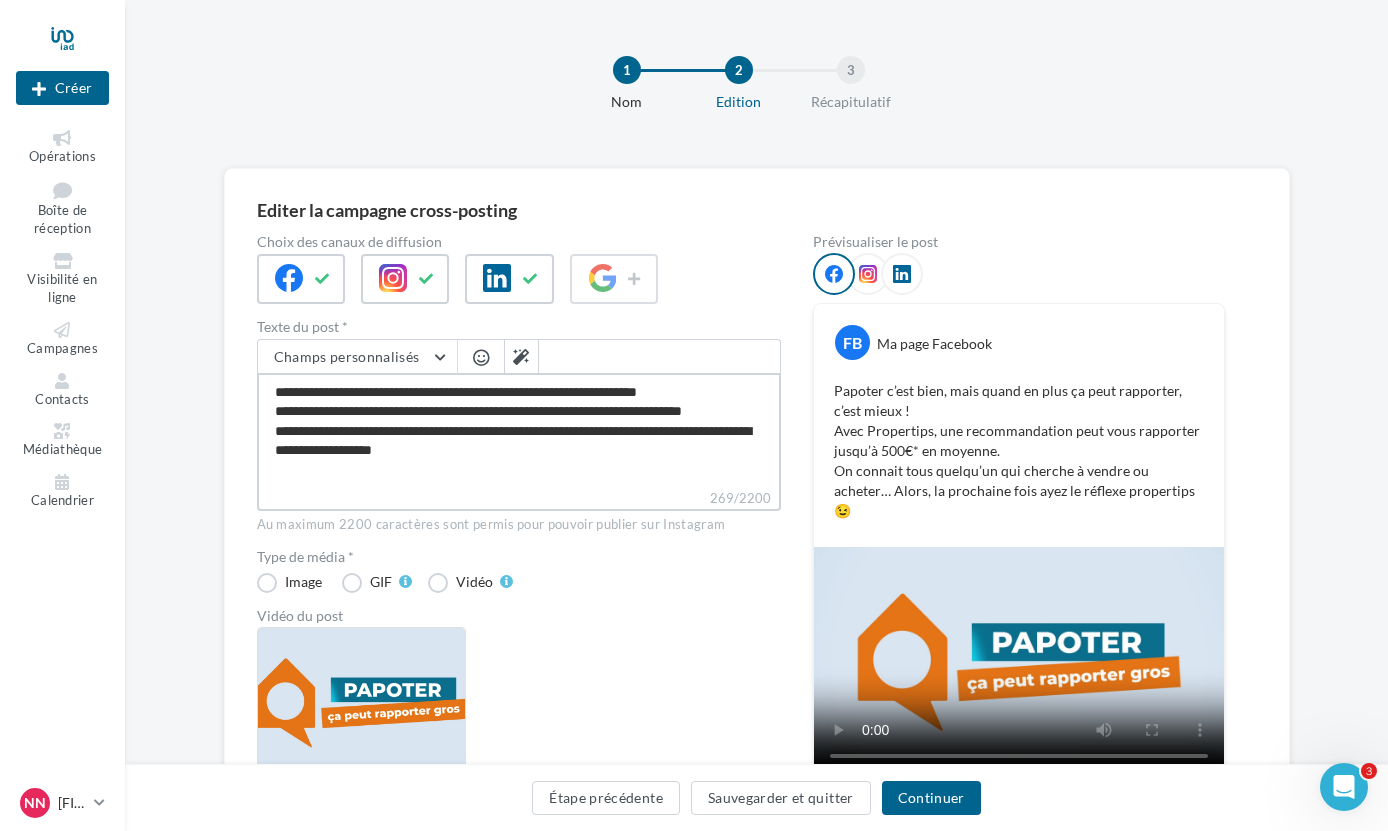 type on "**********" 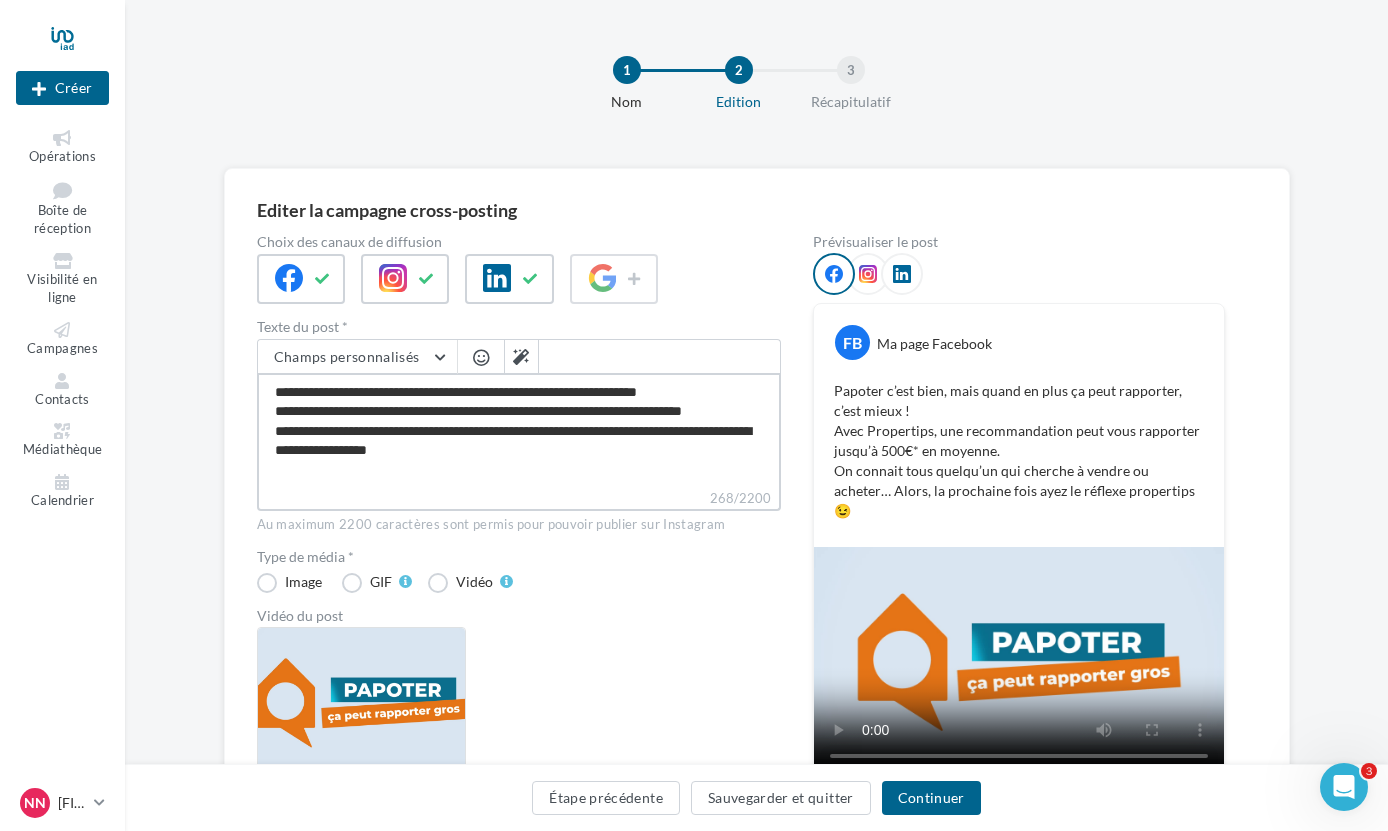 type on "**********" 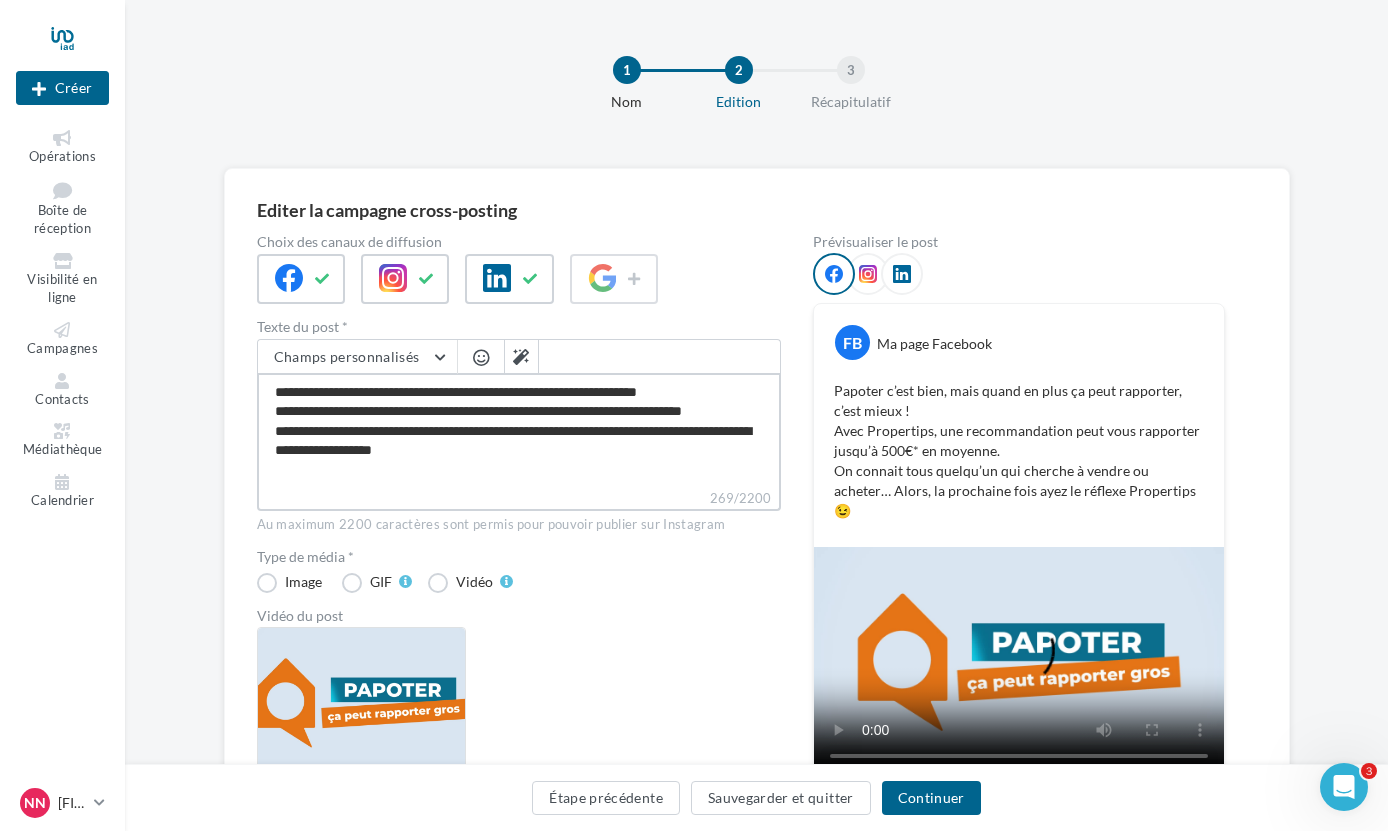 click on "**********" at bounding box center (519, 430) 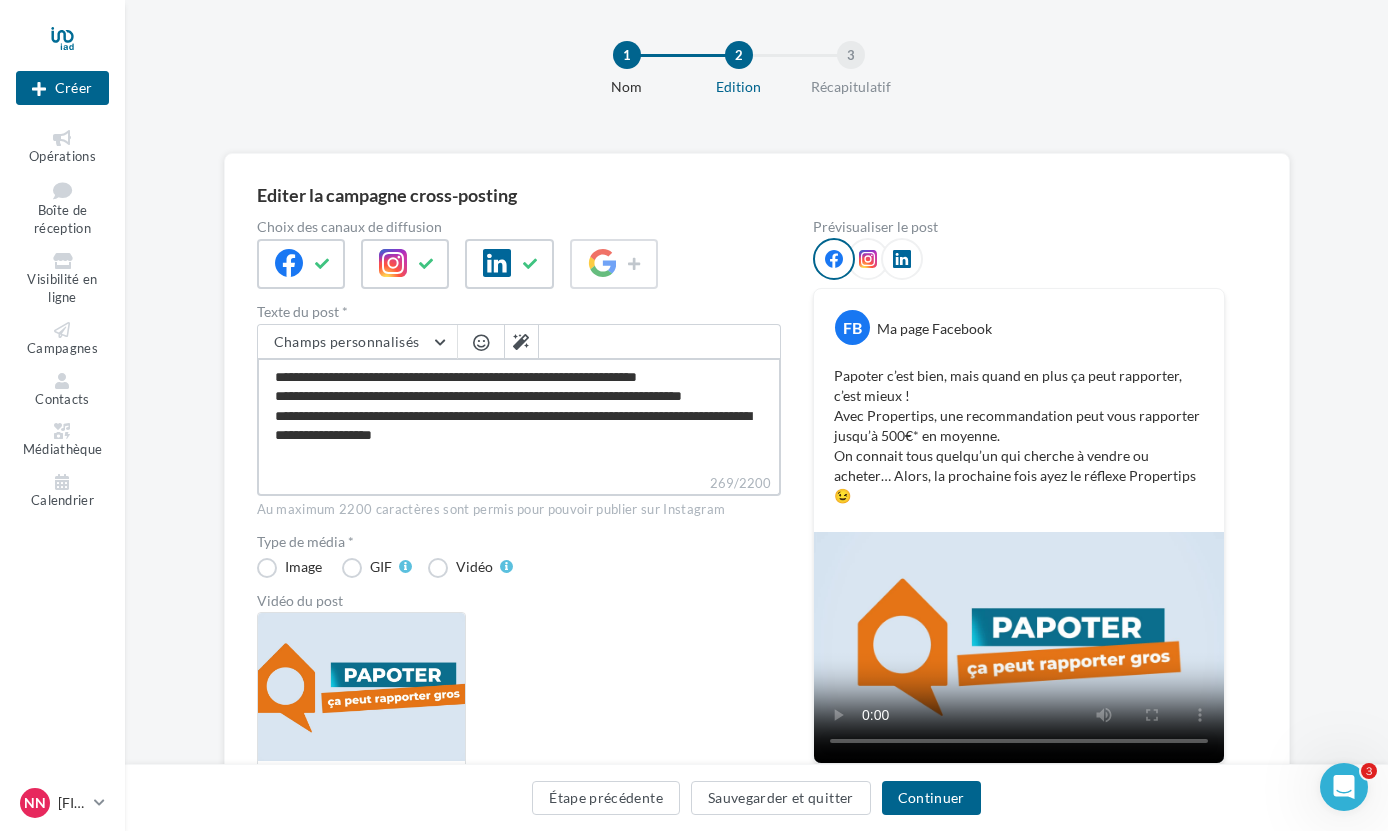 scroll, scrollTop: 0, scrollLeft: 0, axis: both 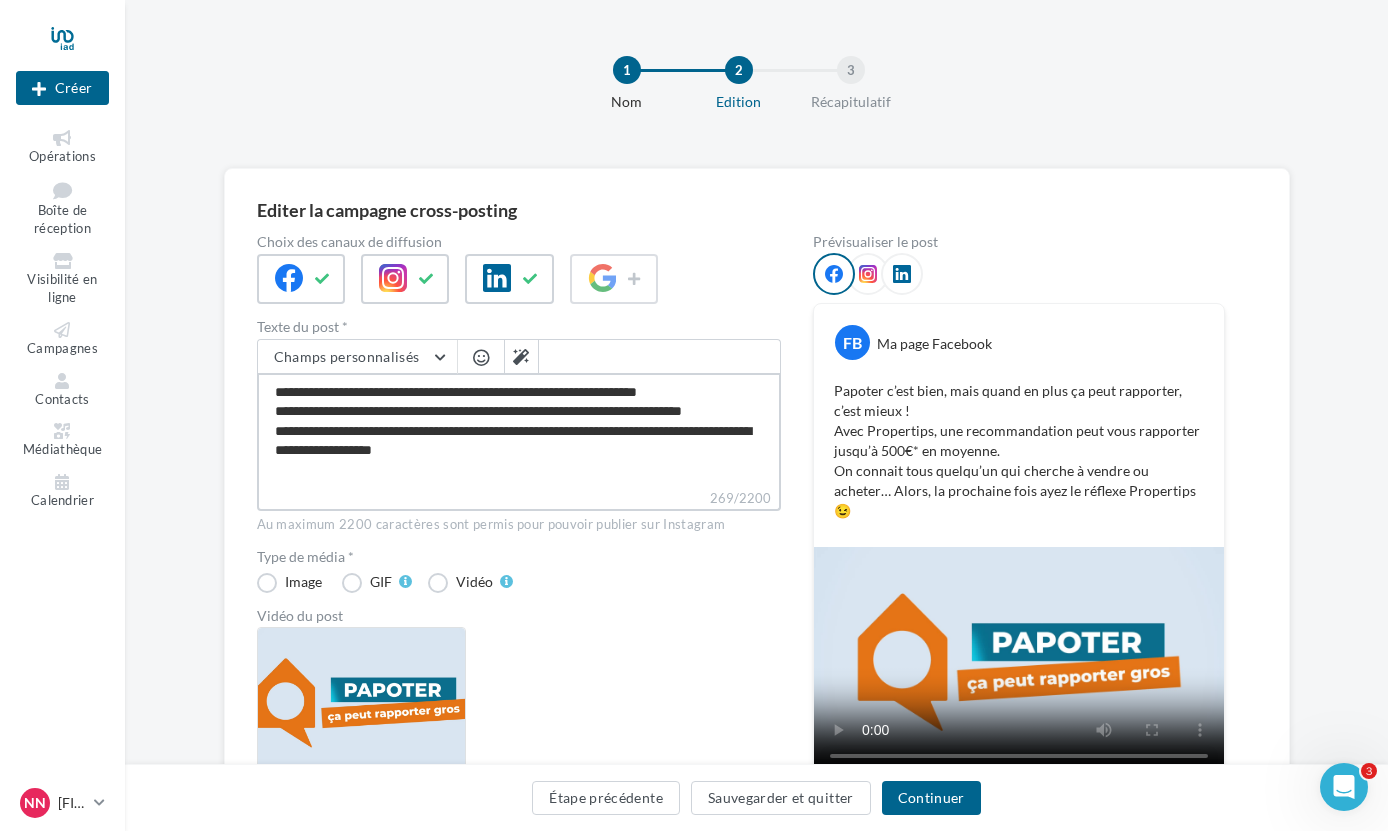 click on "**********" at bounding box center [519, 430] 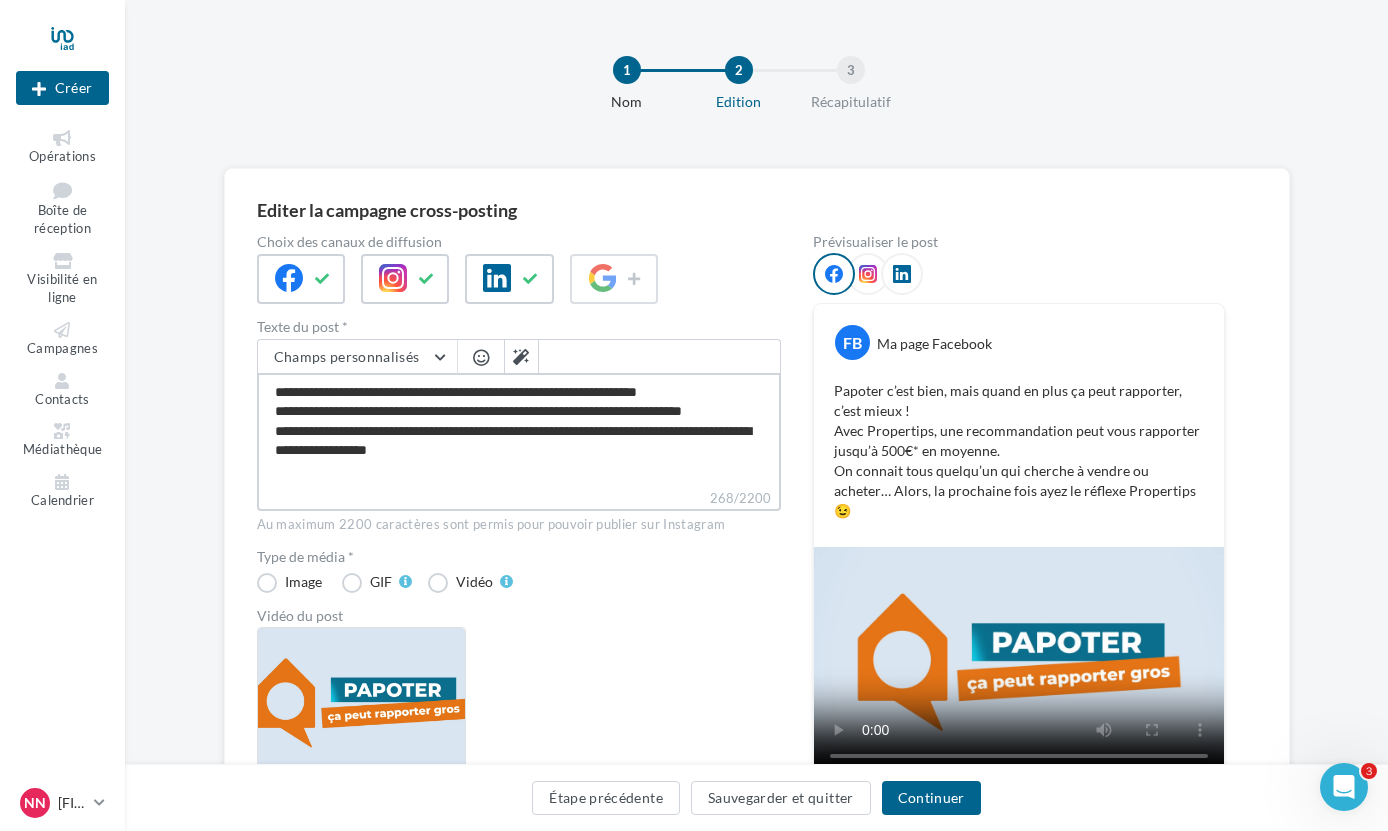 type on "**********" 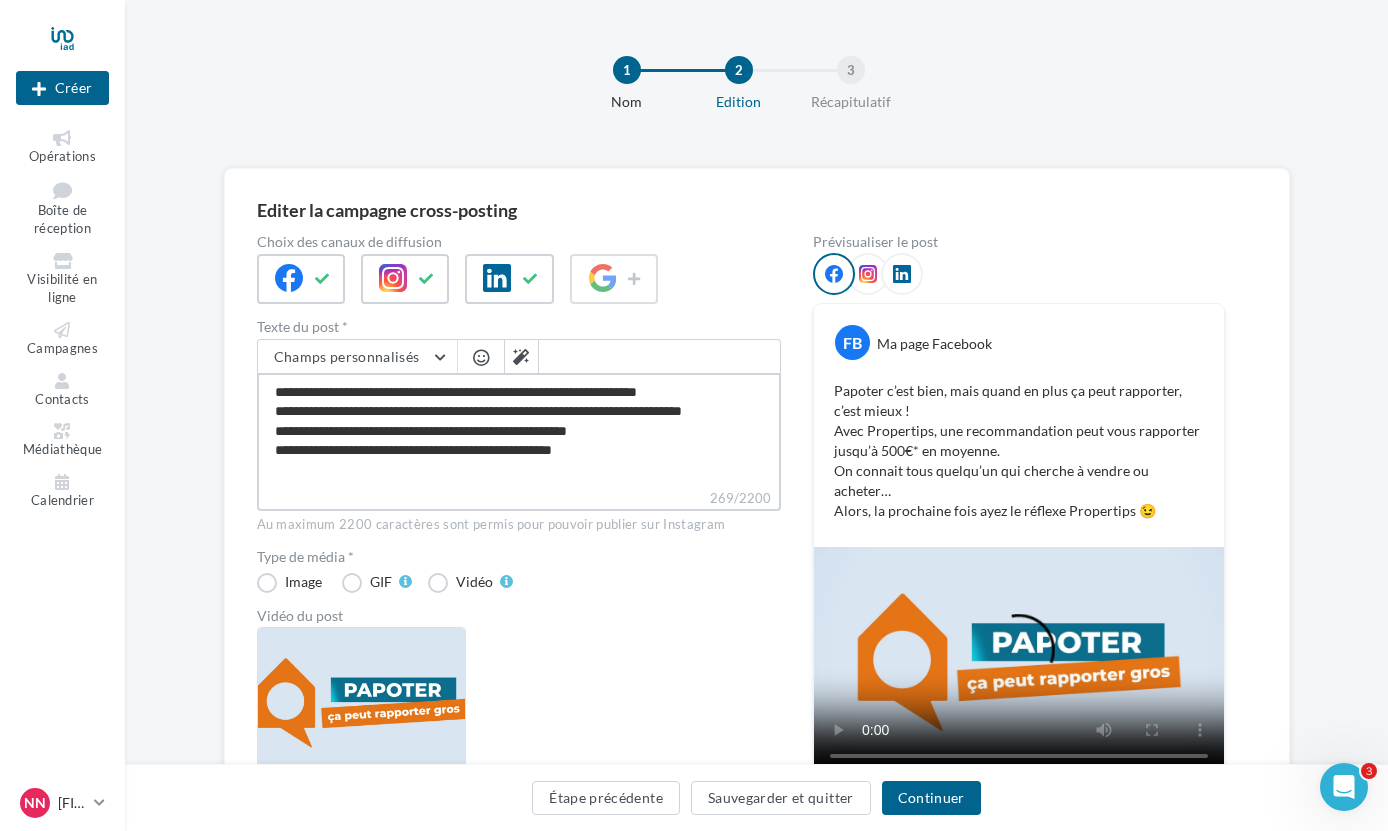 click on "**********" at bounding box center [519, 430] 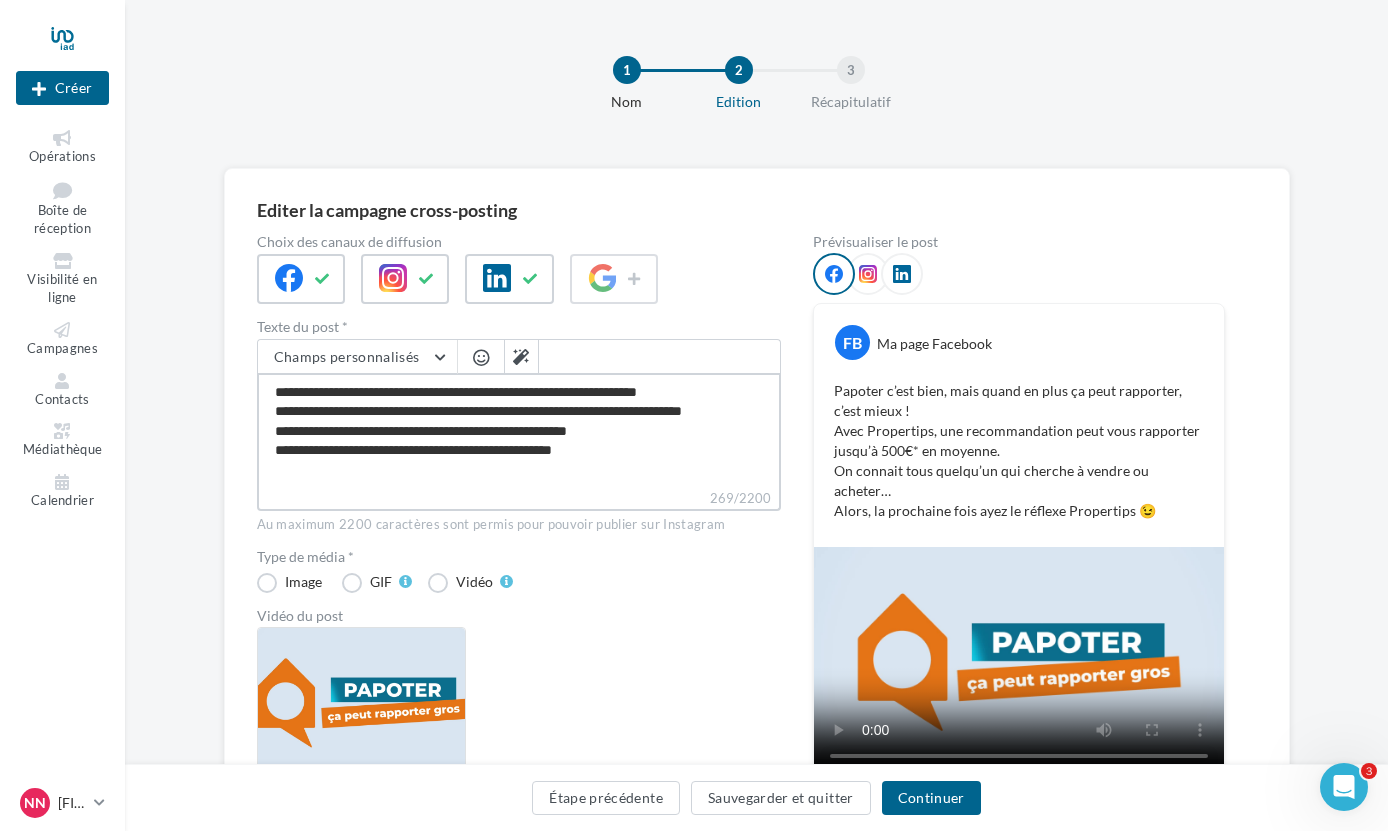 click on "**********" at bounding box center (519, 430) 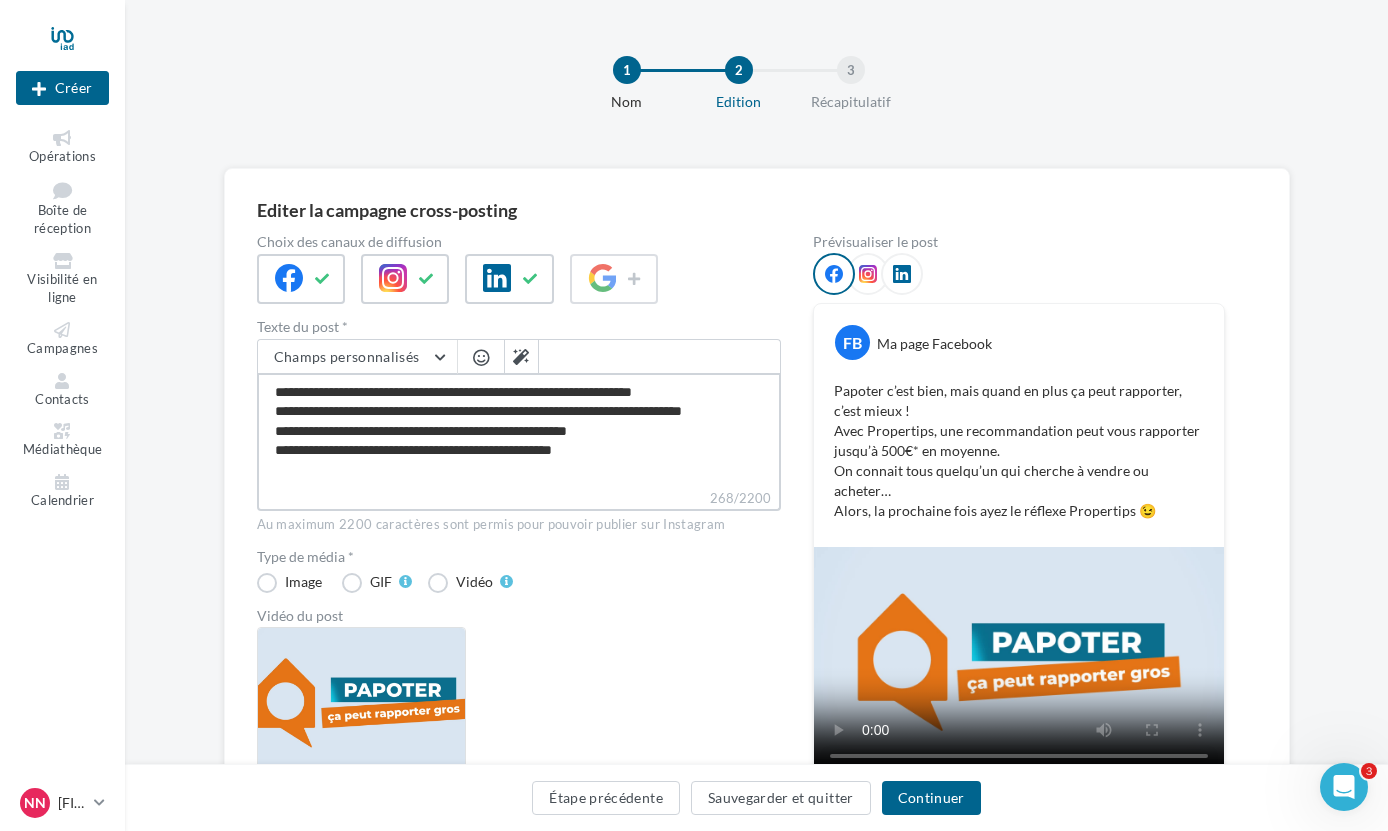 click on "**********" at bounding box center (519, 430) 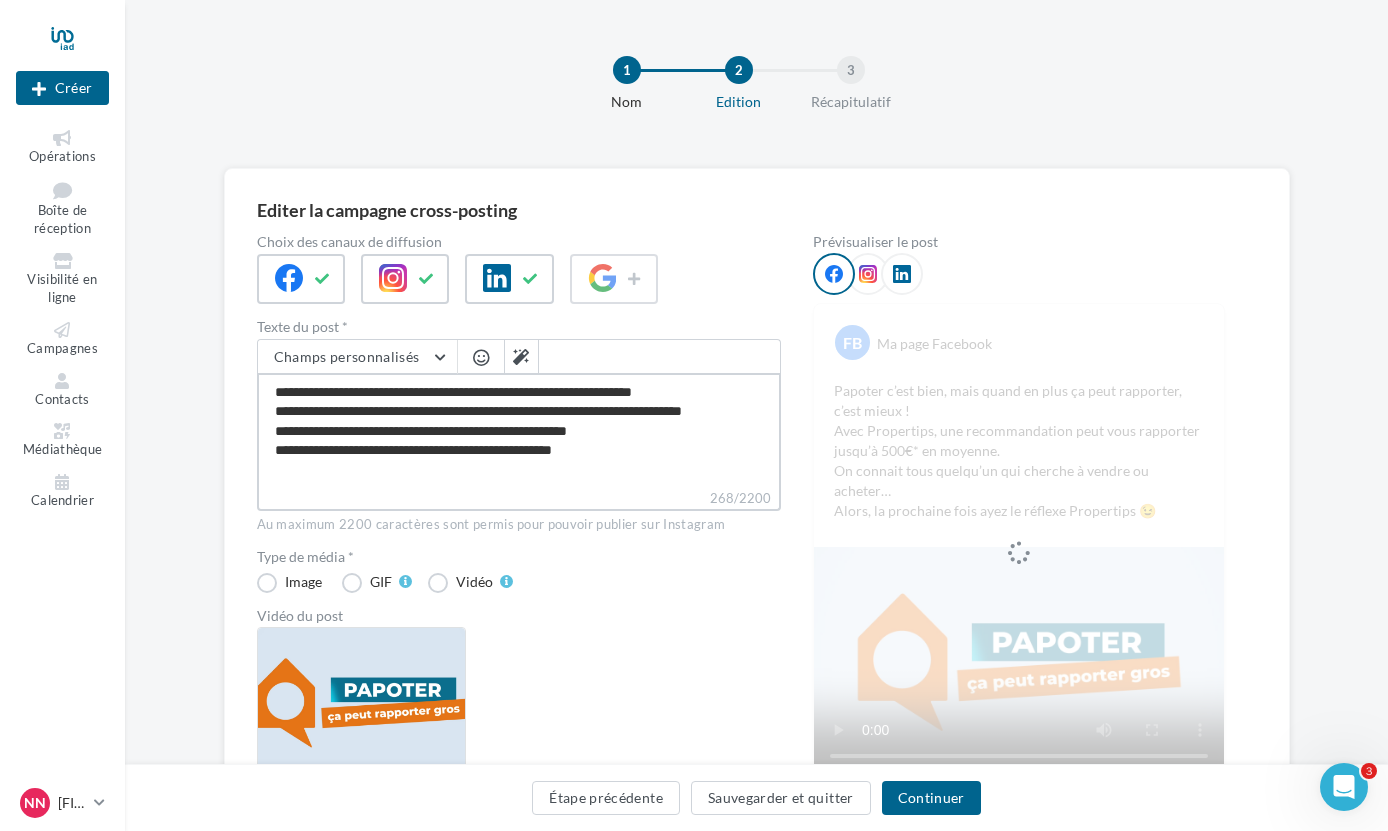 type on "**********" 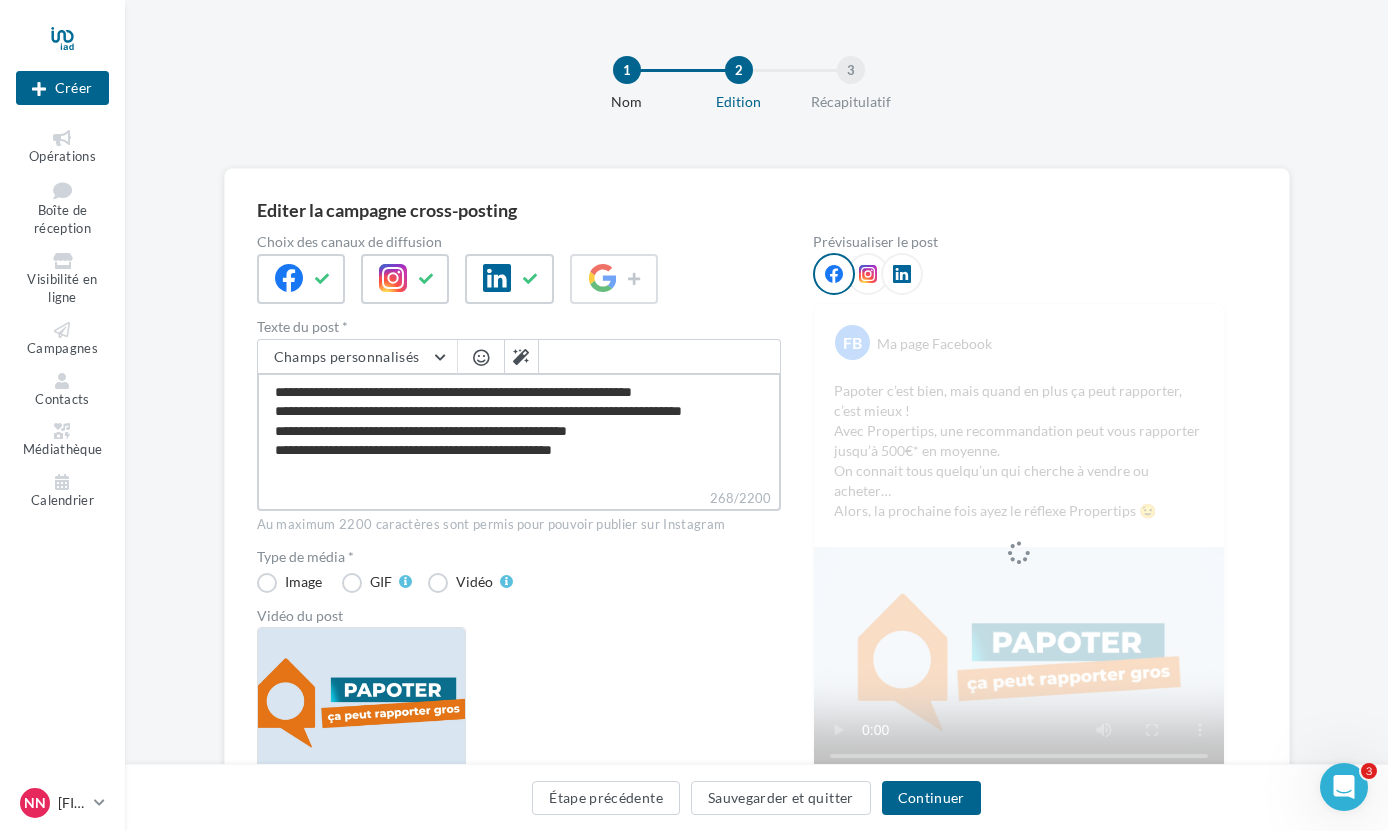 type on "**********" 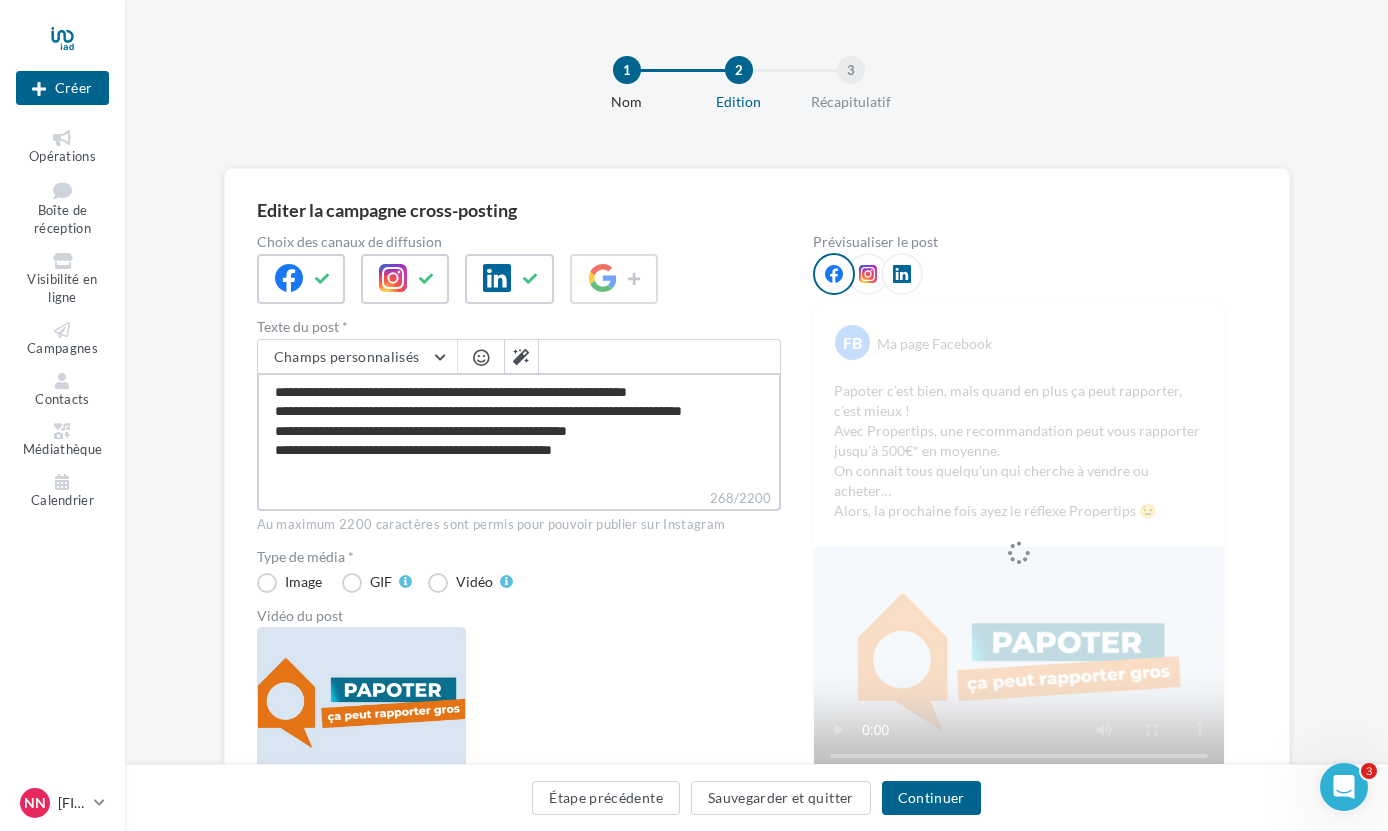 type on "**********" 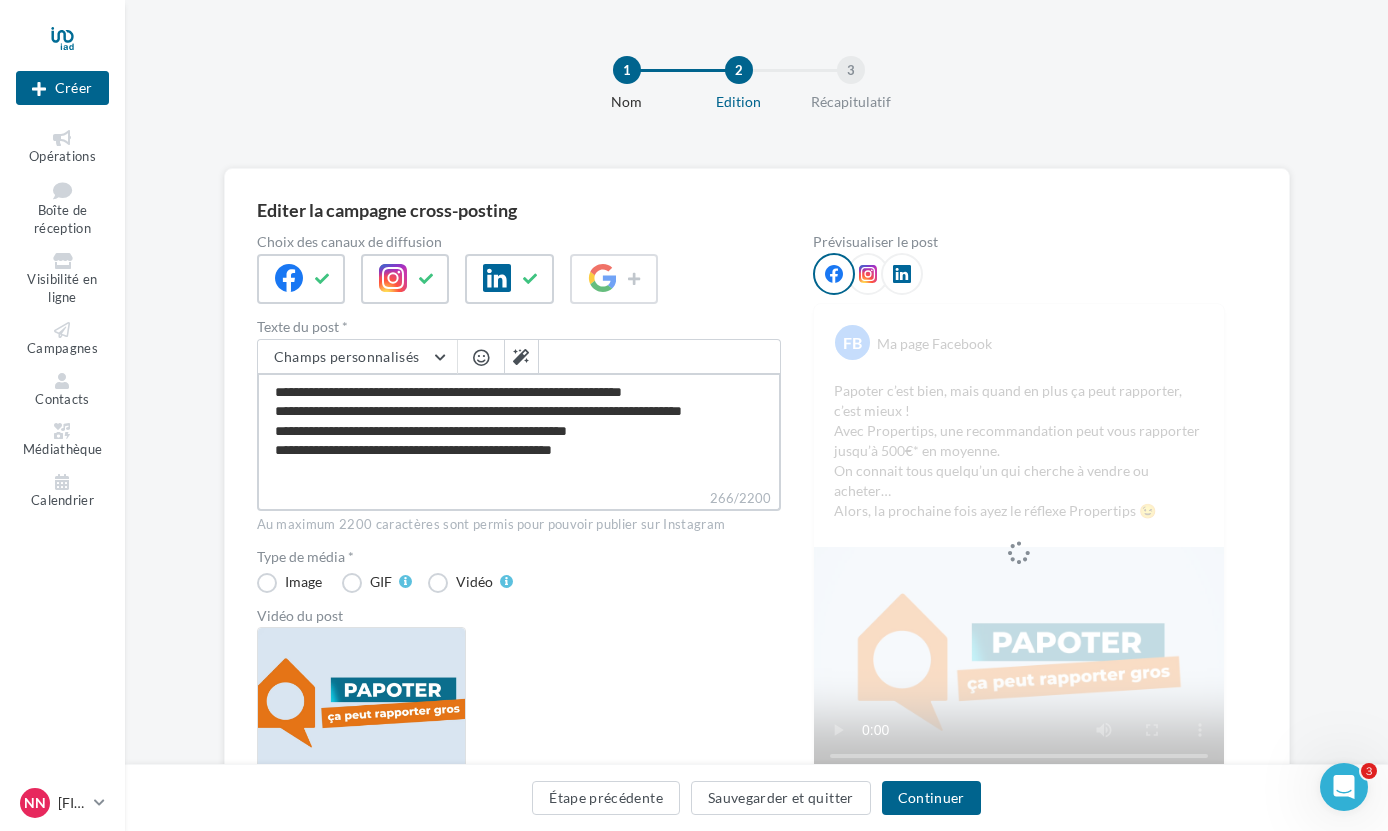 type on "**********" 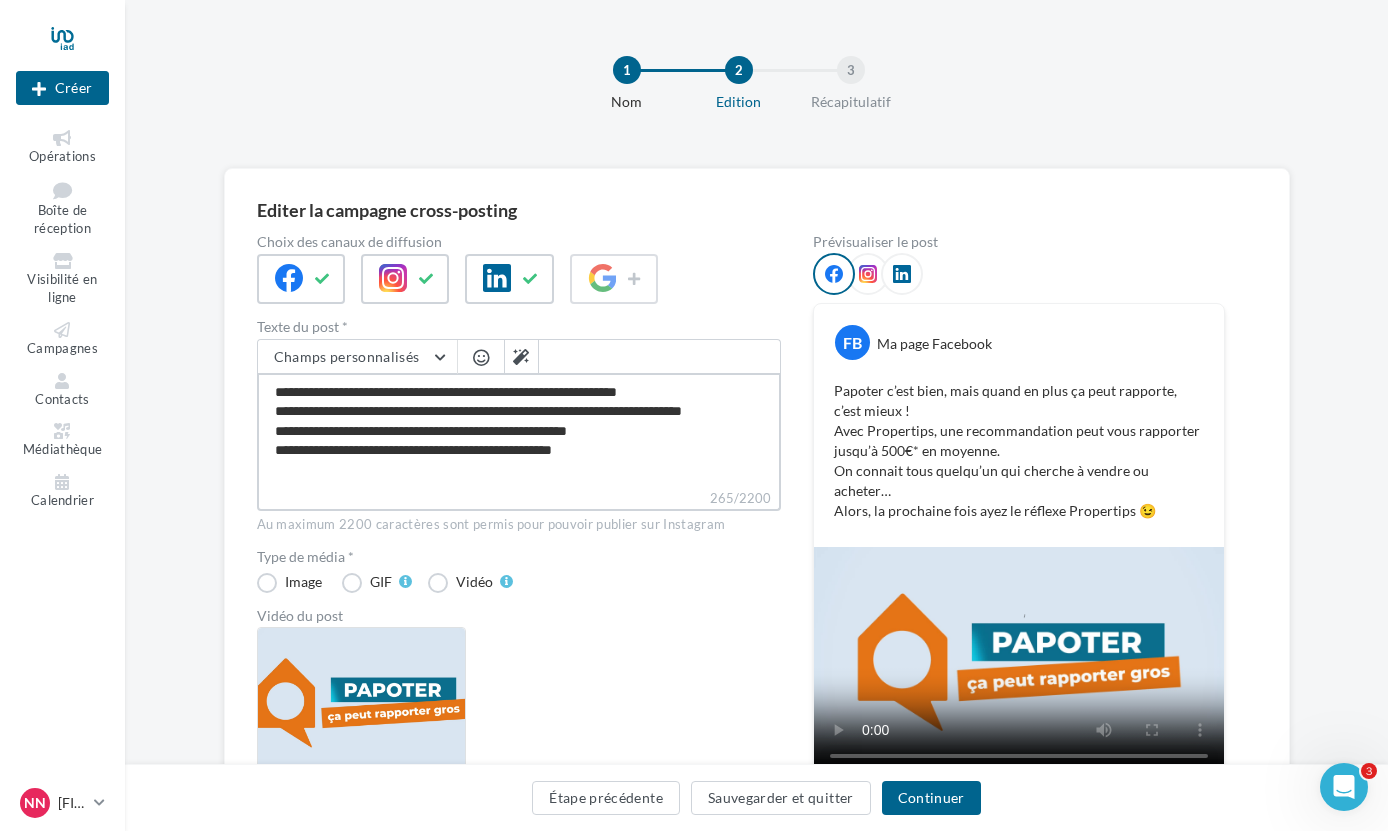 type on "**********" 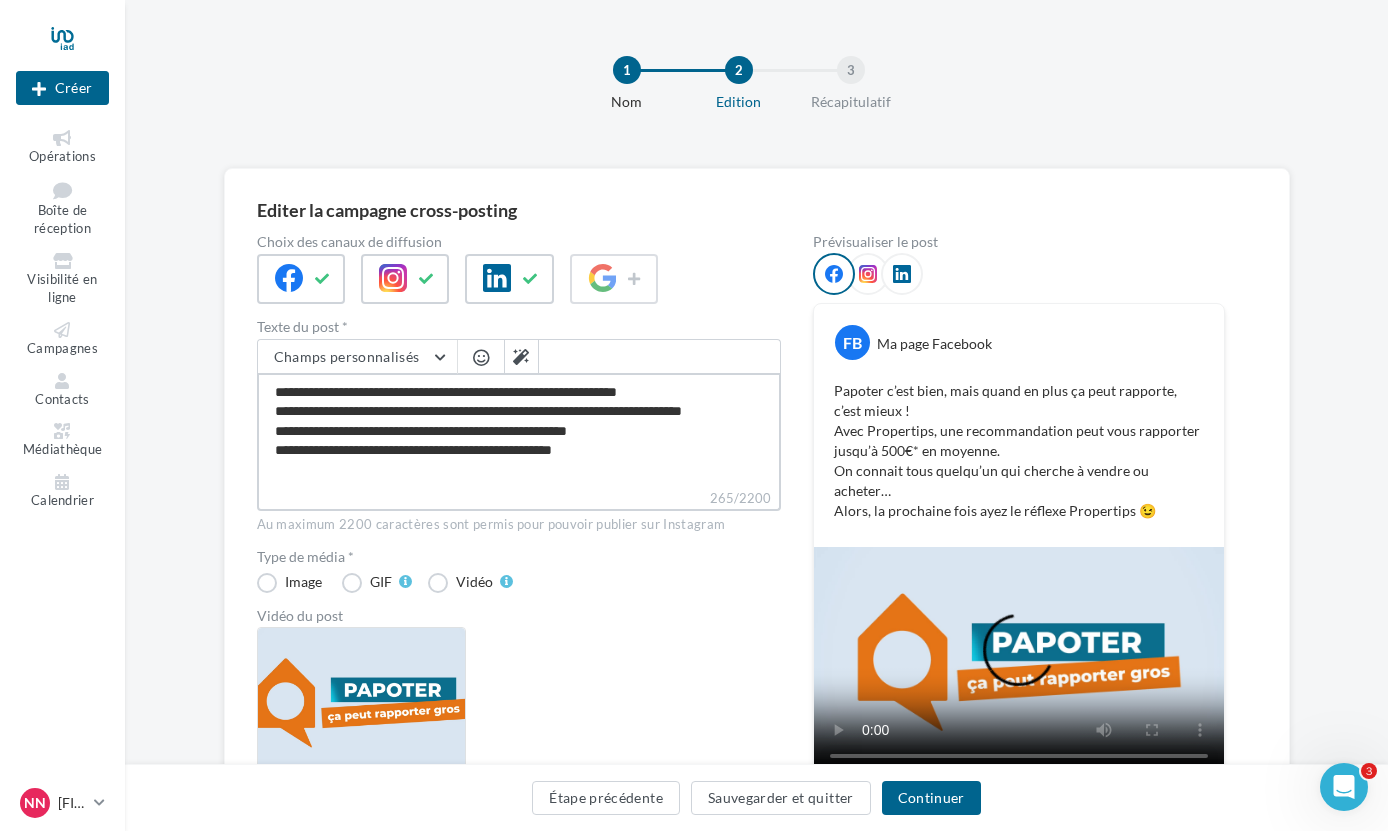 type on "**********" 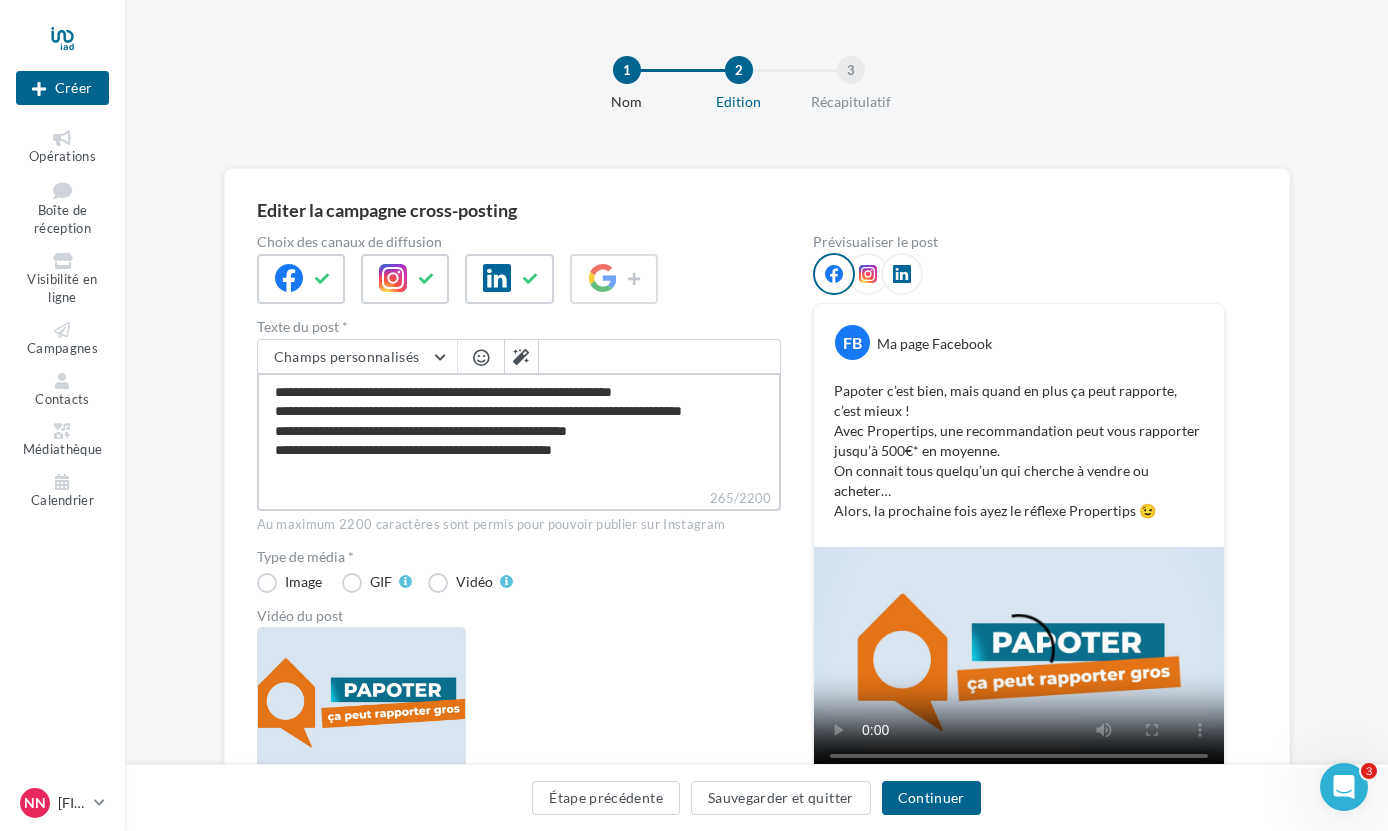 type on "**********" 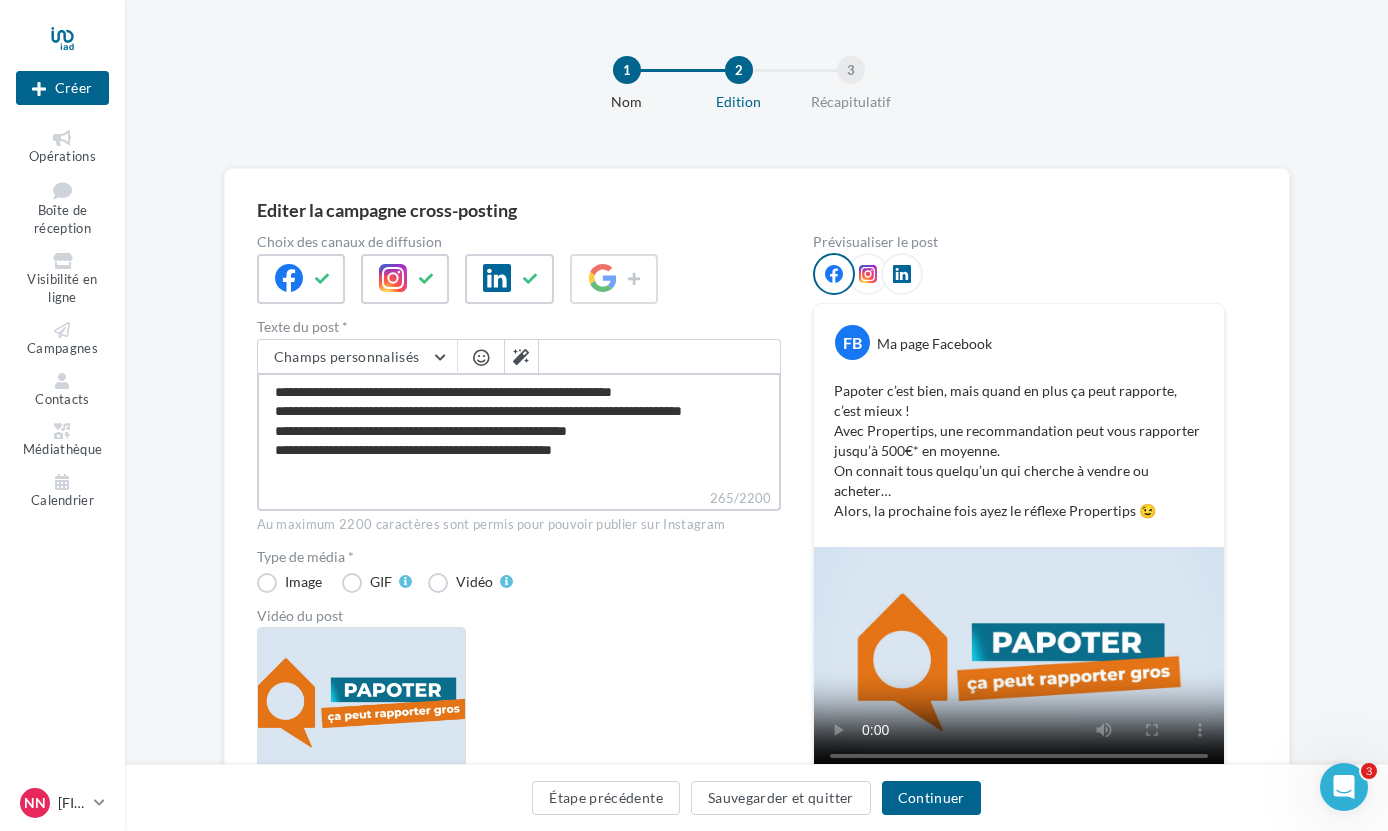 type on "**********" 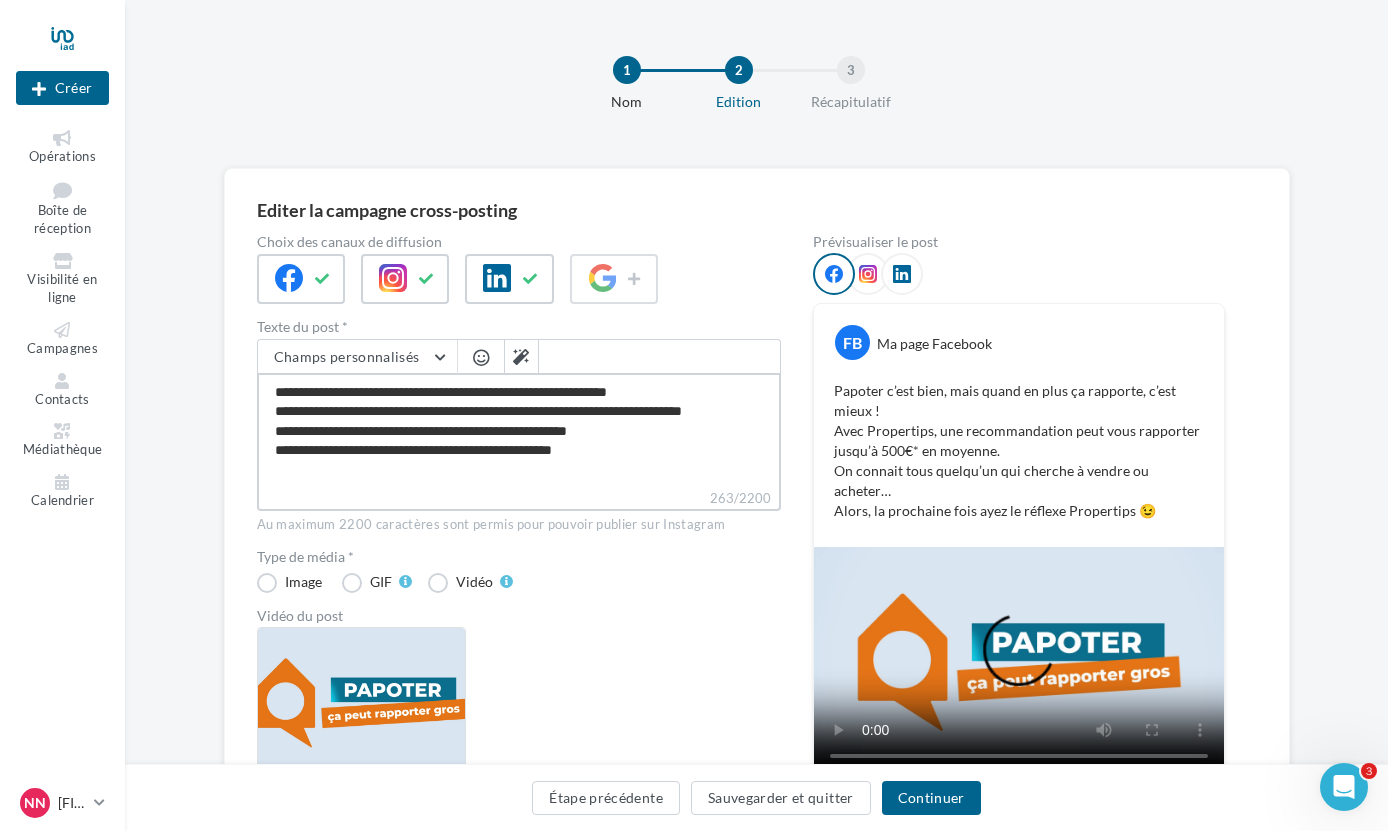 click on "**********" at bounding box center [519, 430] 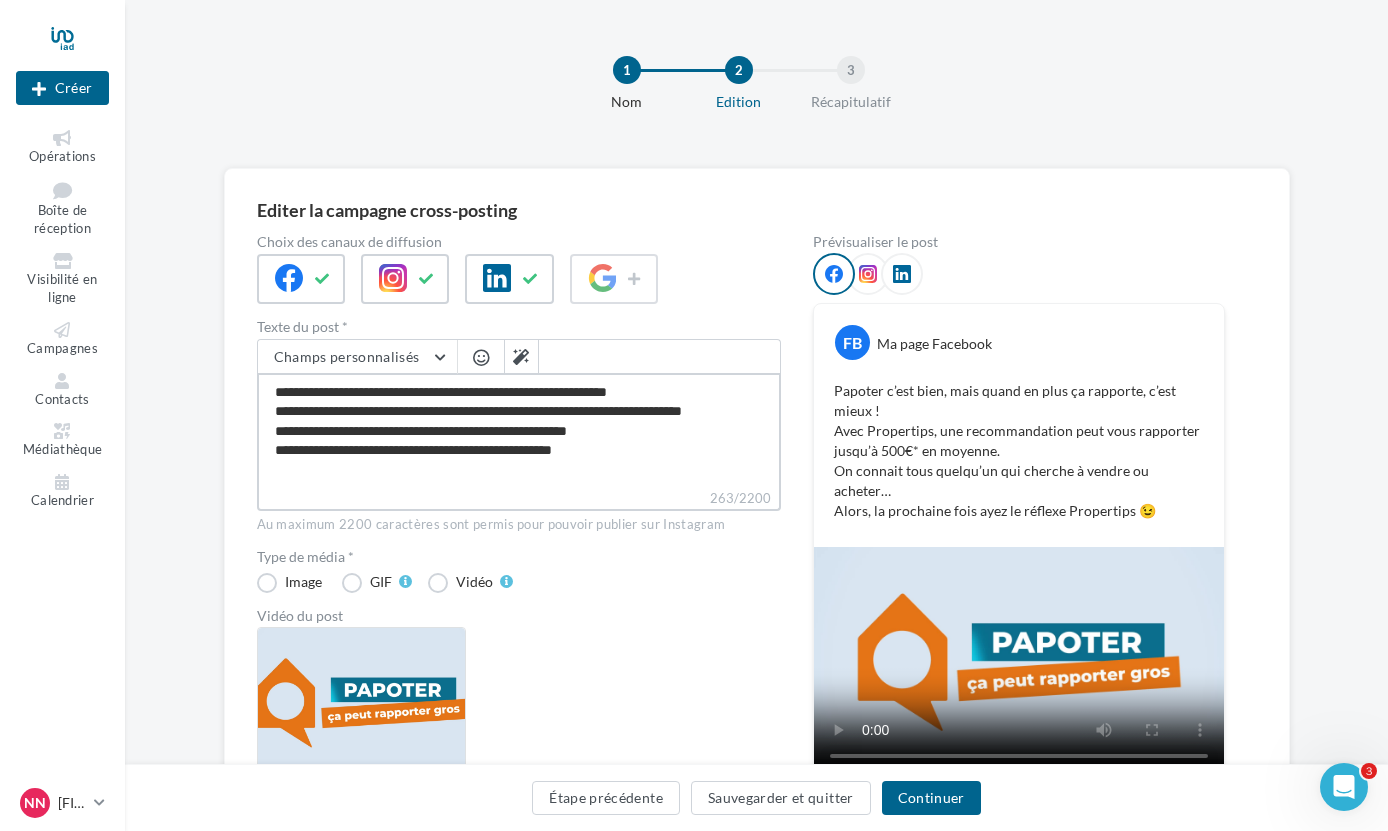 click on "**********" at bounding box center [519, 430] 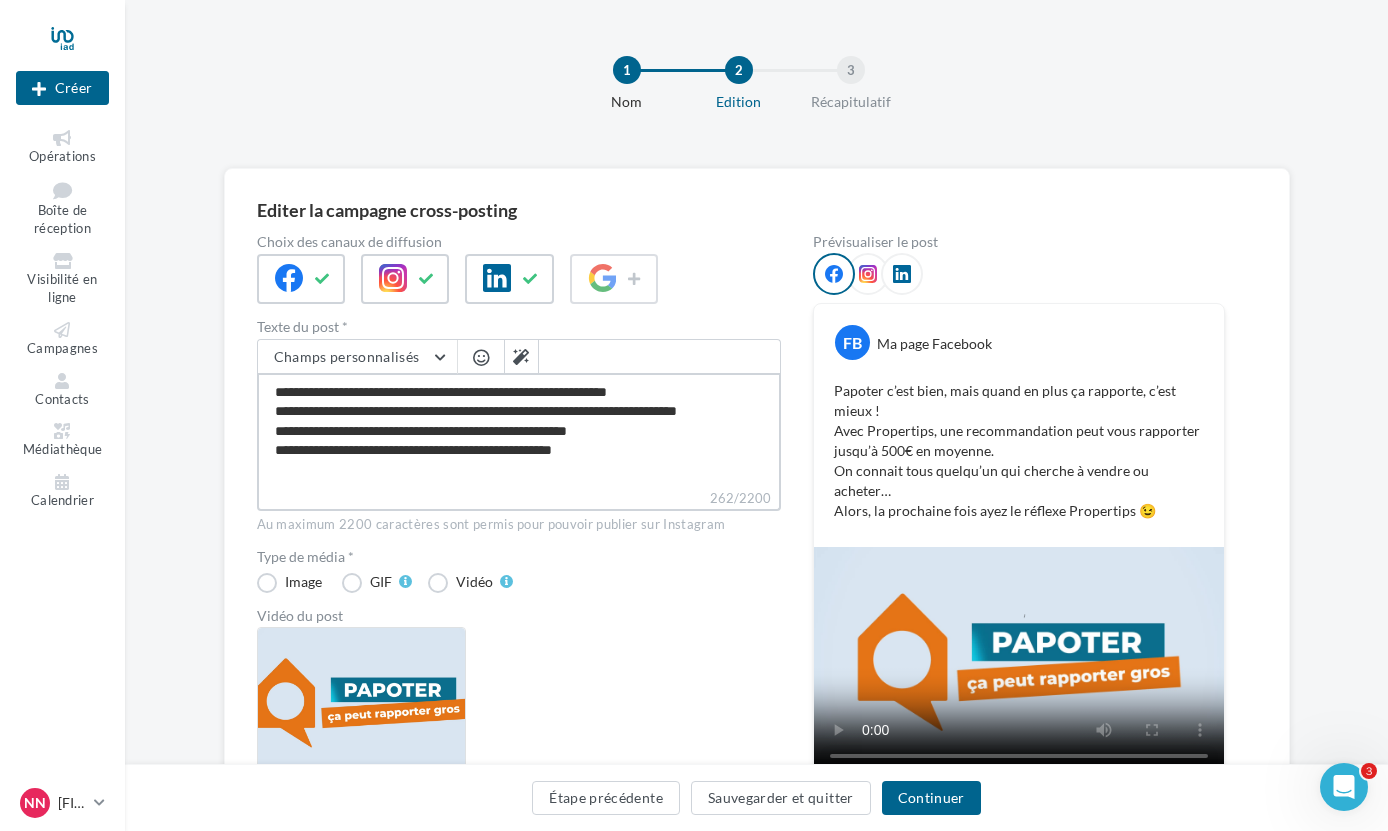 drag, startPoint x: 681, startPoint y: 412, endPoint x: 514, endPoint y: 419, distance: 167.14664 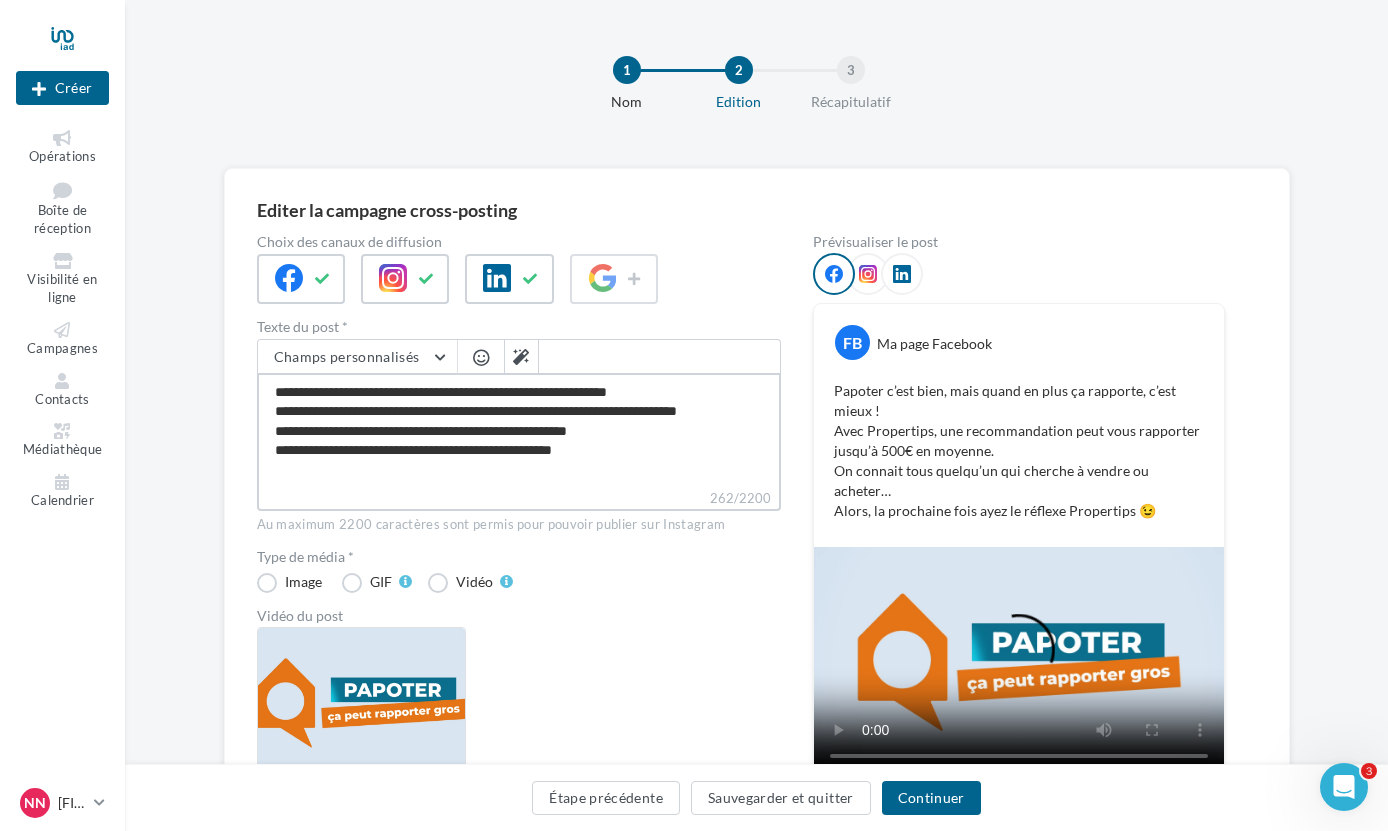 click on "**********" at bounding box center [519, 430] 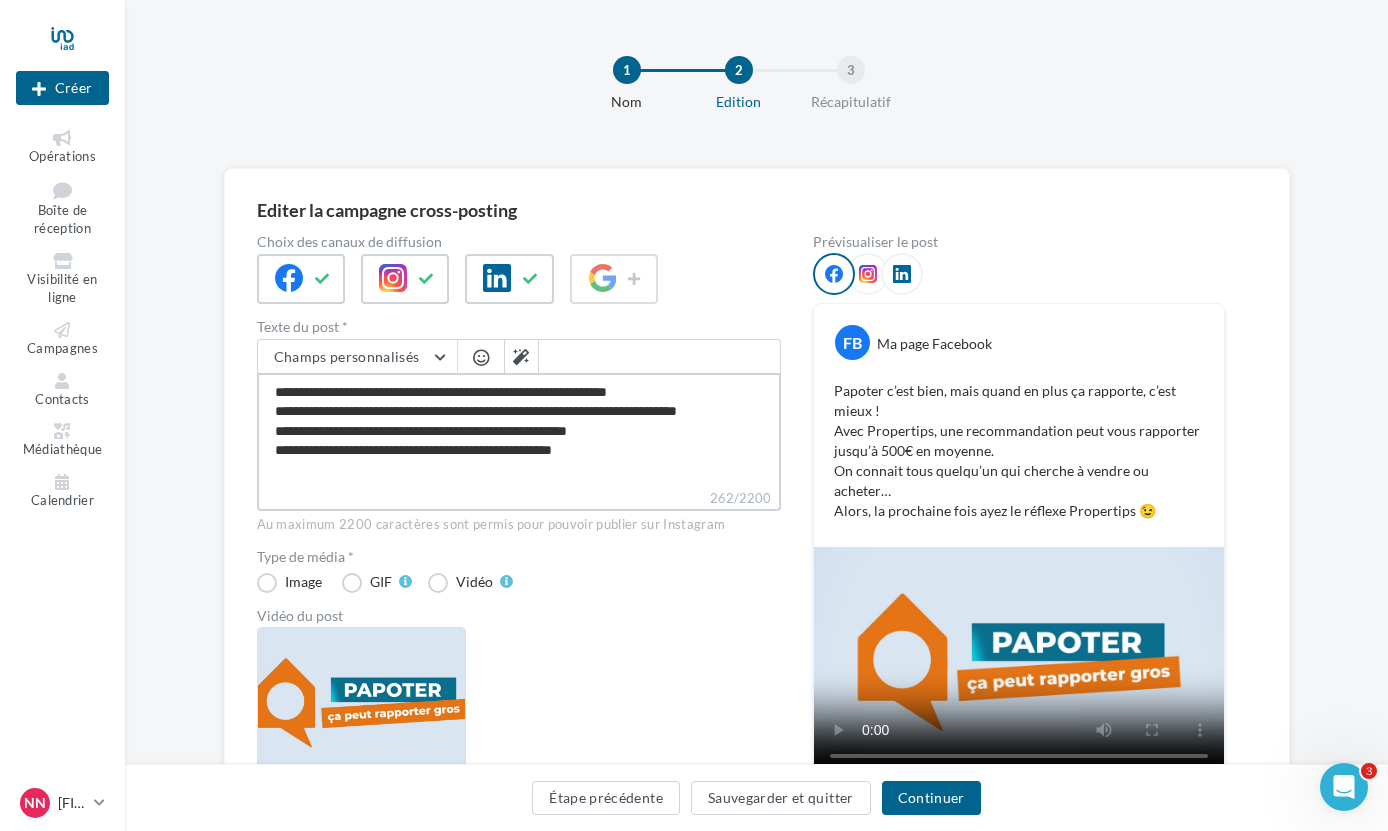 type on "**********" 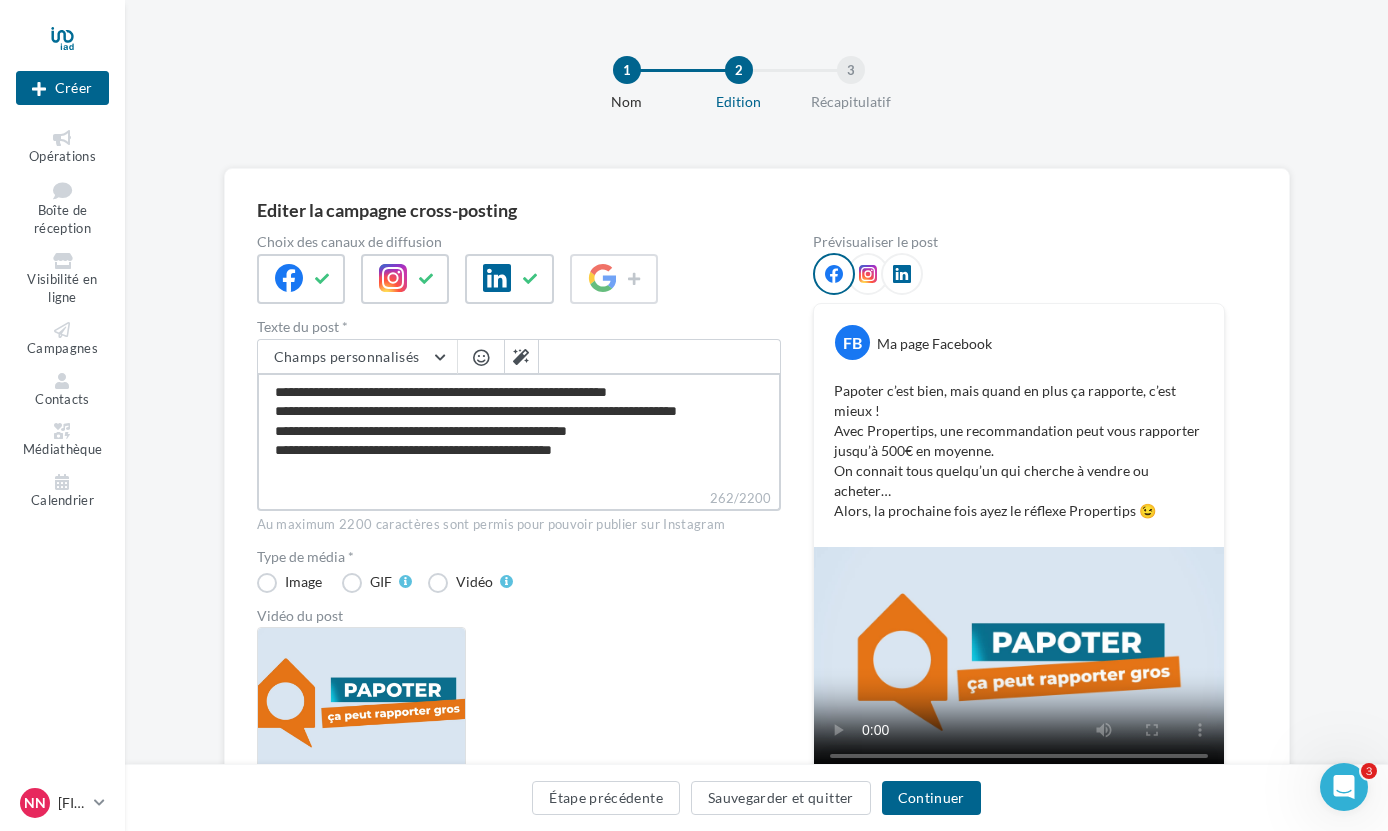 type on "**********" 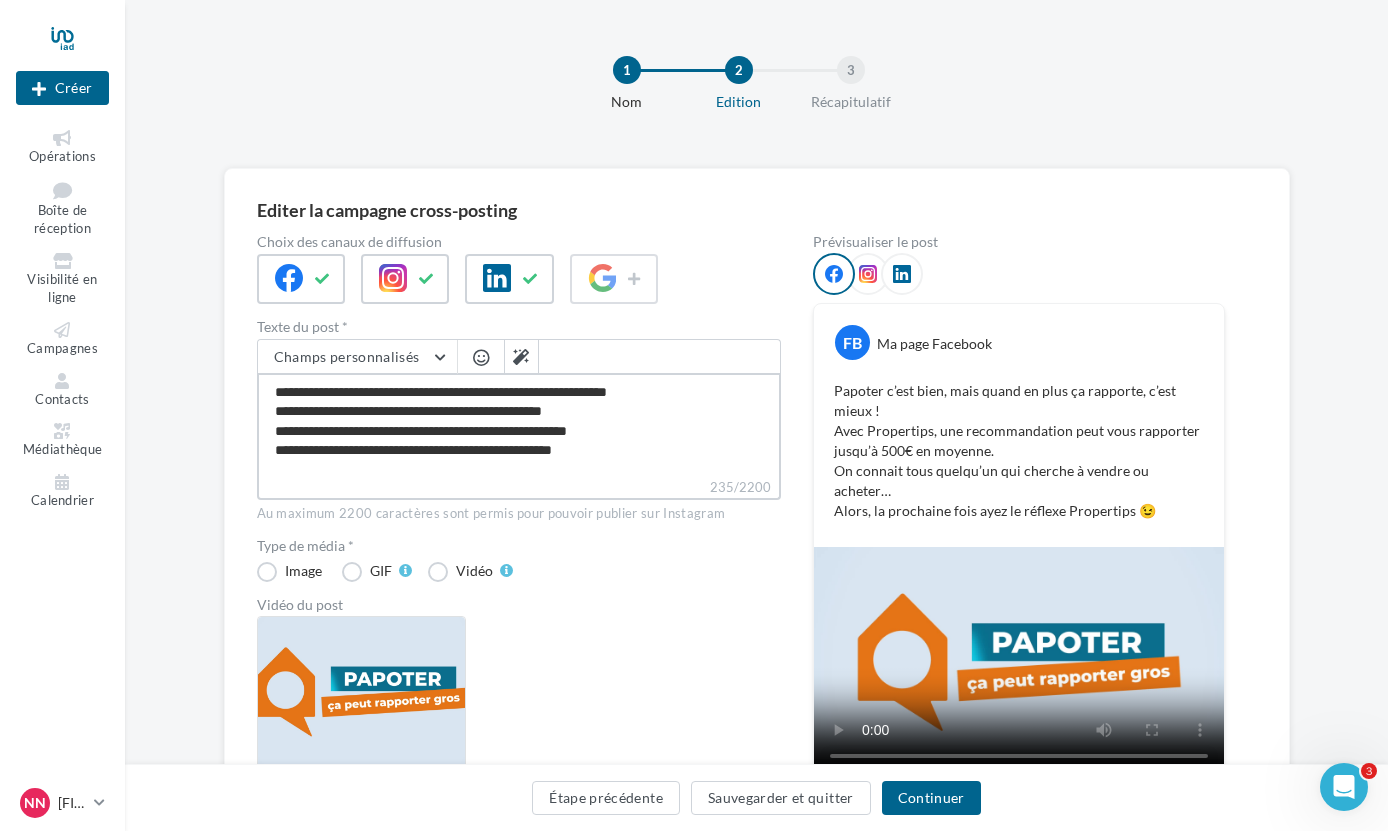 type on "**********" 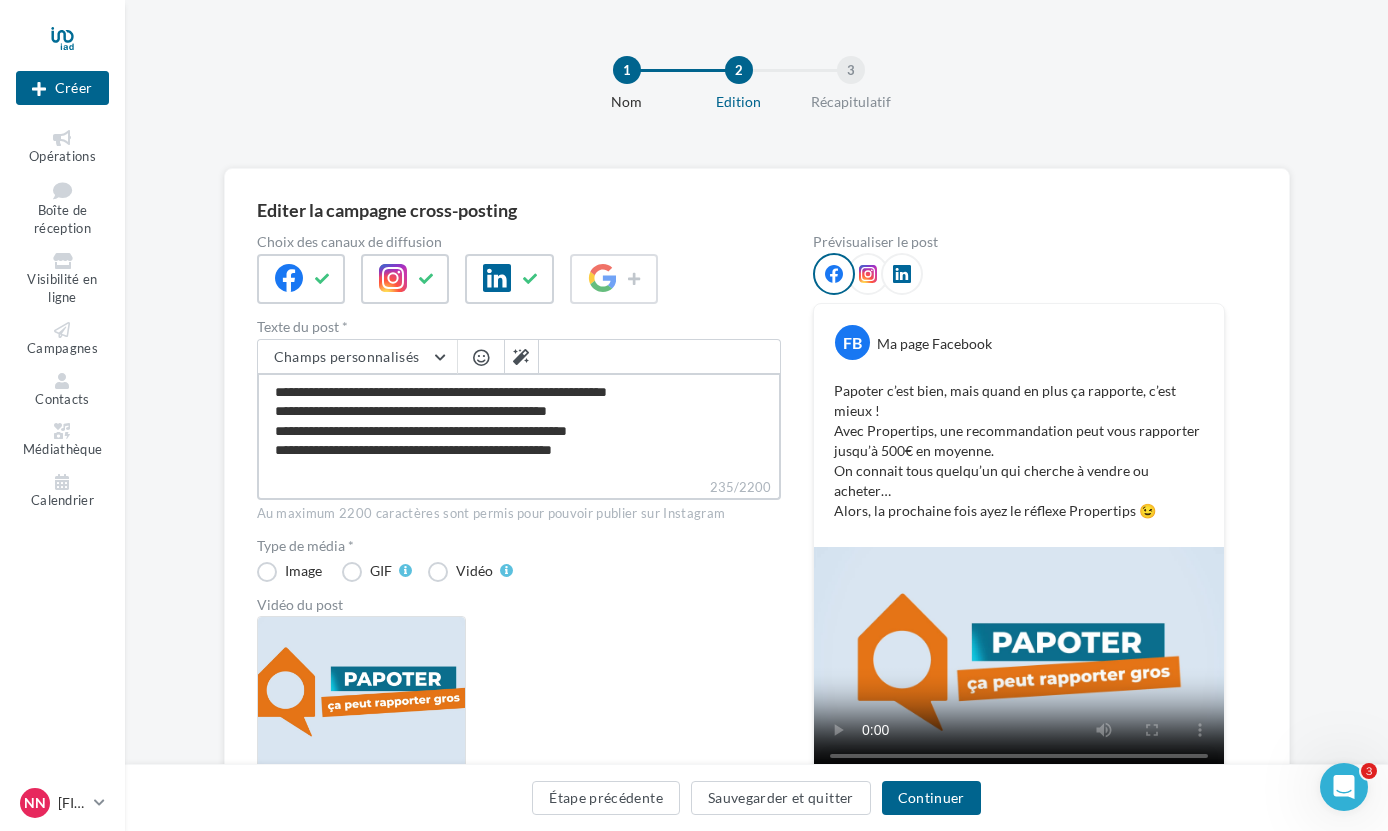 type on "**********" 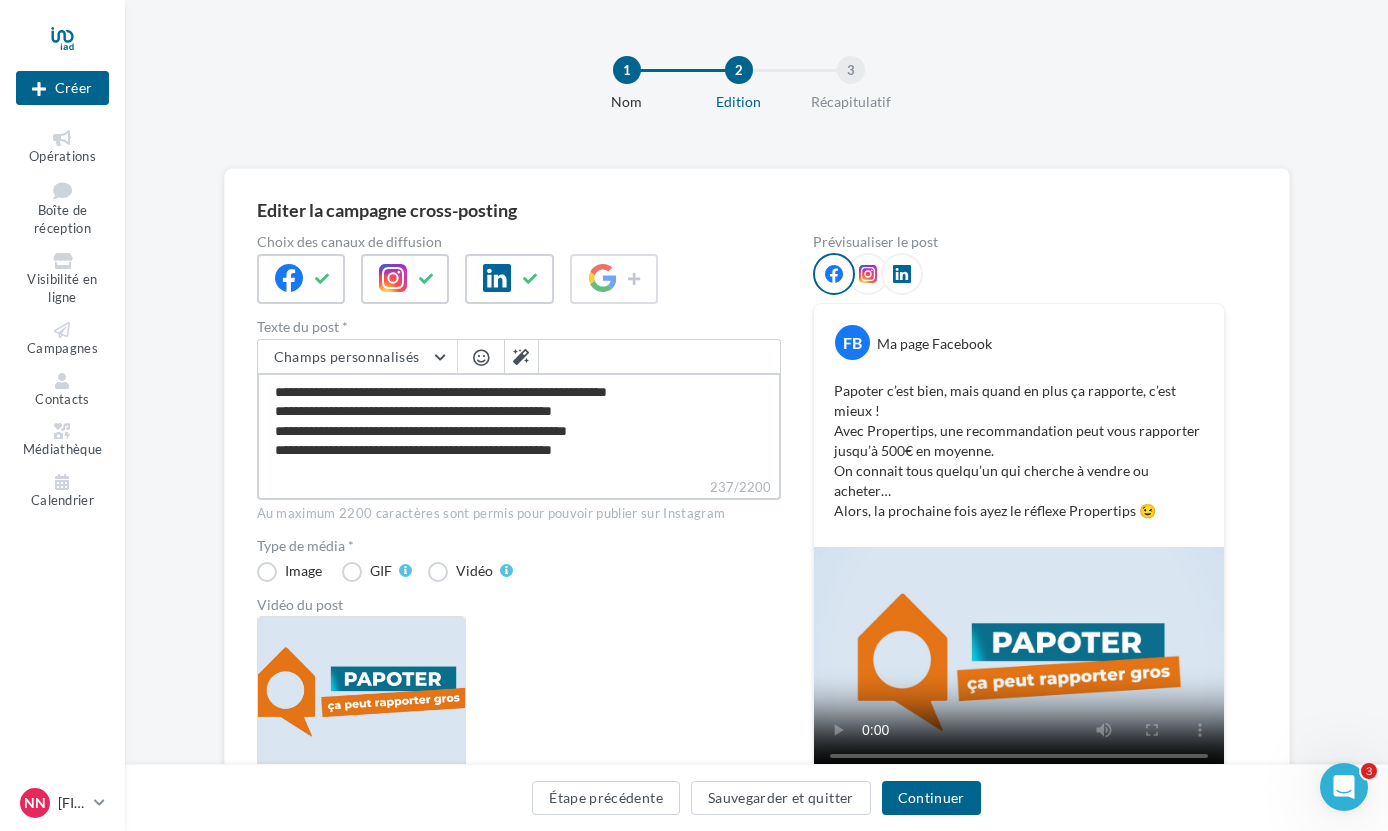 type on "**********" 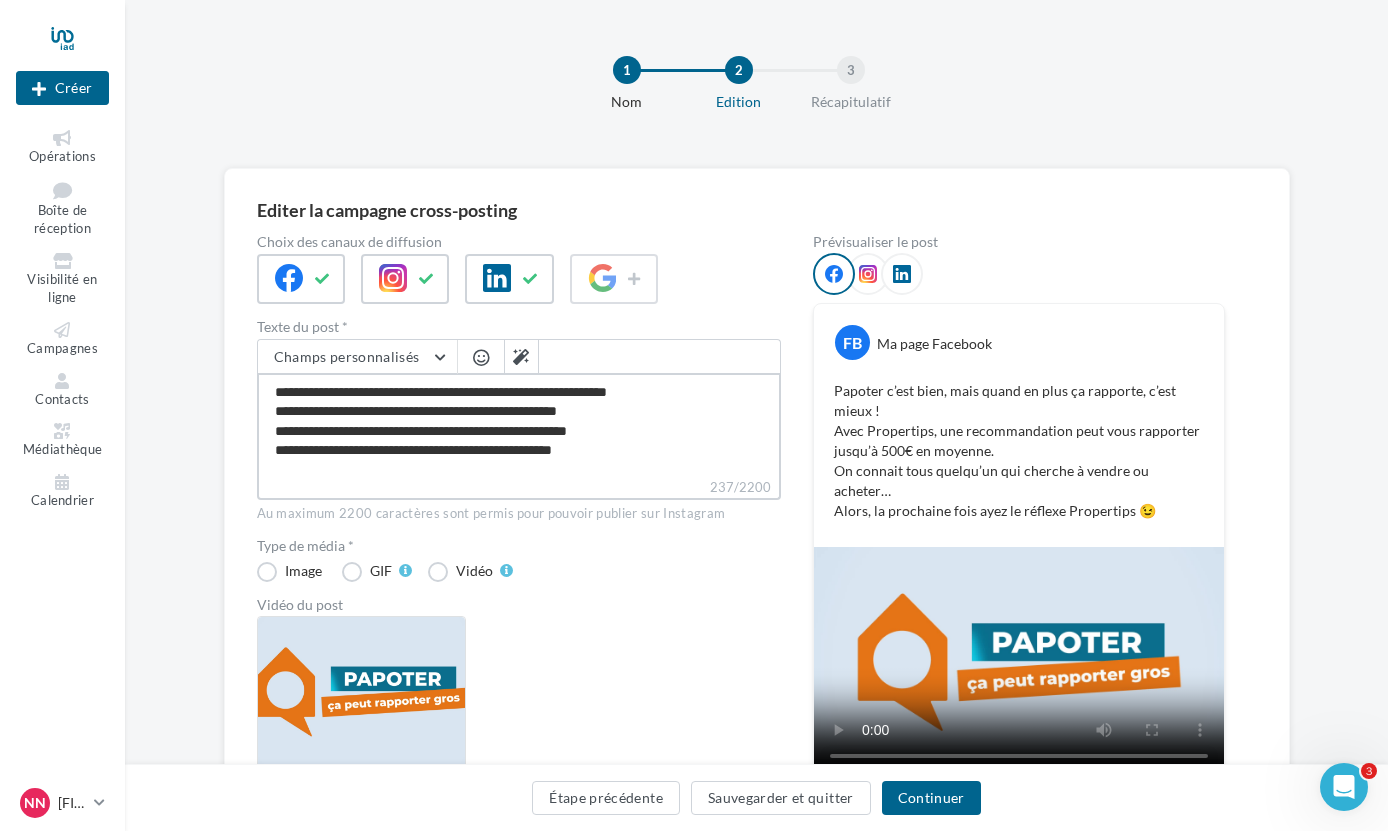 type on "**********" 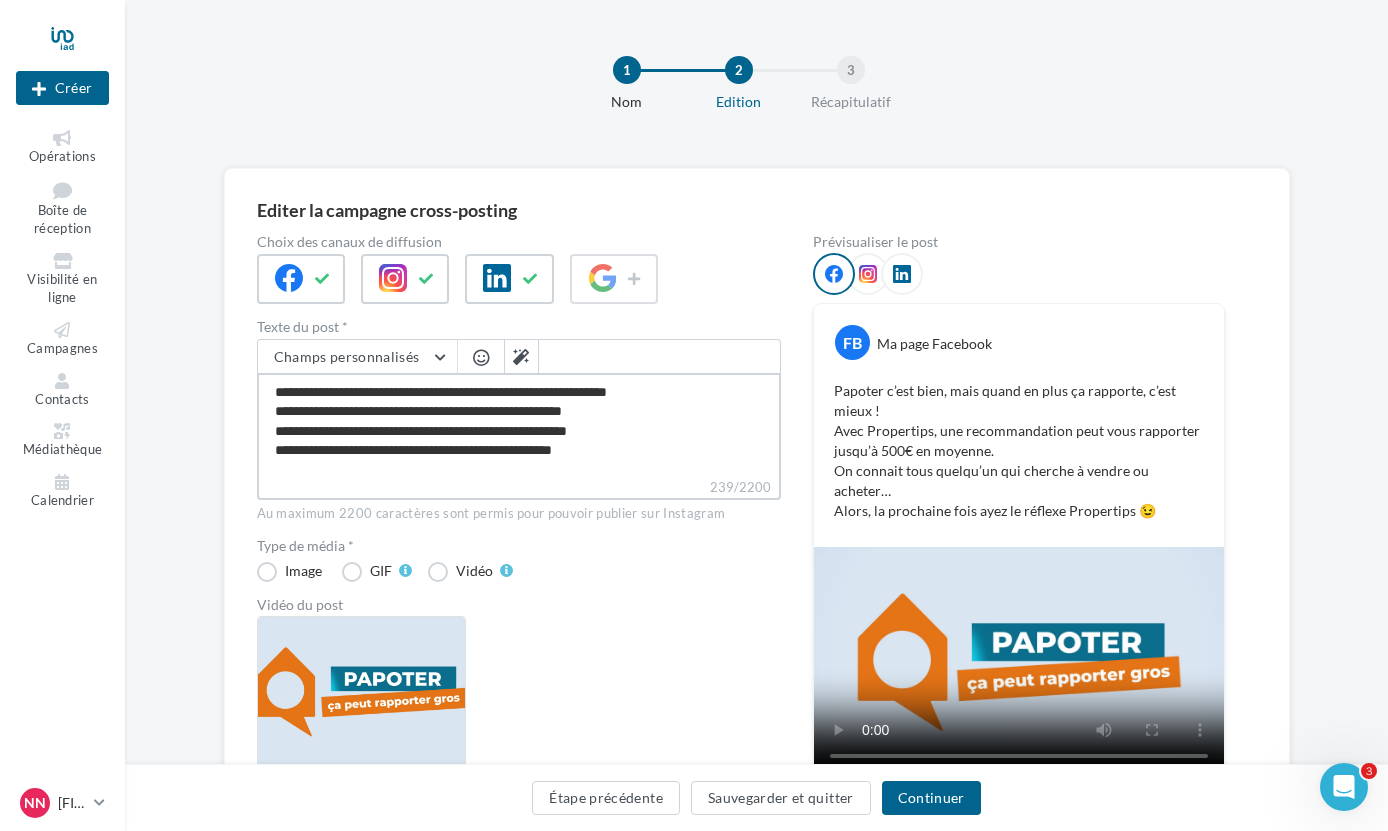 type on "**********" 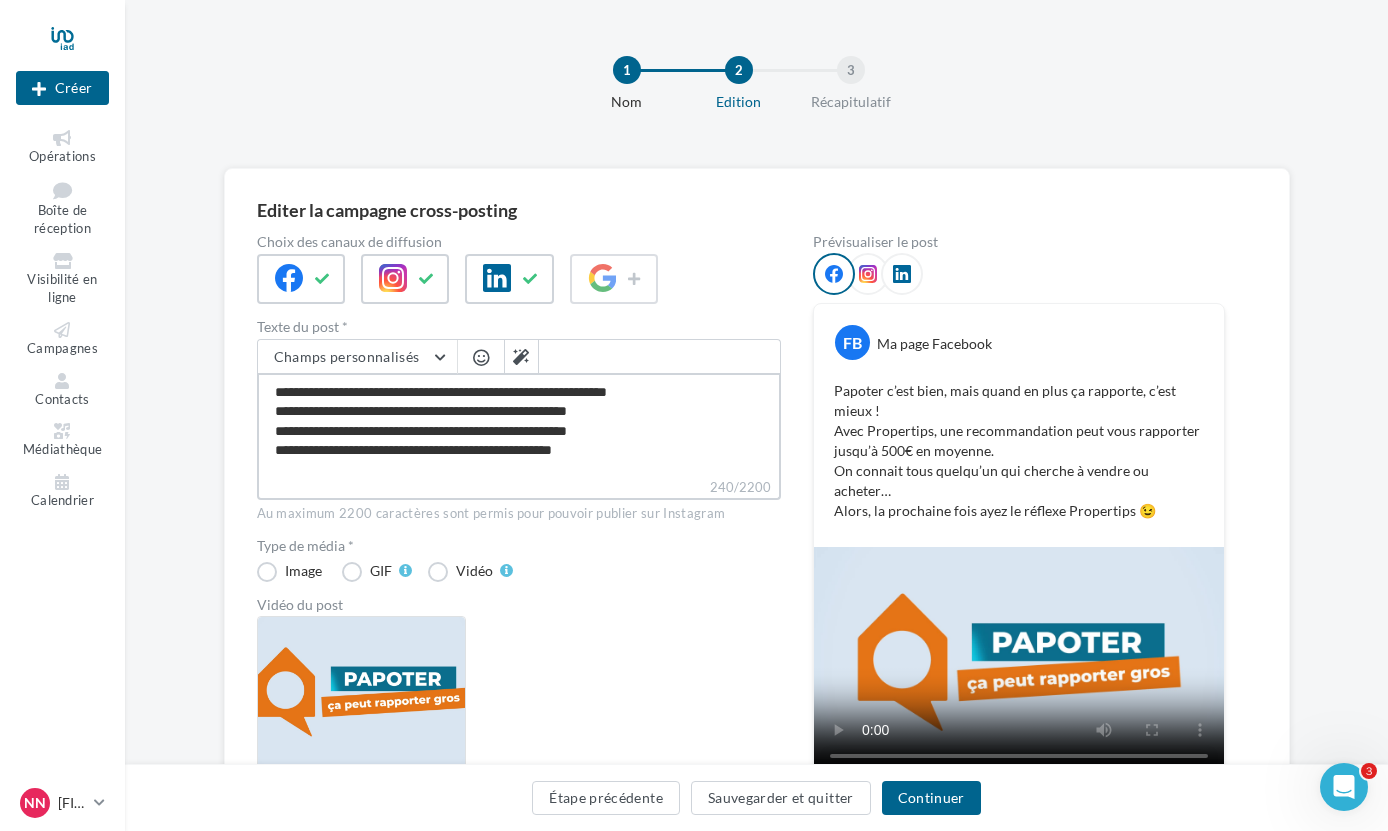type on "**********" 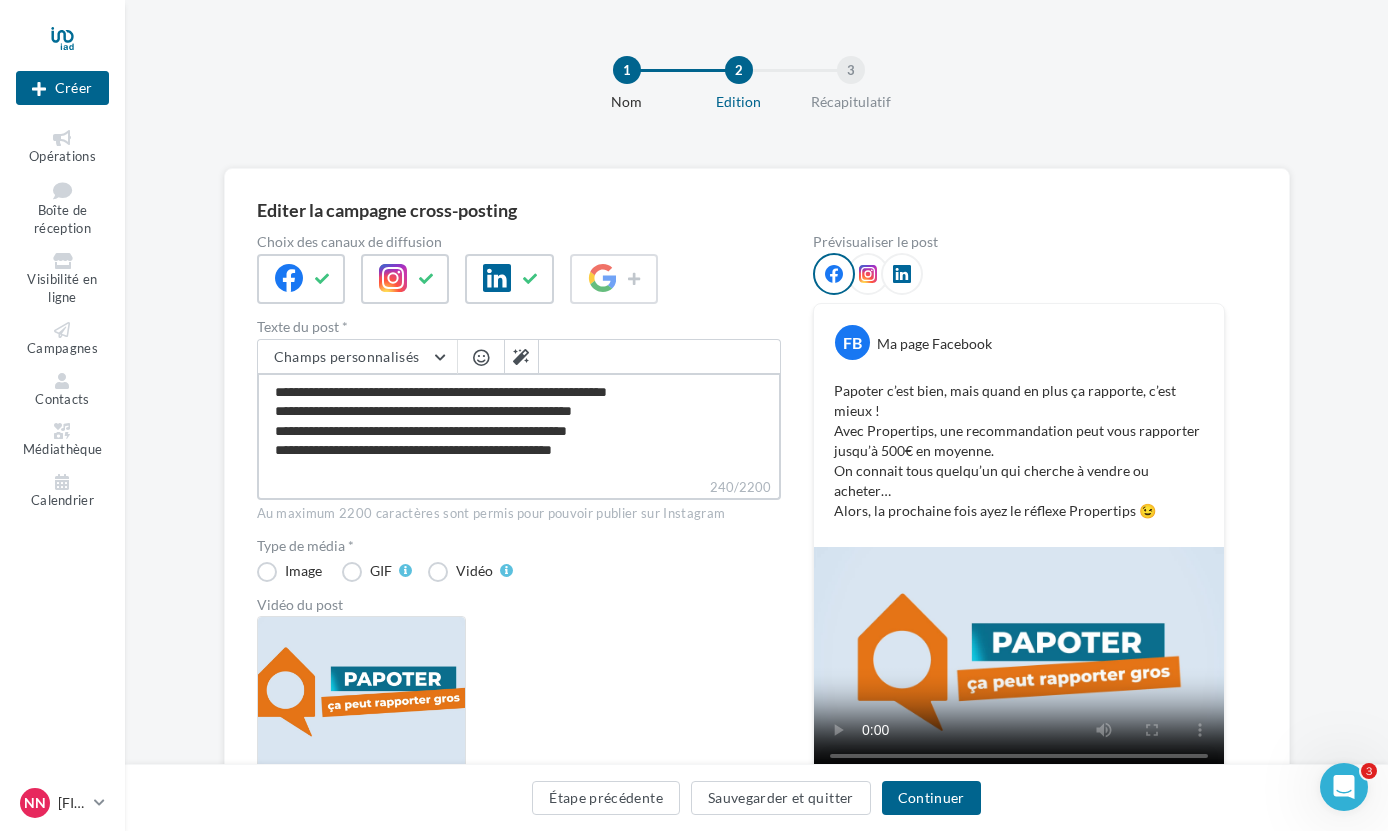 type on "**********" 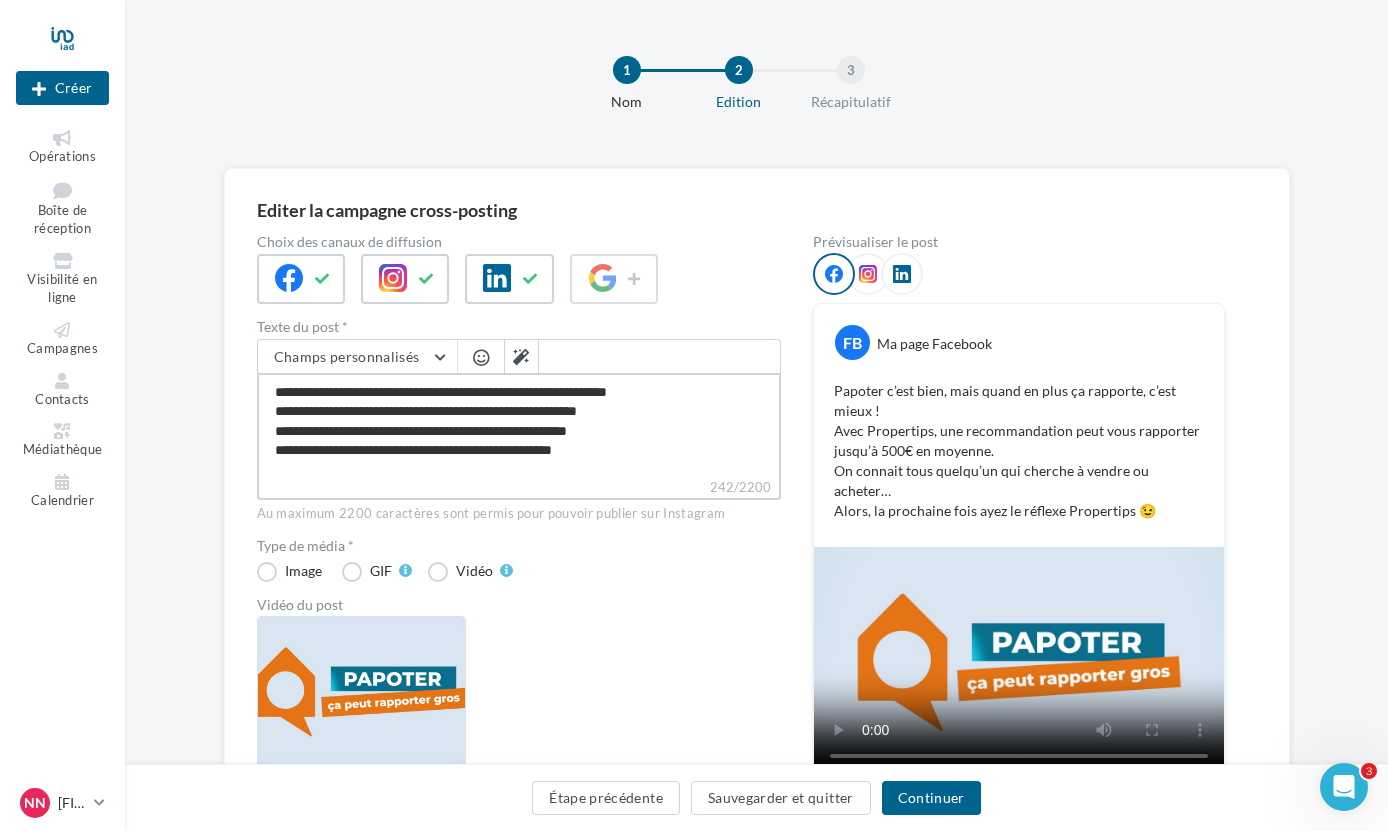 type on "**********" 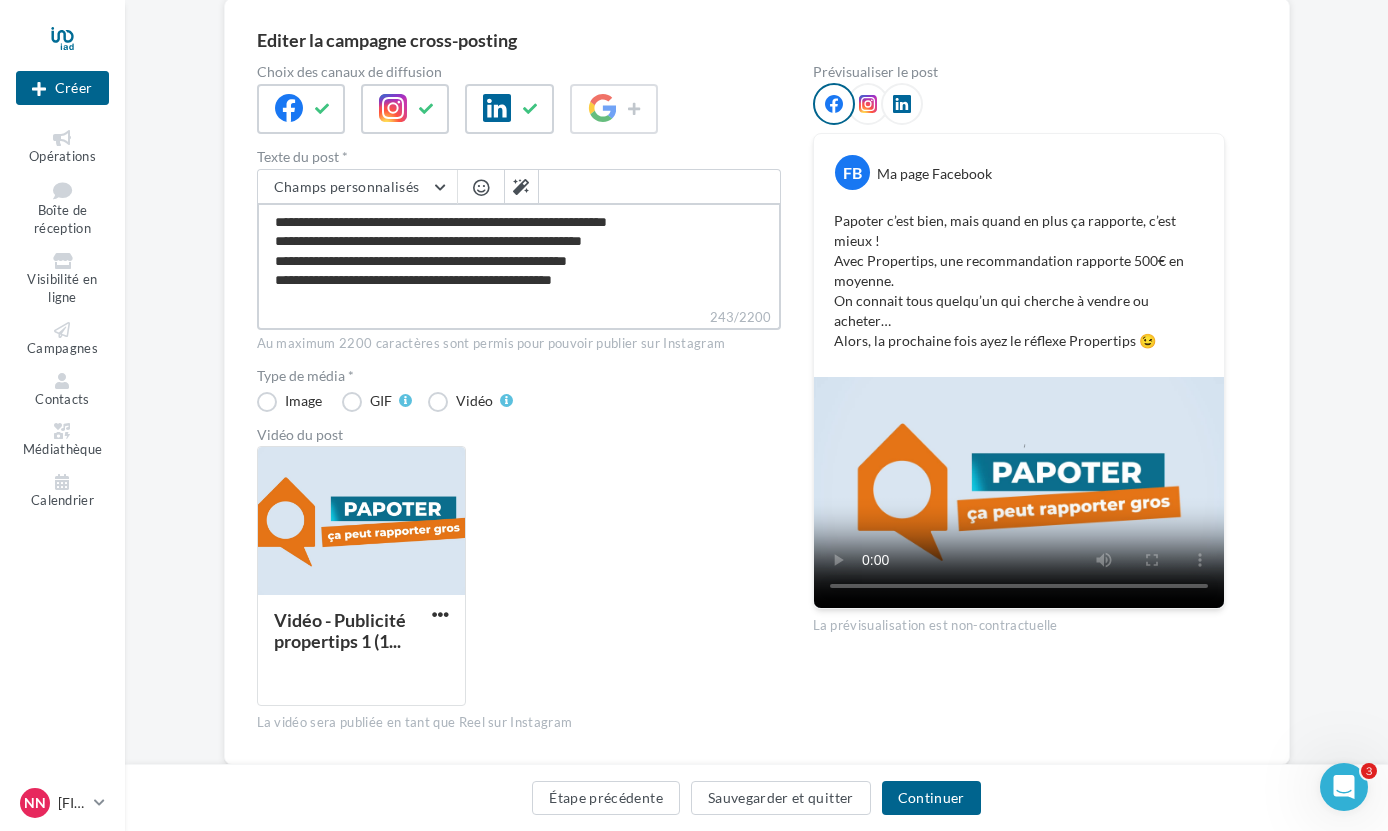 scroll, scrollTop: 221, scrollLeft: 0, axis: vertical 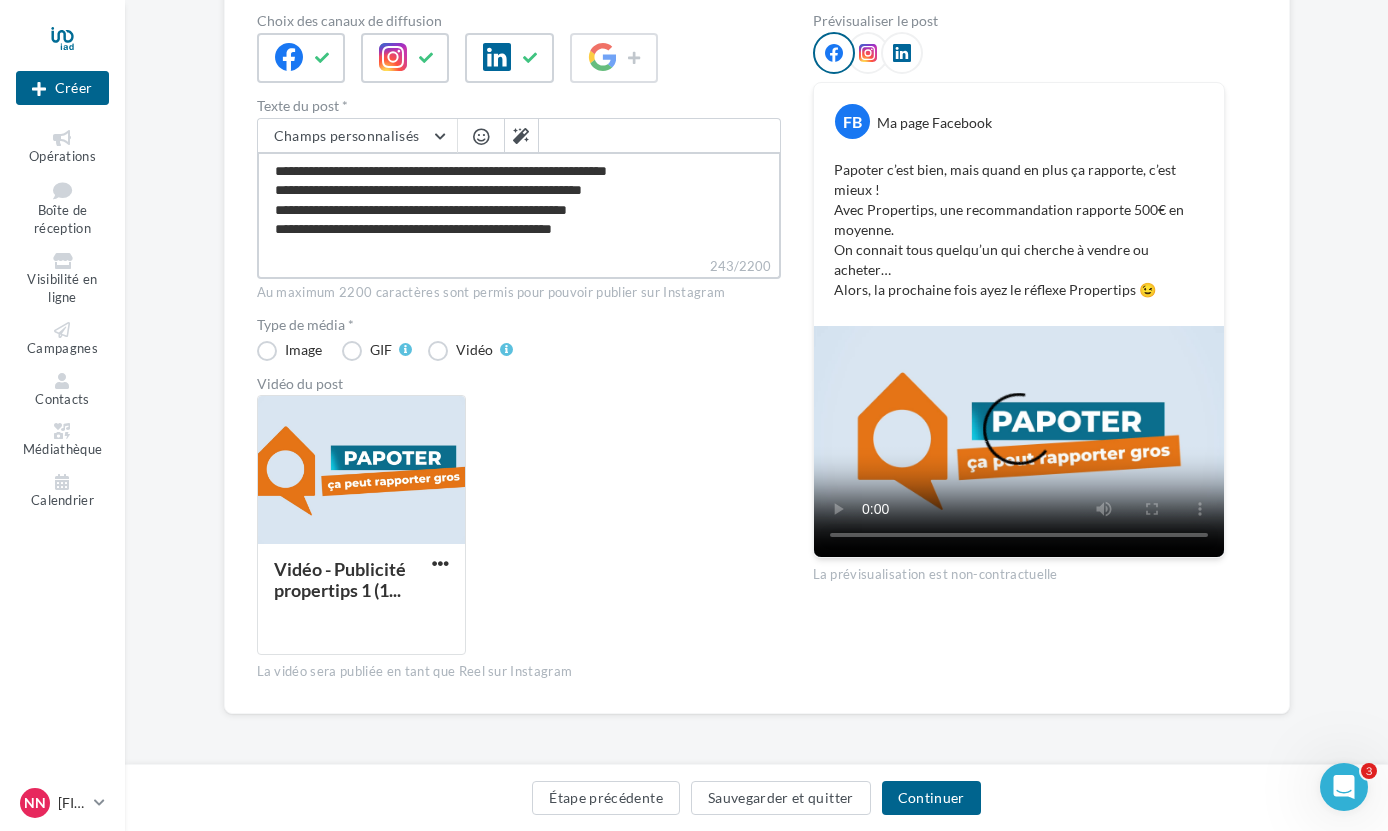 type on "**********" 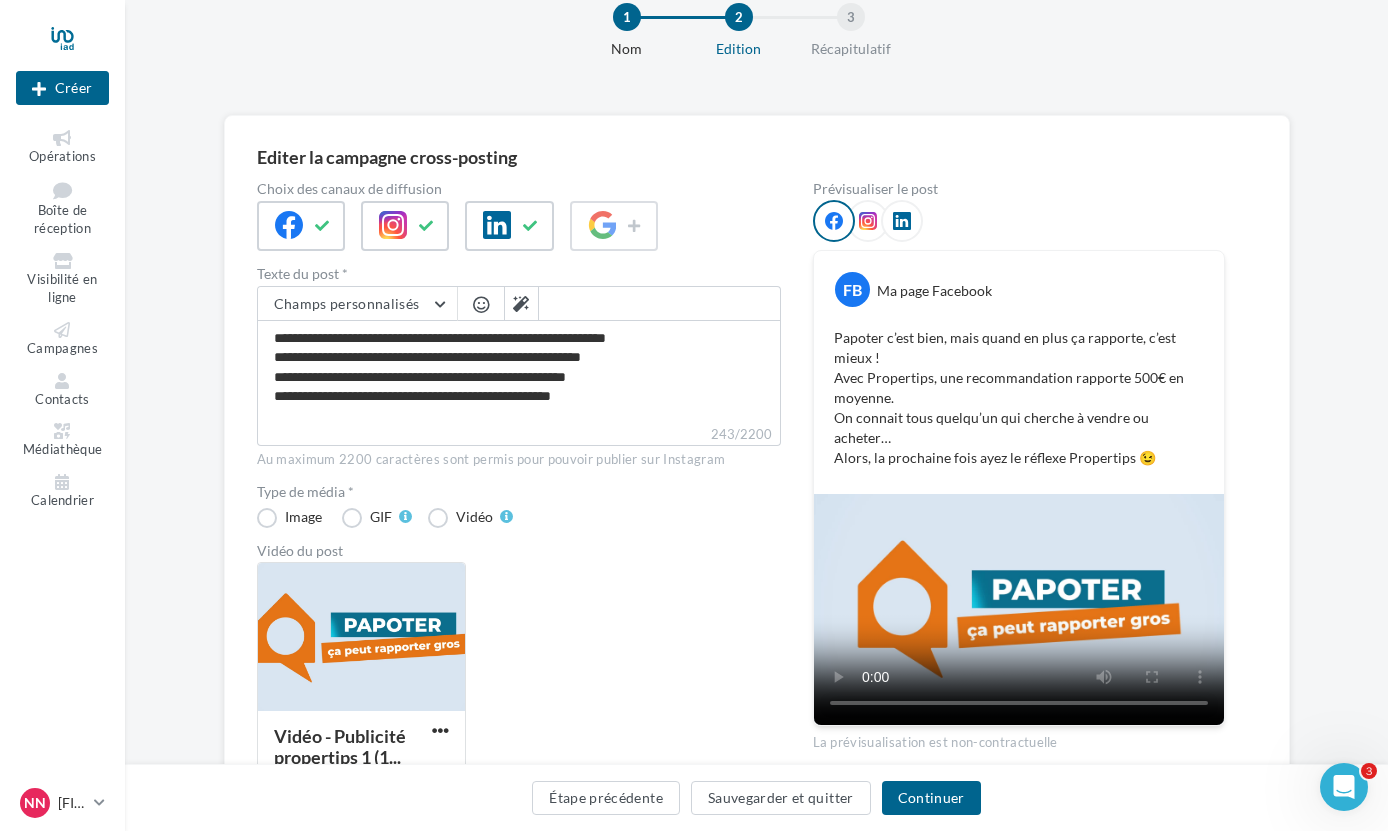 scroll, scrollTop: 32, scrollLeft: 0, axis: vertical 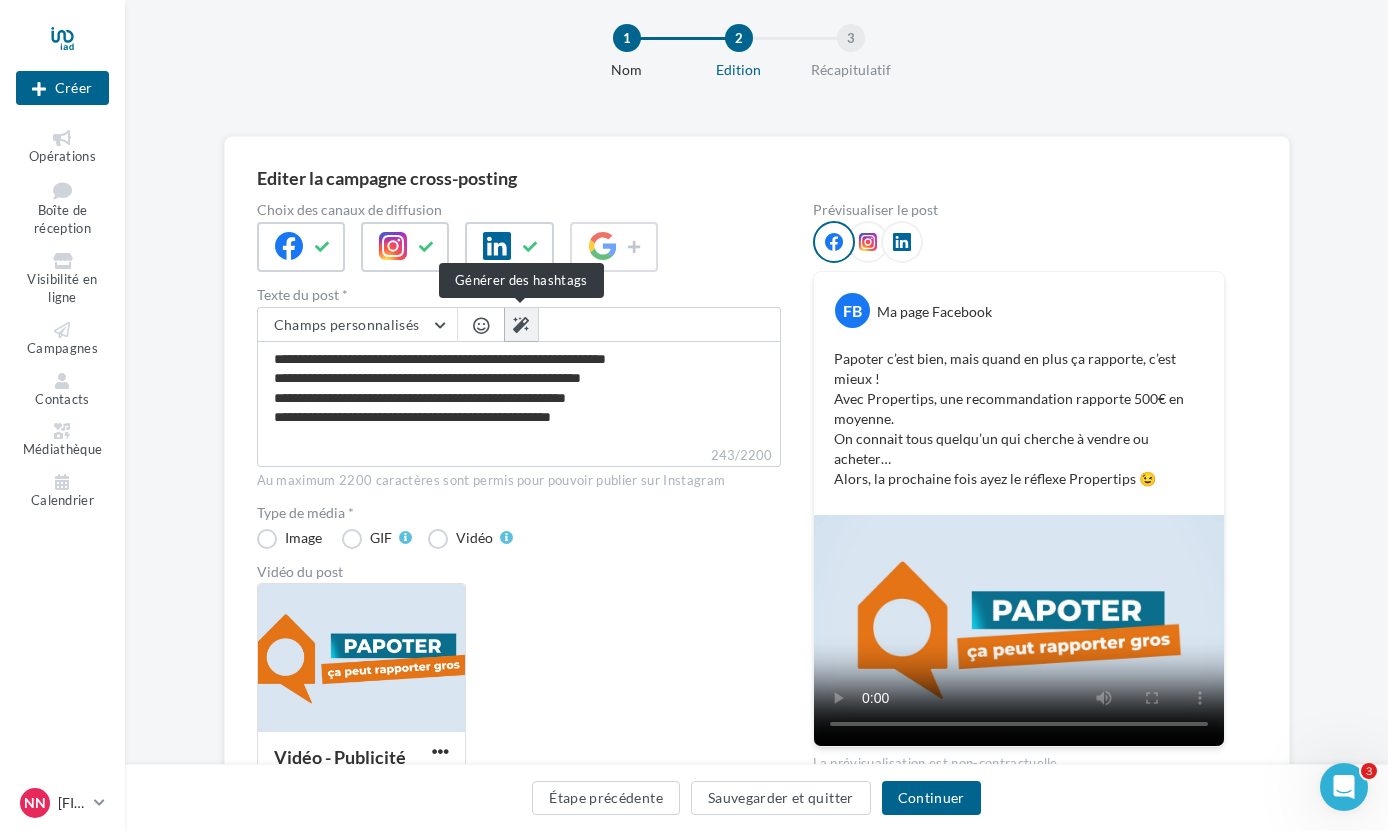 click at bounding box center [521, 325] 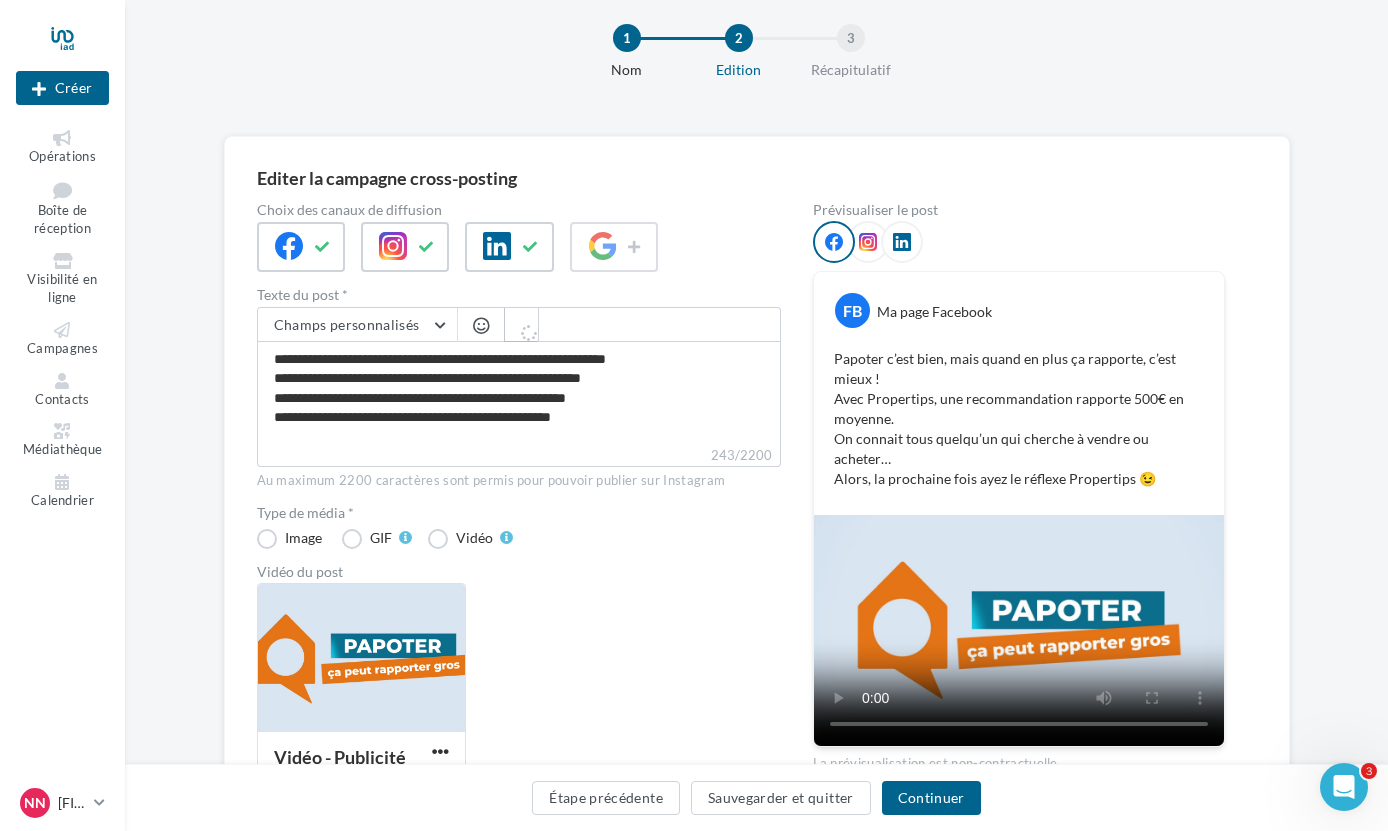 type on "**********" 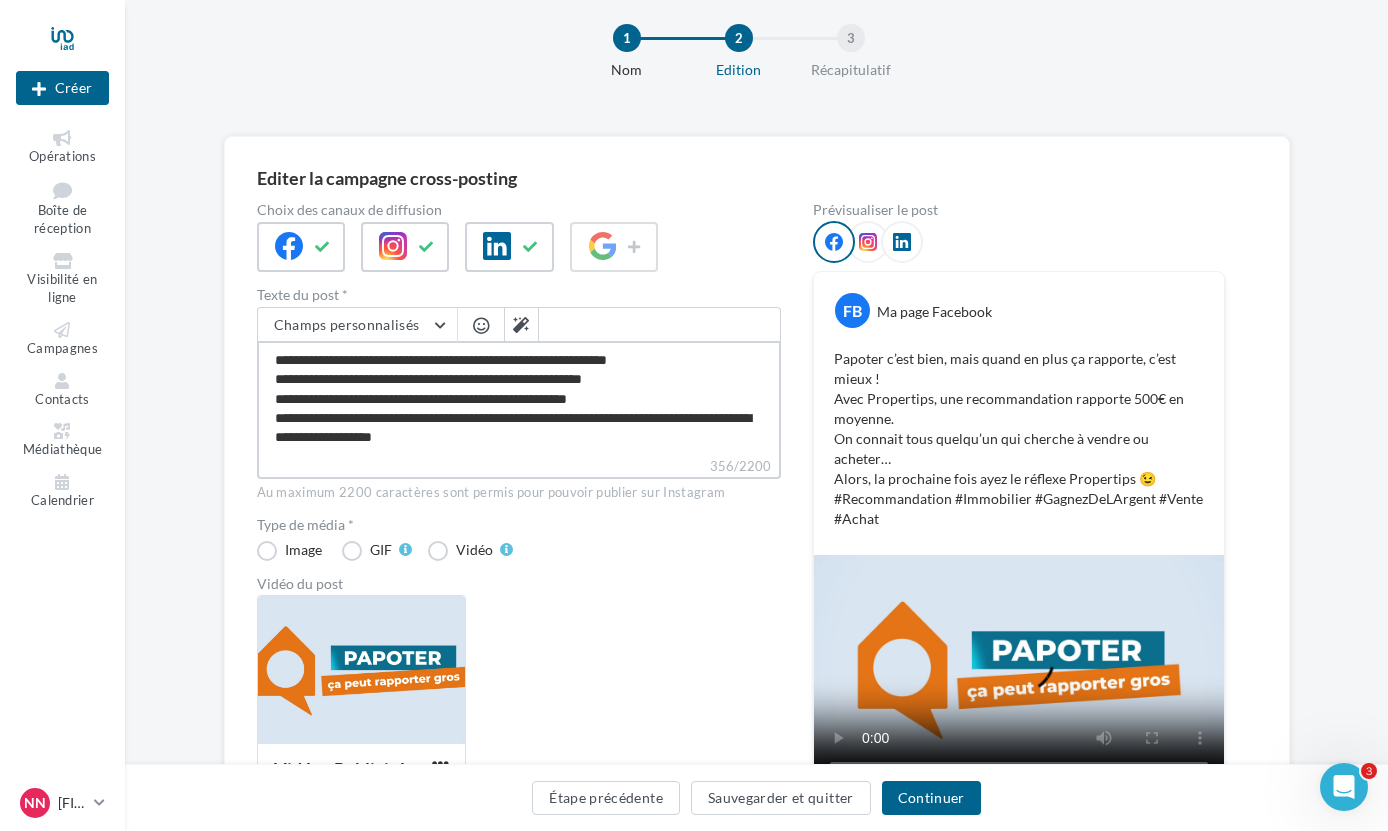 drag, startPoint x: 563, startPoint y: 381, endPoint x: 508, endPoint y: 379, distance: 55.03635 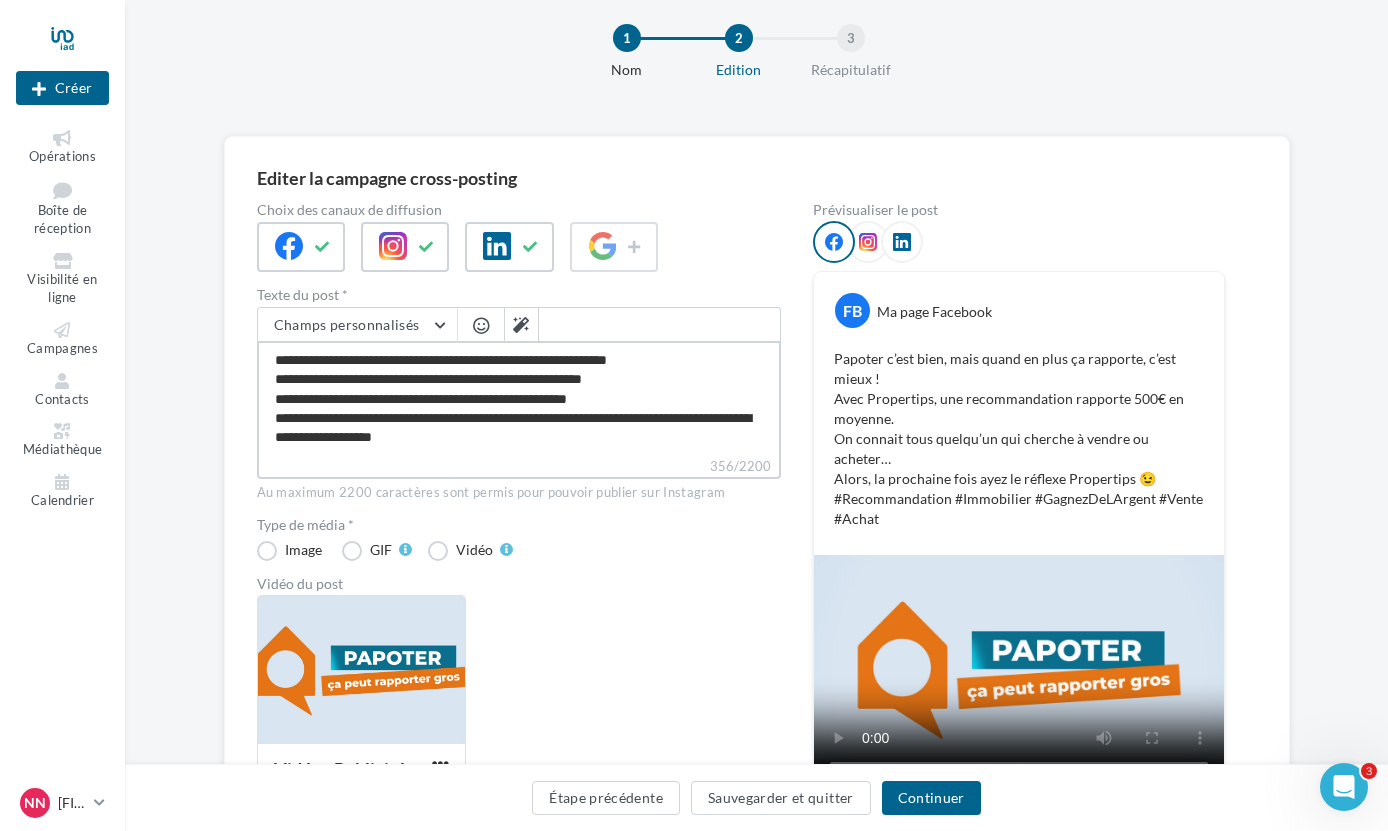 click on "**********" at bounding box center (519, 398) 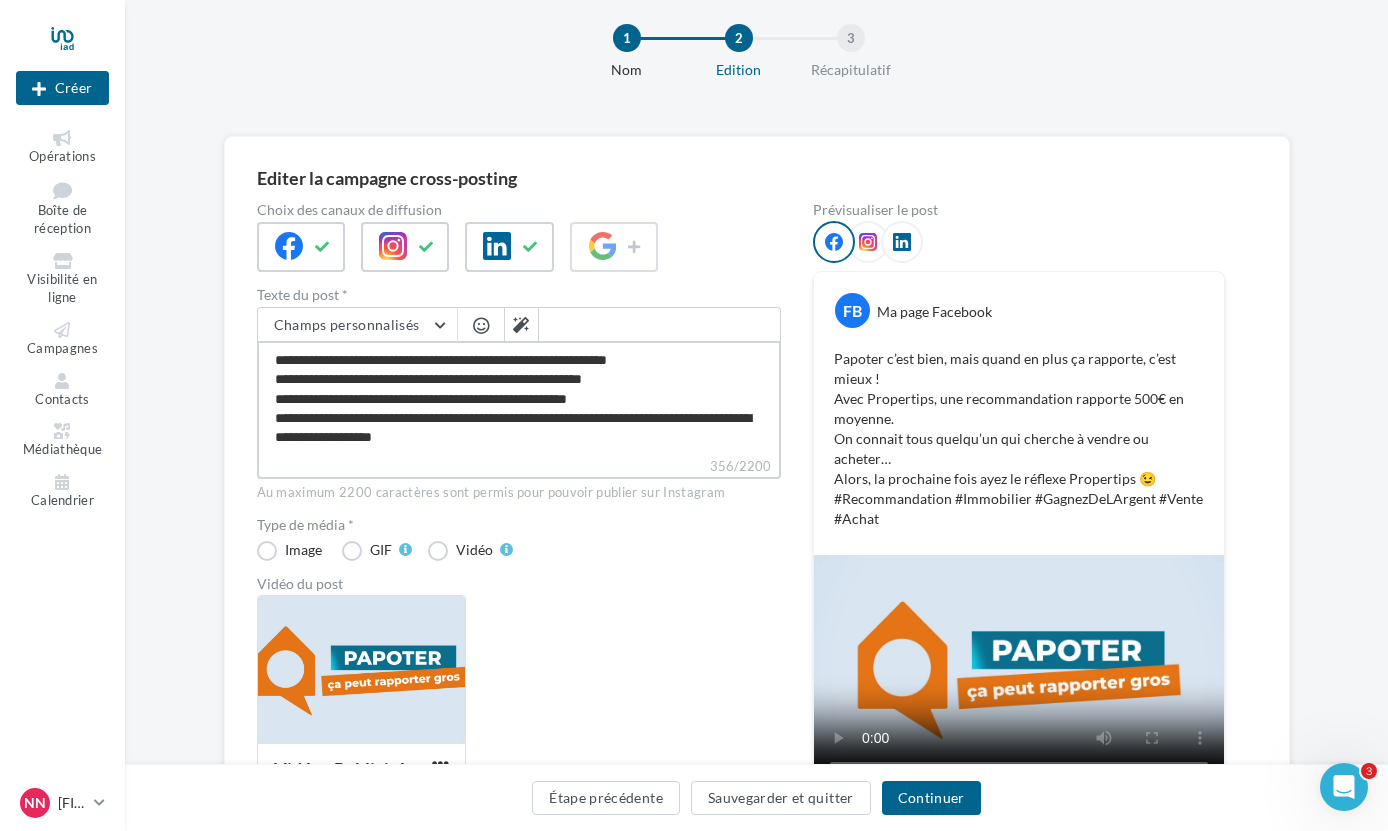 type on "**********" 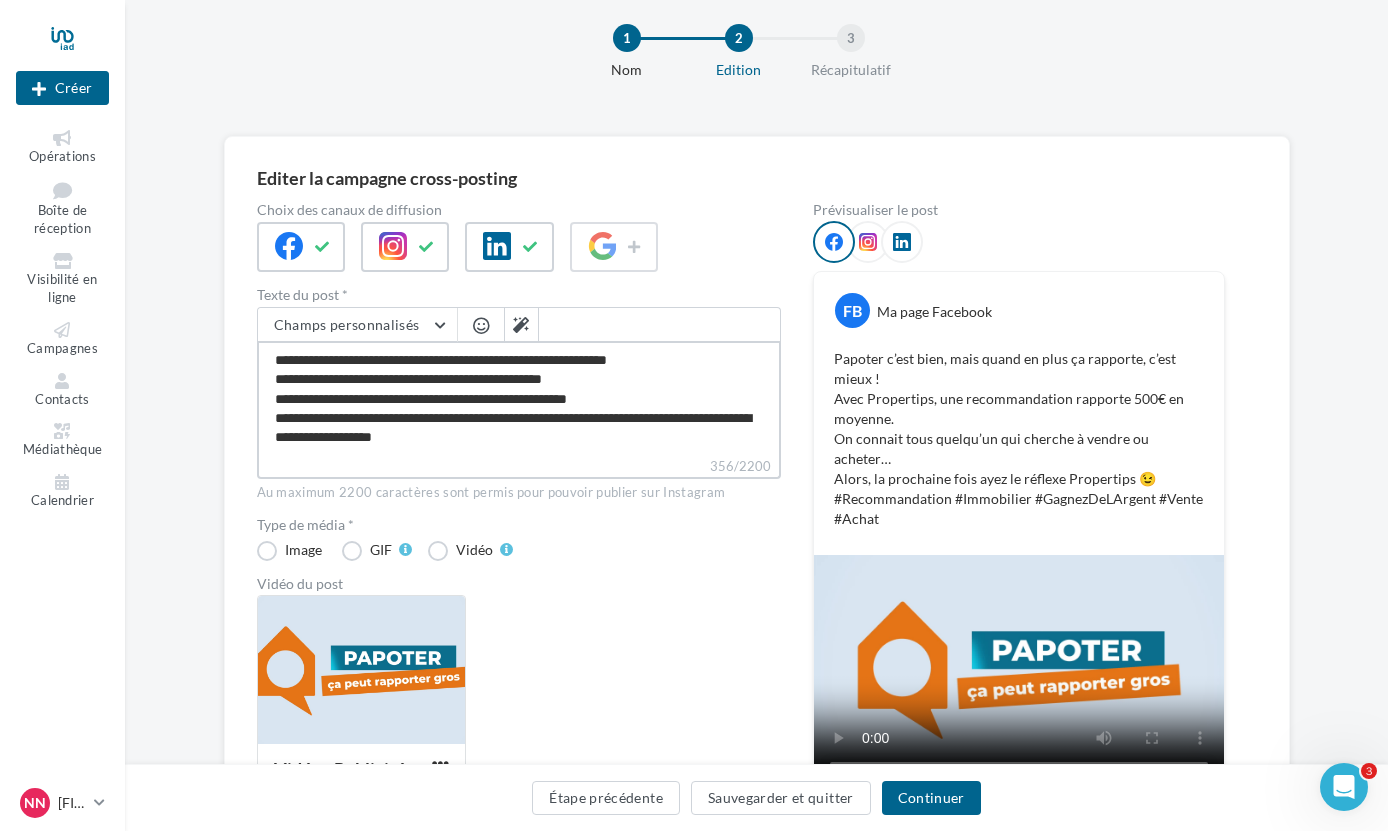 type on "**********" 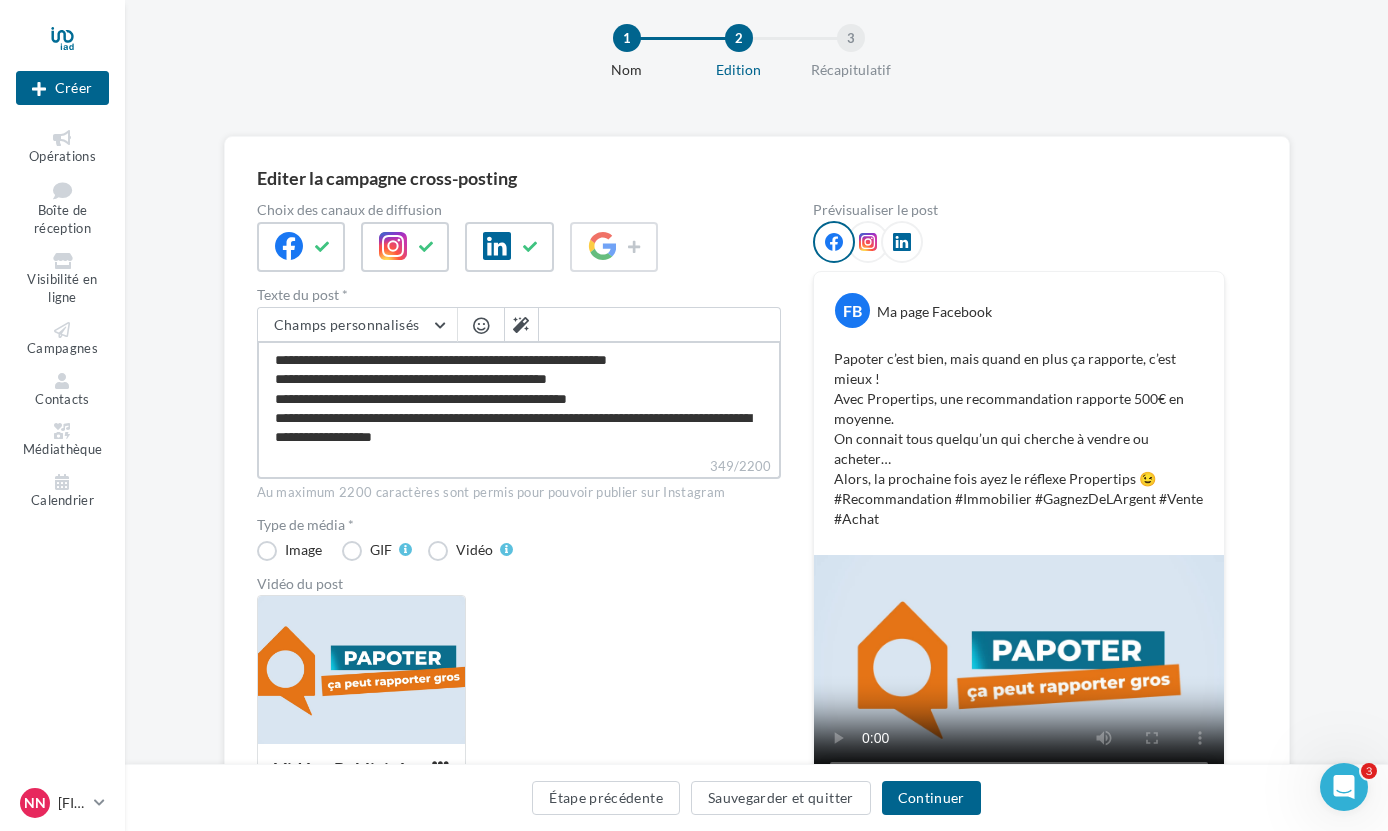 type on "**********" 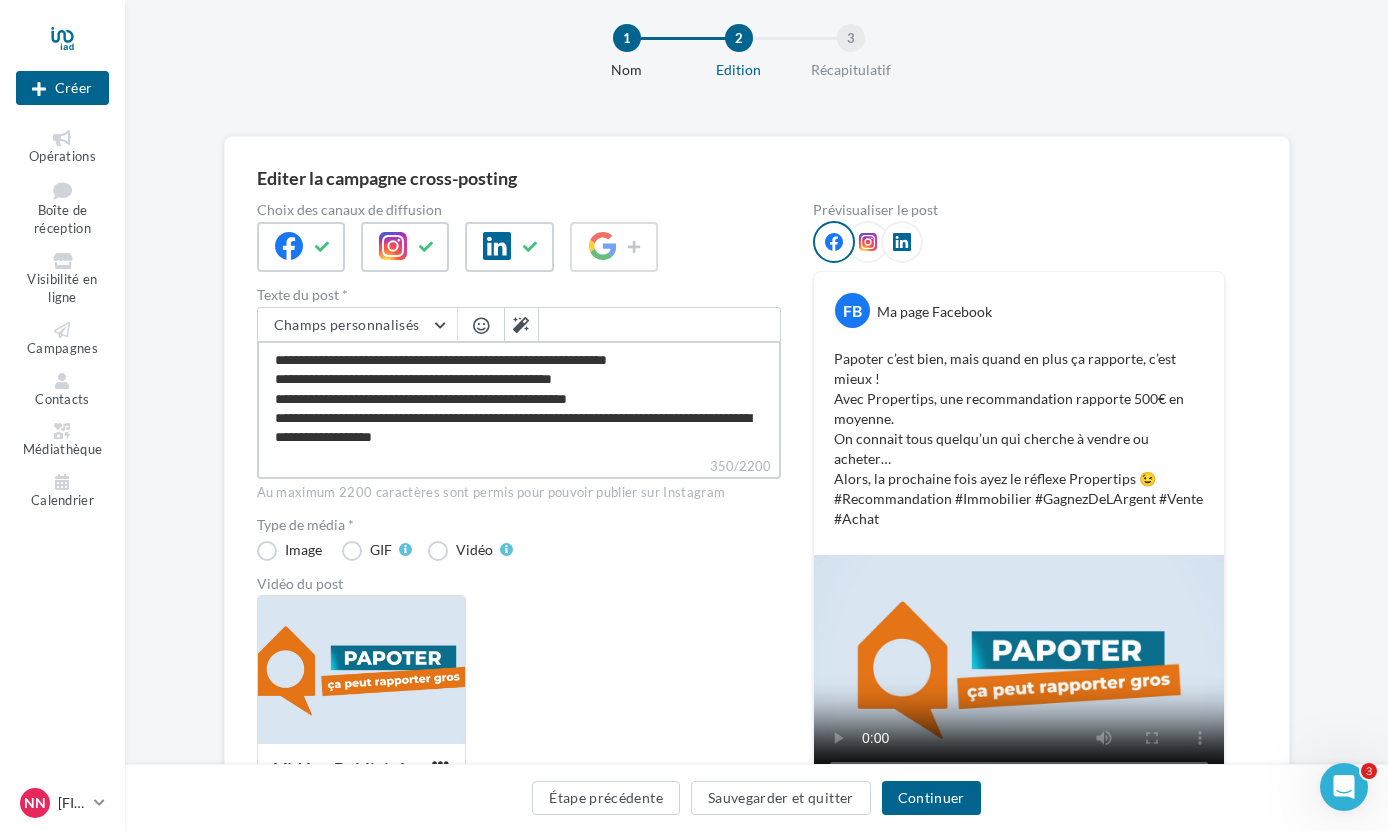 type on "**********" 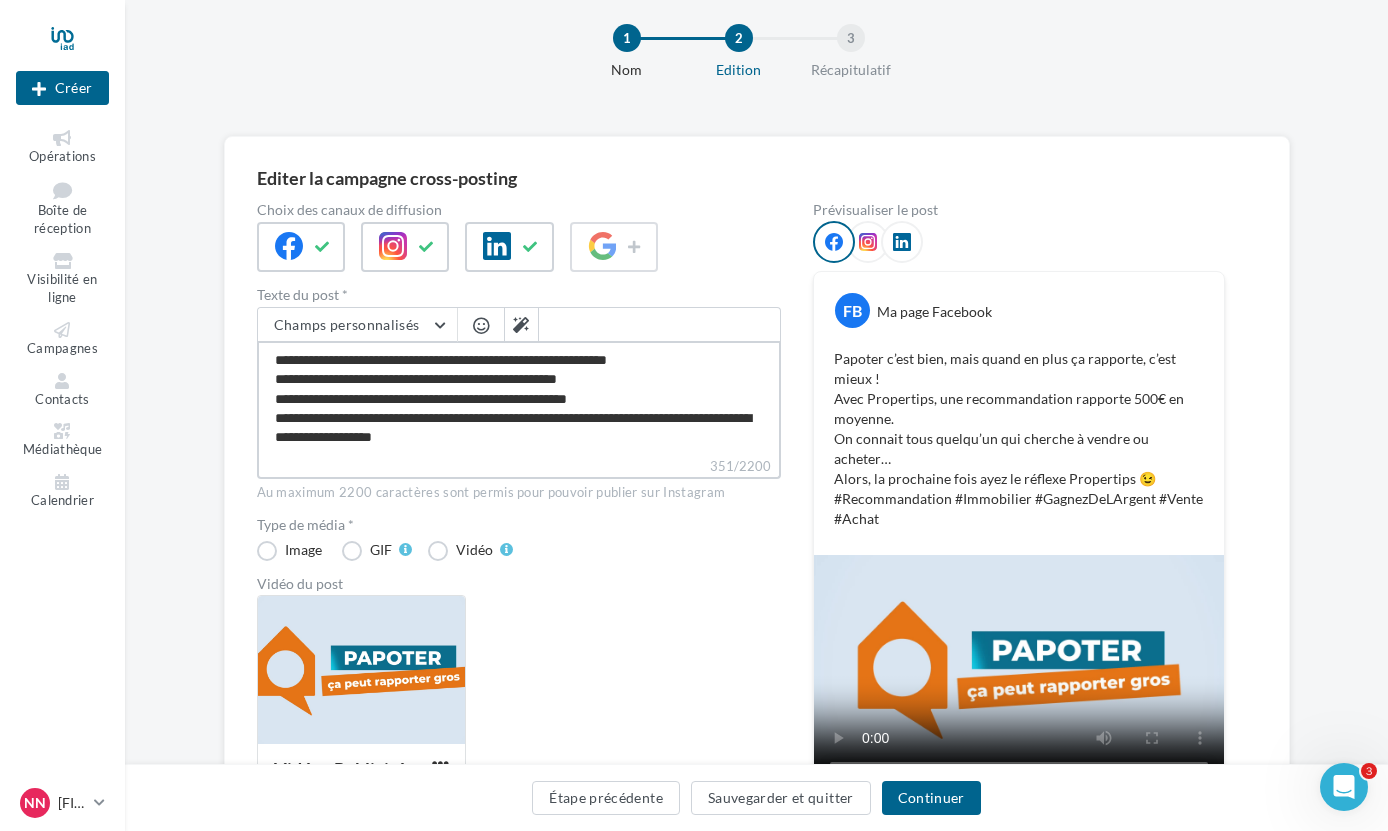 type on "**********" 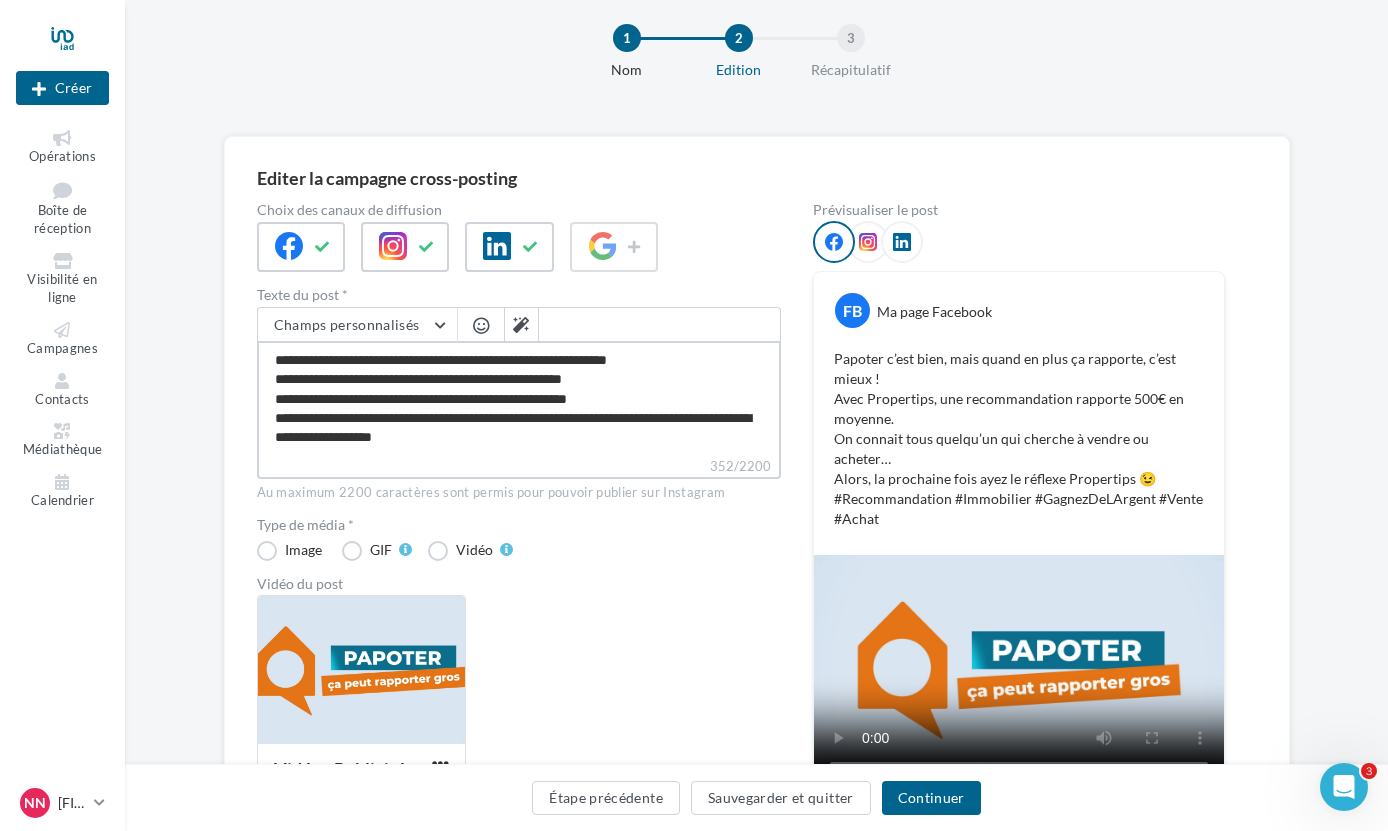 type on "**********" 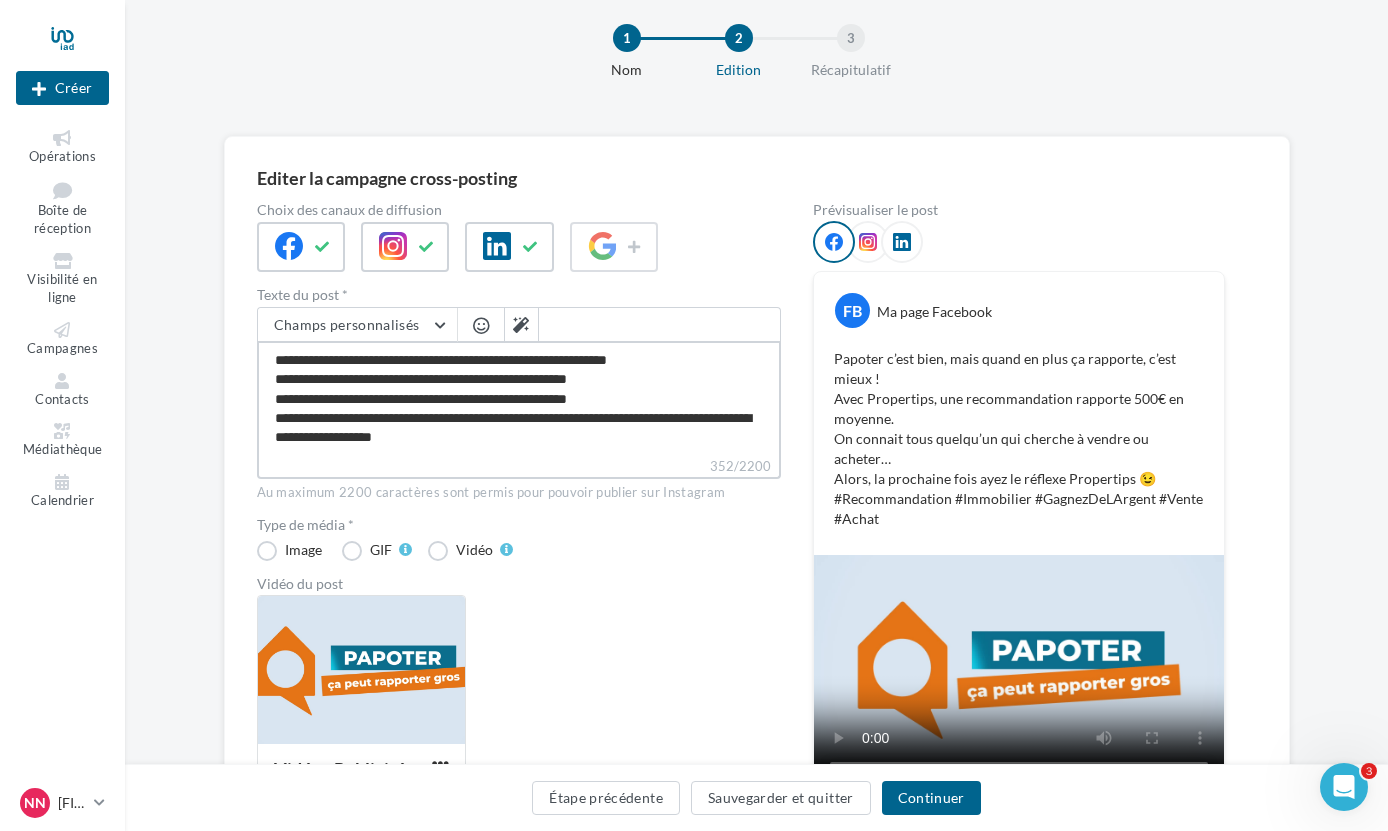 type on "**********" 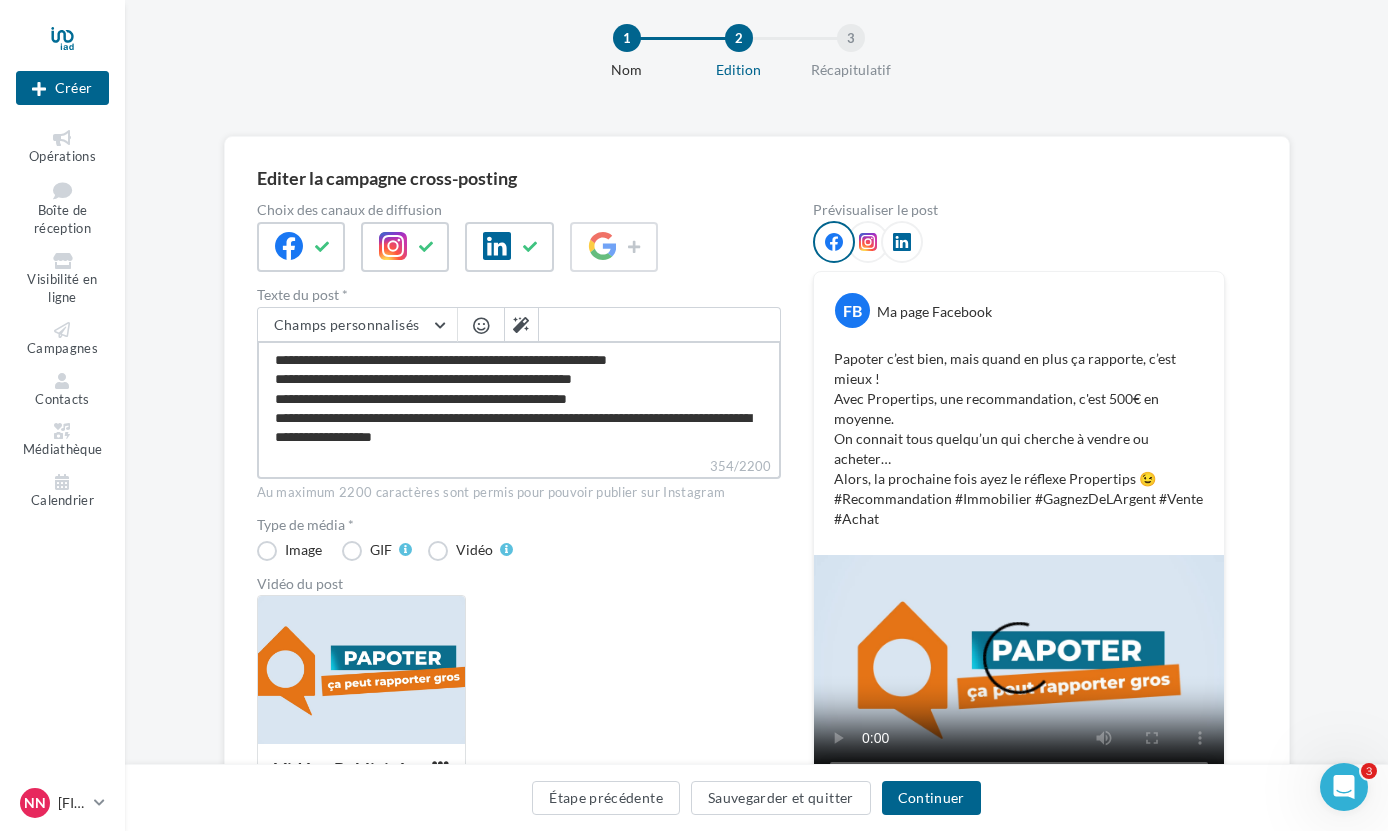drag, startPoint x: 628, startPoint y: 399, endPoint x: 268, endPoint y: 402, distance: 360.0125 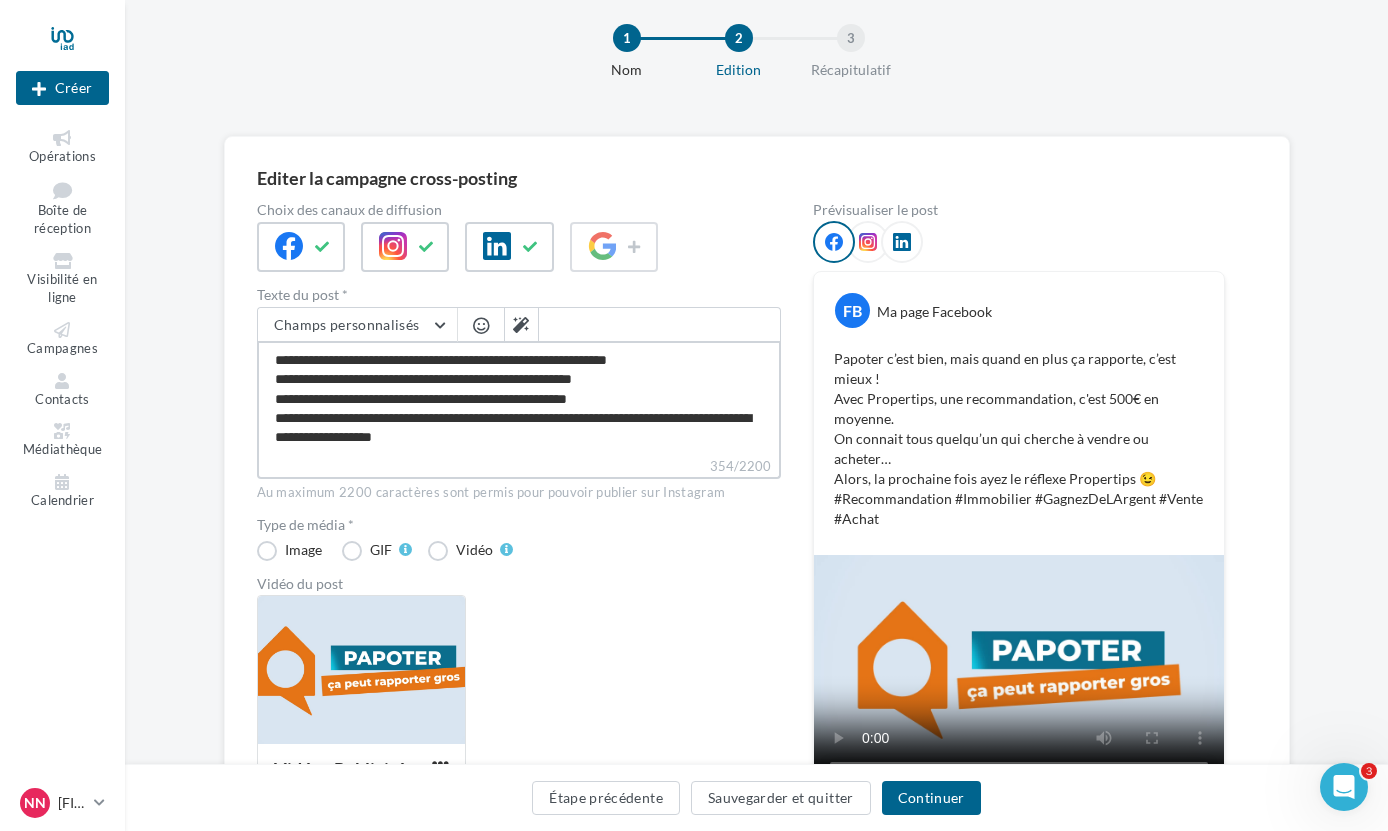 click on "**********" at bounding box center (519, 398) 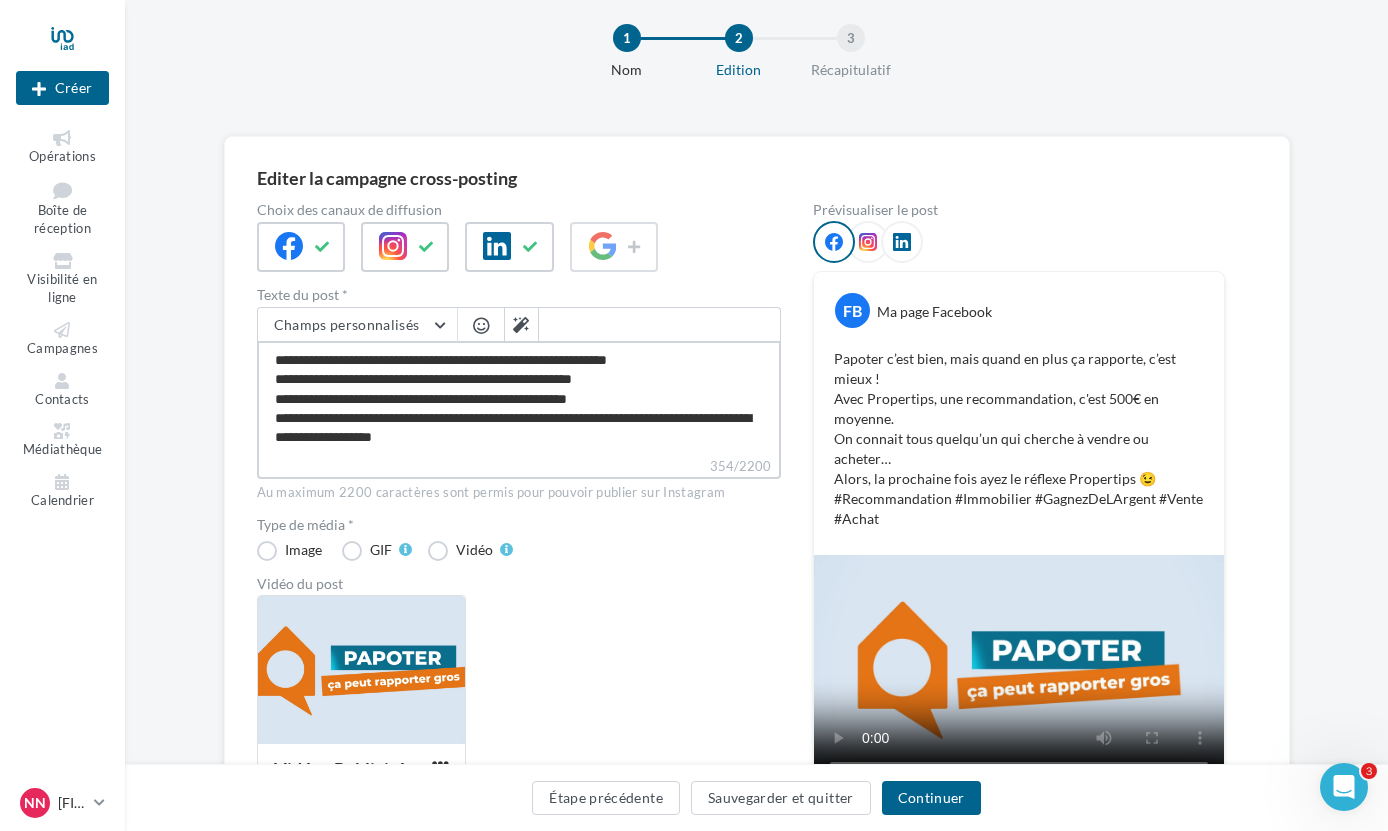 type on "**********" 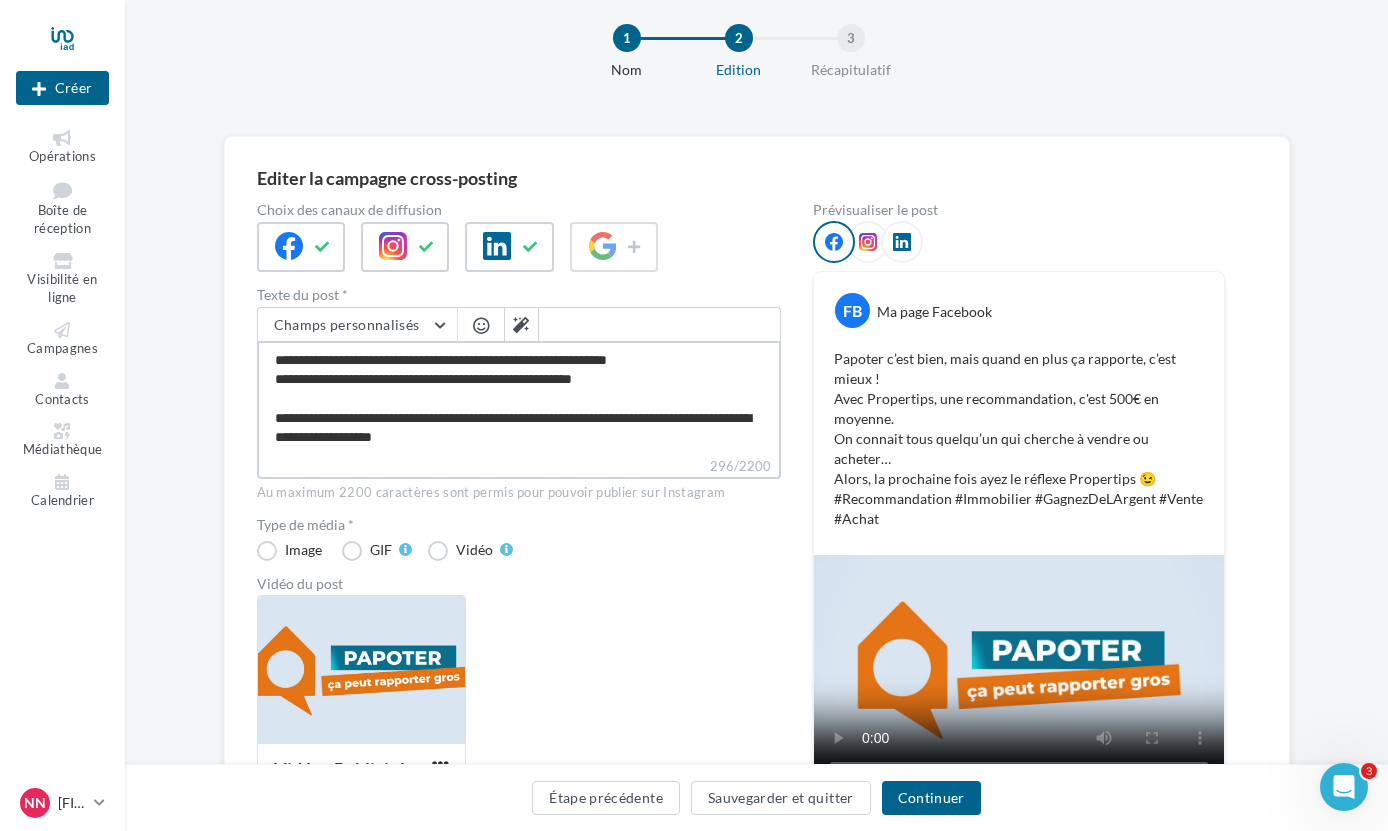 click on "**********" at bounding box center [519, 398] 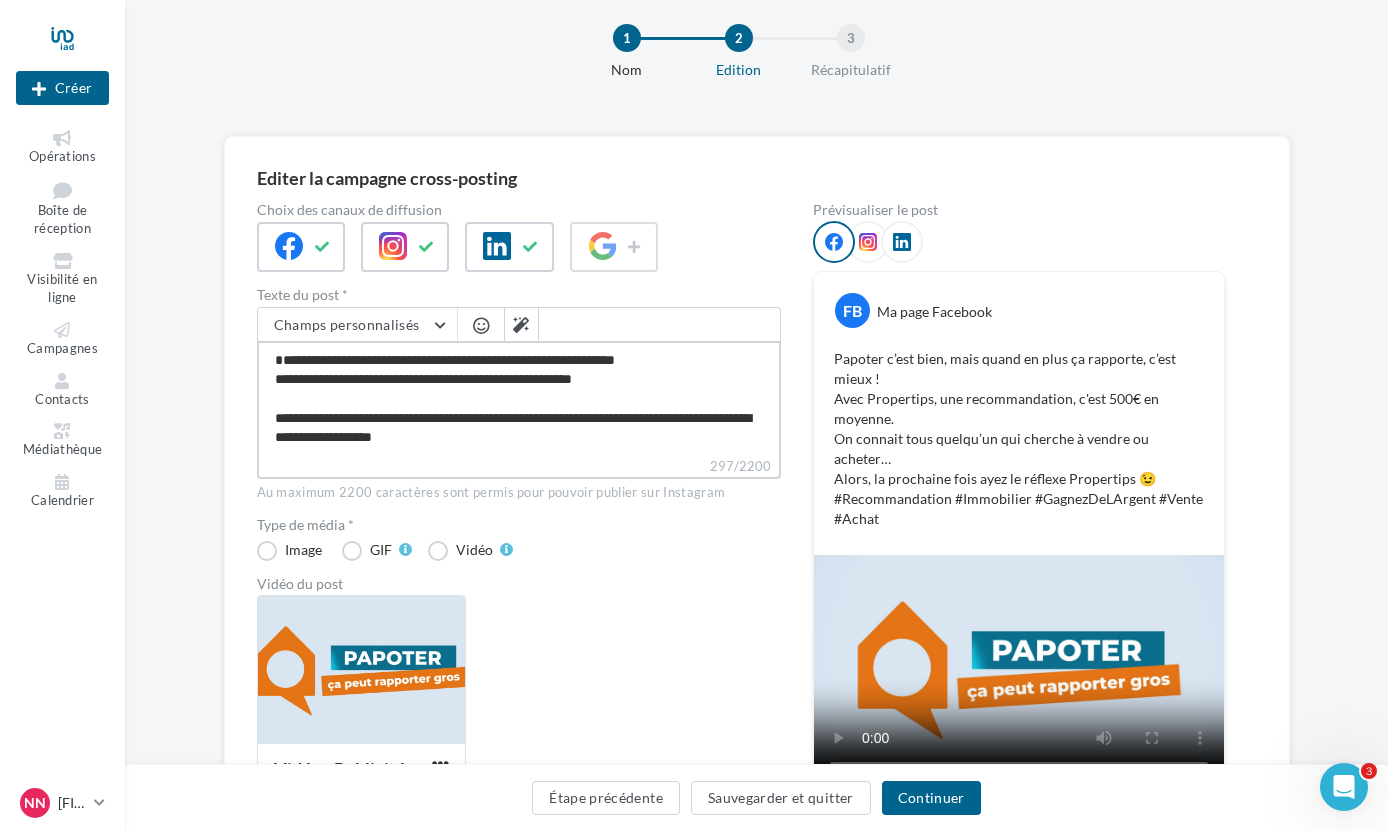 paste on "**********" 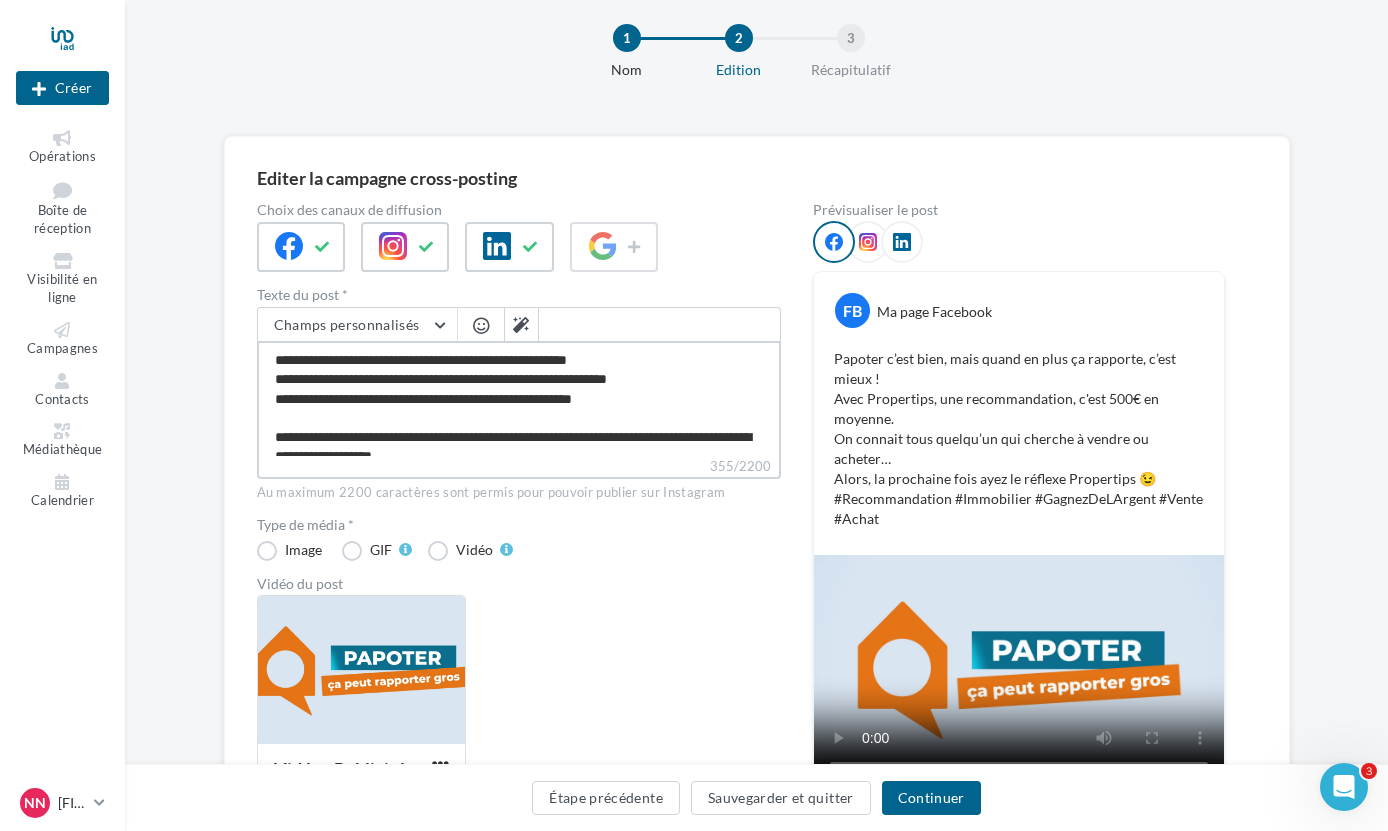click on "**********" at bounding box center [519, 398] 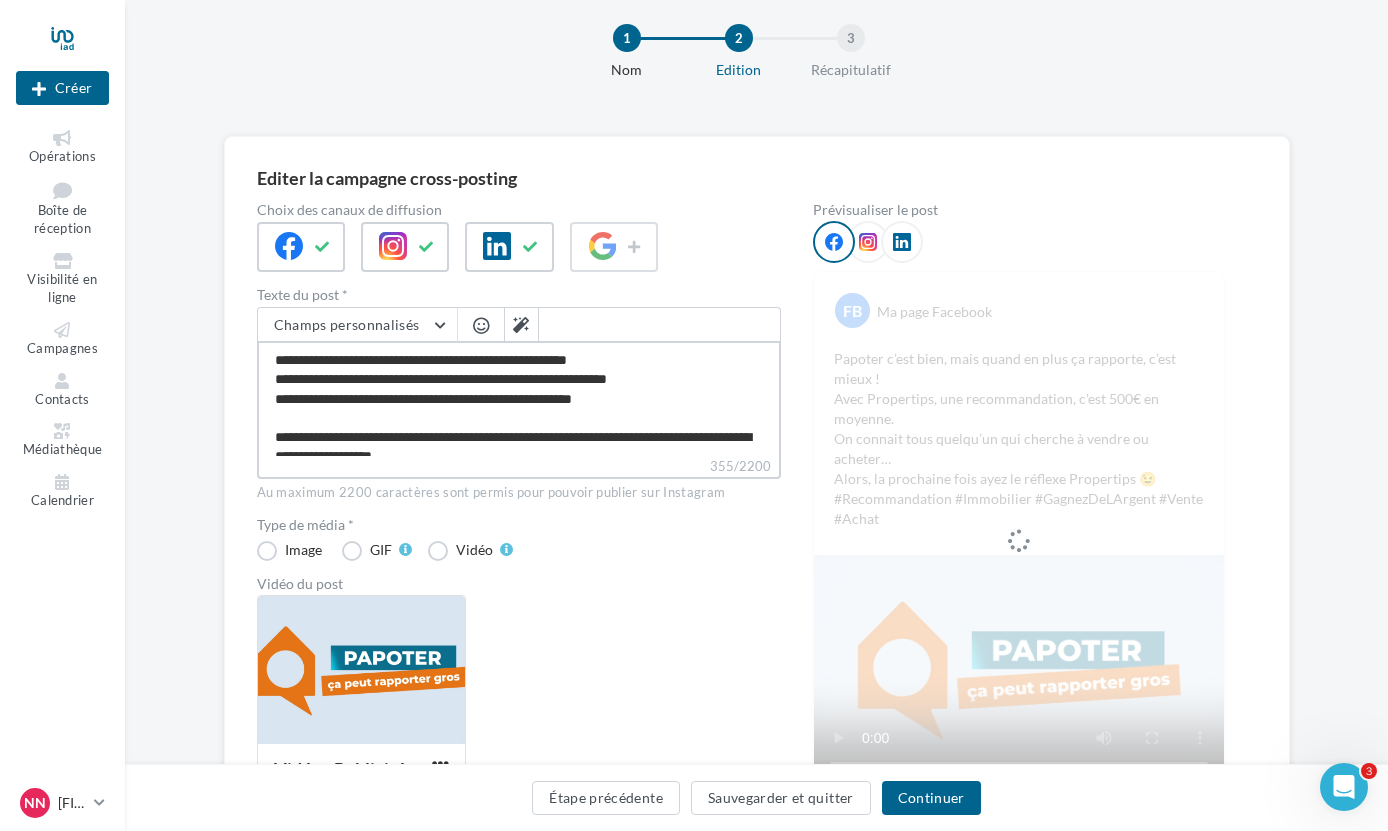 type on "**********" 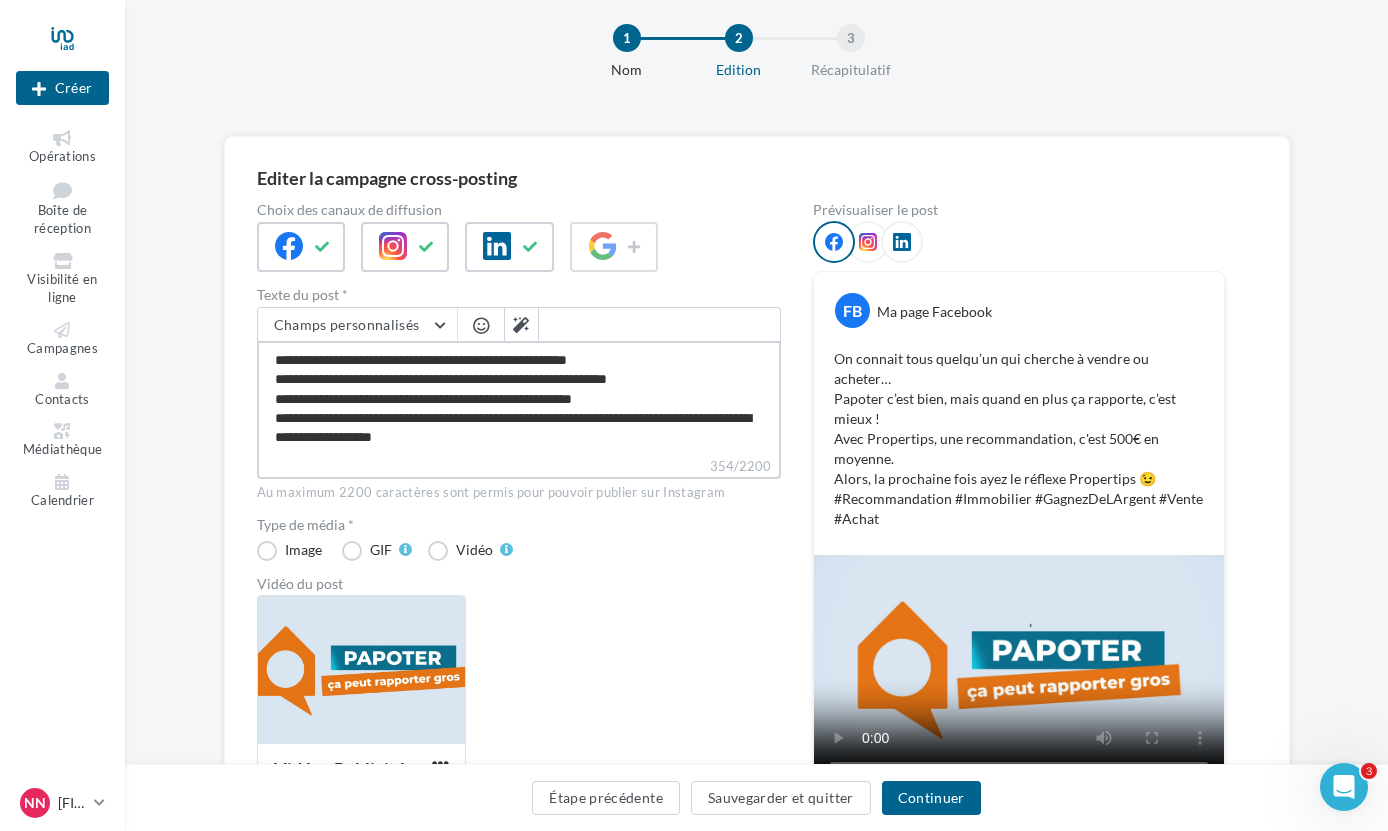 type on "**********" 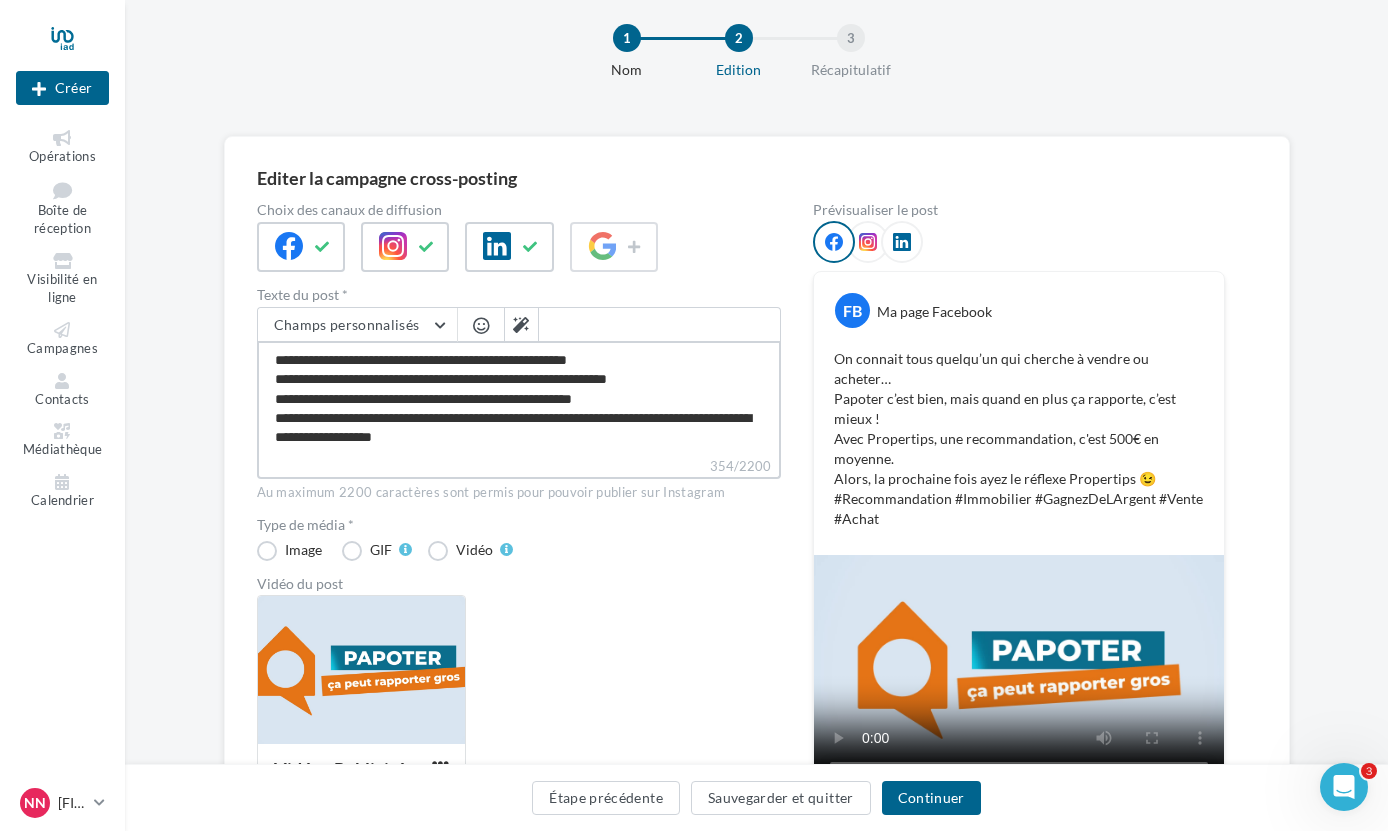click on "**********" at bounding box center (519, 398) 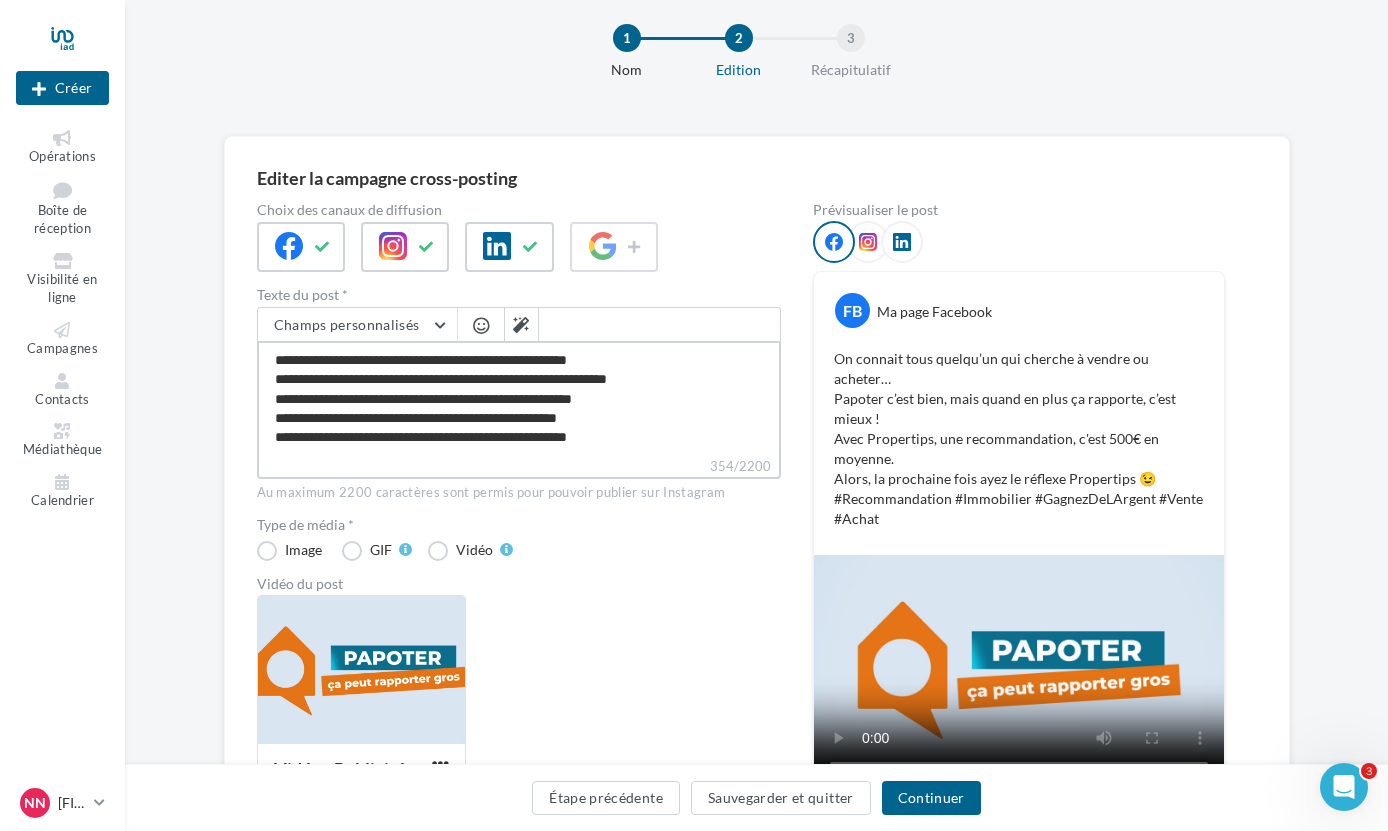 type on "**********" 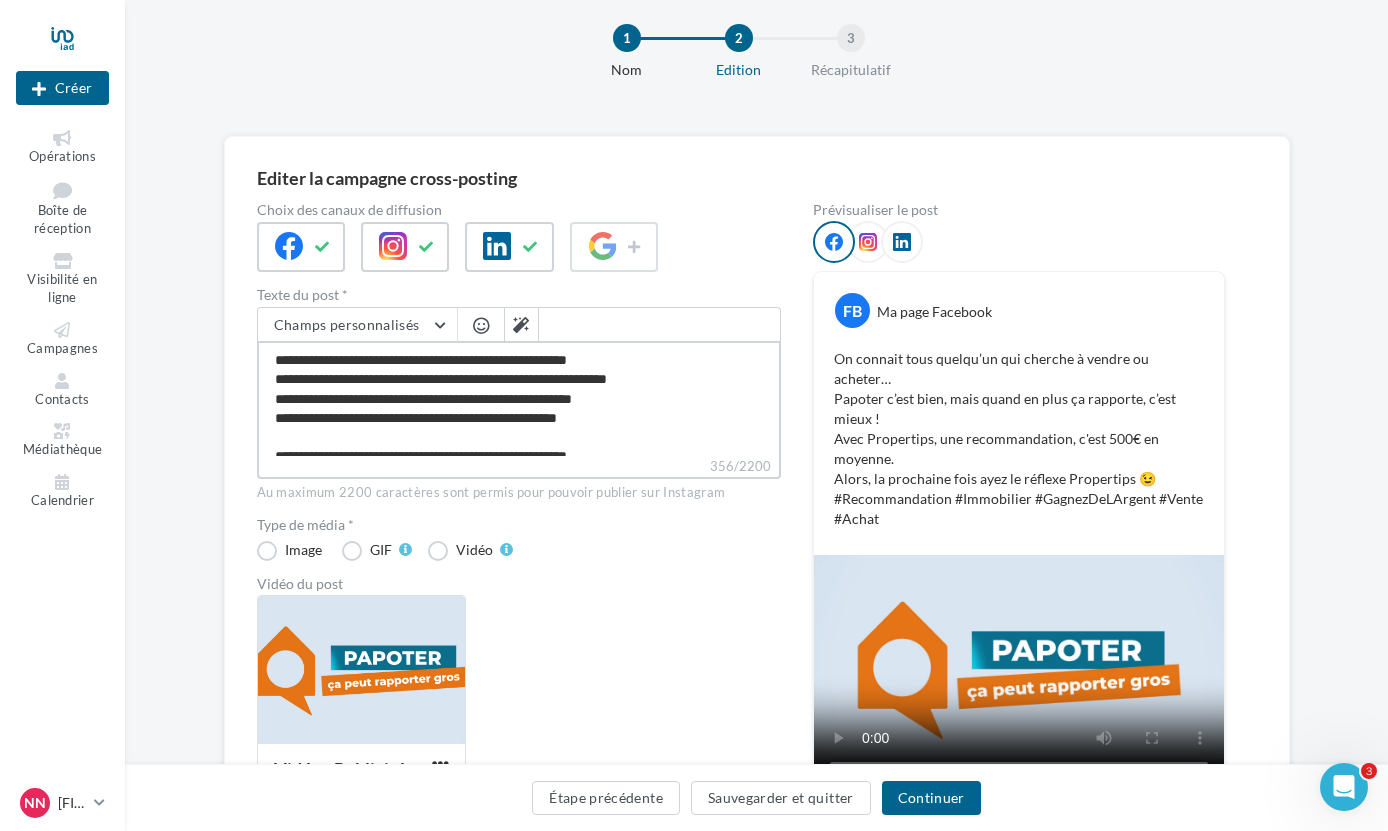 scroll, scrollTop: 9, scrollLeft: 0, axis: vertical 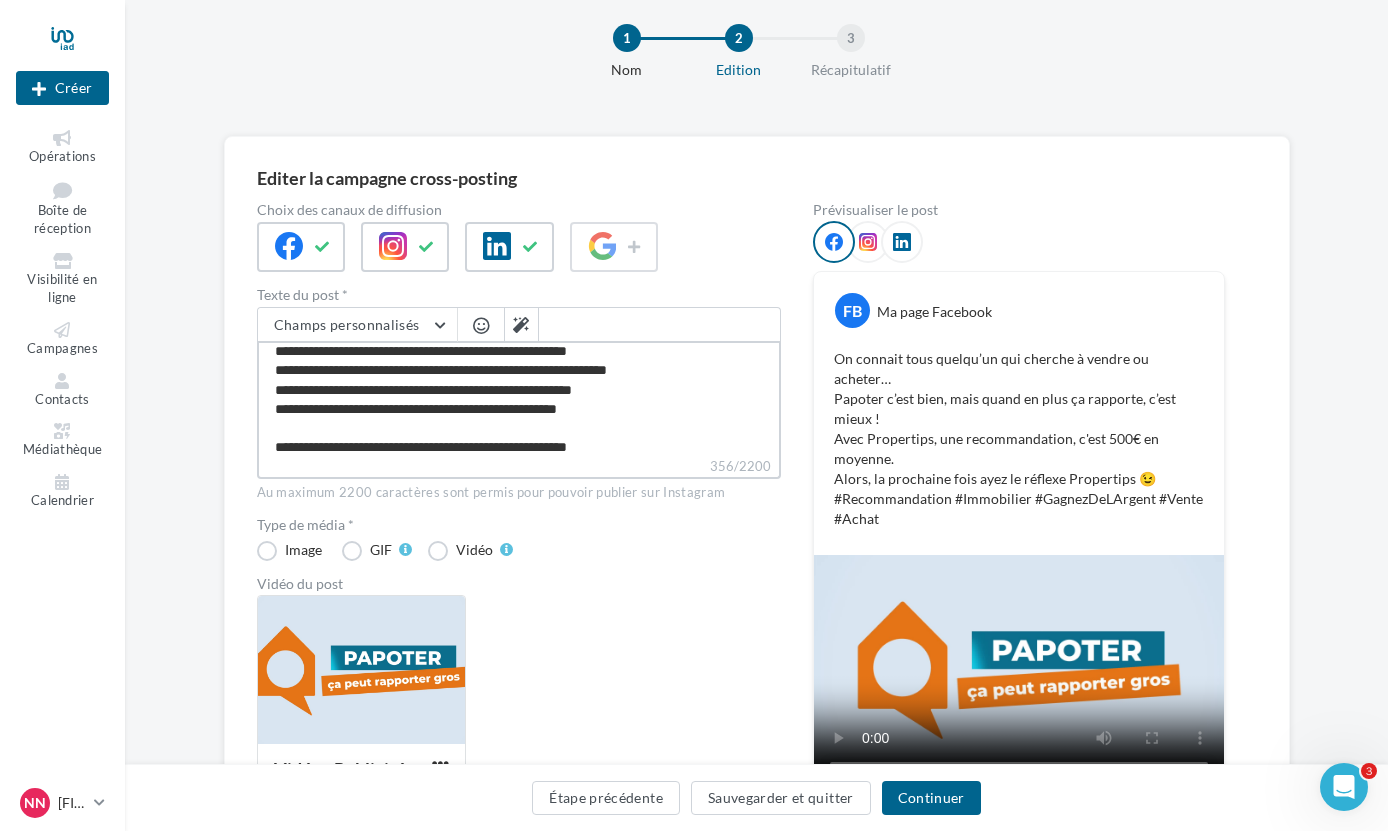 click on "**********" at bounding box center (519, 398) 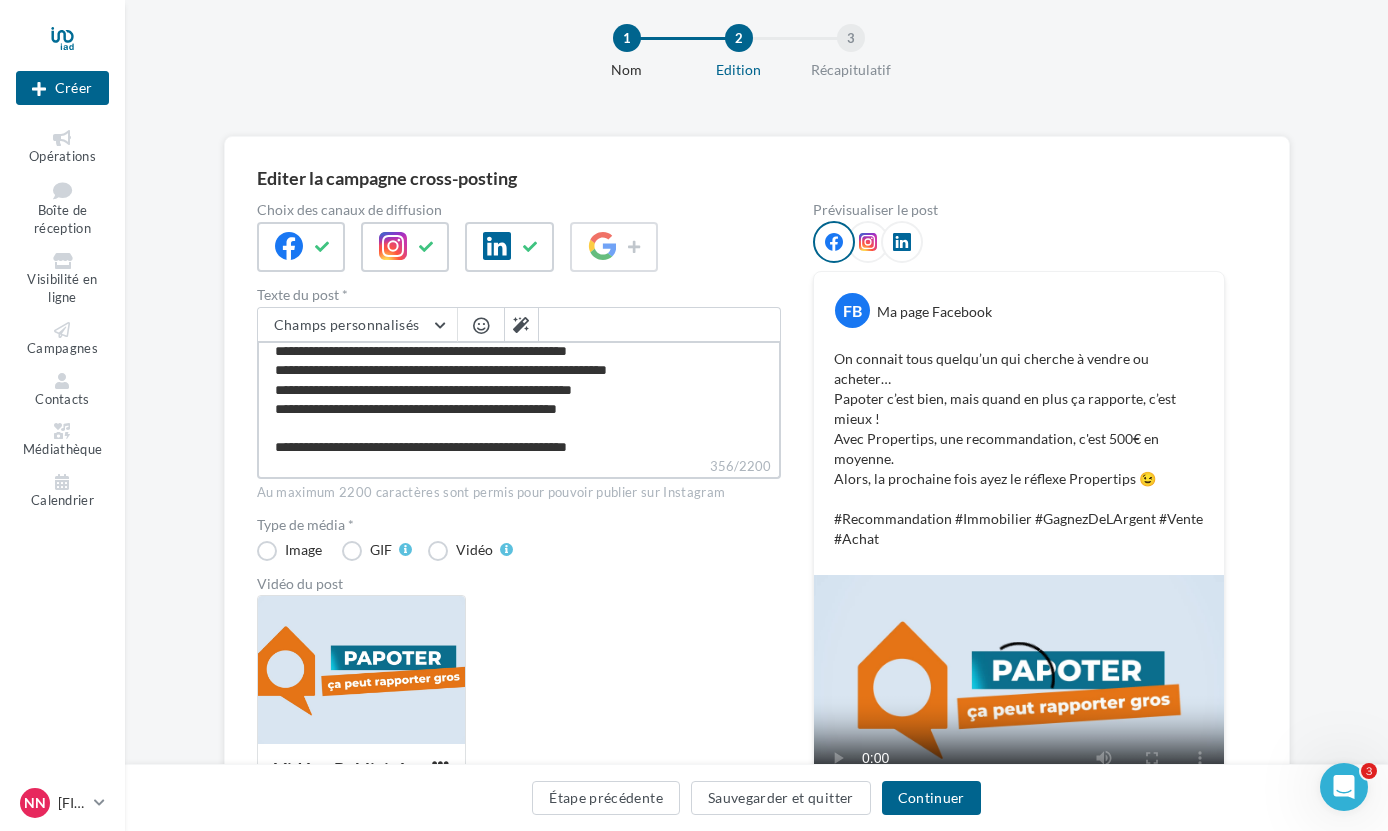 click on "**********" at bounding box center [519, 398] 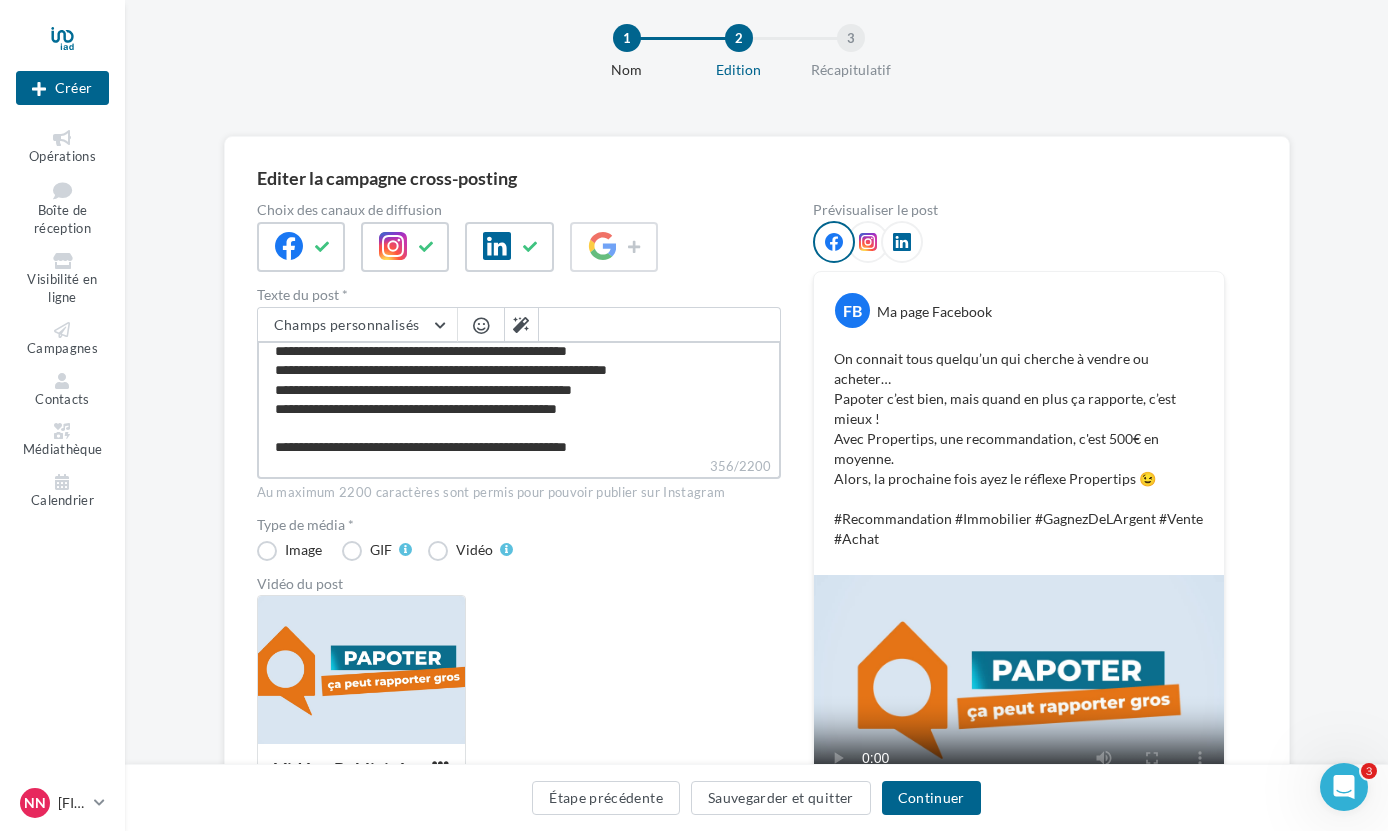 paste on "**********" 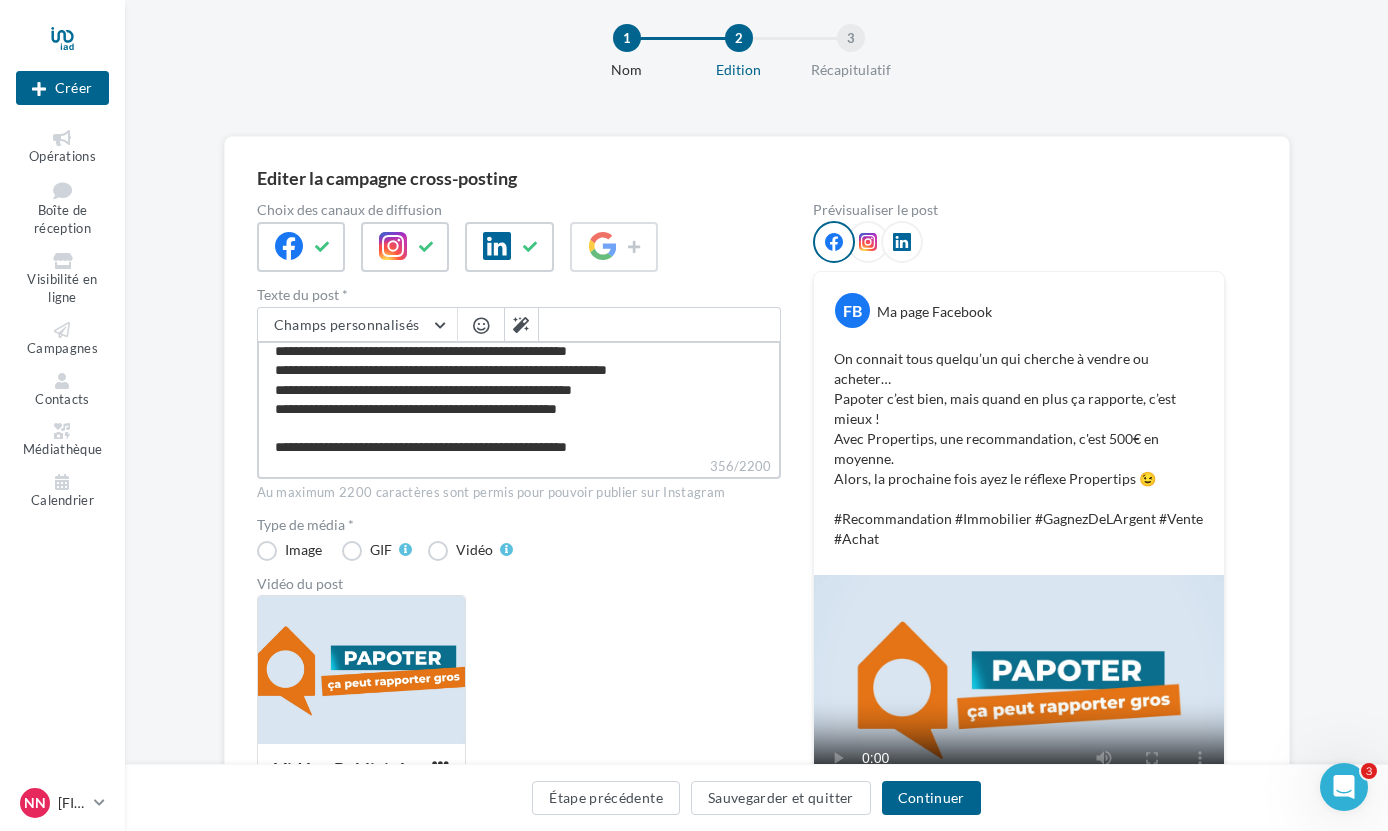 type on "**********" 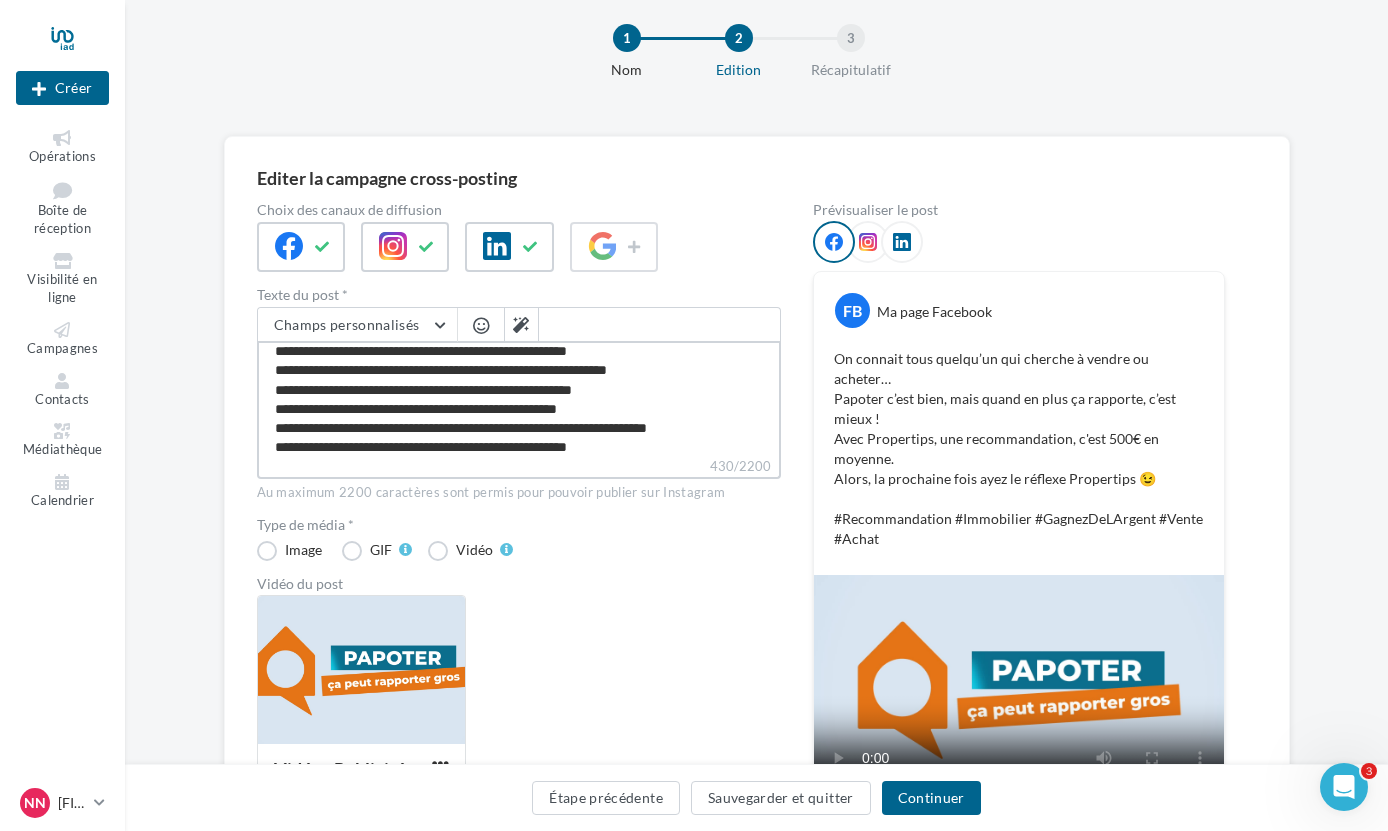 click on "**********" at bounding box center [519, 398] 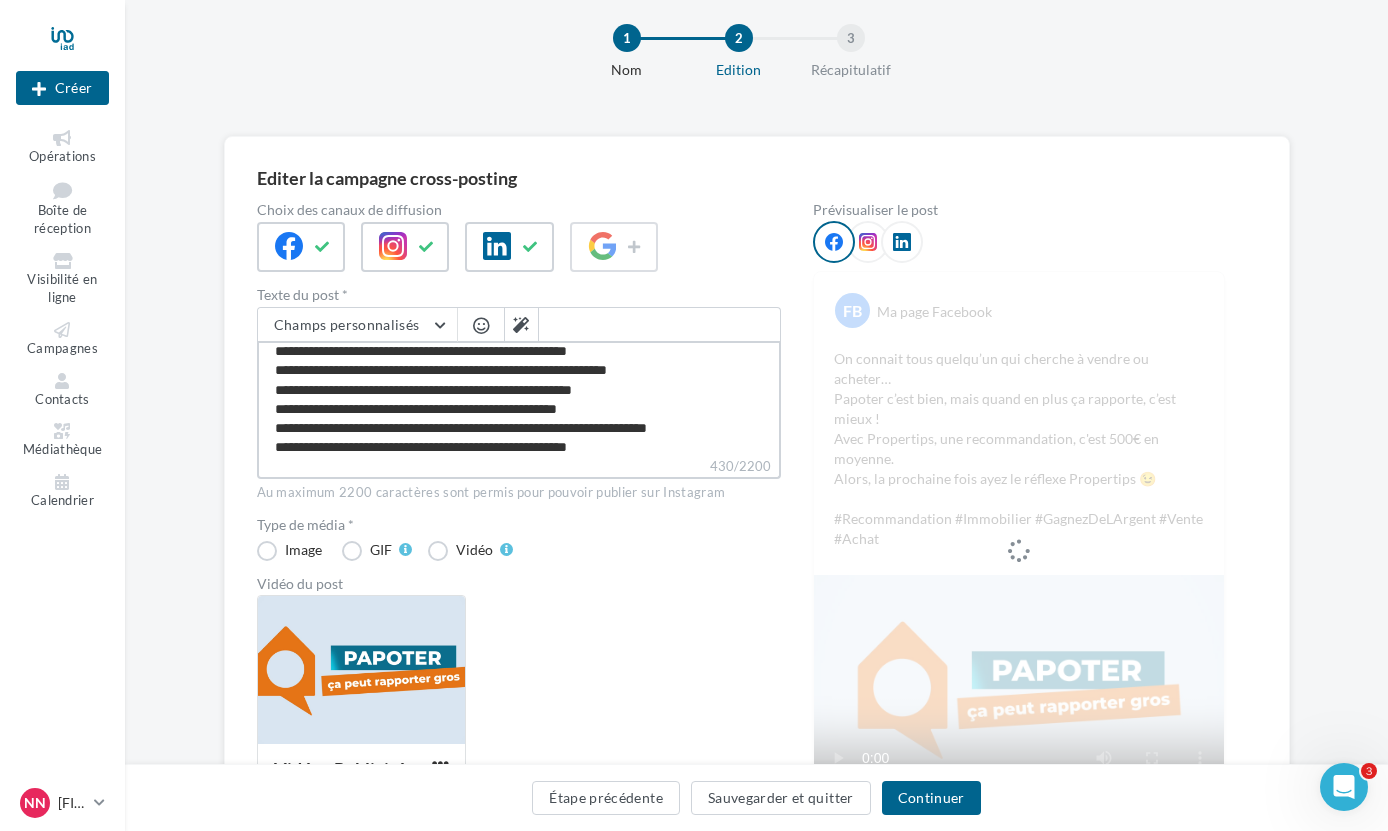 type on "**********" 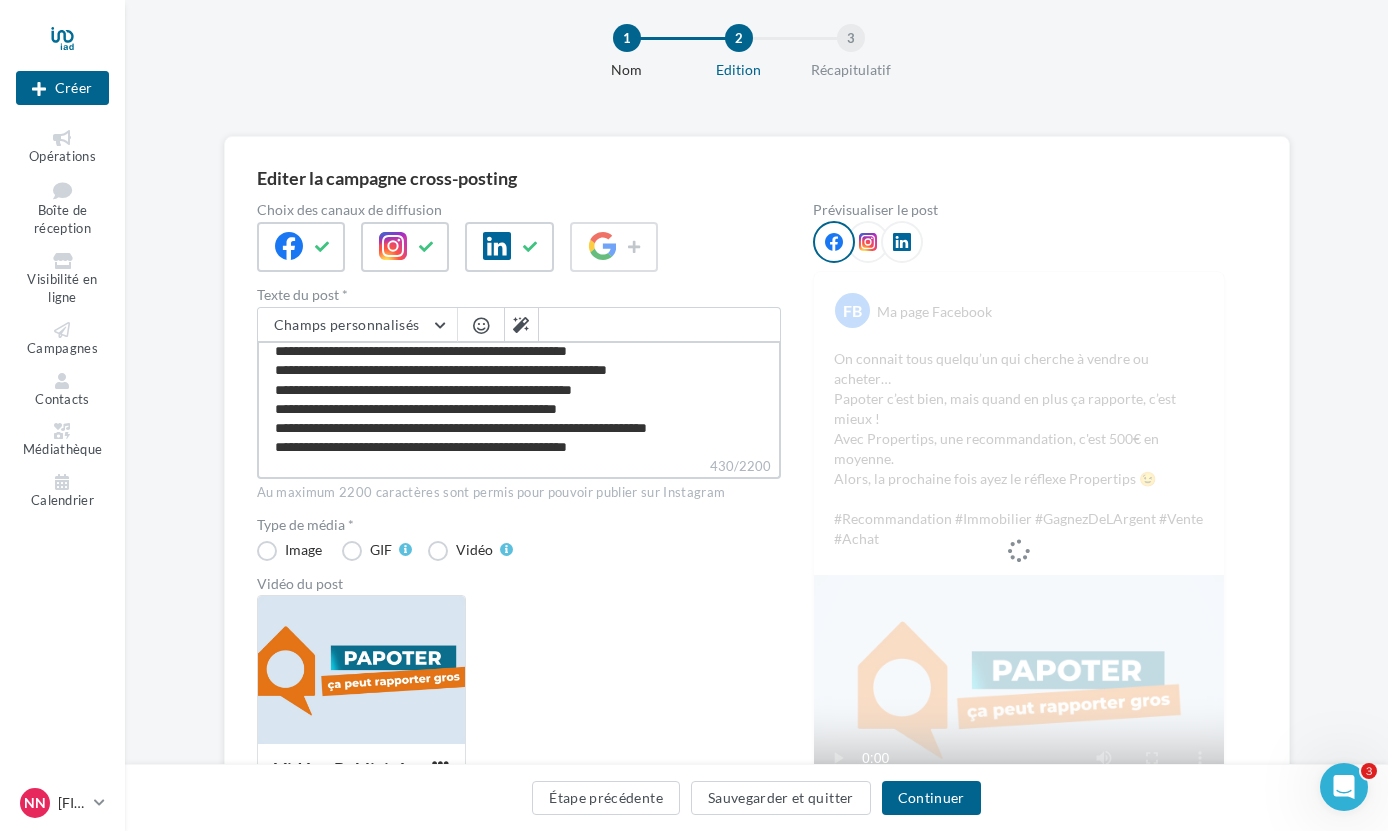 type on "**********" 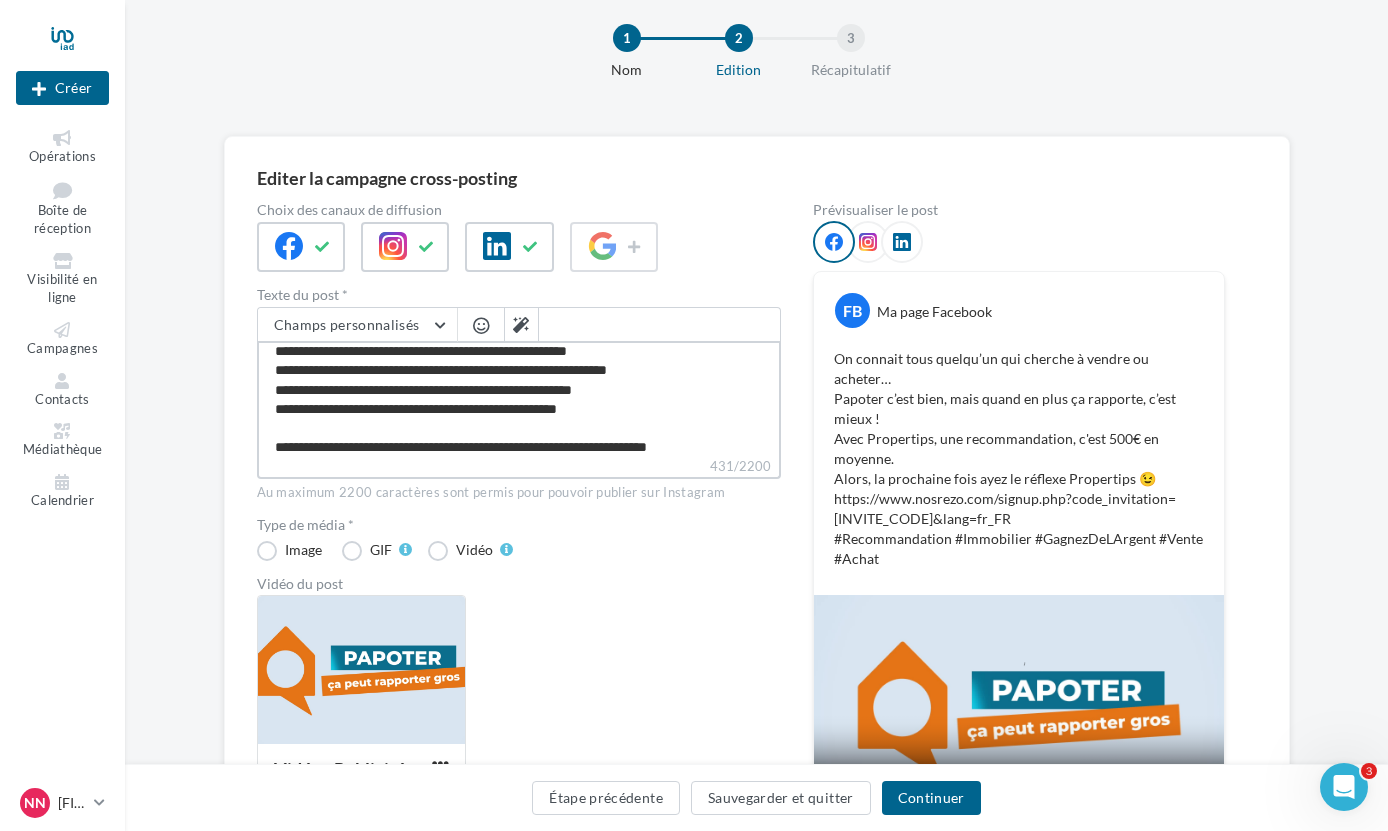 scroll, scrollTop: 57, scrollLeft: 0, axis: vertical 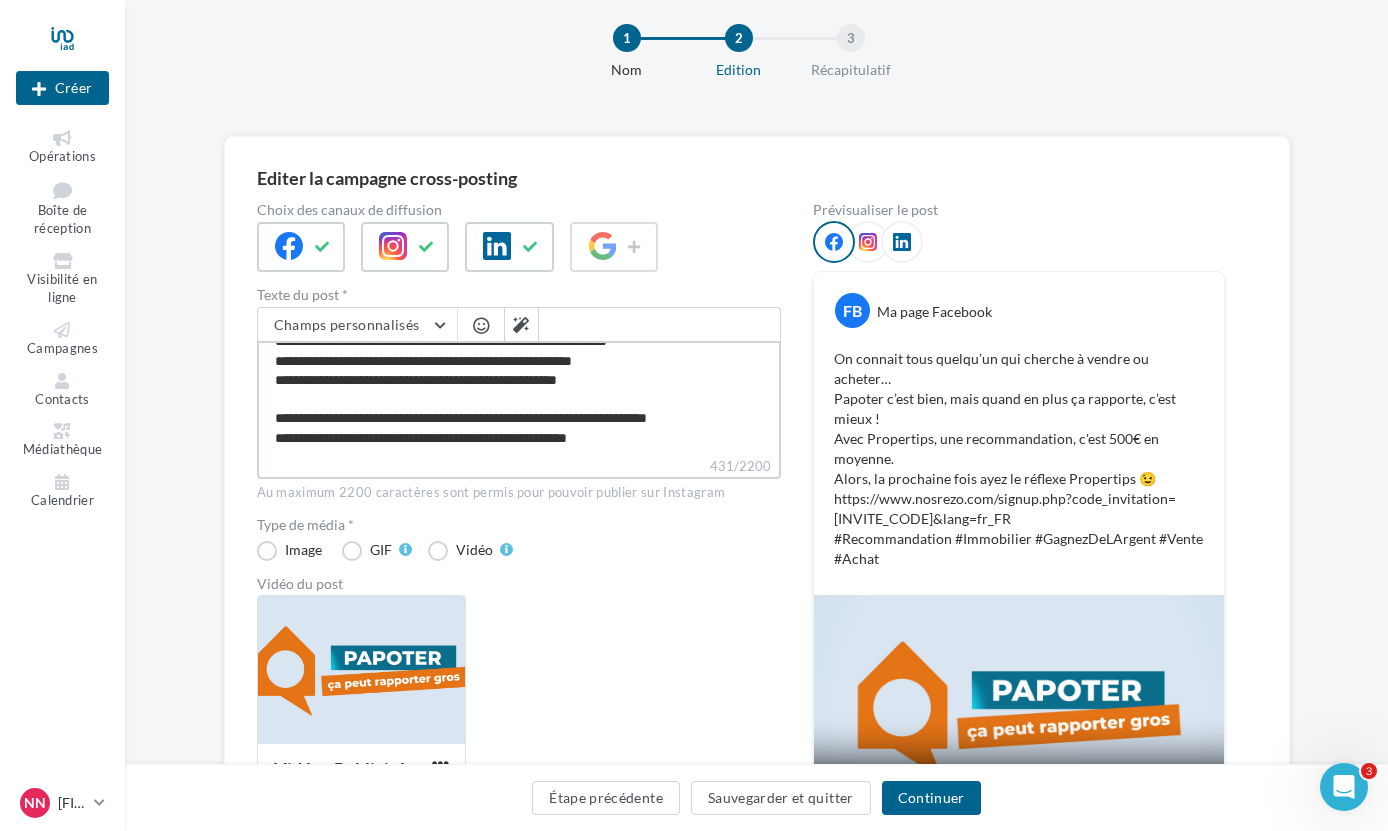 click on "**********" at bounding box center [519, 398] 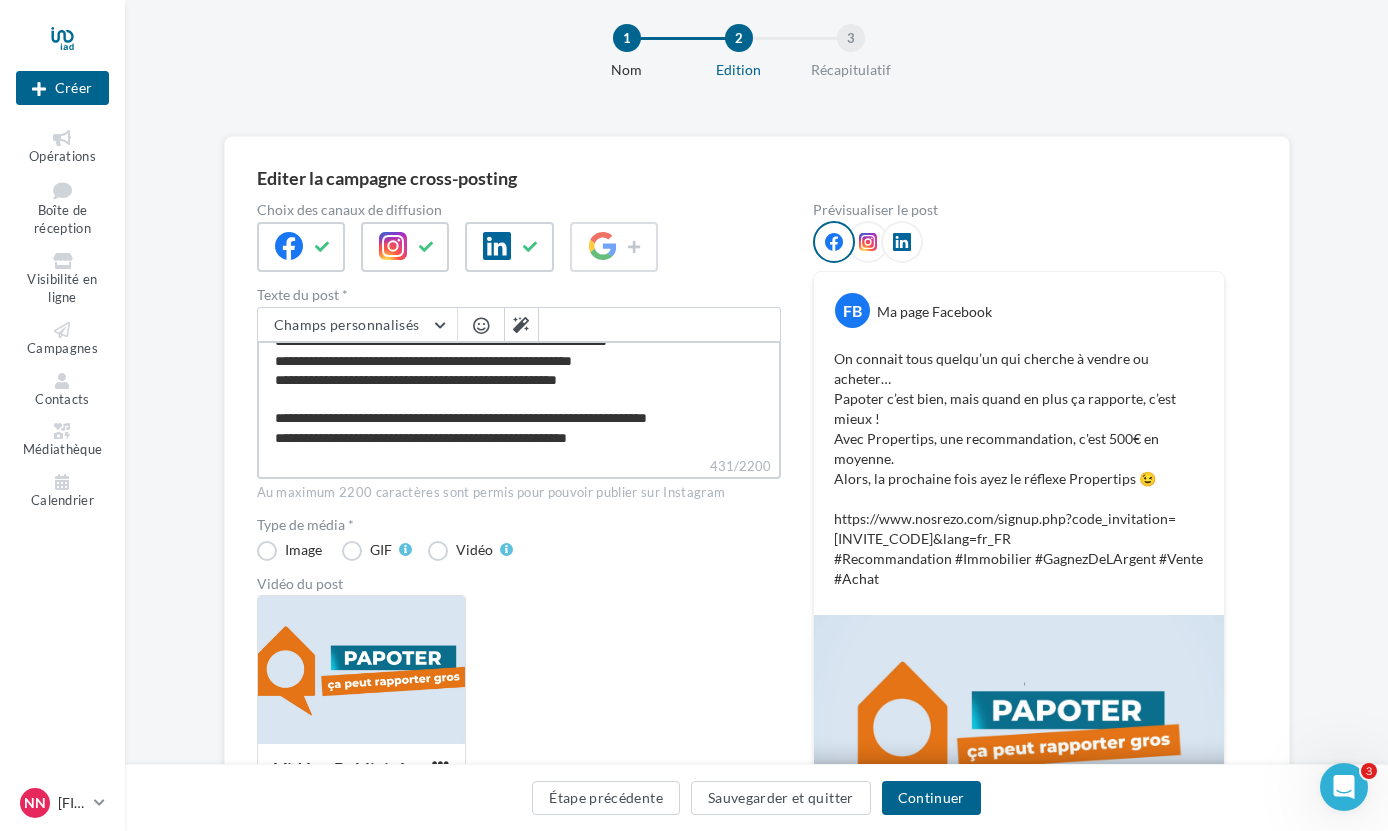 type on "**********" 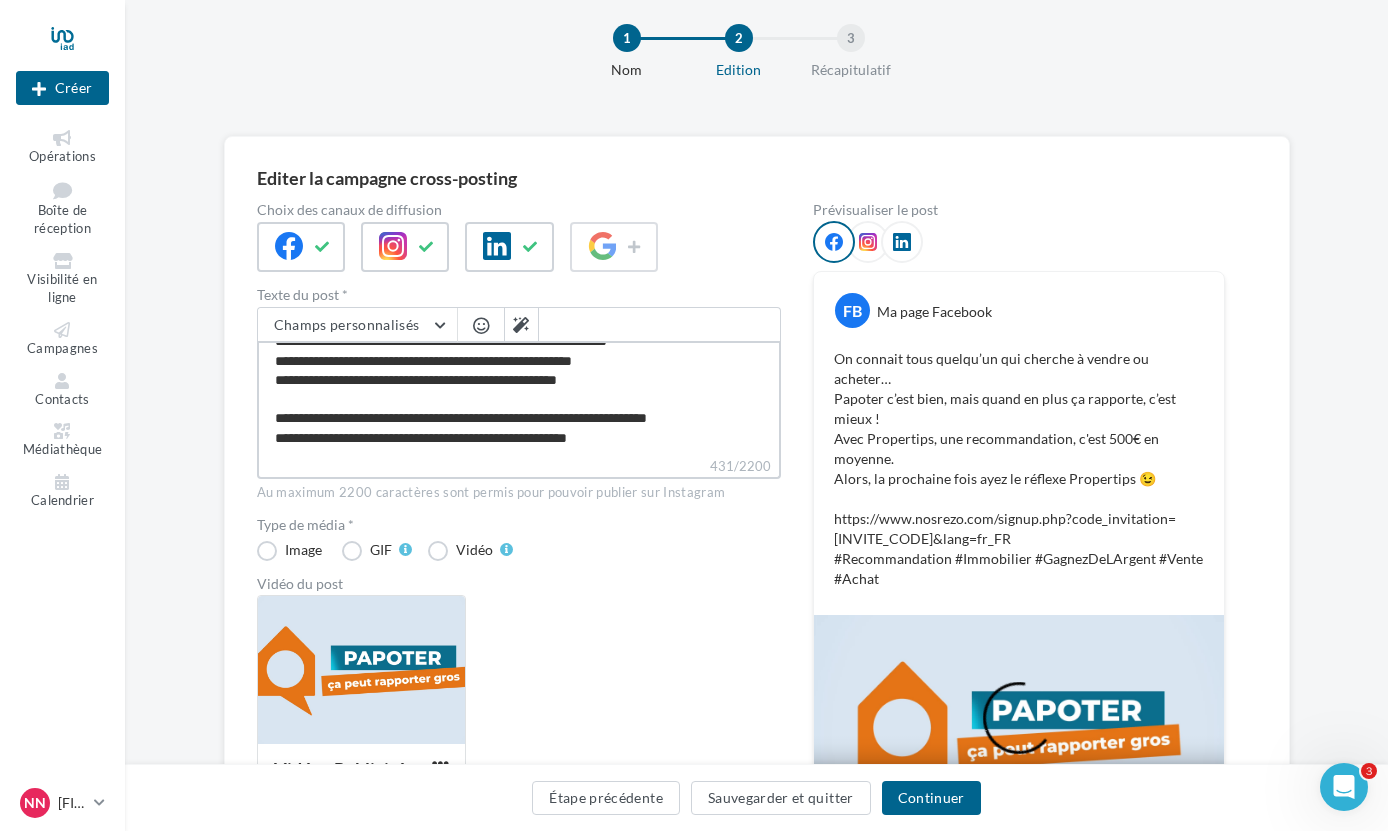 type on "**********" 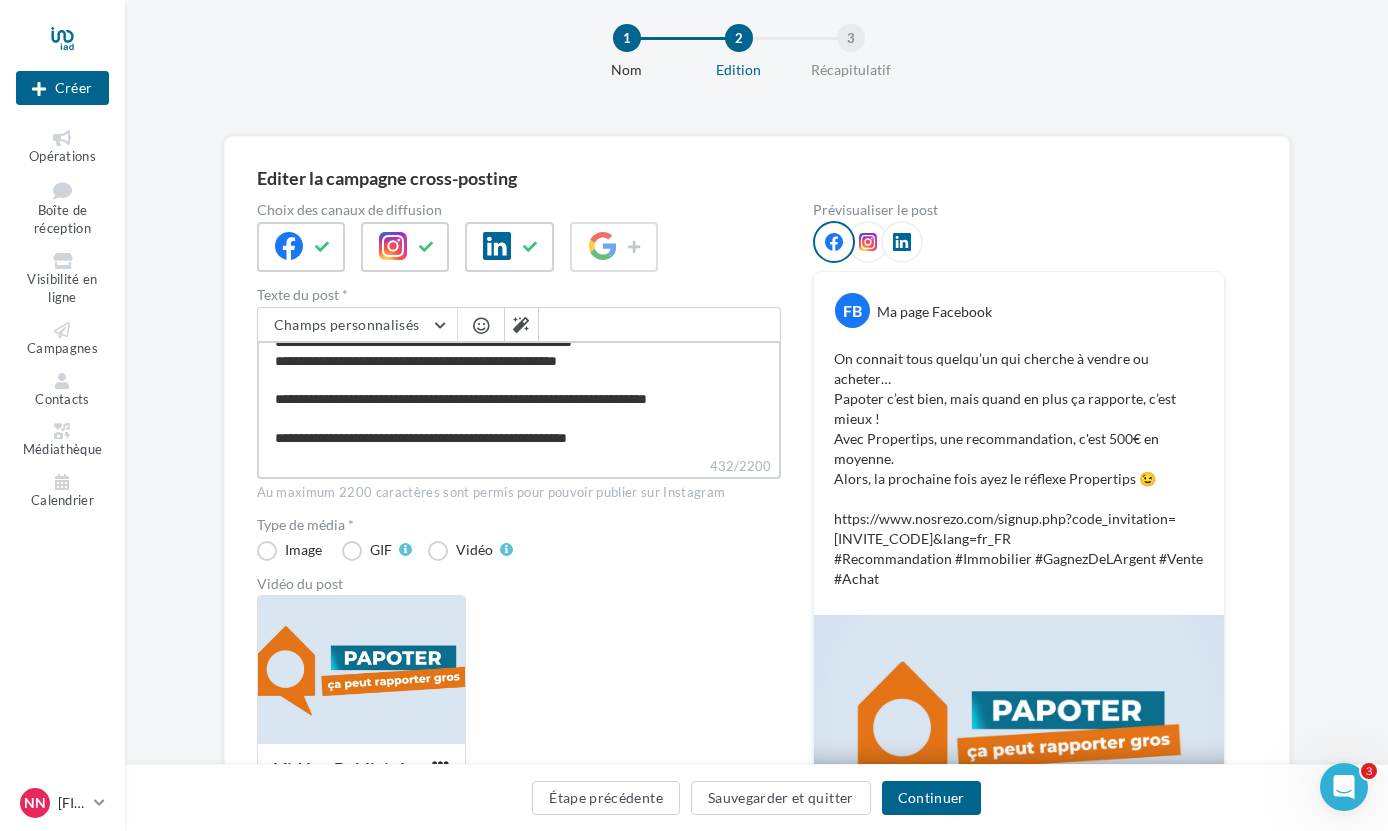 click on "**********" at bounding box center [519, 398] 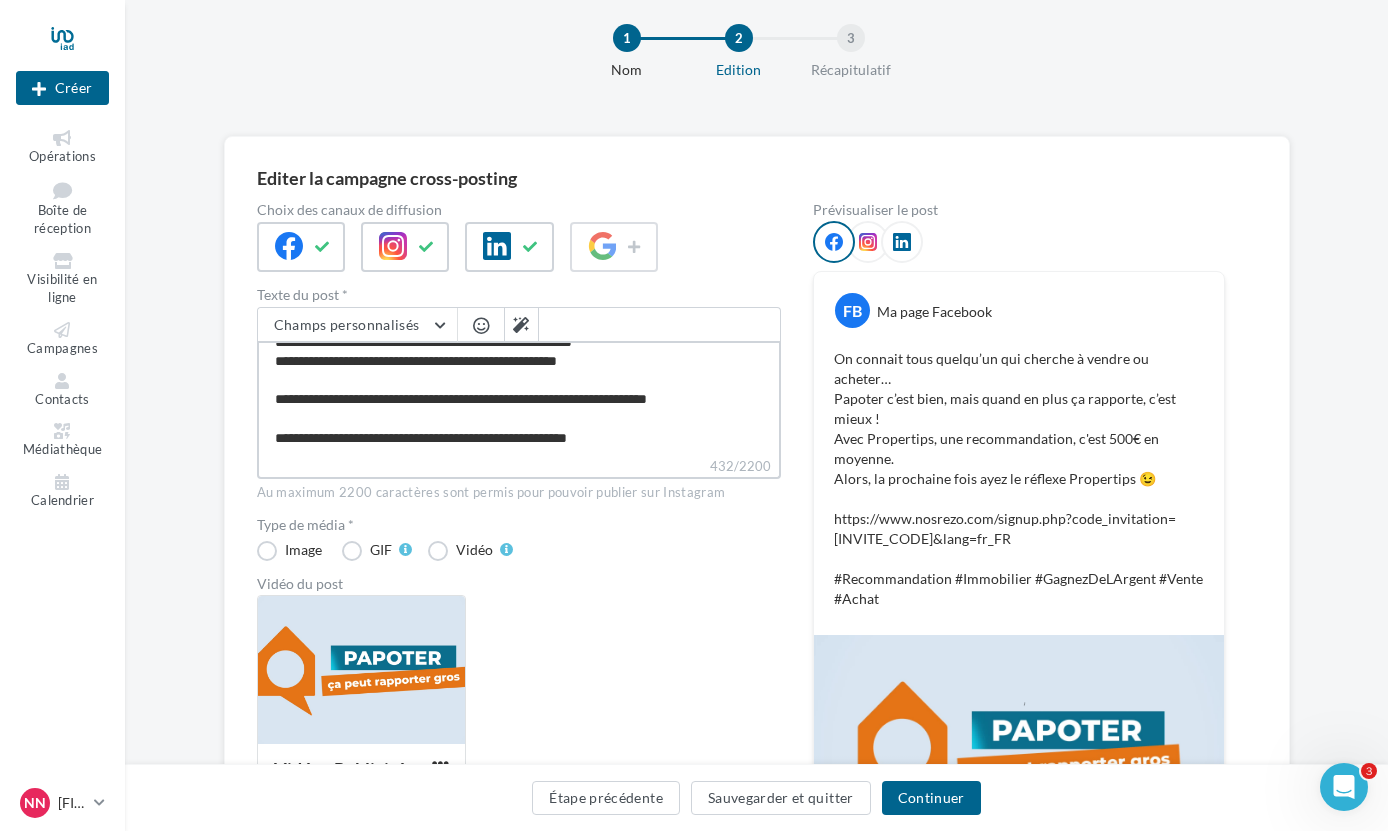 scroll, scrollTop: 5, scrollLeft: 0, axis: vertical 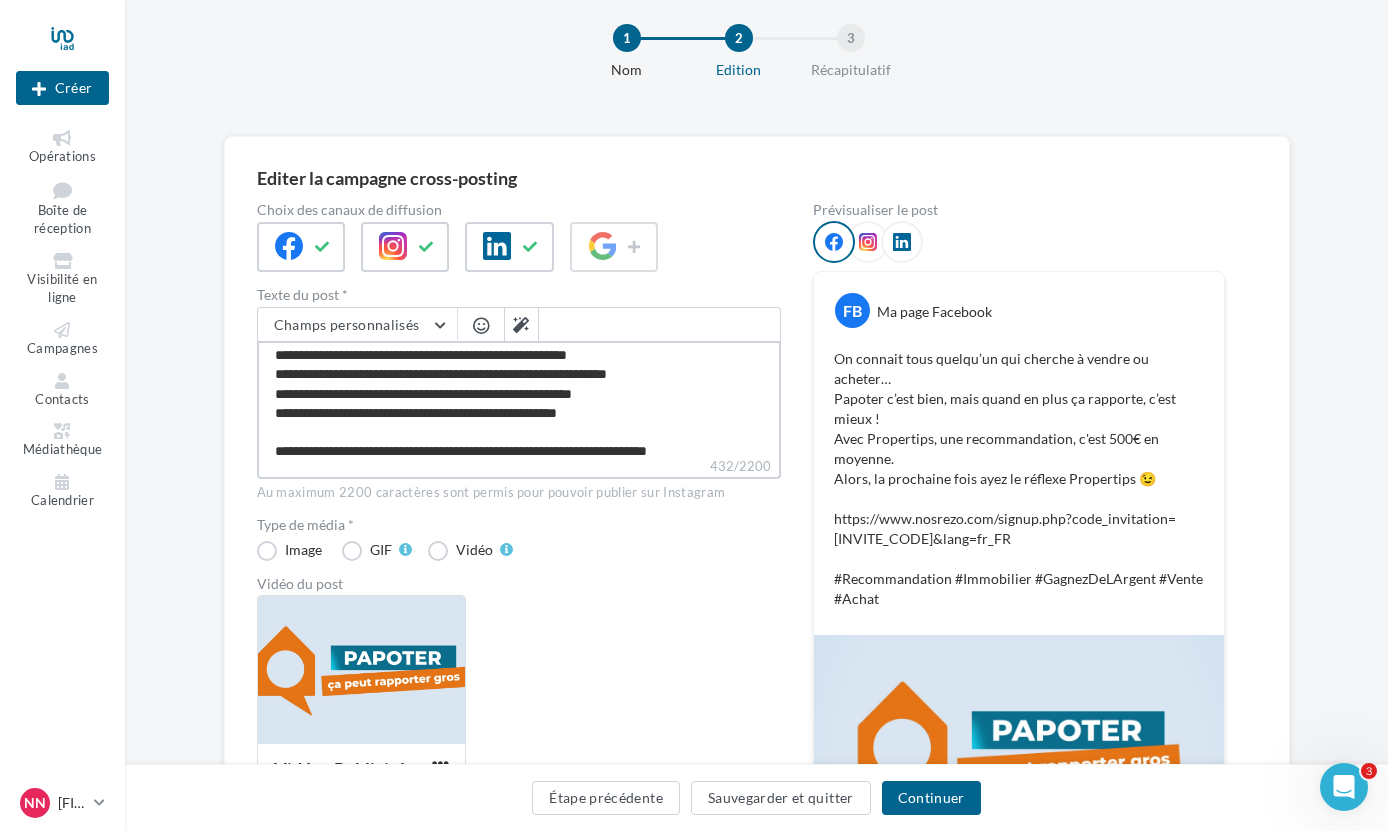 click on "**********" at bounding box center [519, 398] 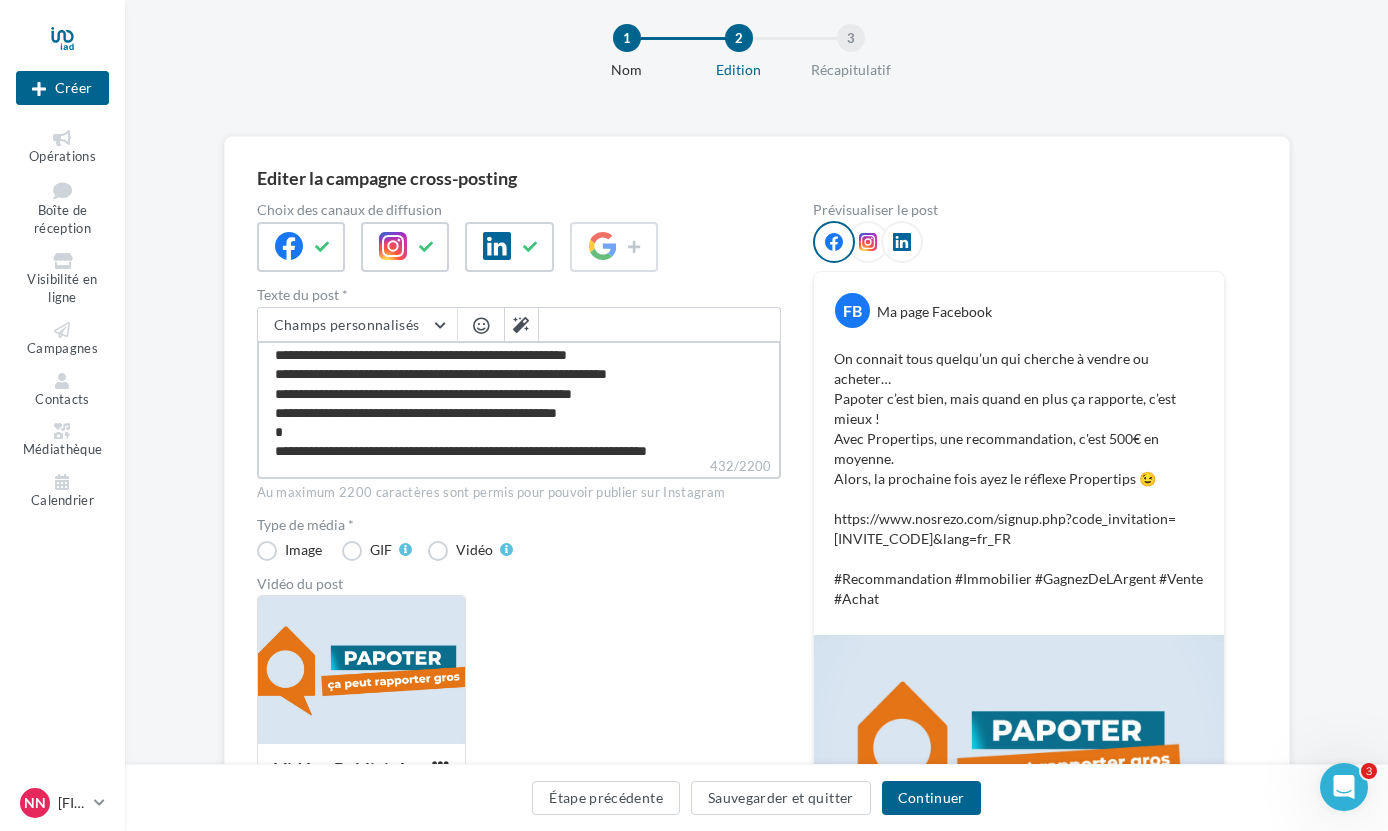 type on "**********" 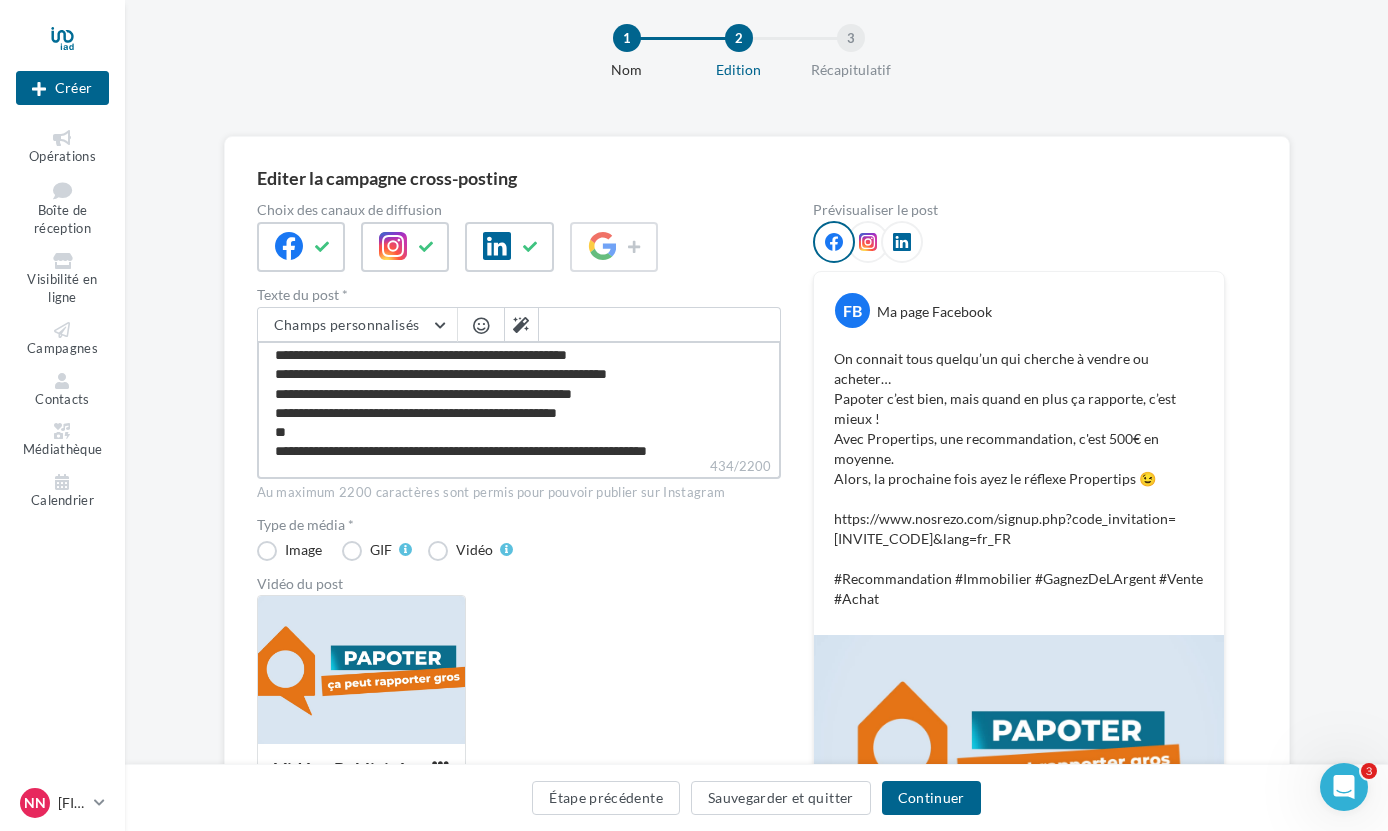type on "**********" 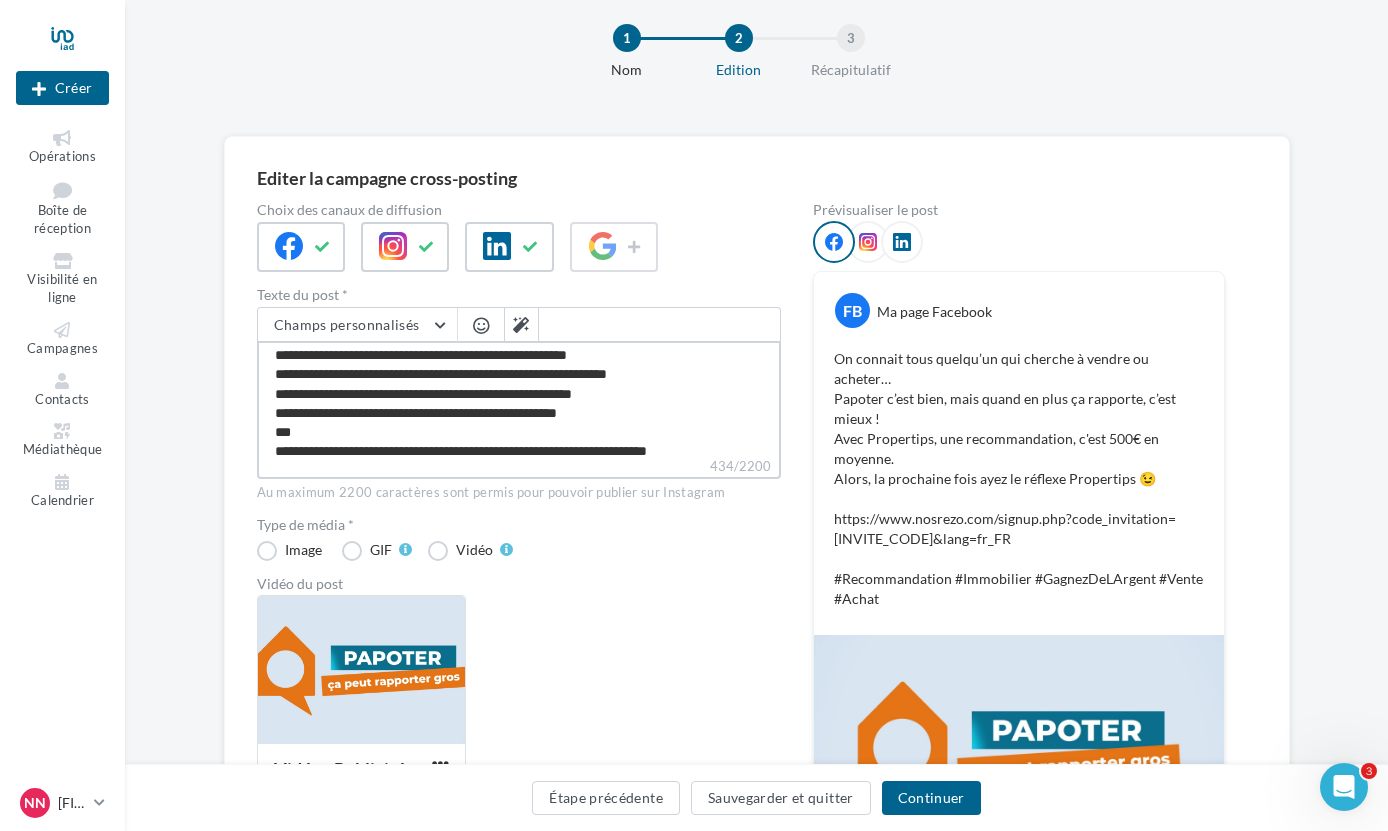 type on "**********" 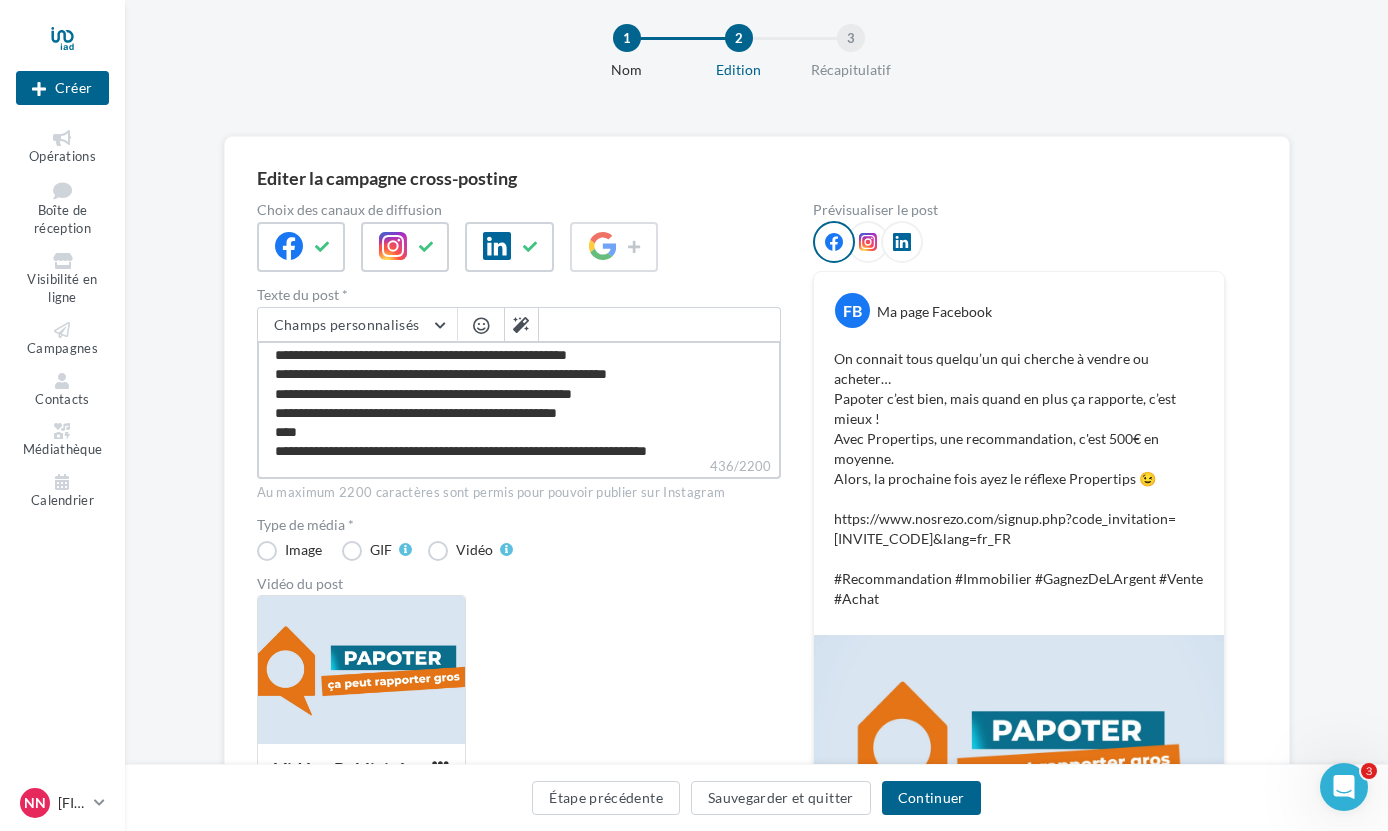 type on "**********" 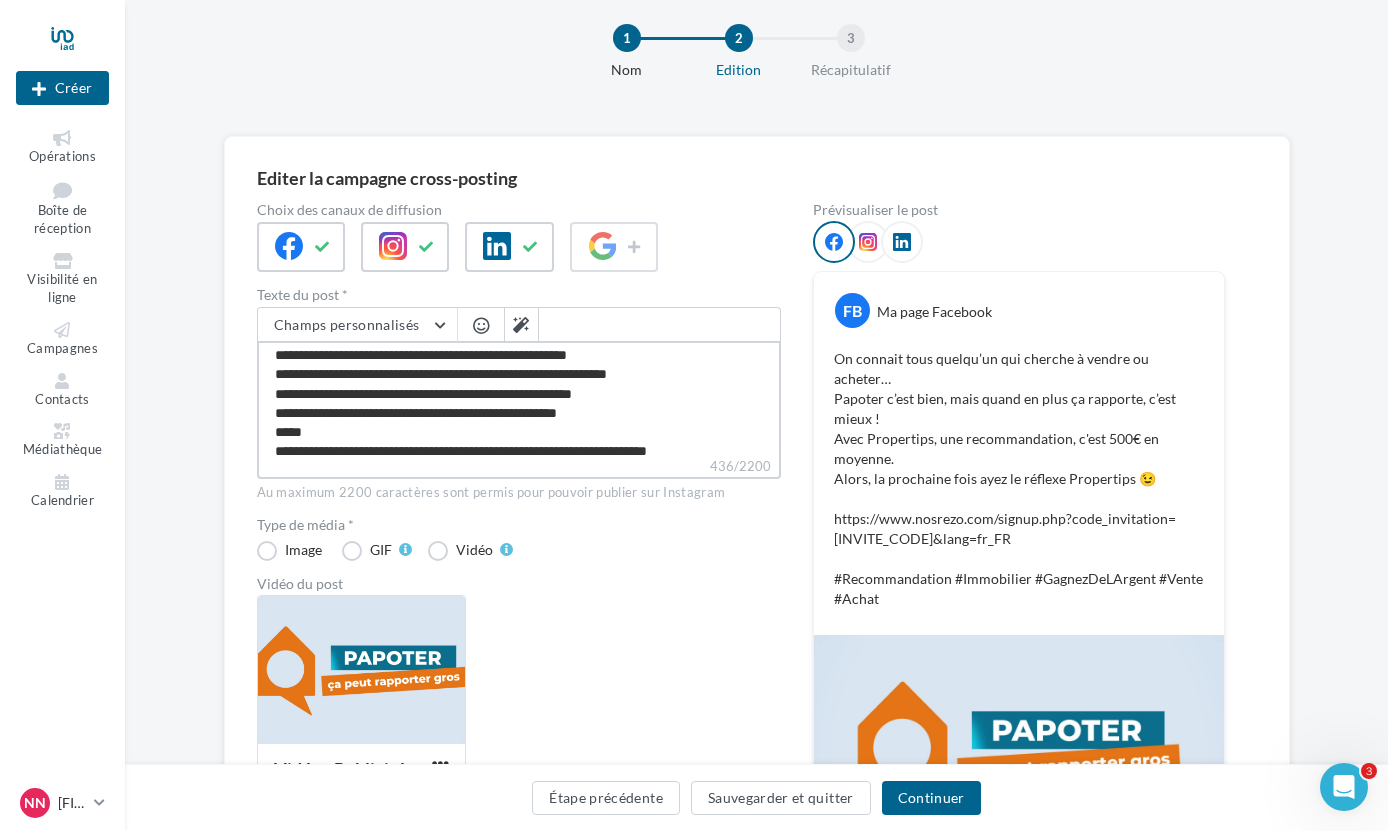 type on "**********" 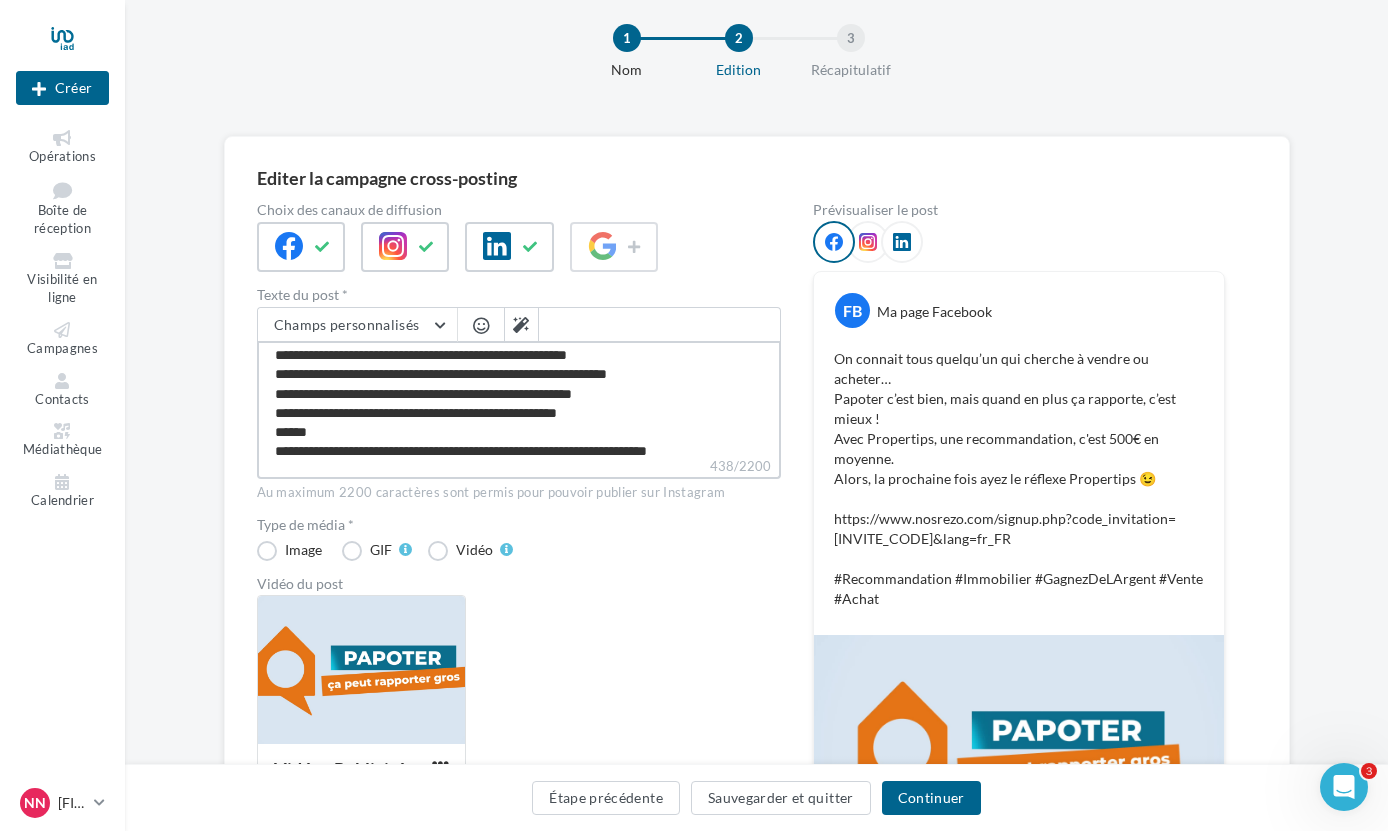 type on "**********" 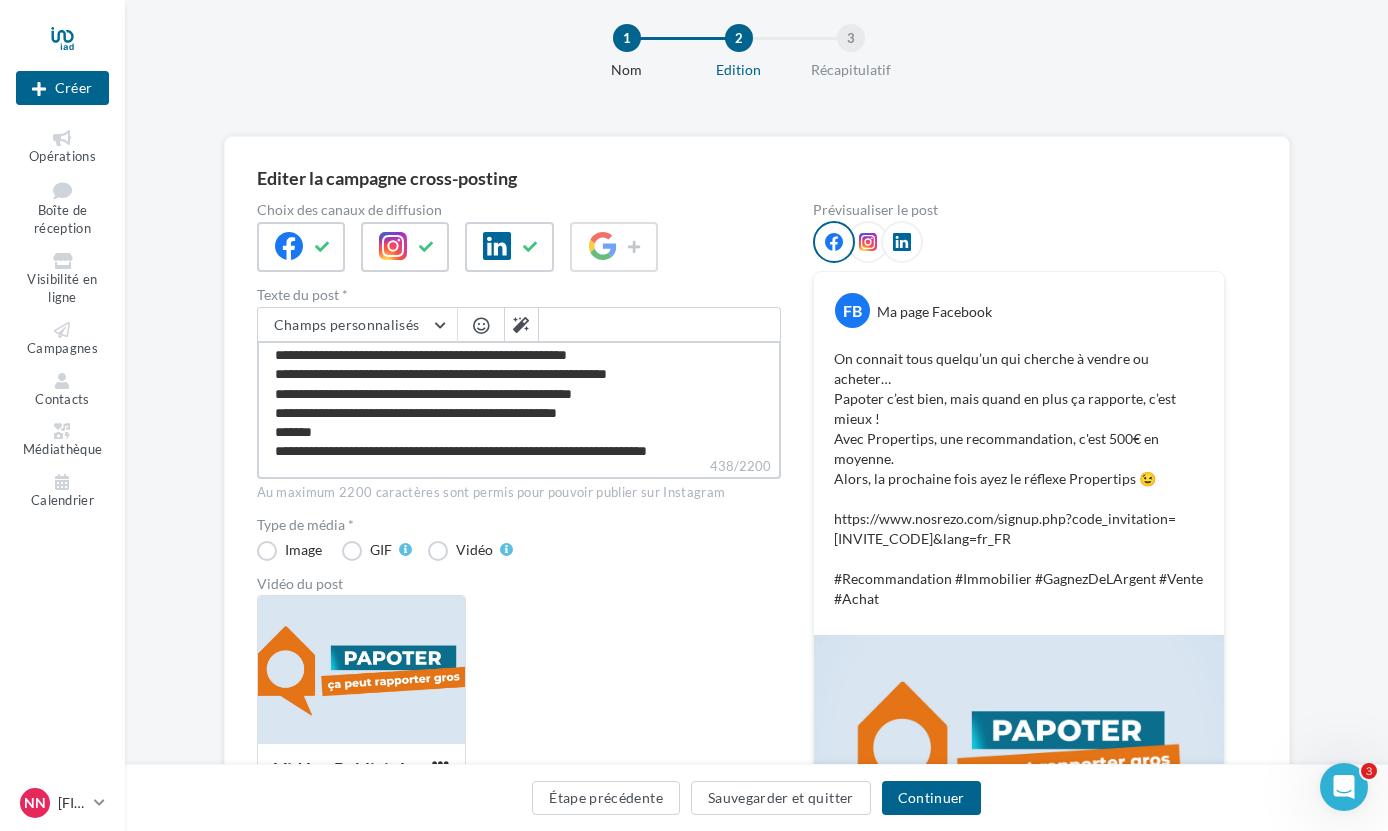type on "**********" 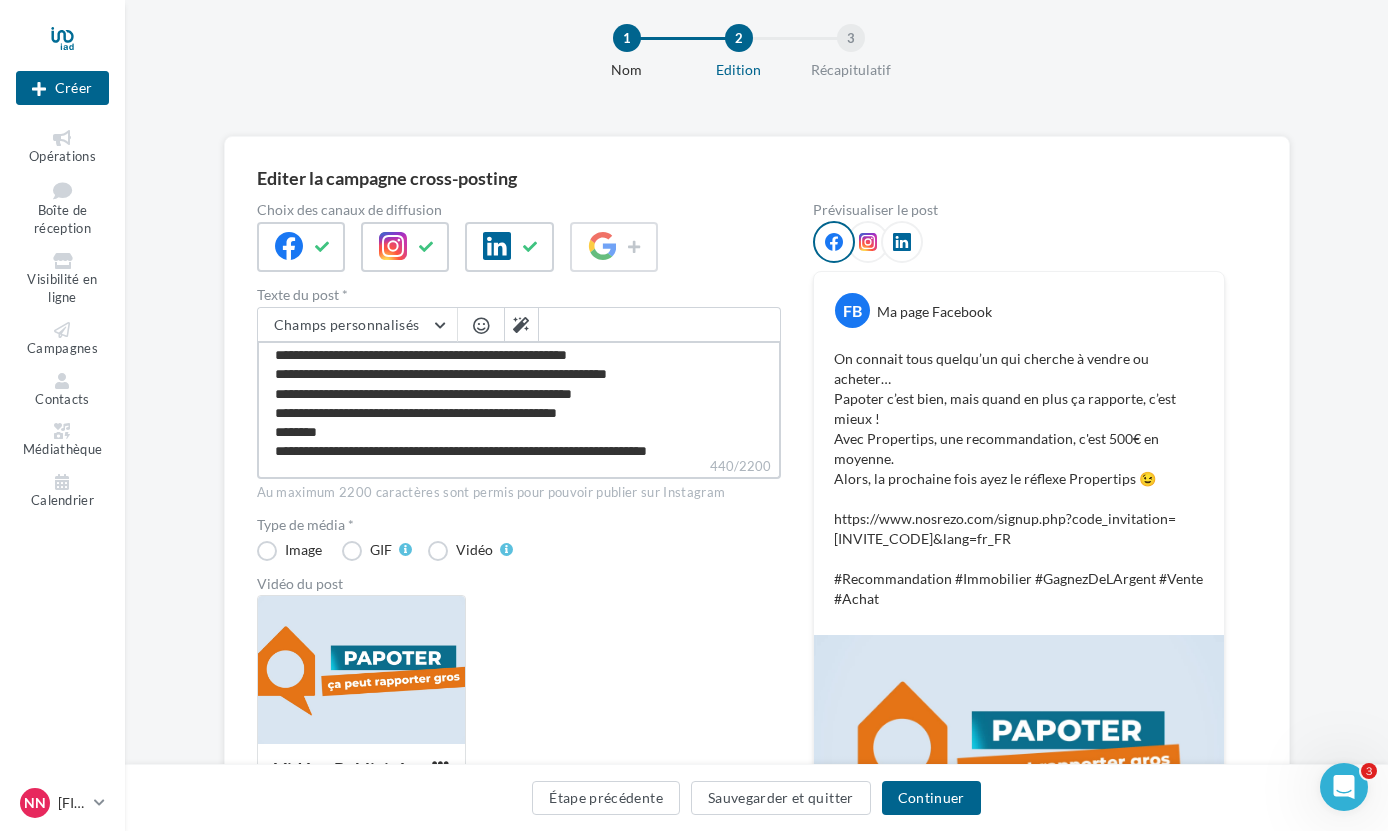 type on "**********" 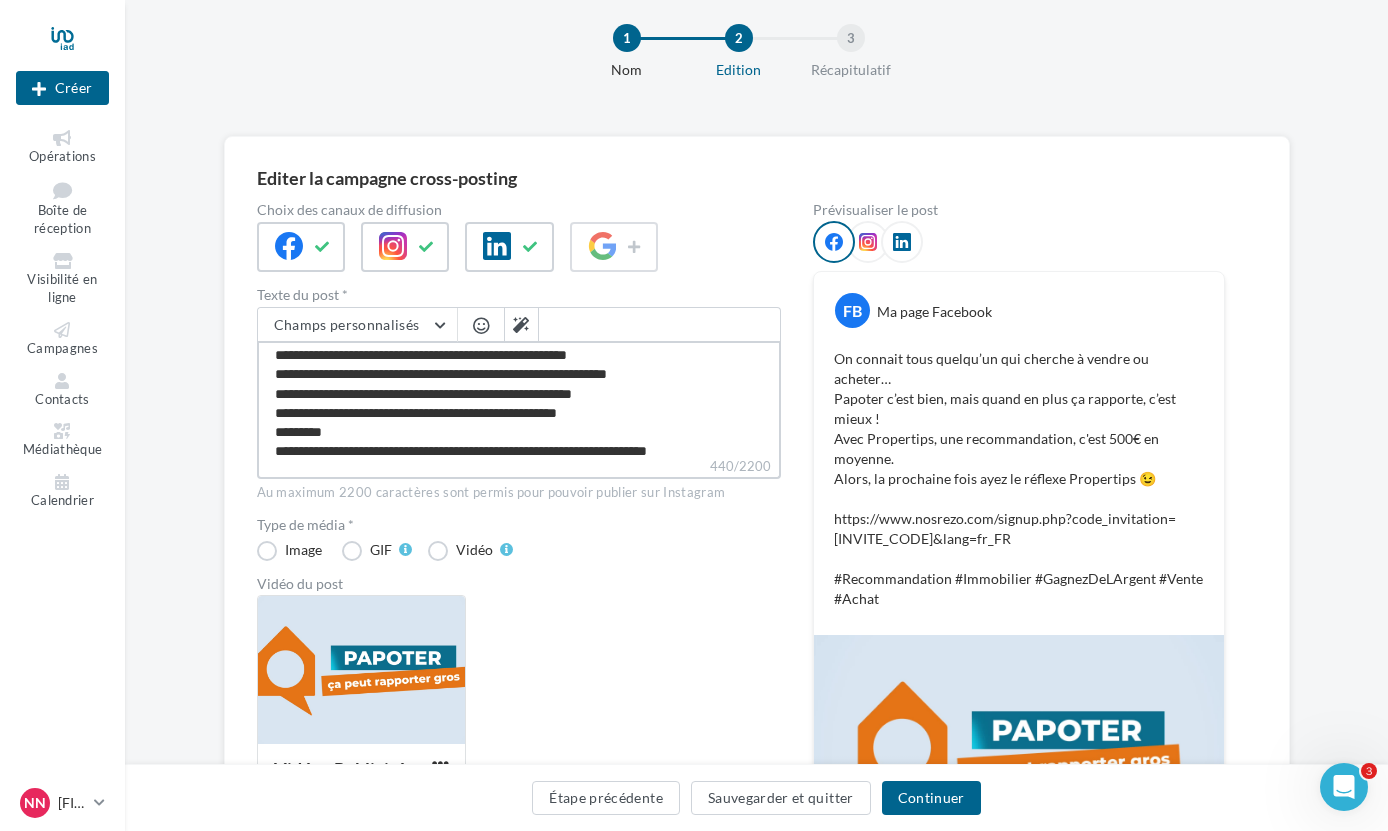 type on "**********" 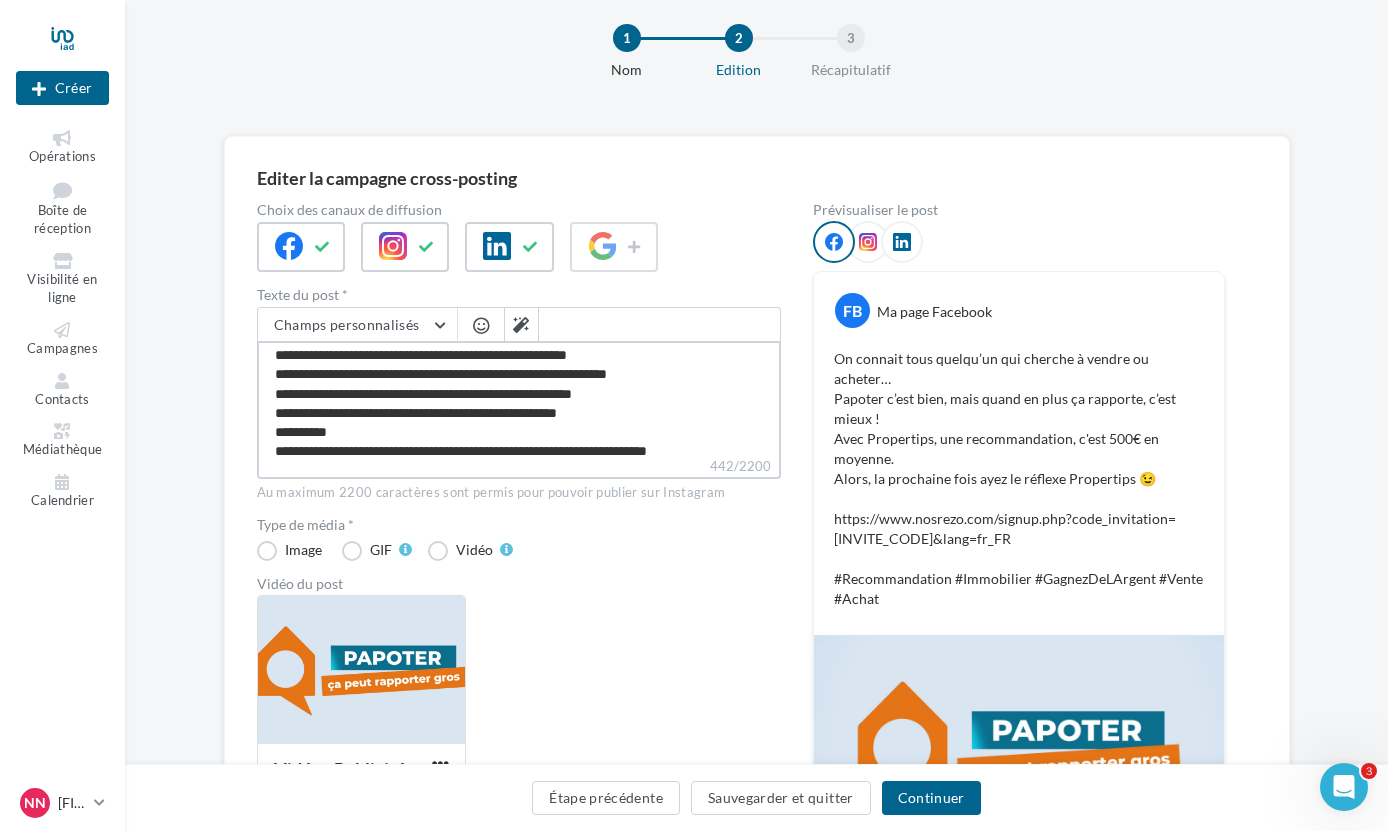 type on "**********" 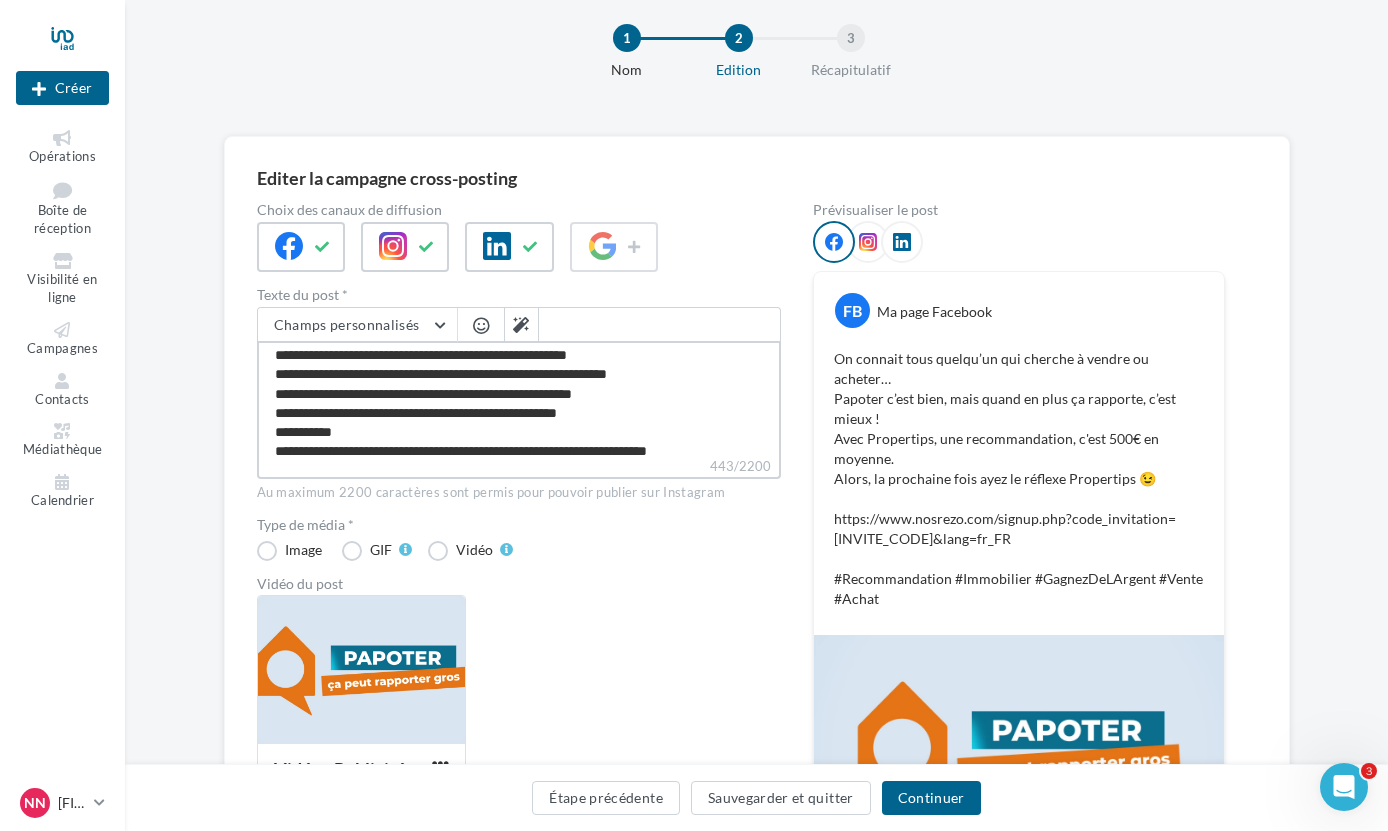type on "**********" 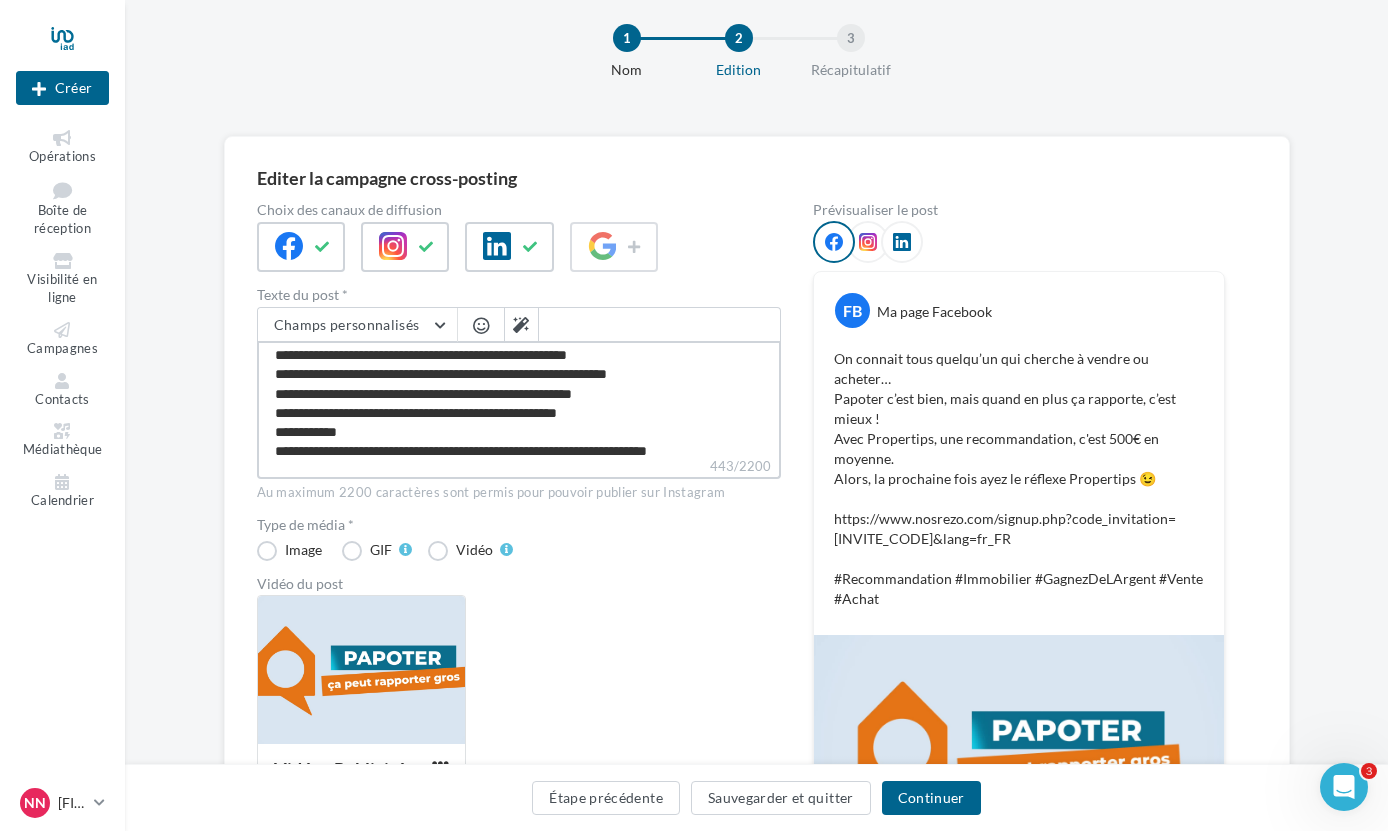 type on "**********" 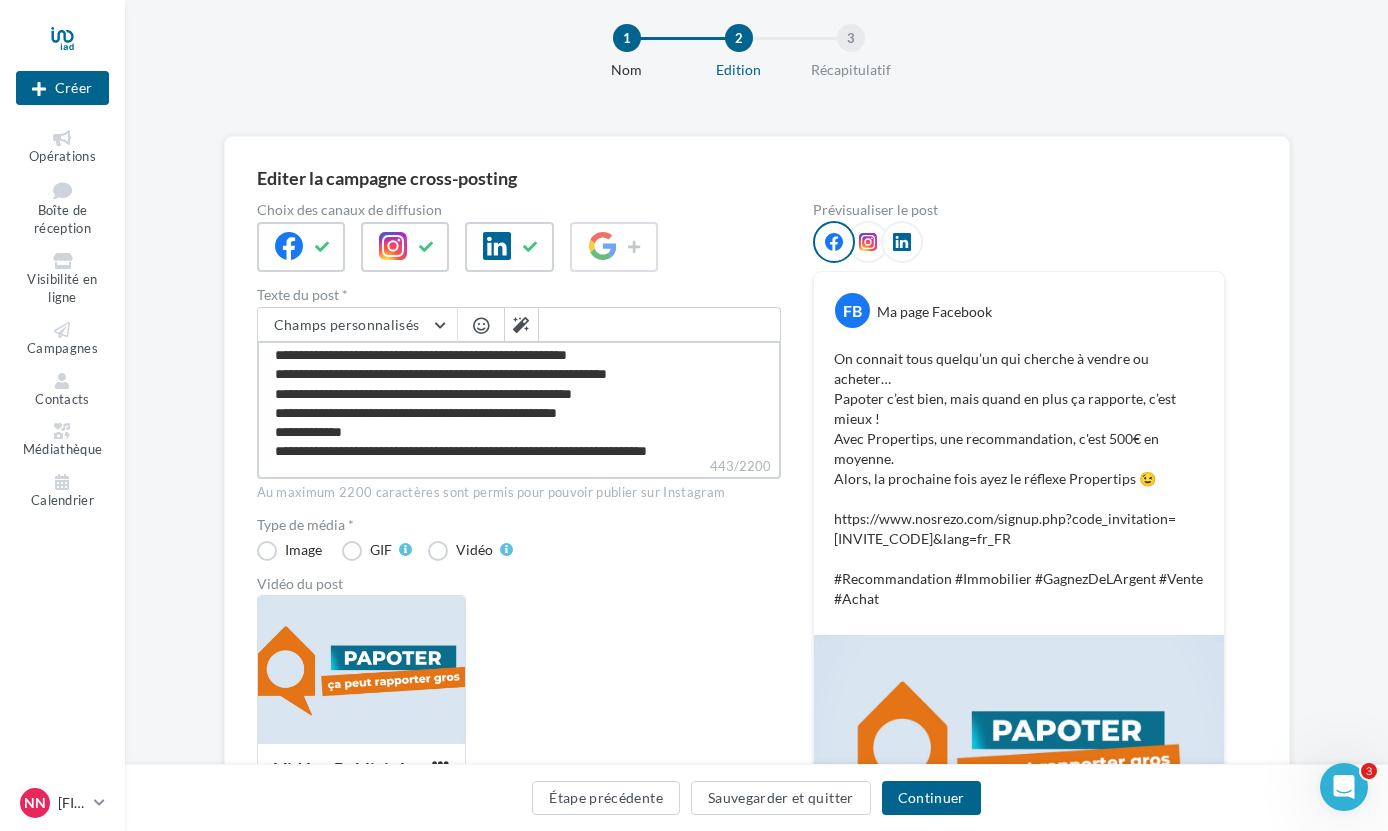 type on "**********" 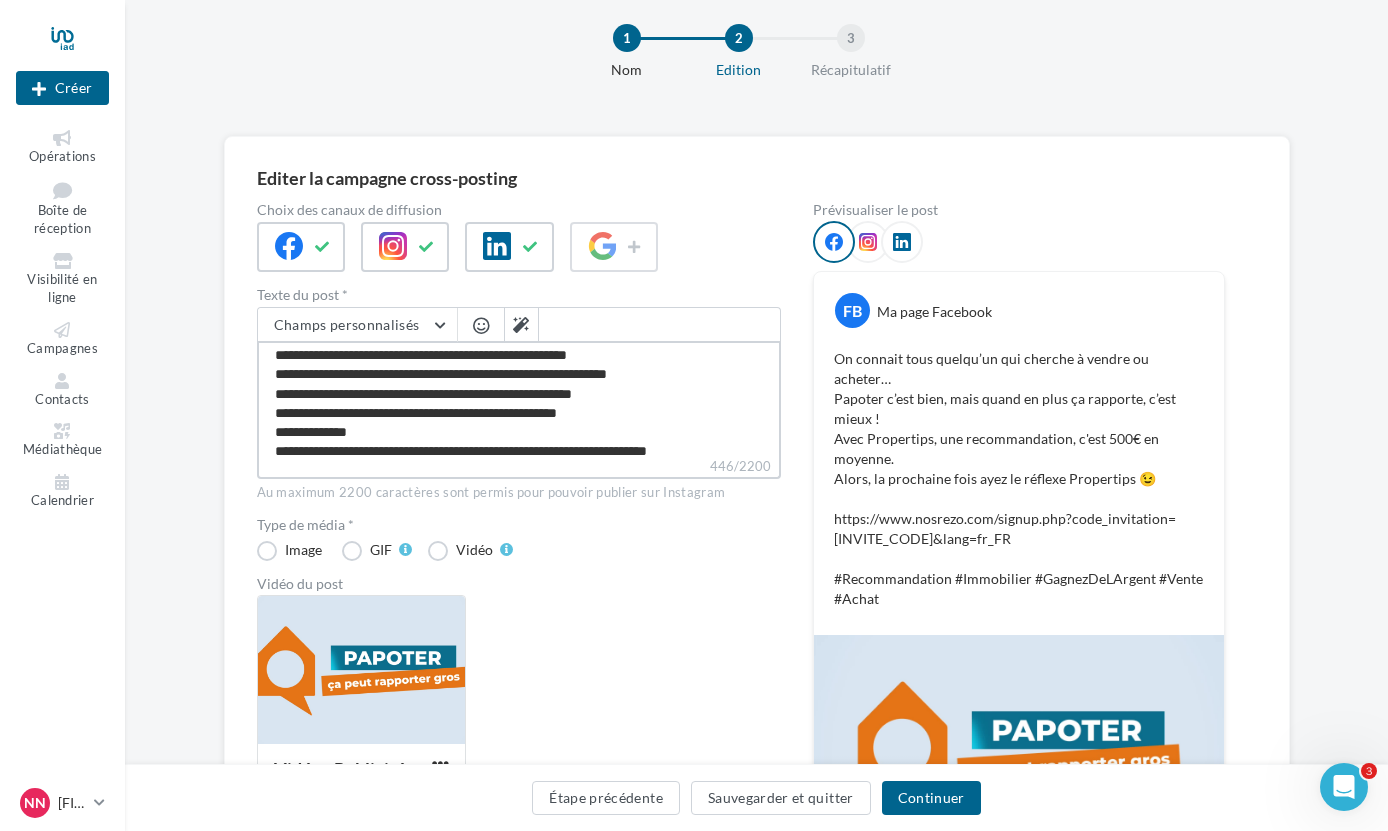 type on "**********" 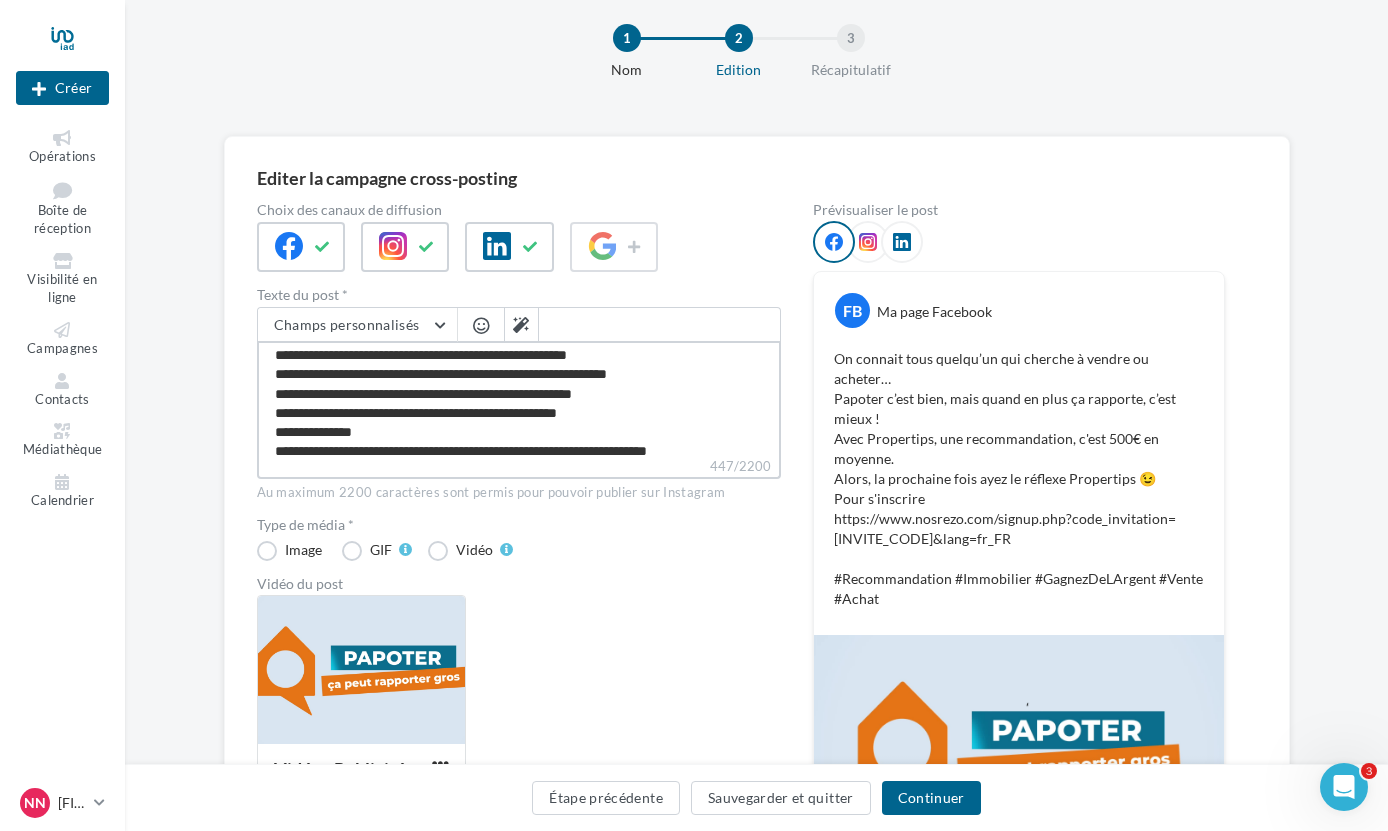 scroll, scrollTop: 0, scrollLeft: 0, axis: both 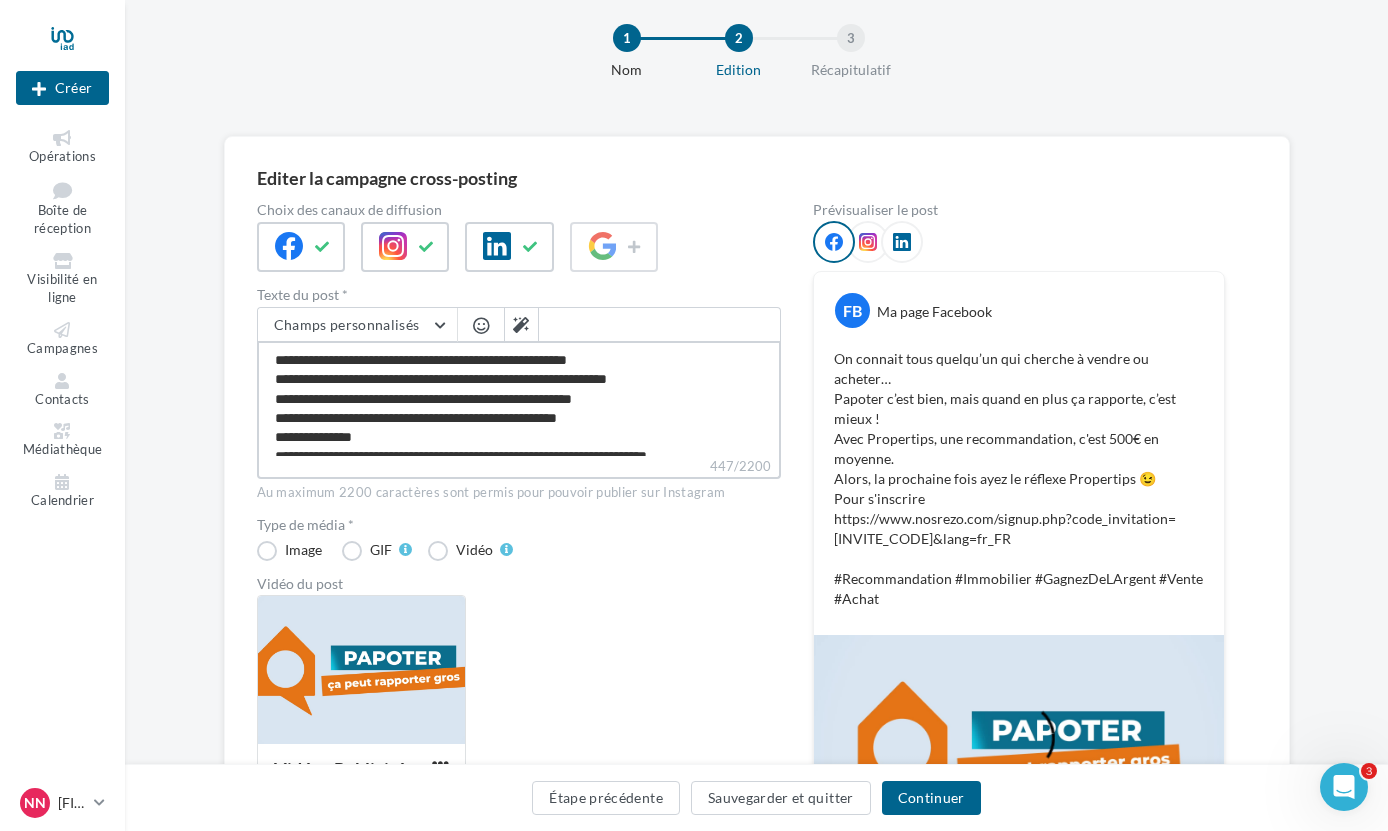 drag, startPoint x: 322, startPoint y: 380, endPoint x: 273, endPoint y: 381, distance: 49.010204 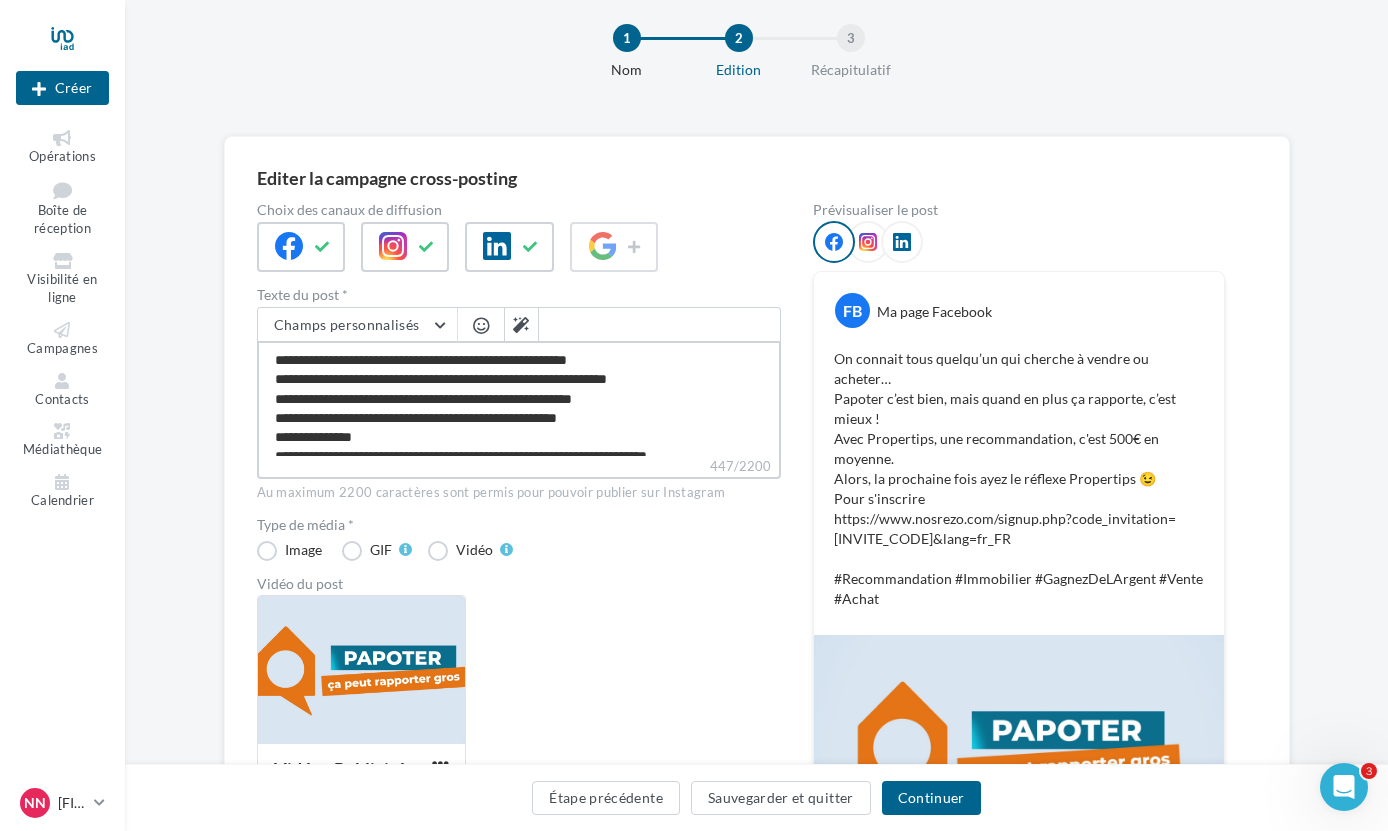 click on "**********" at bounding box center (519, 398) 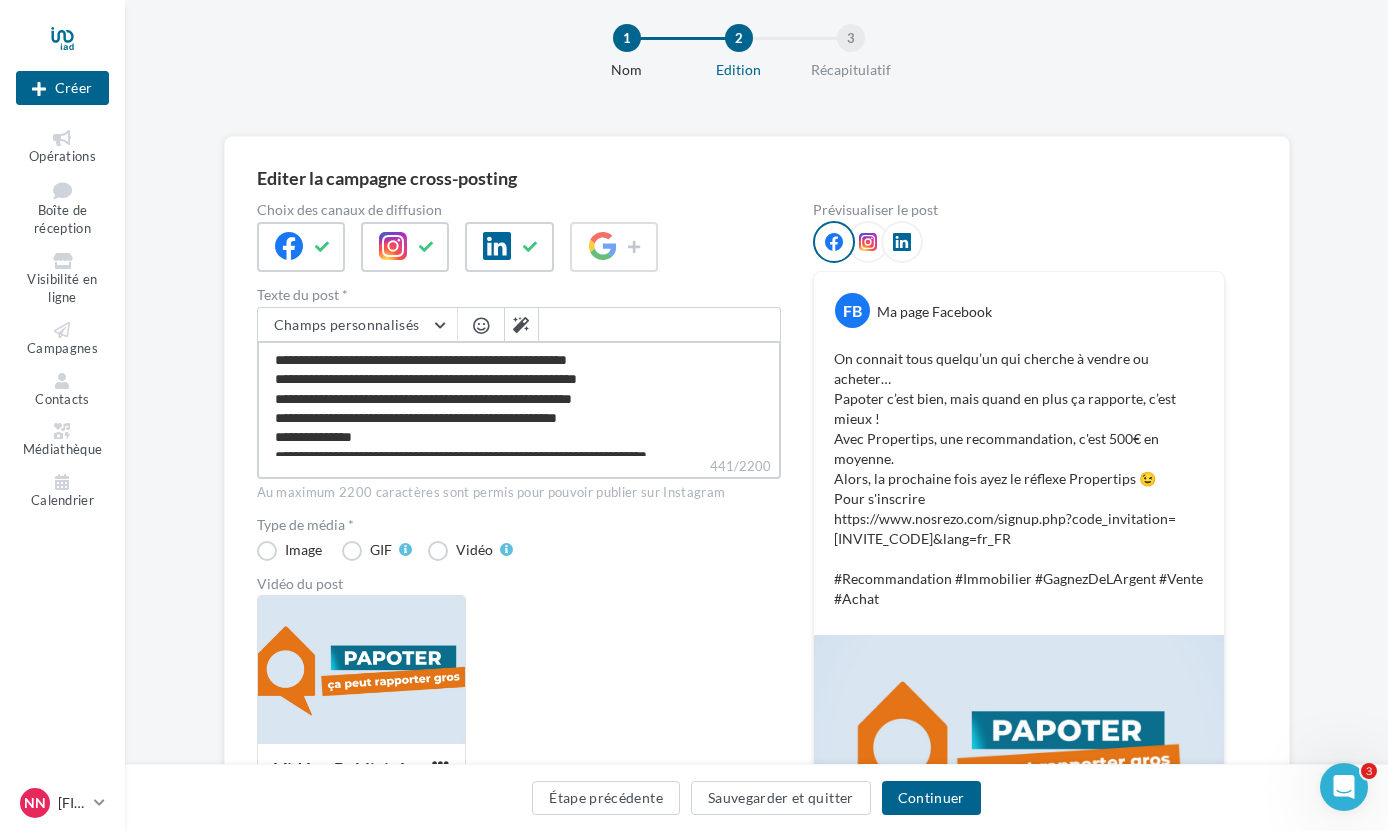 type on "**********" 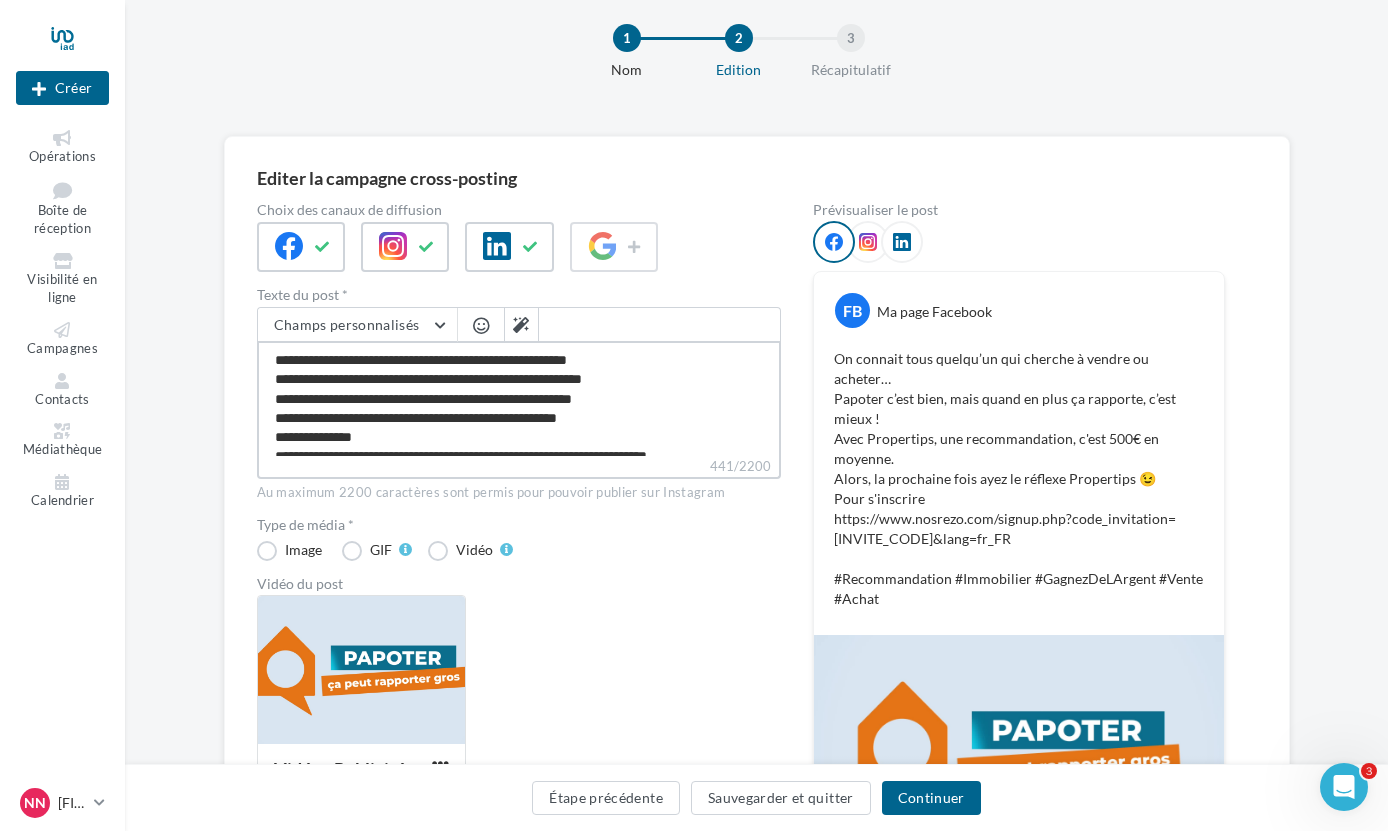 type on "**********" 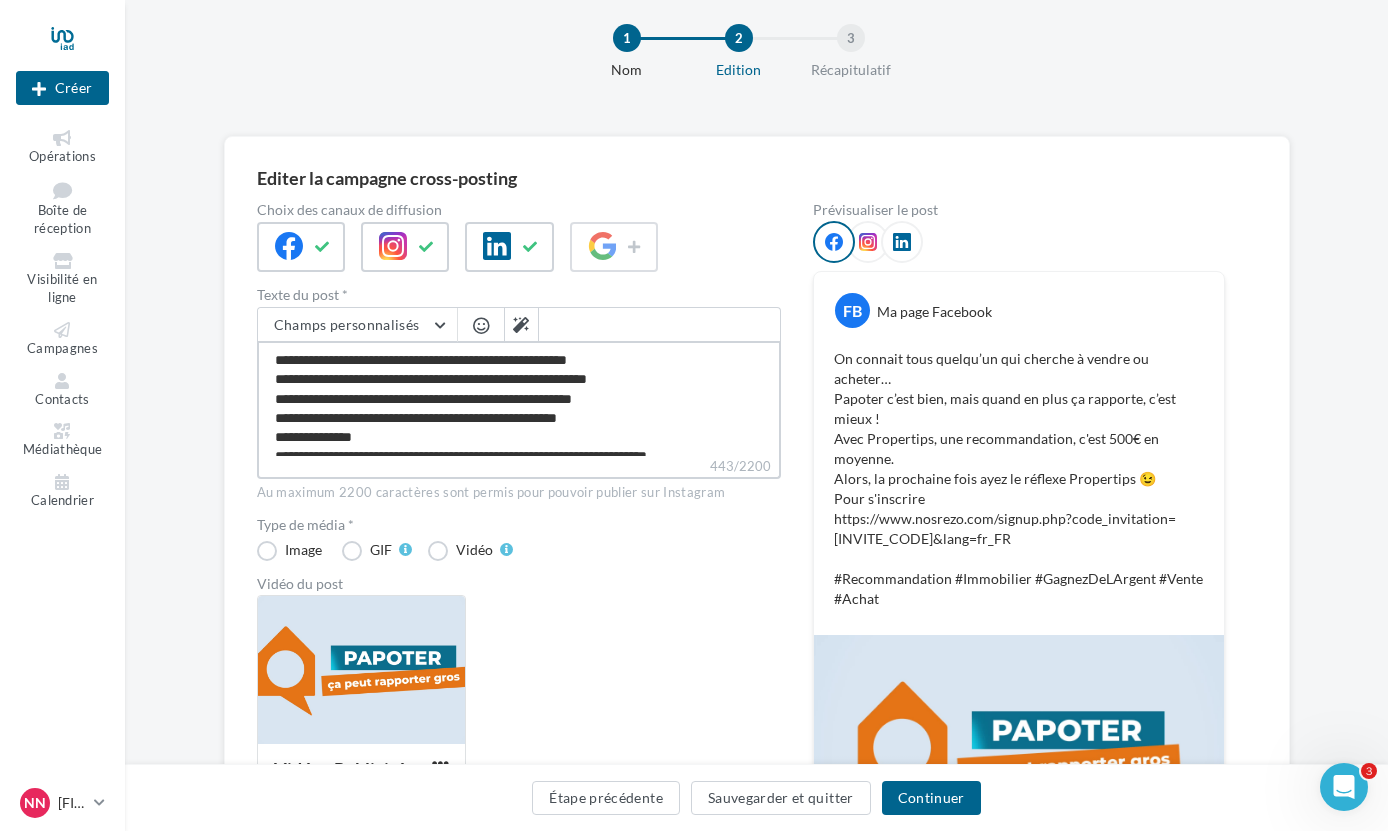 type on "**********" 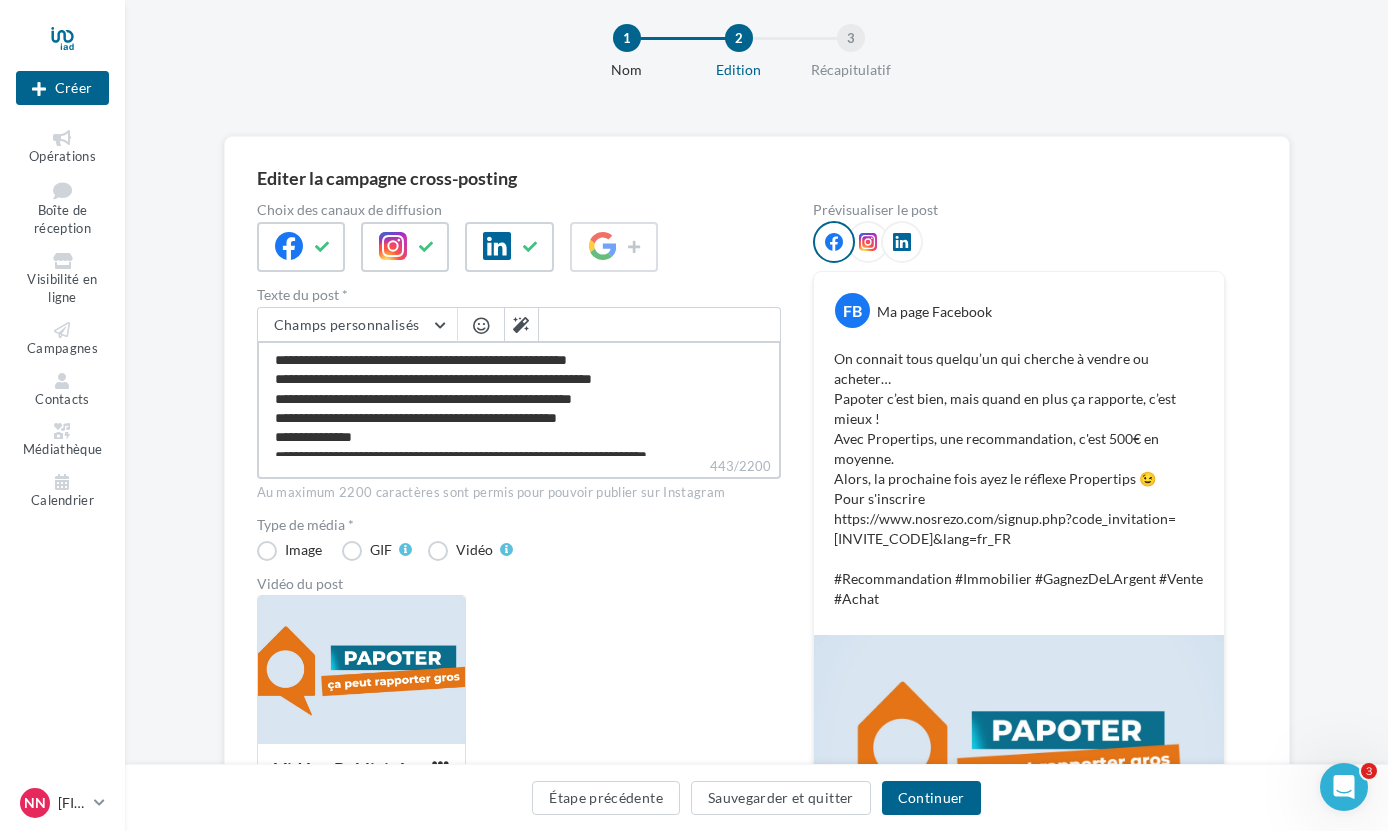 type on "**********" 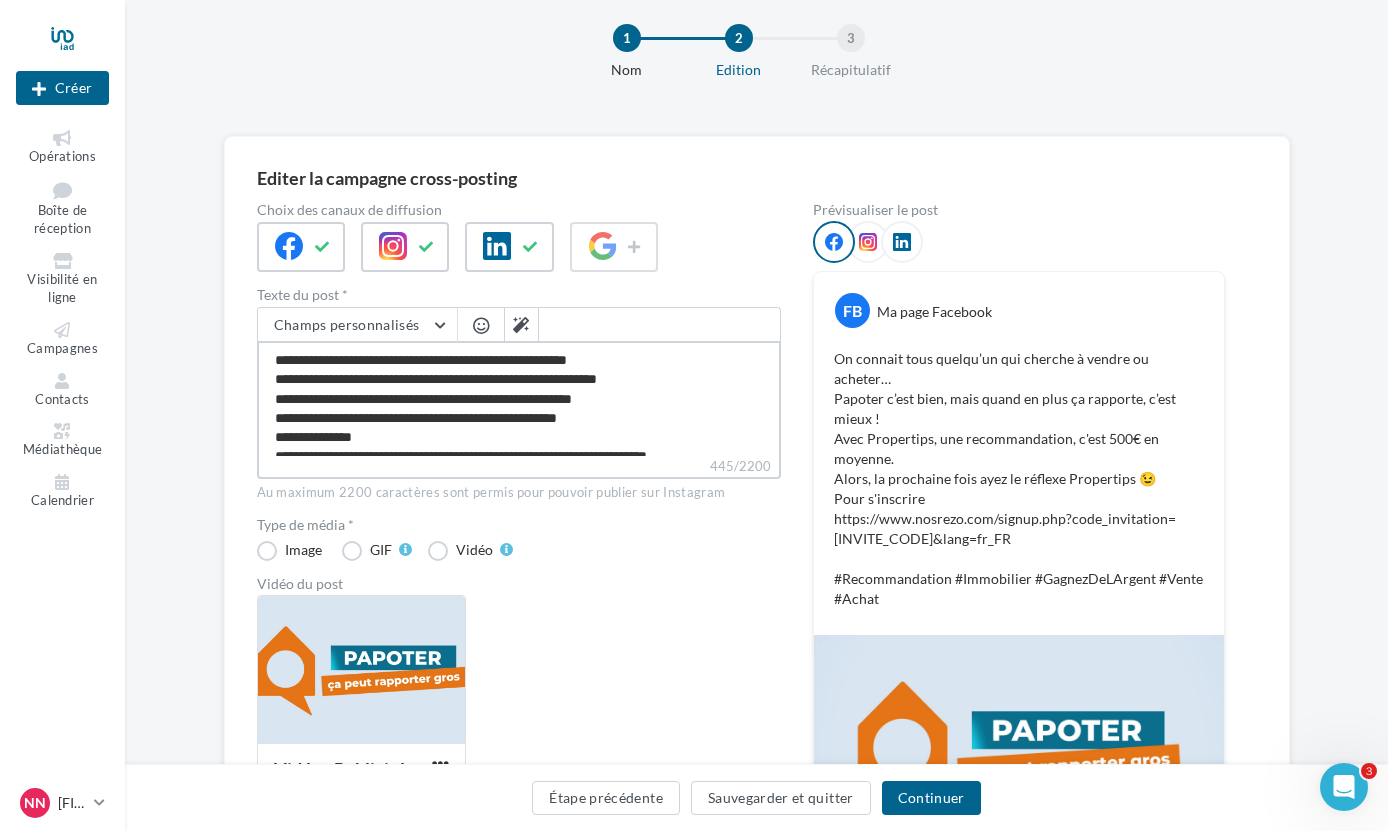 type on "**********" 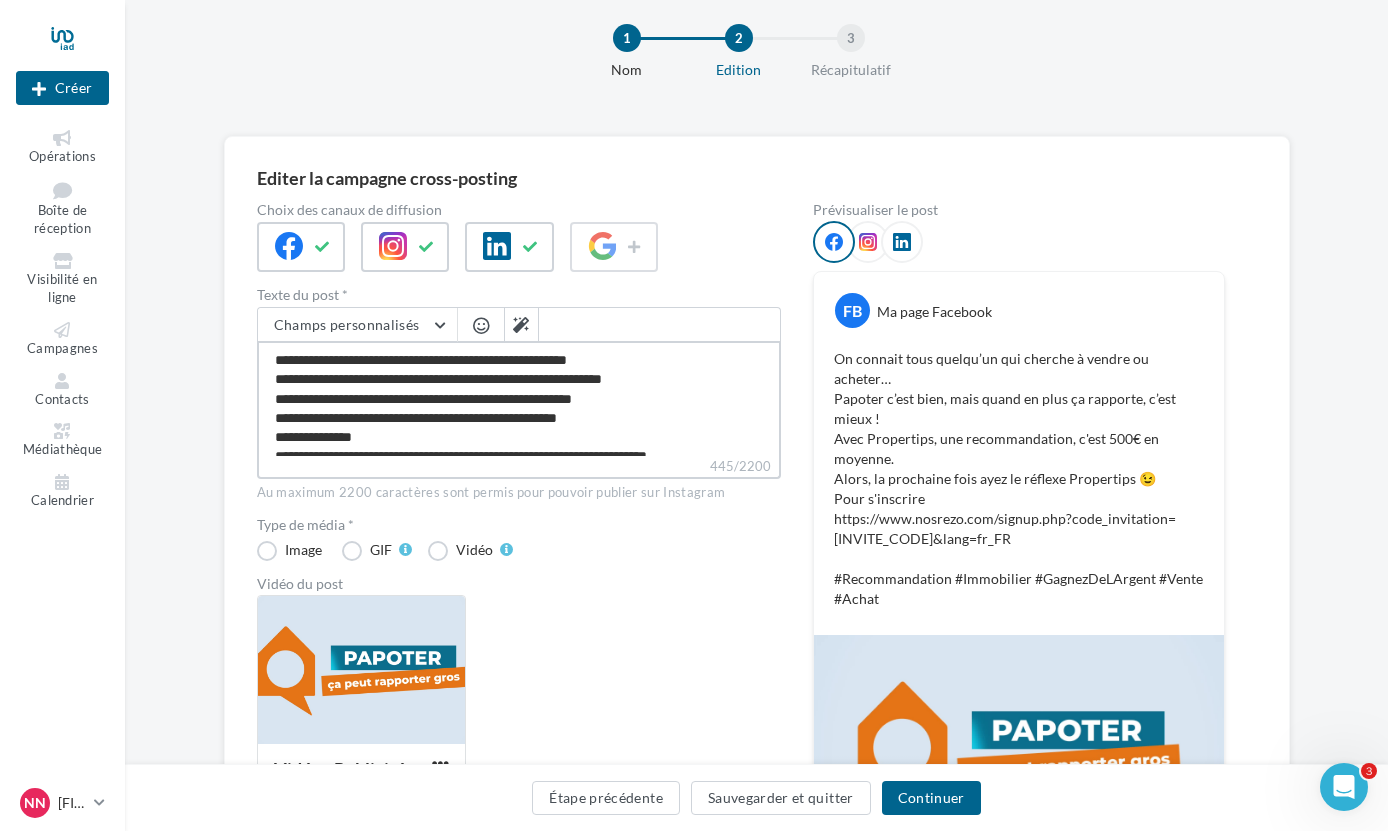 type on "**********" 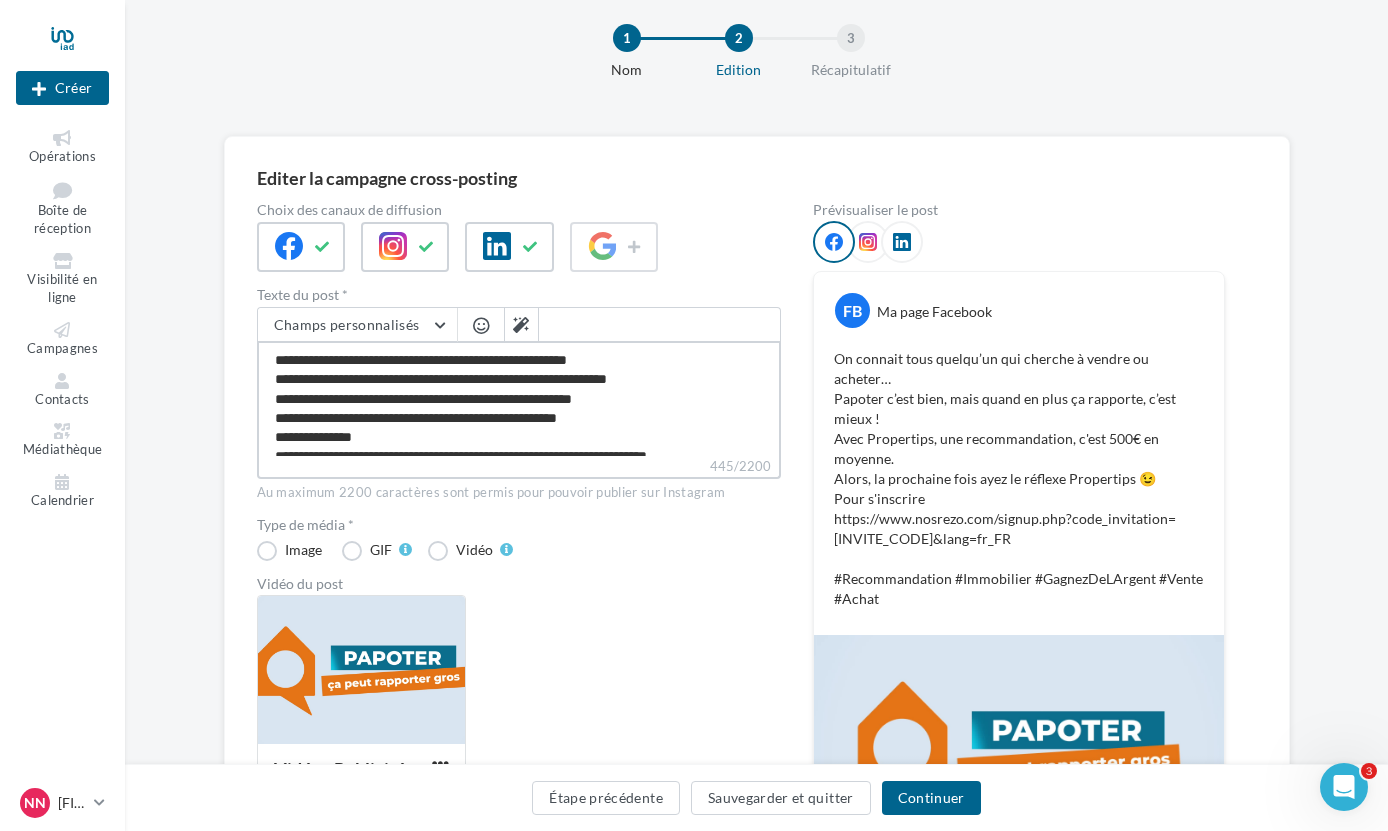 type on "**********" 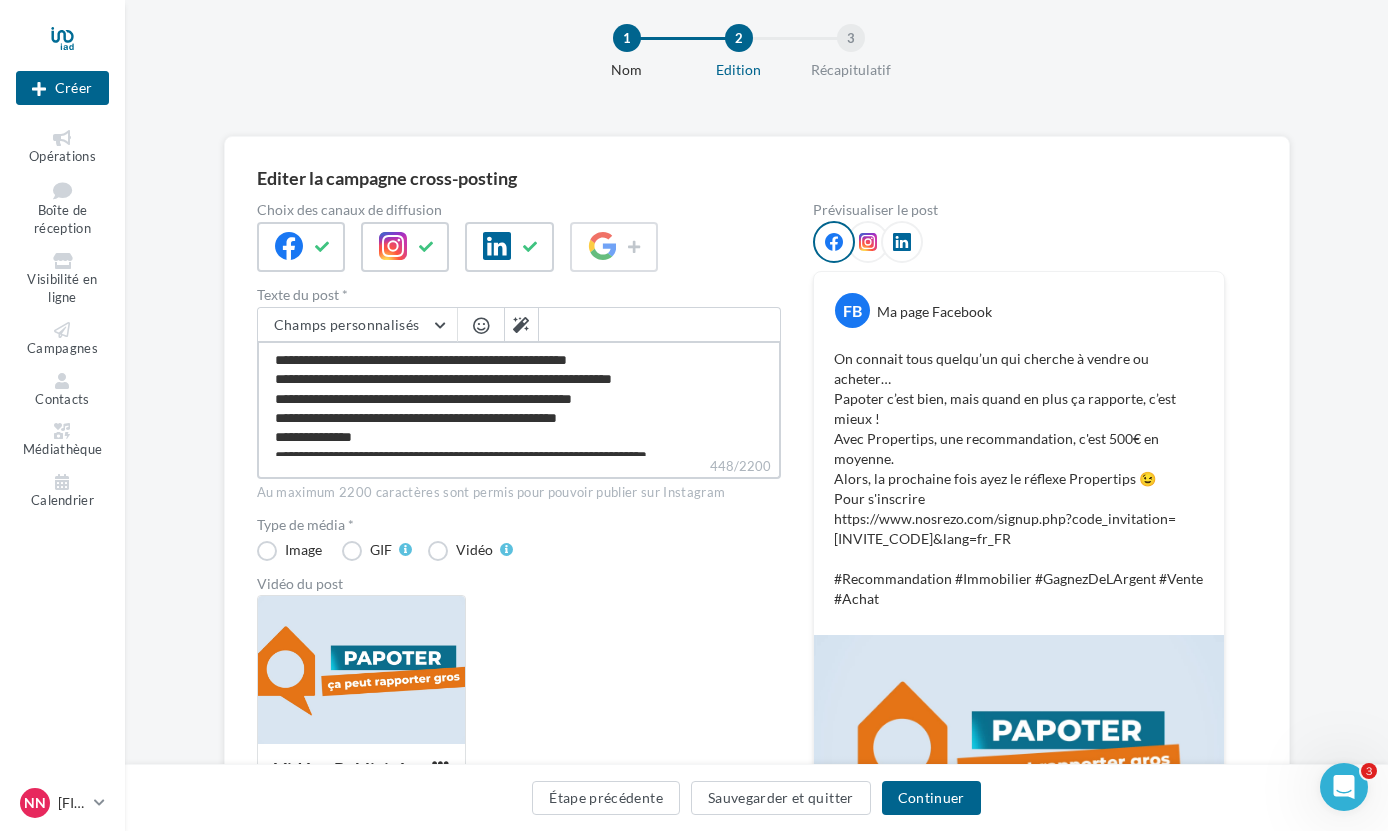 type on "**********" 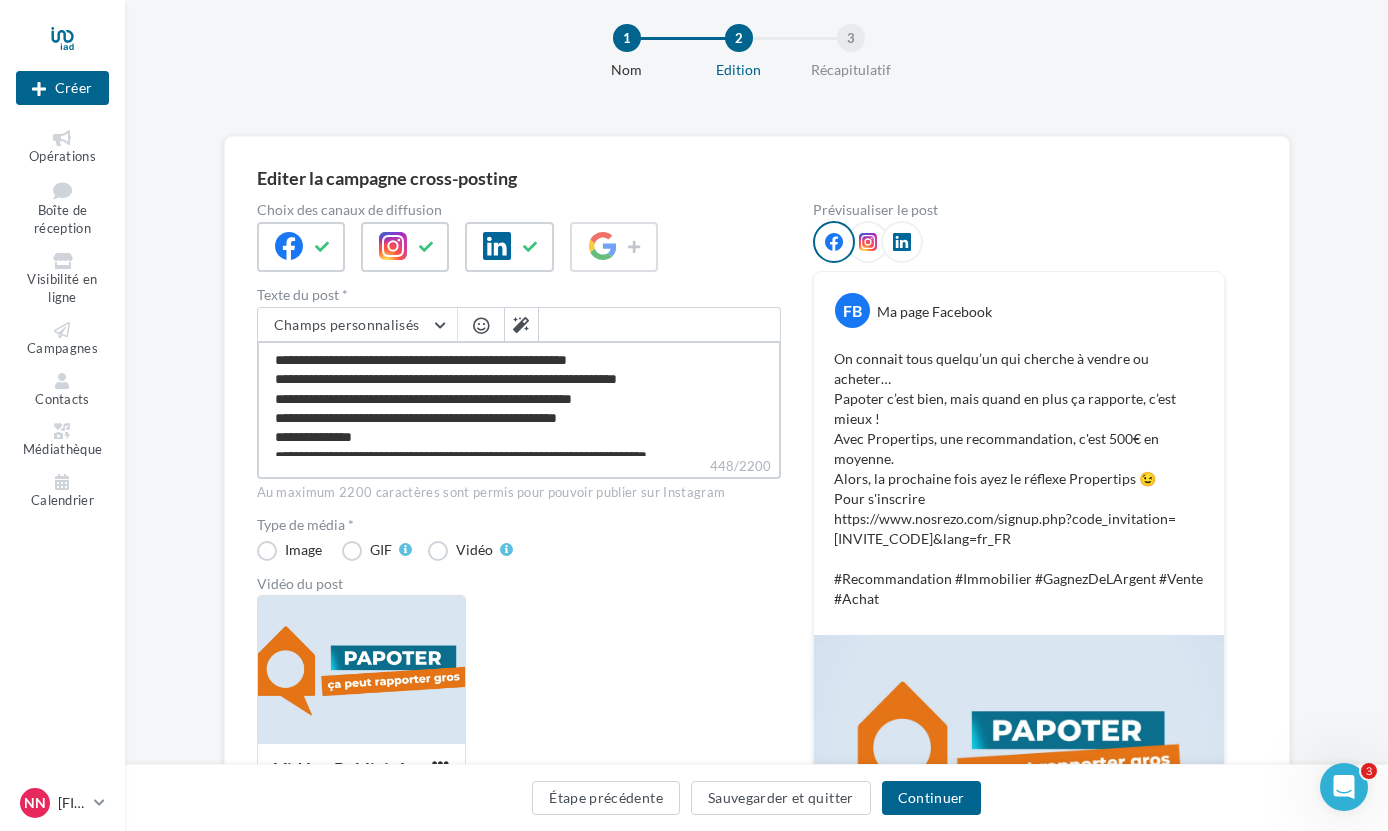 type on "**********" 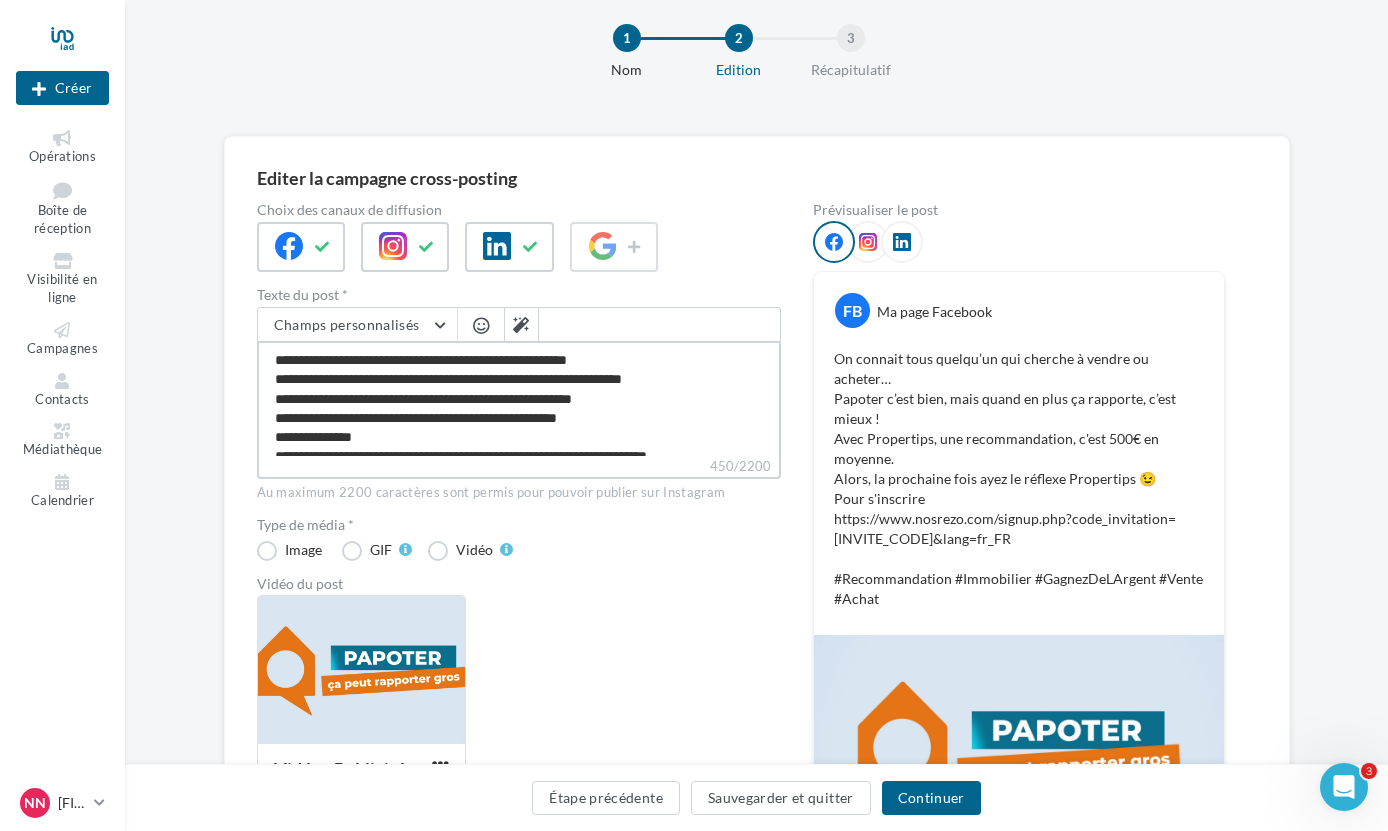 type on "**********" 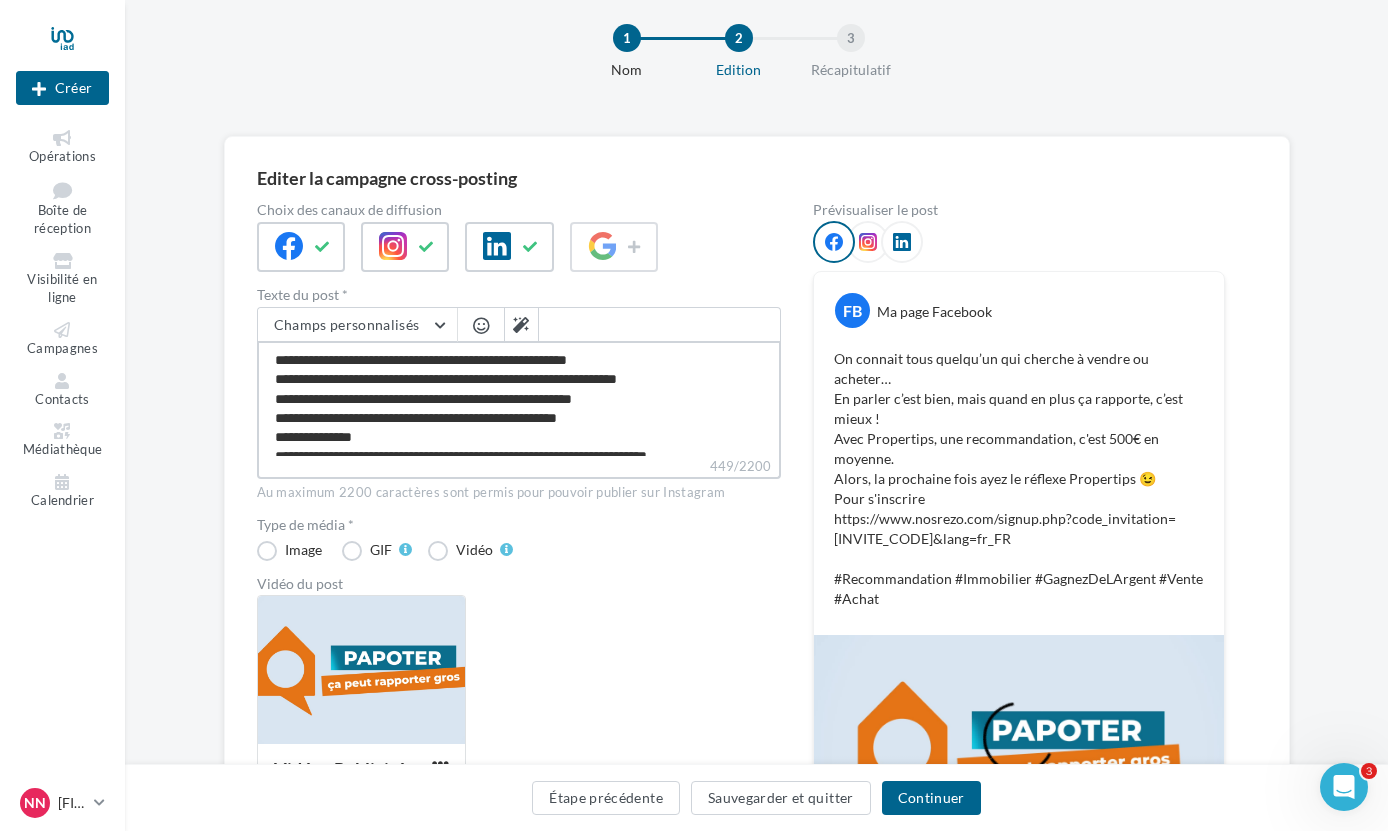 type on "**********" 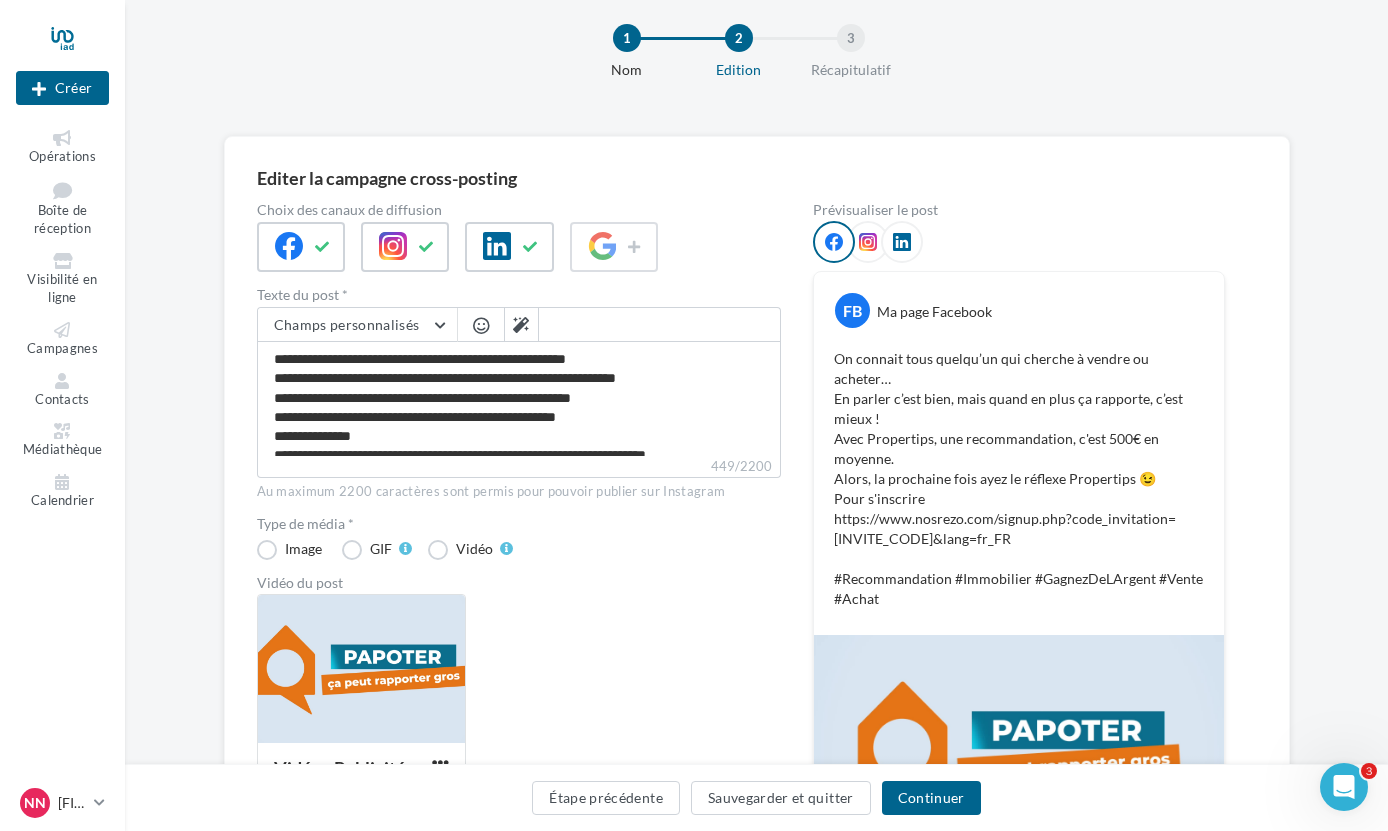 click on "On connait tous quelqu’un qui cherche à vendre ou acheter… En parler c’est bien, mais quand en plus ça rapporte, c’est mieux !  Avec Propertips, une recommandation, c'est 500€ en moyenne. Alors, la prochaine fois ayez le réflexe Propertips  😉  Pour s'inscrire https://www.nosrezo.com/signup.php?code_invitation=J7POUV588217&lang=fr_FR #Recommandation #Immobilier #GagnezDeLArgent #Vente #Achat" at bounding box center (1019, 479) 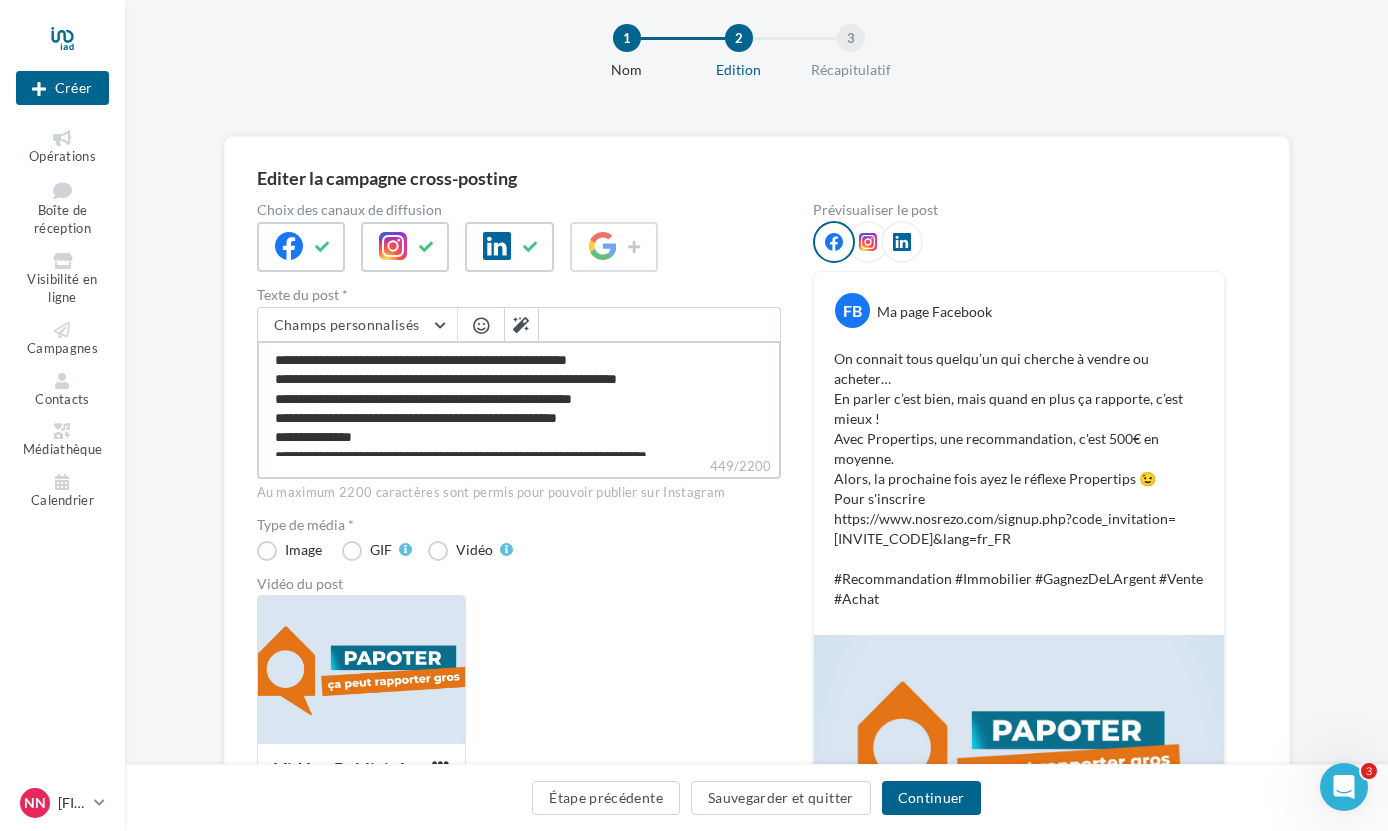 click on "**********" at bounding box center [519, 398] 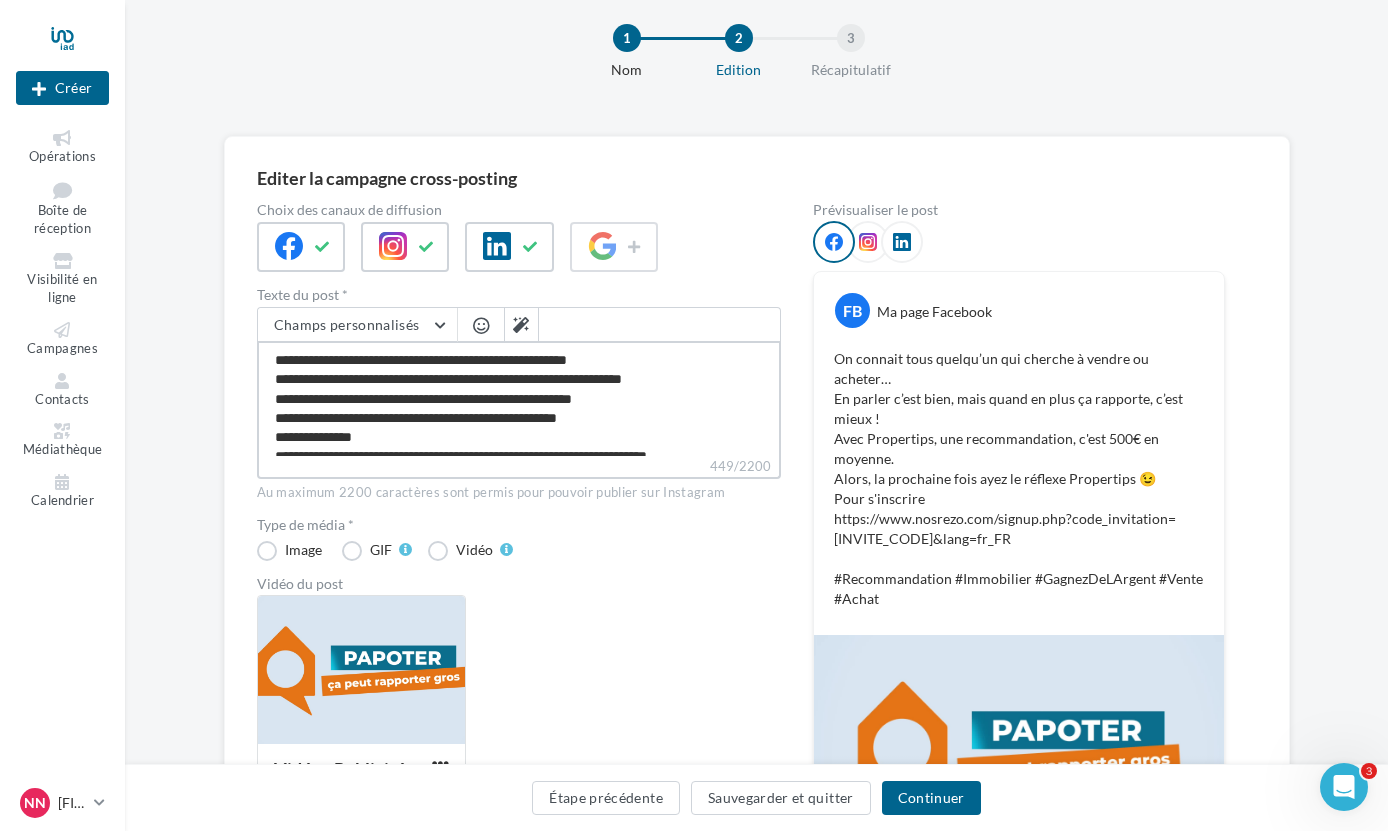 type on "**********" 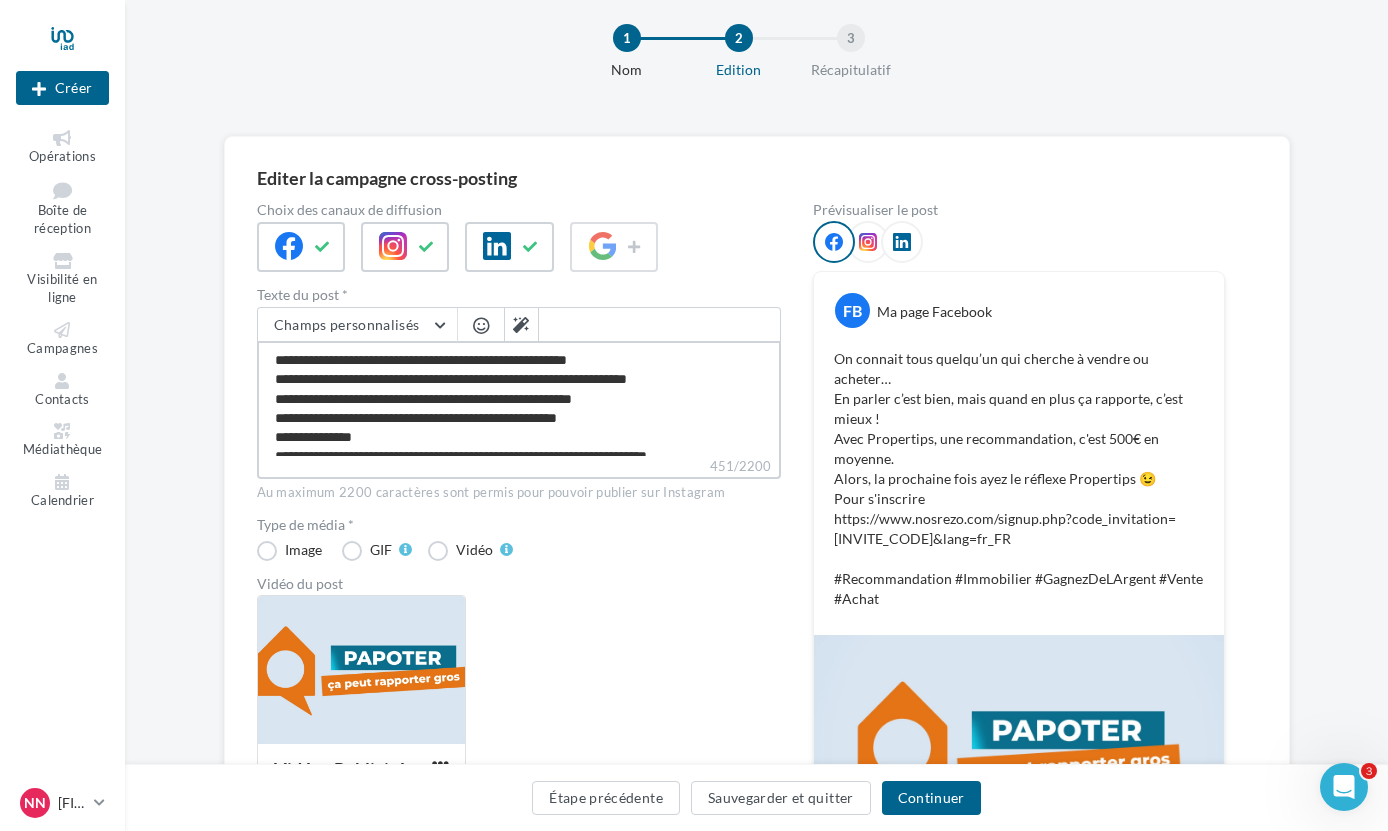 type on "**********" 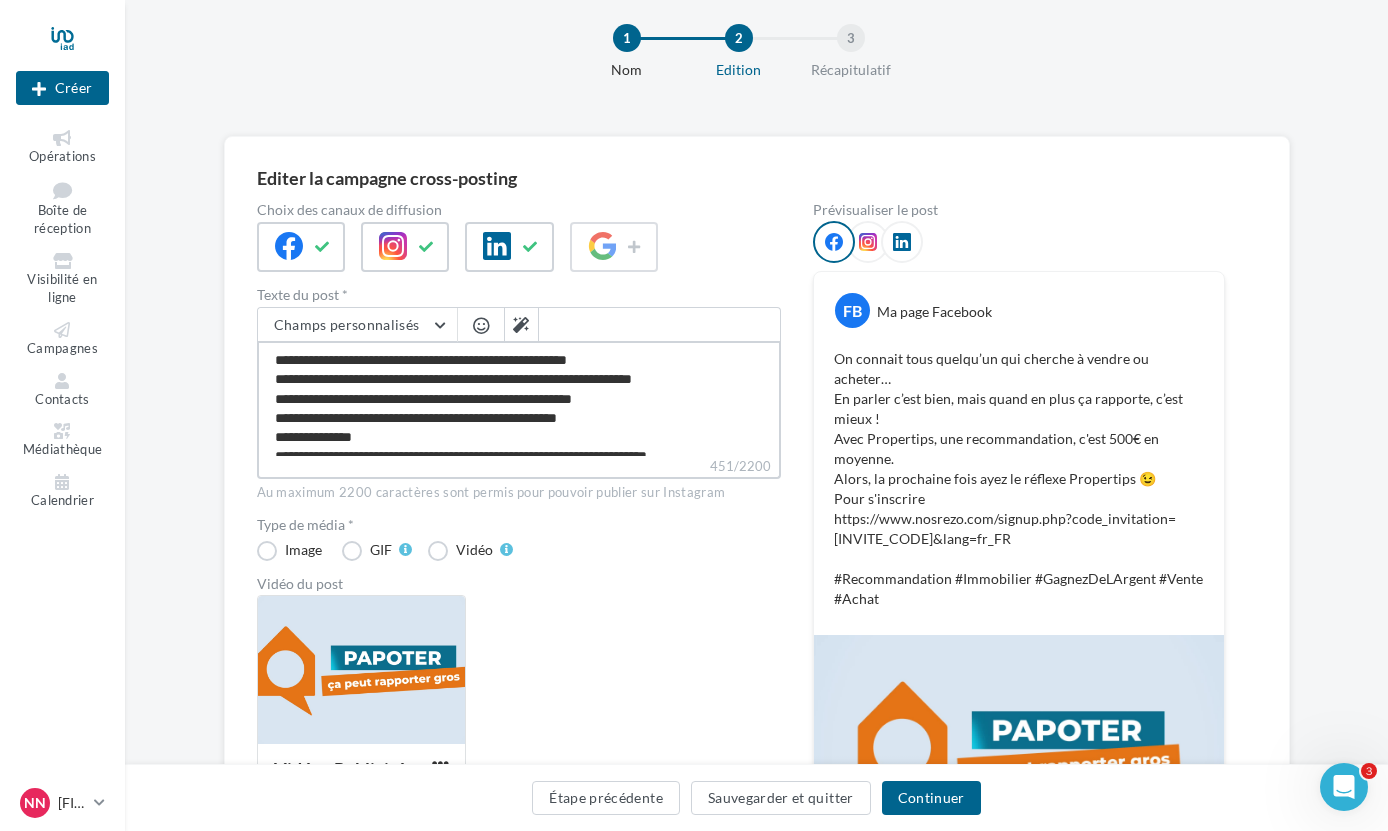 type on "**********" 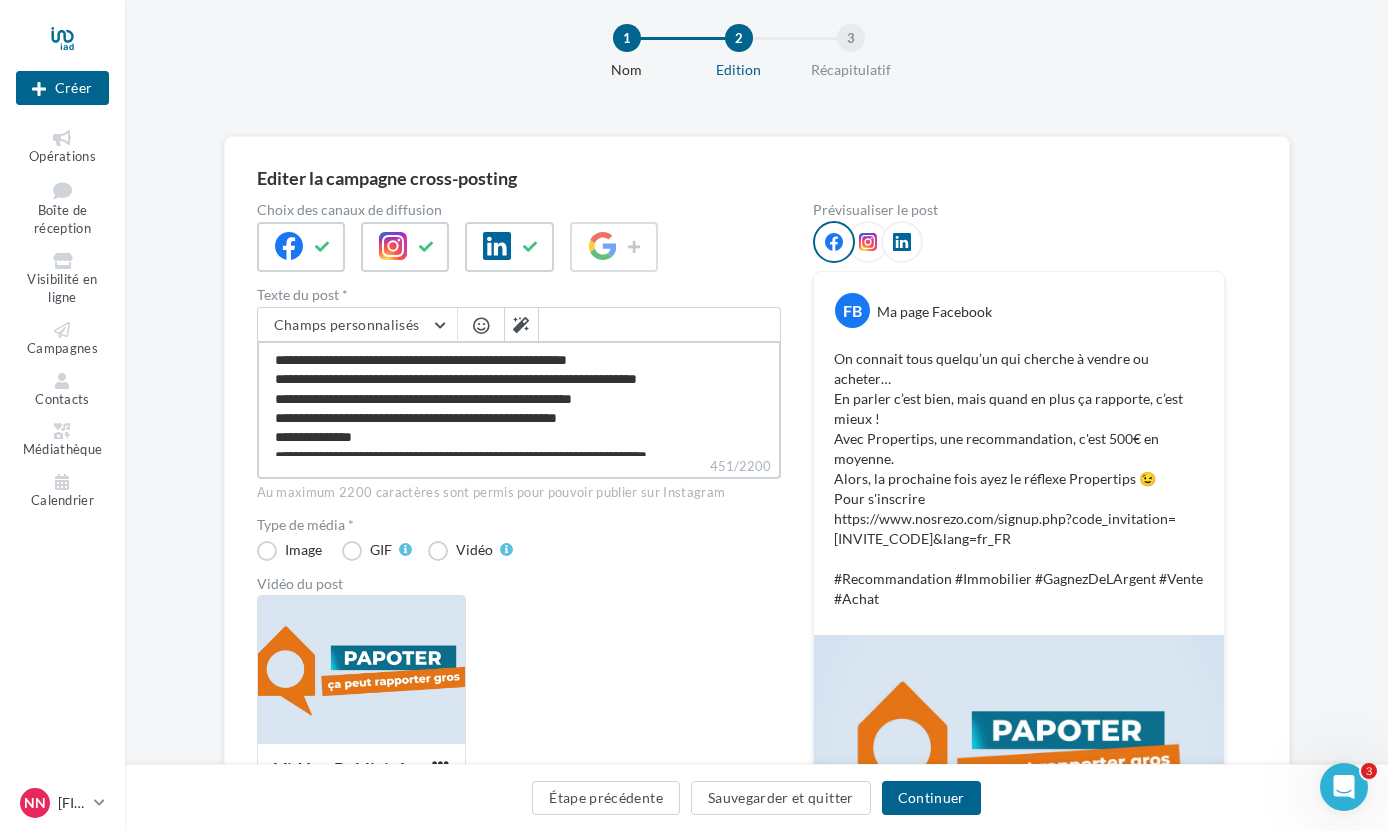type on "**********" 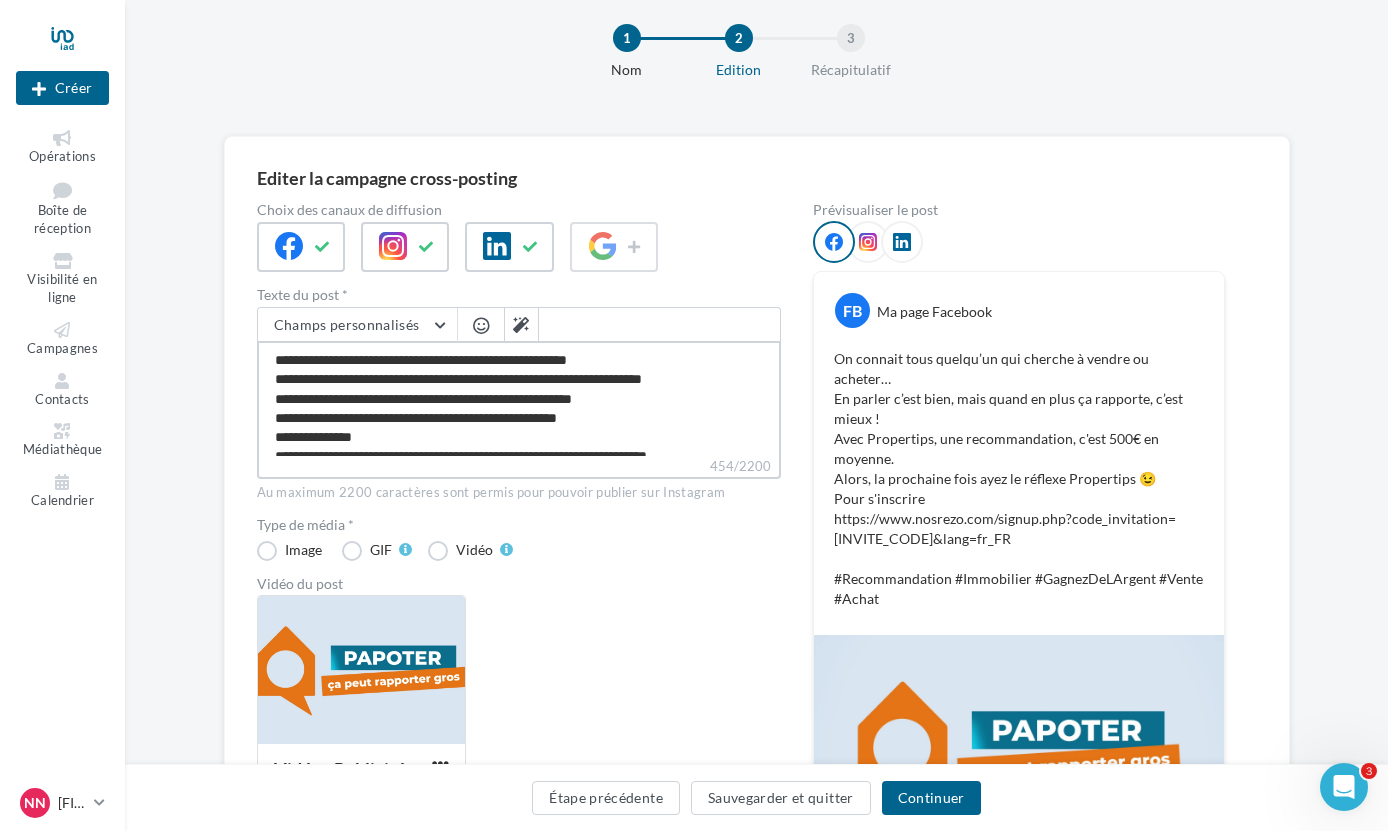 type on "**********" 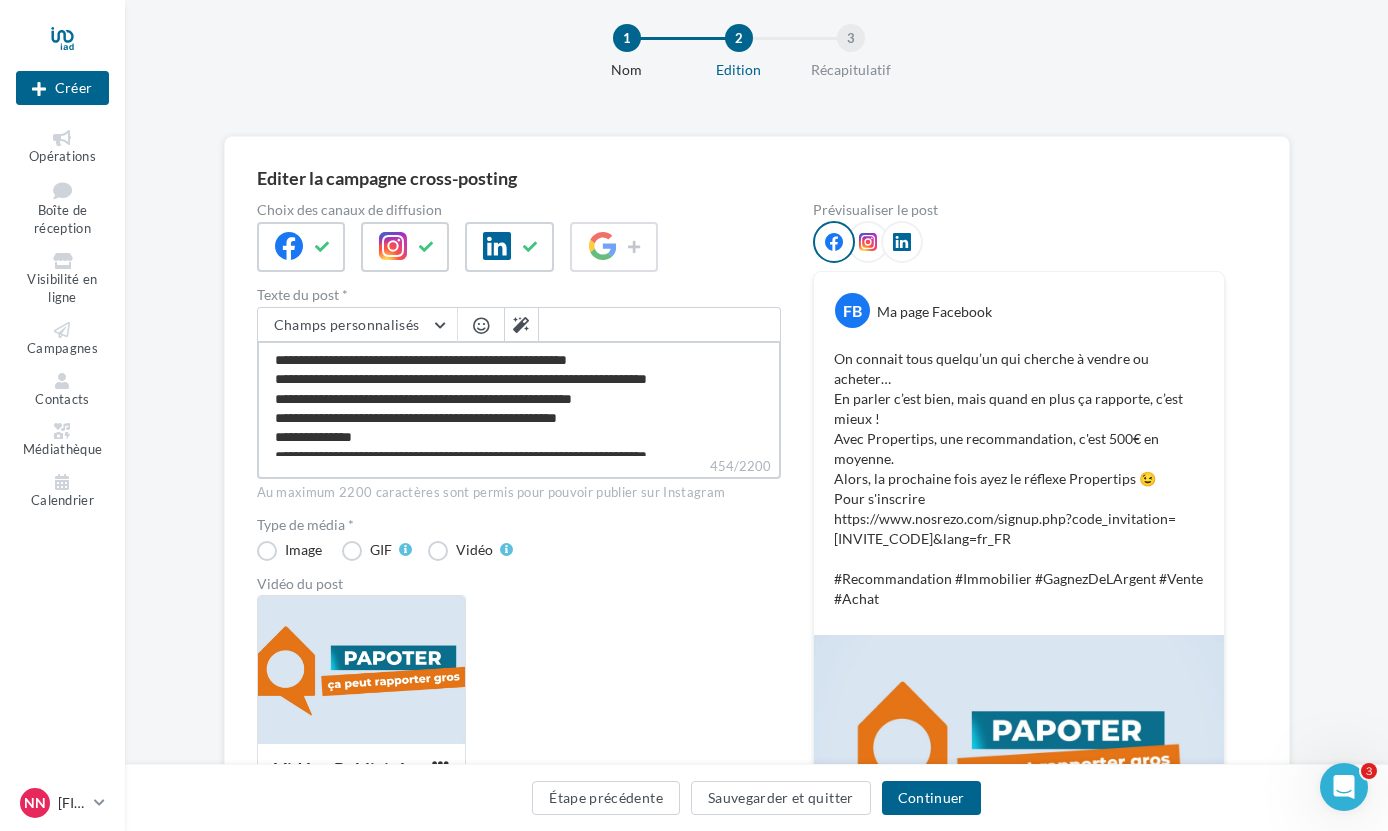 type on "**********" 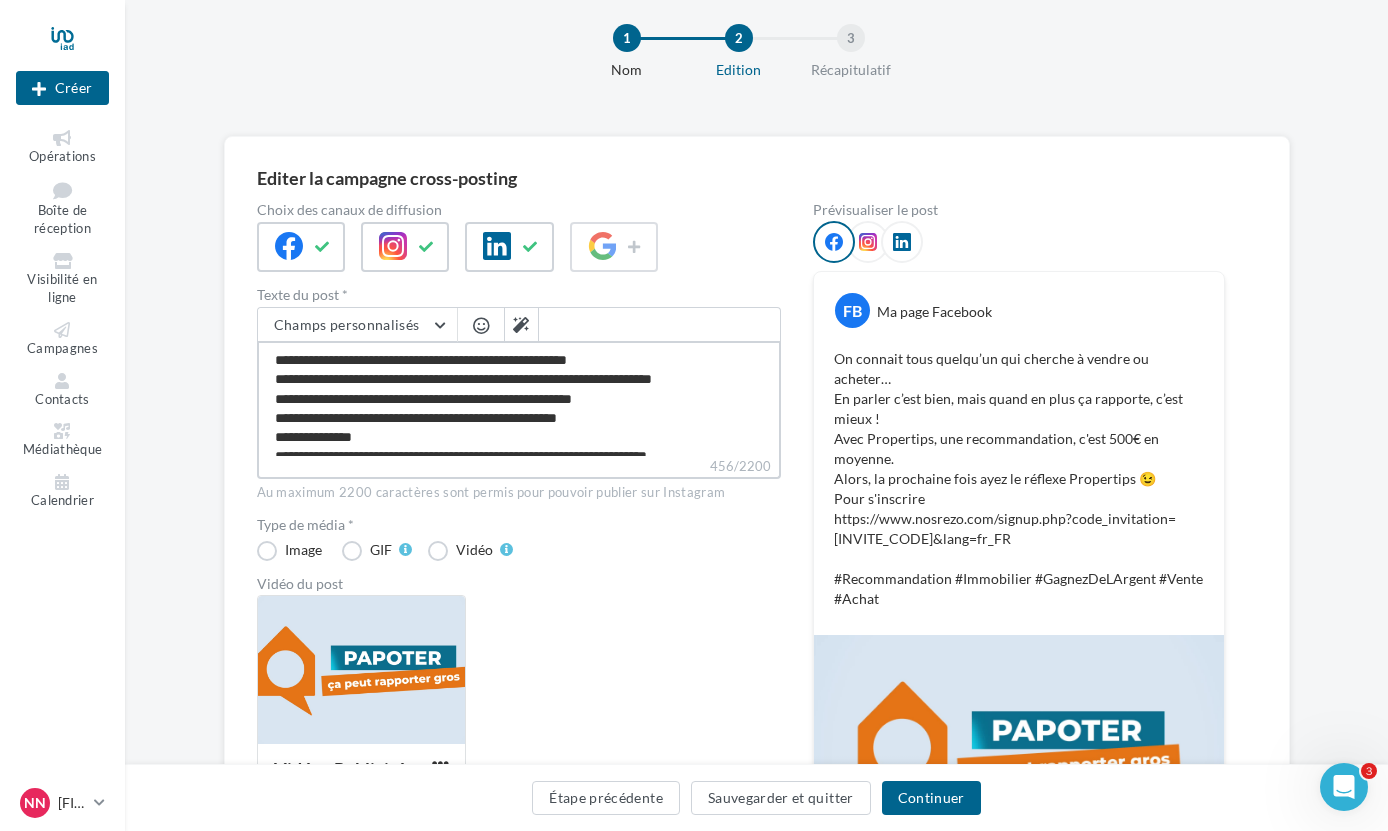 type on "**********" 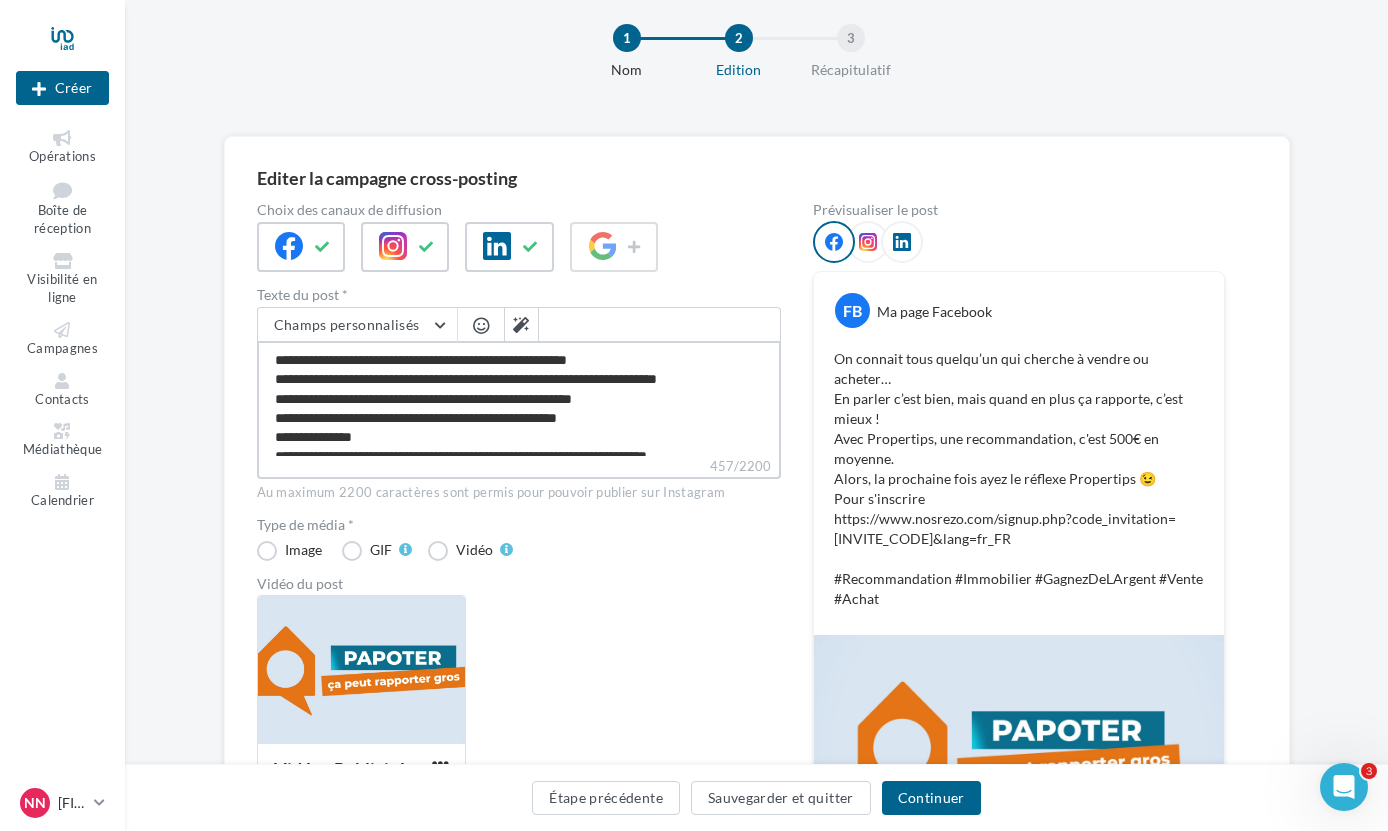 type on "**********" 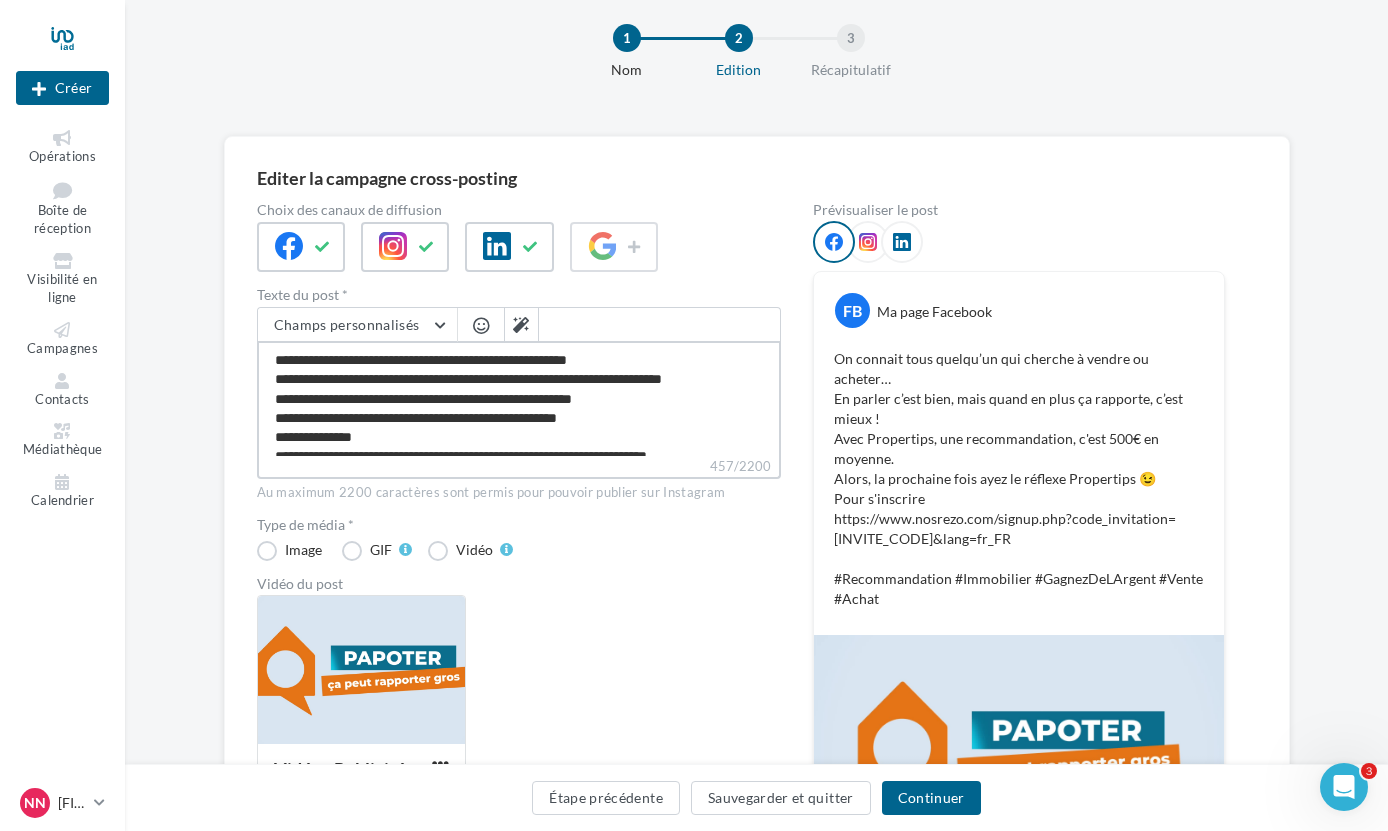 type on "**********" 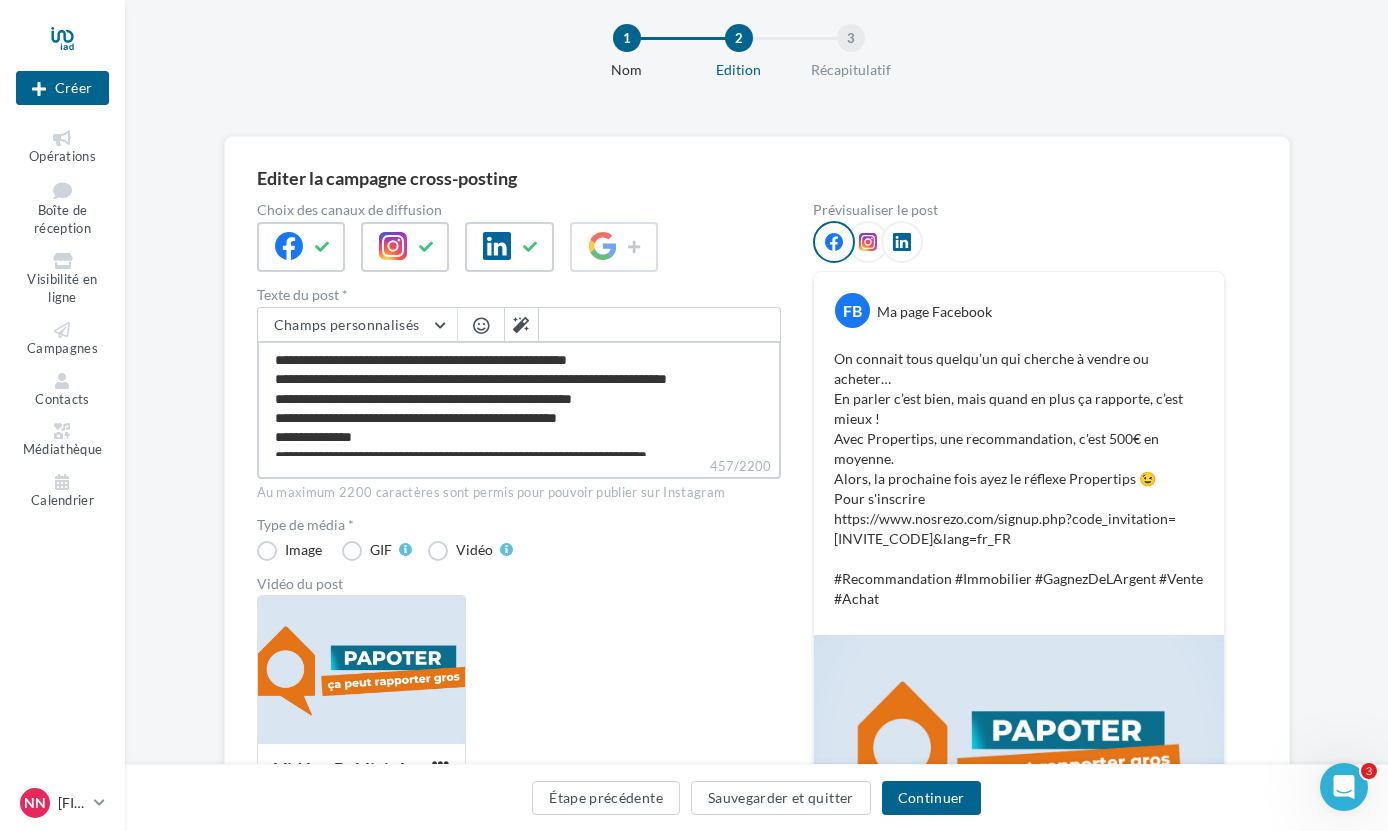 type on "**********" 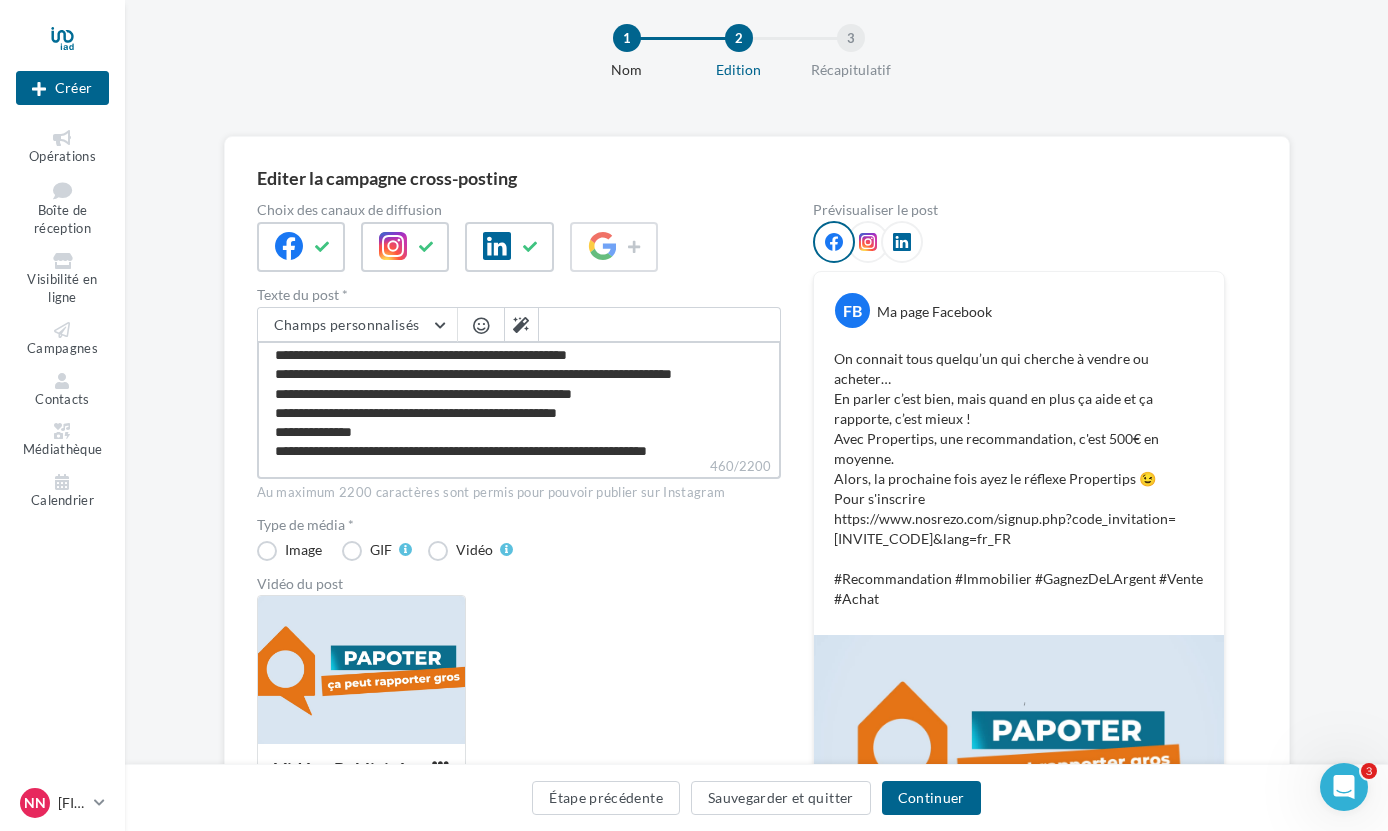 scroll, scrollTop: 0, scrollLeft: 0, axis: both 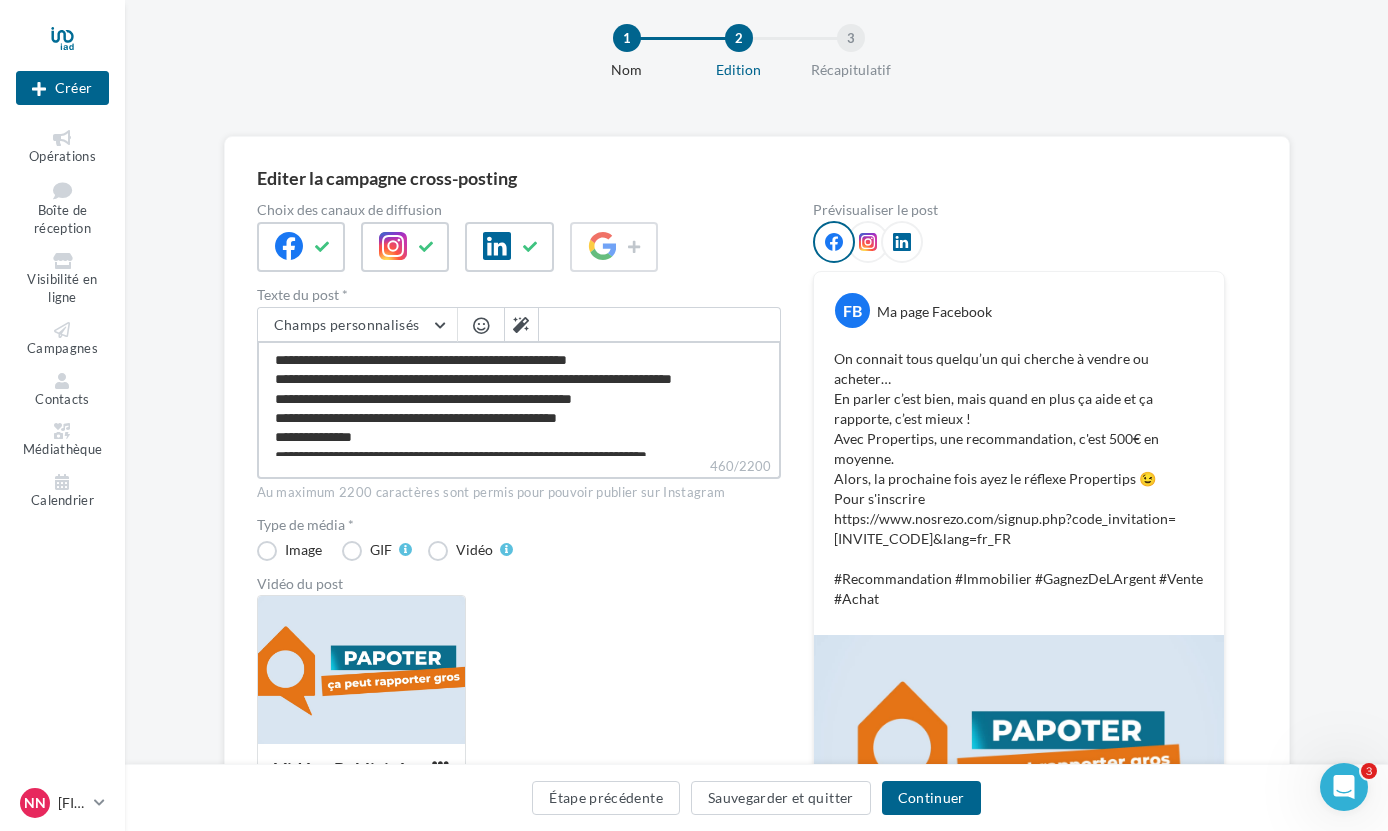 click on "**********" at bounding box center [519, 398] 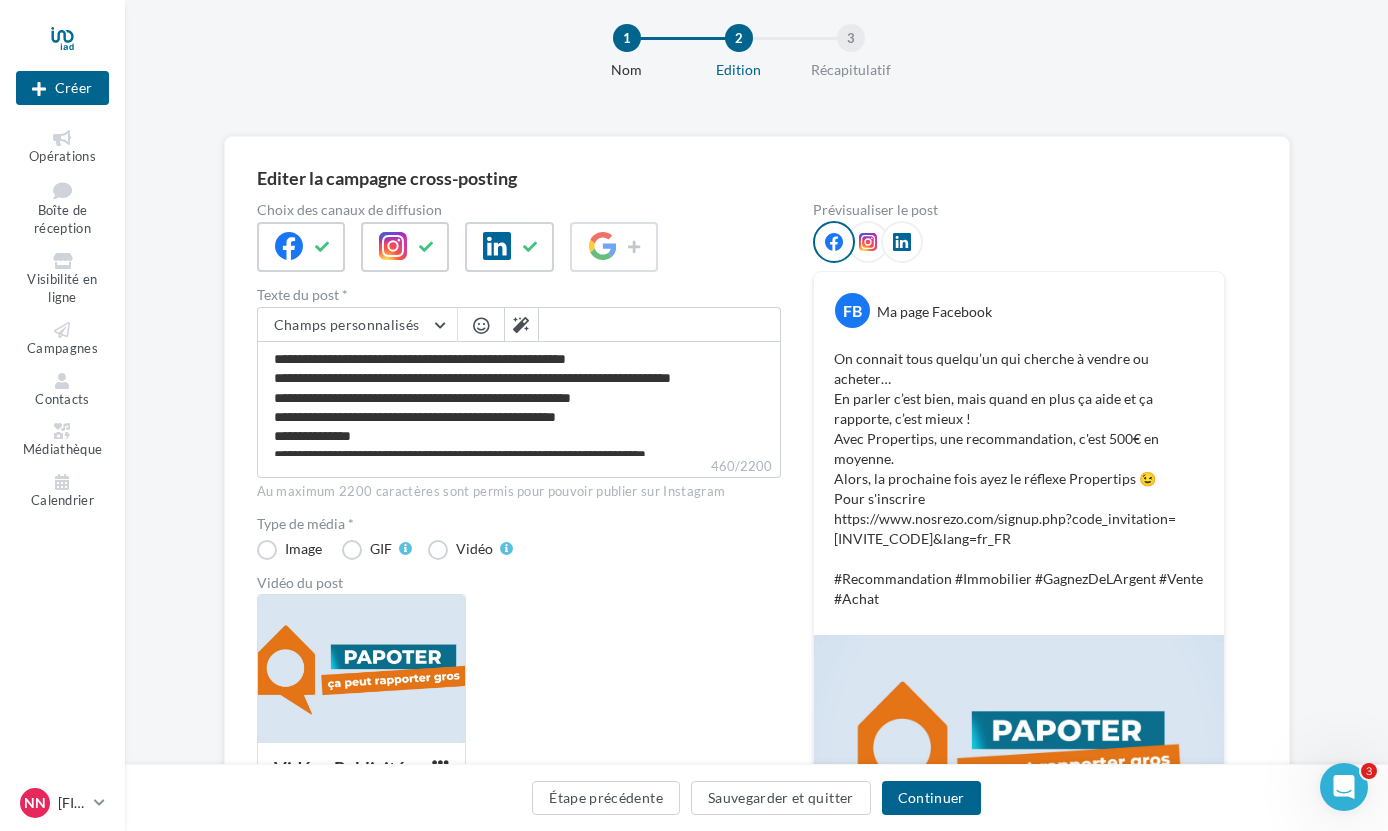 click at bounding box center (481, 327) 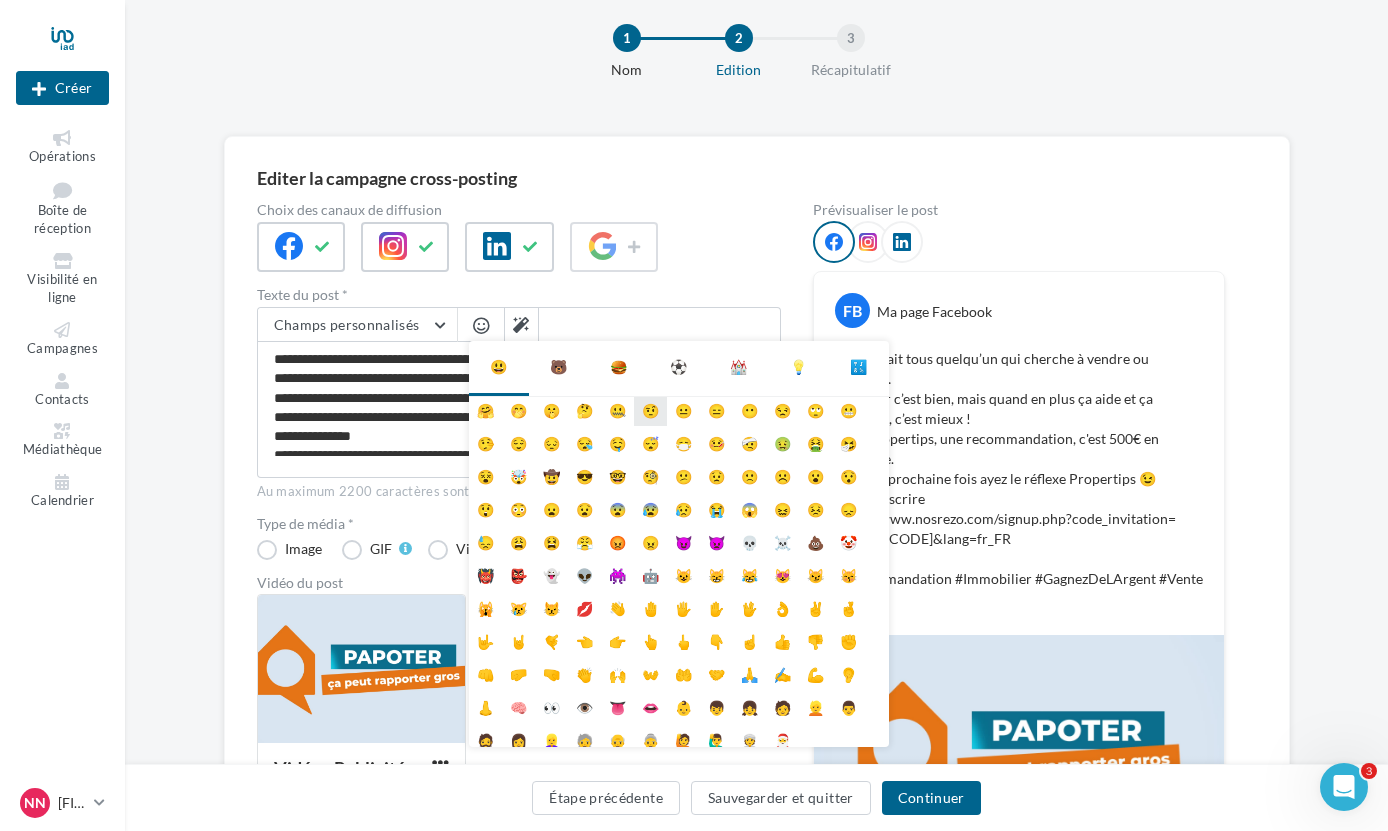 scroll, scrollTop: 79, scrollLeft: 0, axis: vertical 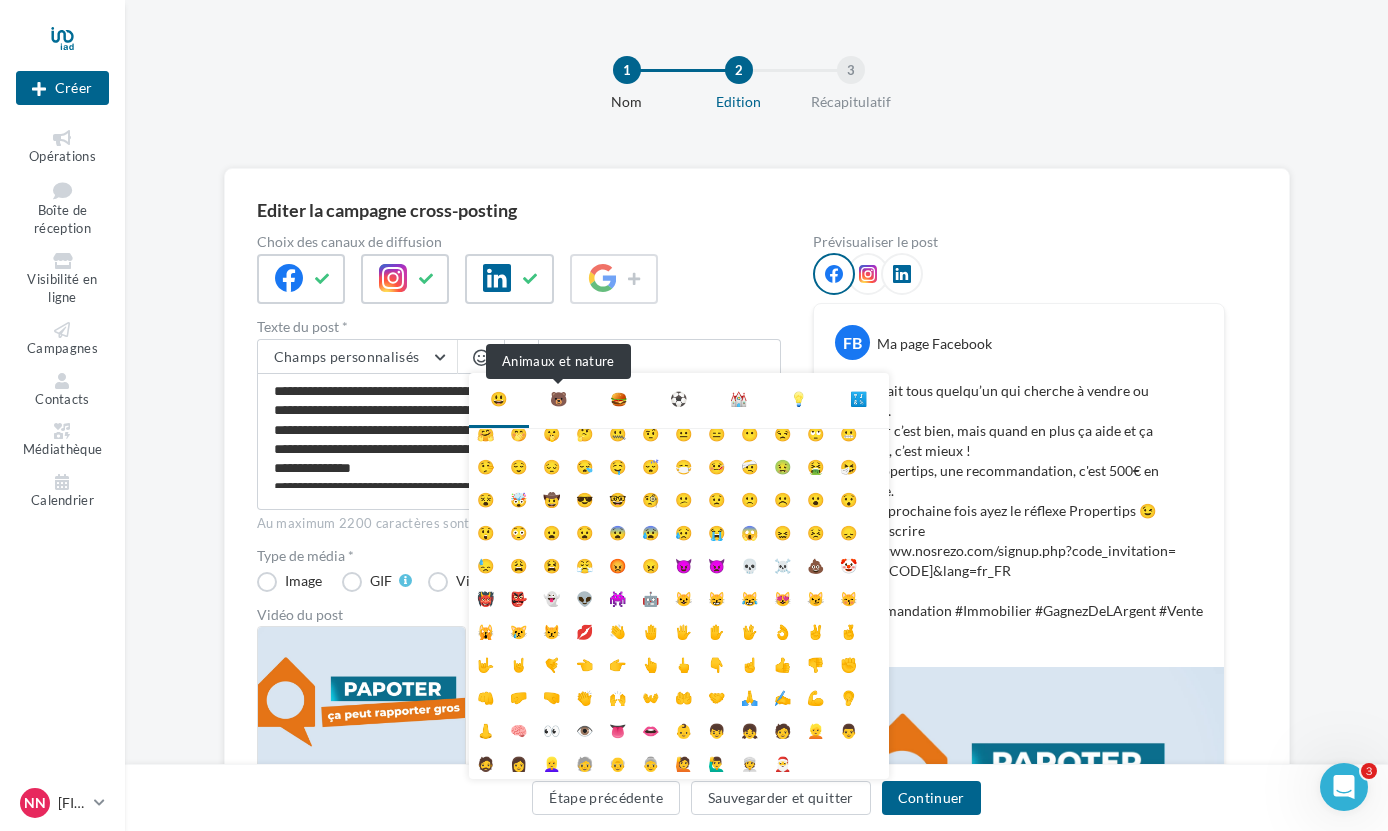 click on "🐻" at bounding box center [558, 399] 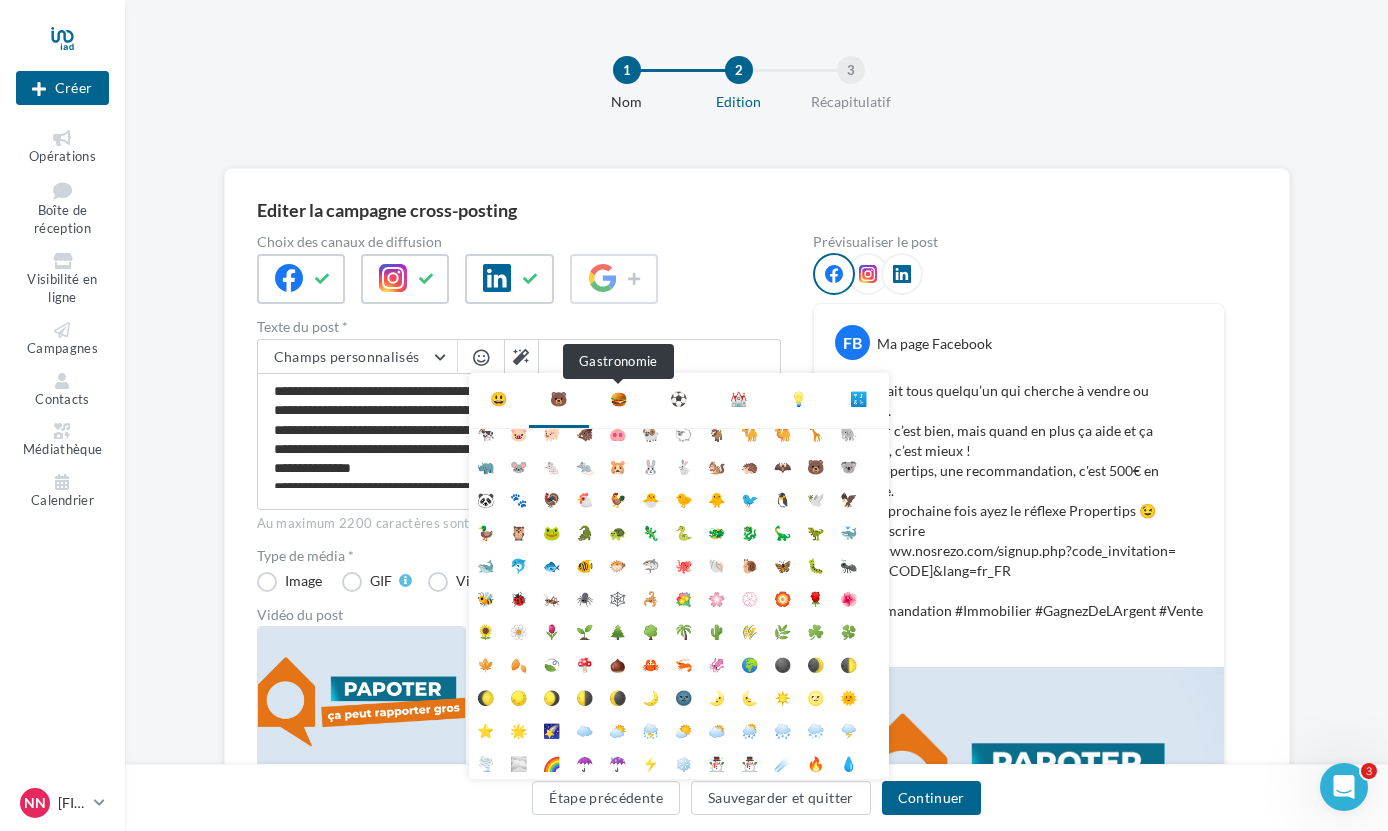 click on "🍔" at bounding box center (618, 399) 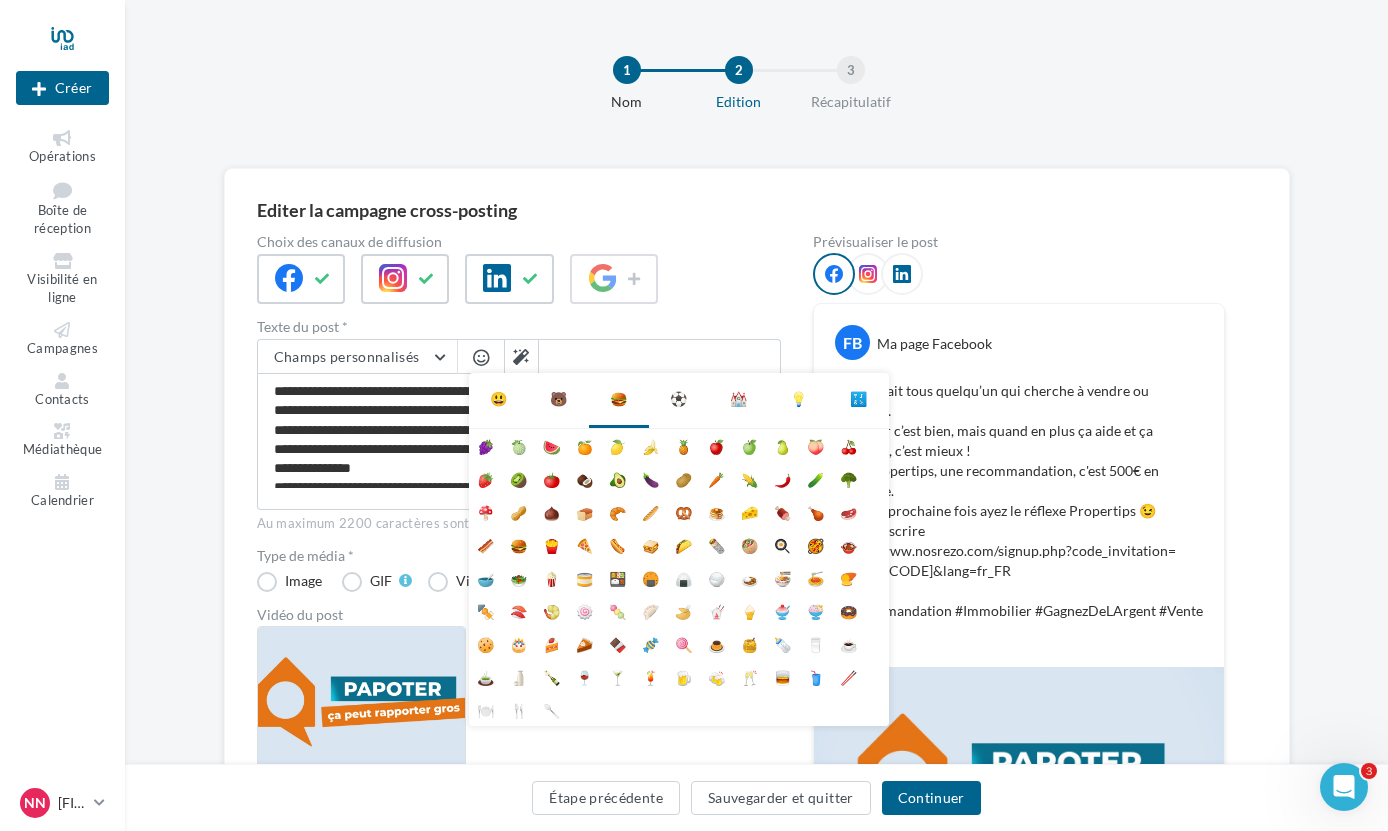click on "⚽" at bounding box center [679, 399] 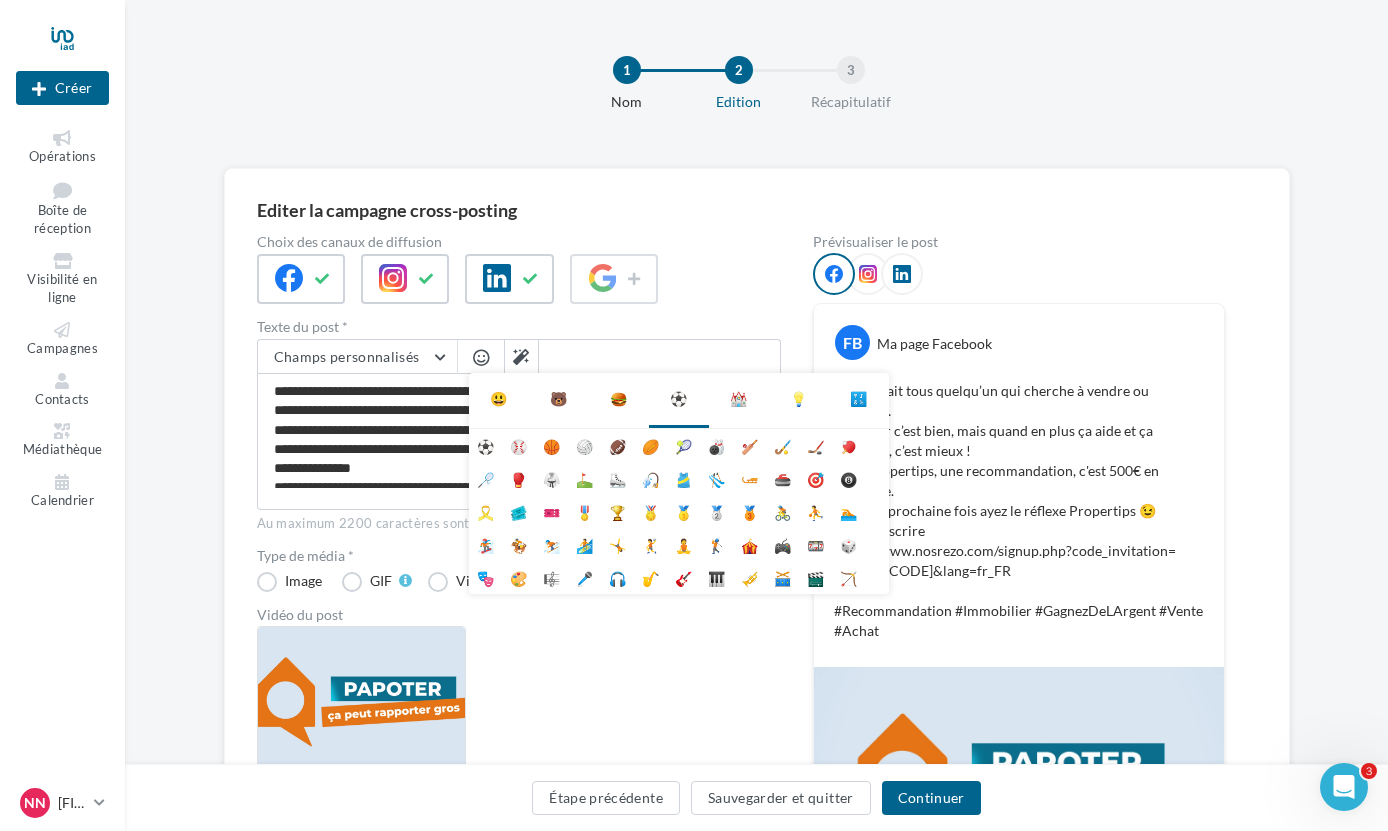 click on "⛪" at bounding box center [739, 399] 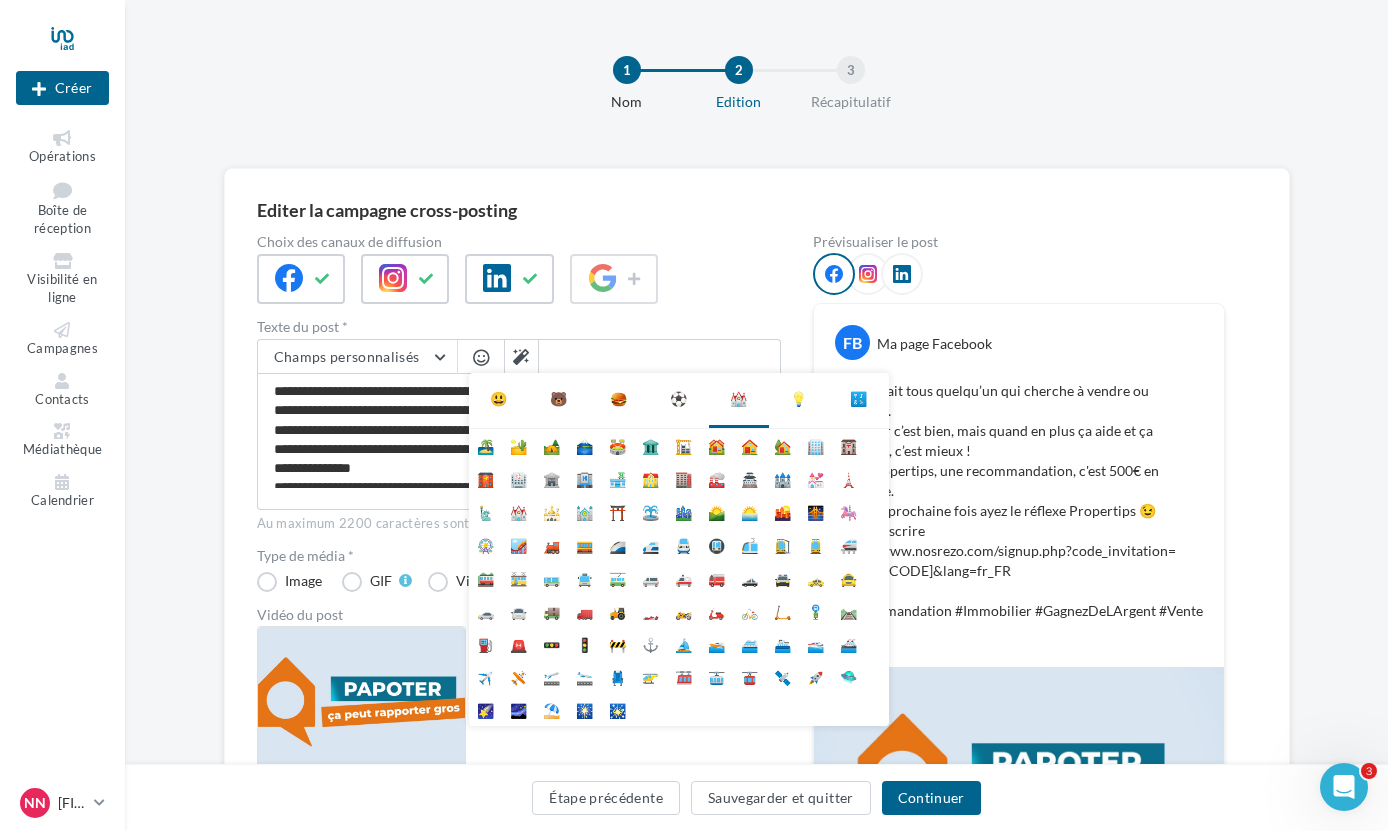 click on "💡" at bounding box center [799, 399] 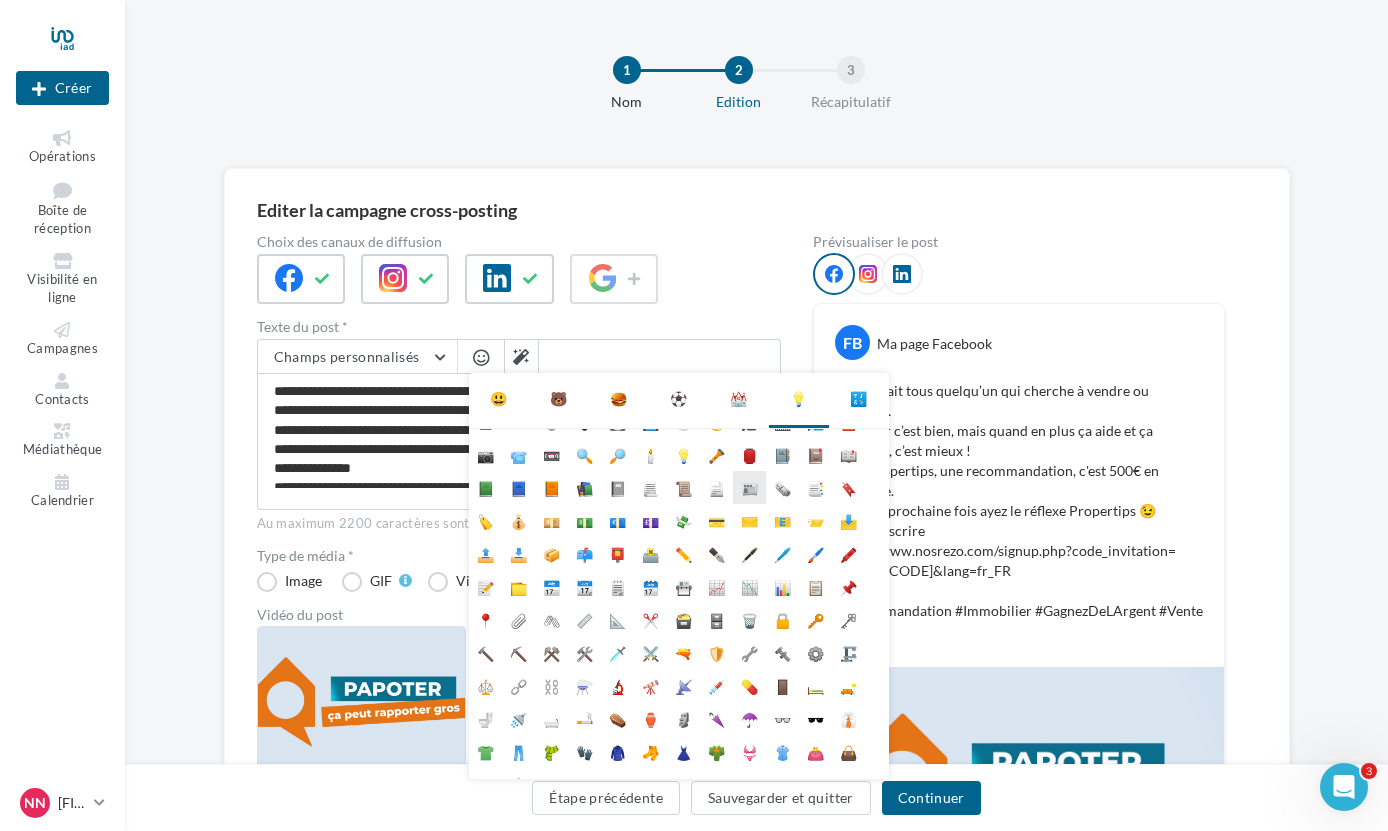 scroll, scrollTop: 178, scrollLeft: 0, axis: vertical 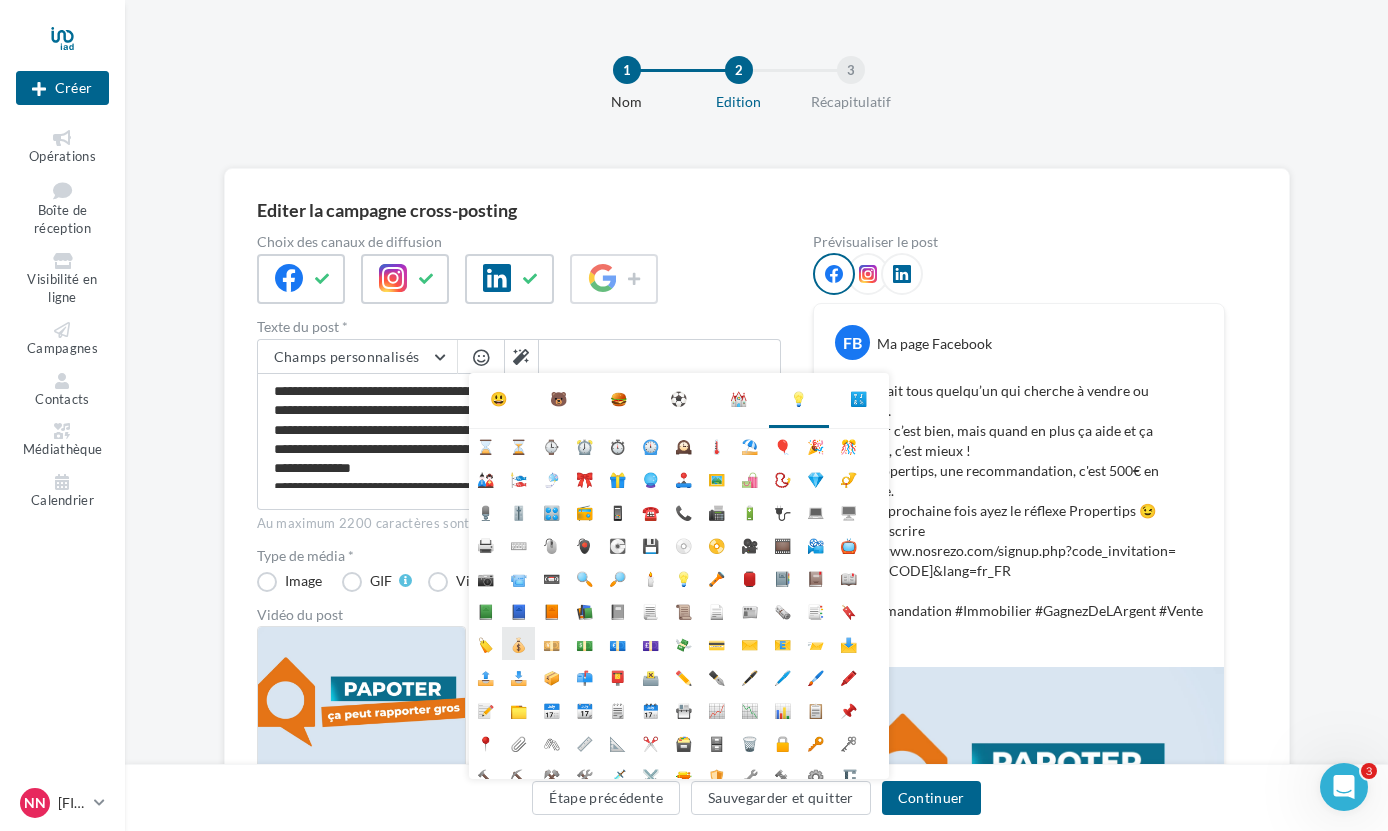 click on "💰" at bounding box center (518, 643) 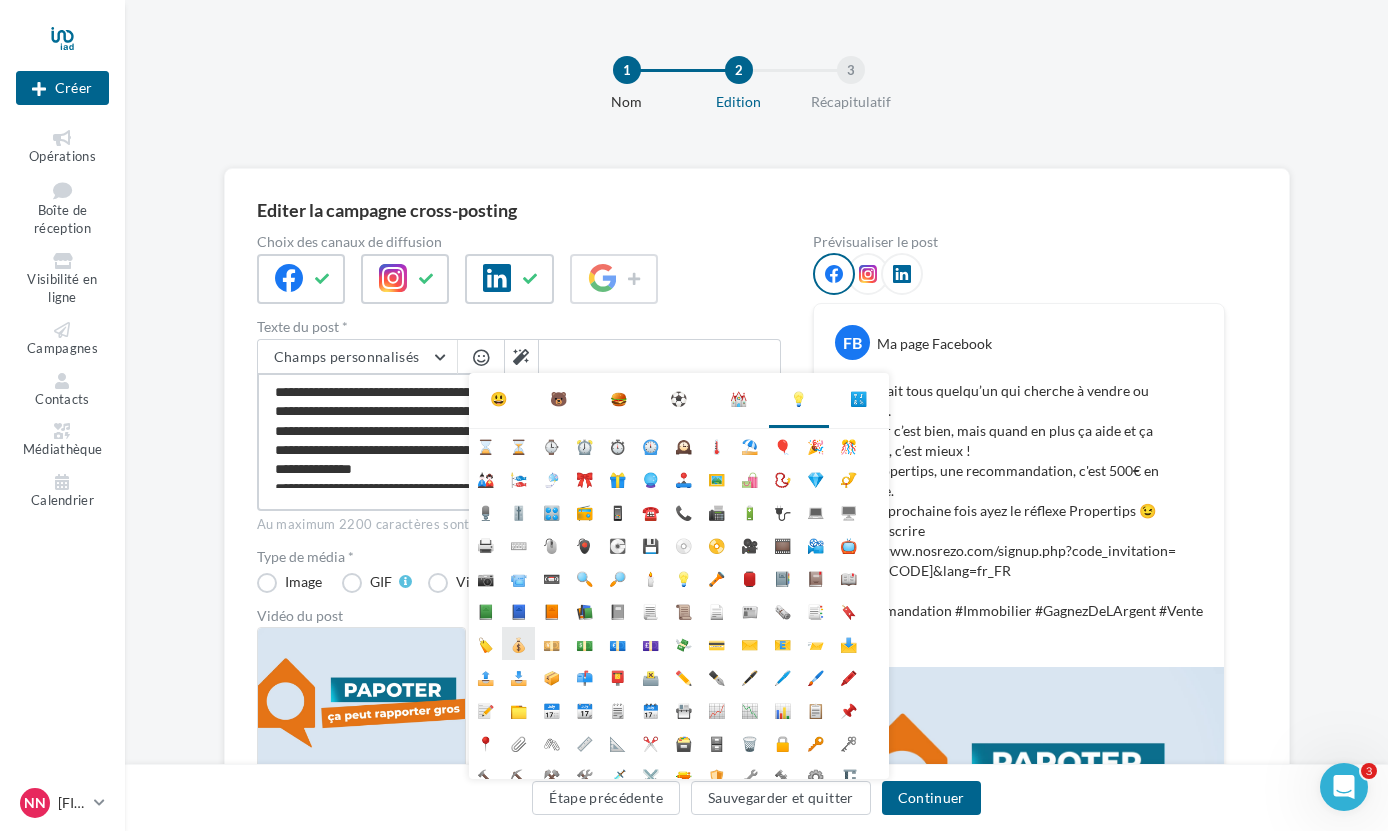 type on "**********" 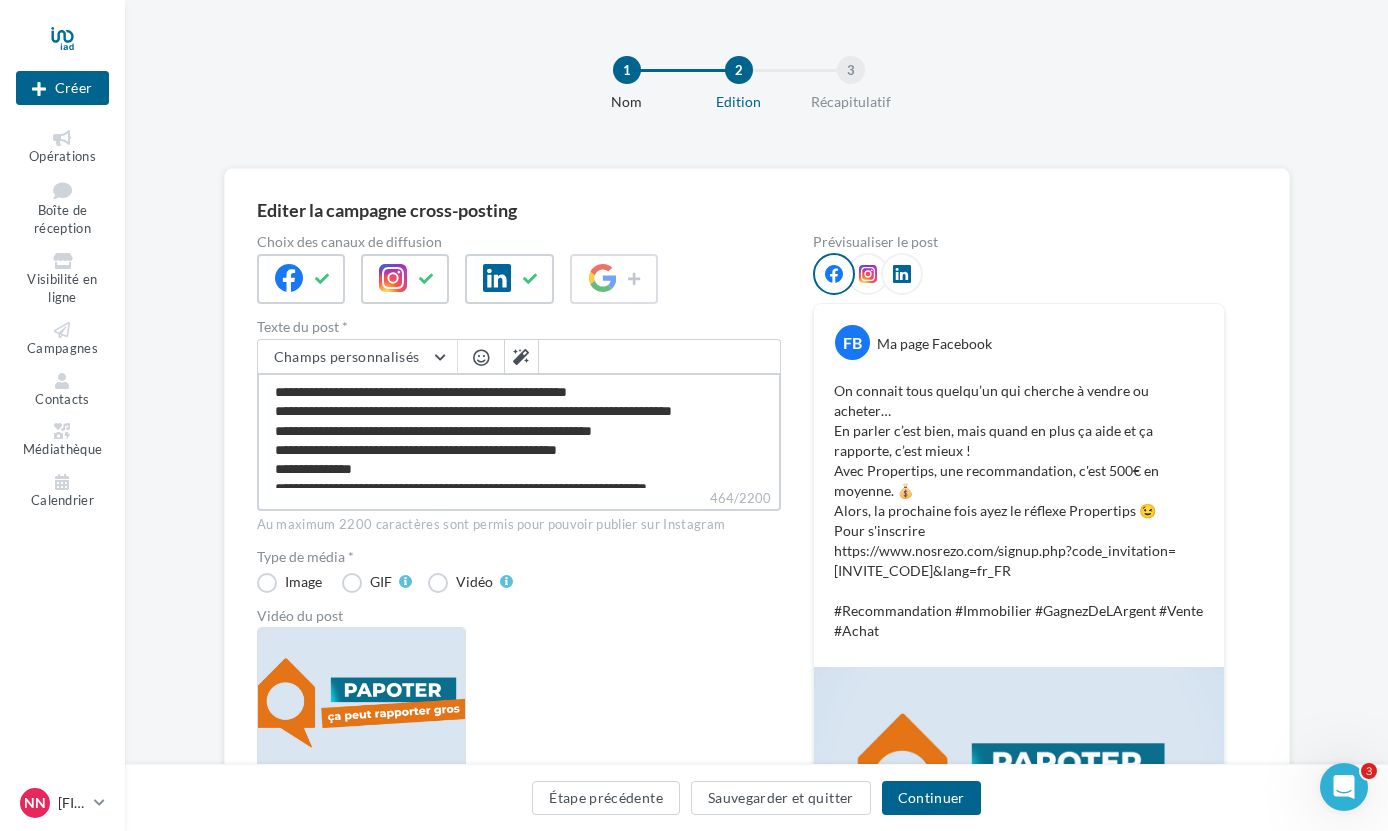 click on "**********" at bounding box center (519, 430) 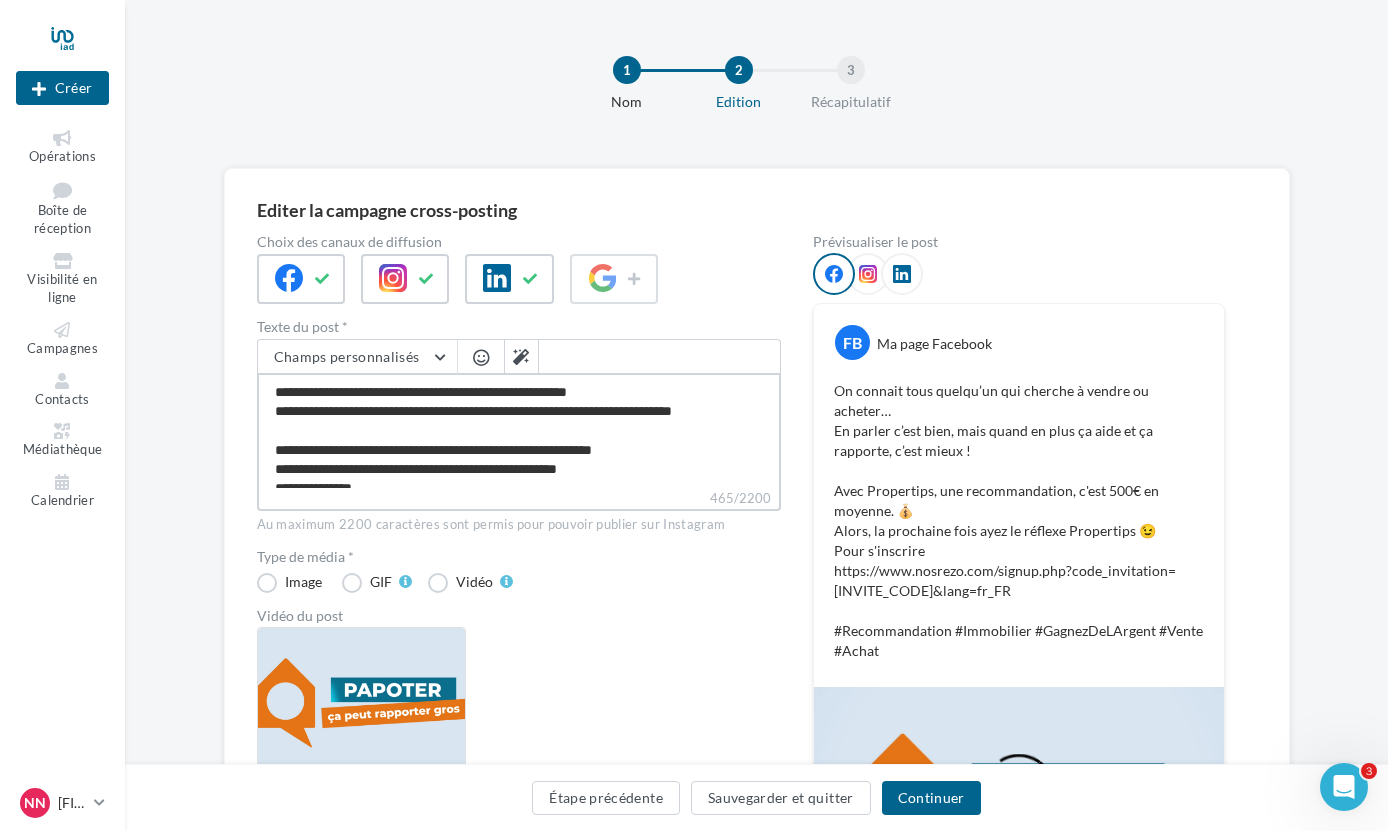 click on "**********" at bounding box center (519, 430) 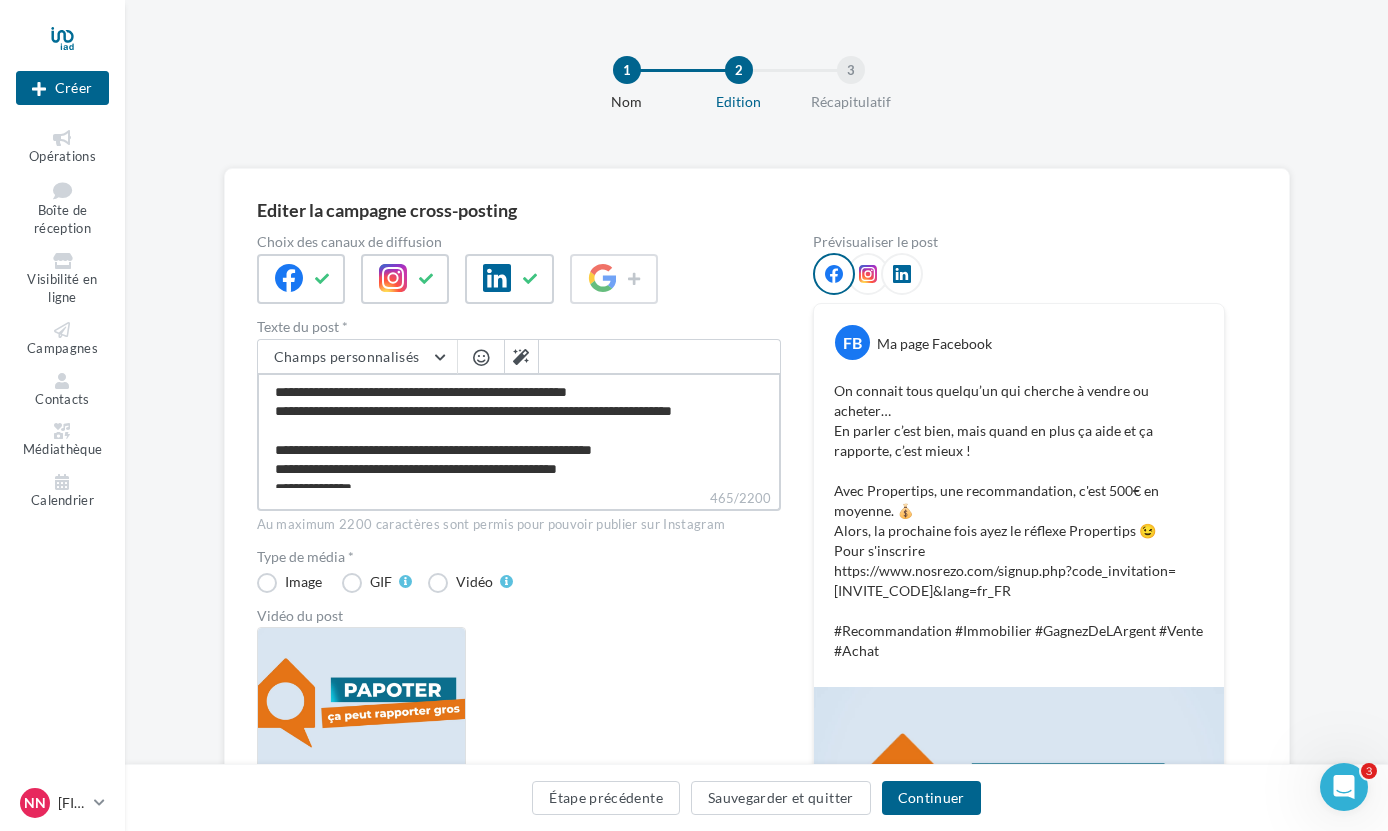 type on "**********" 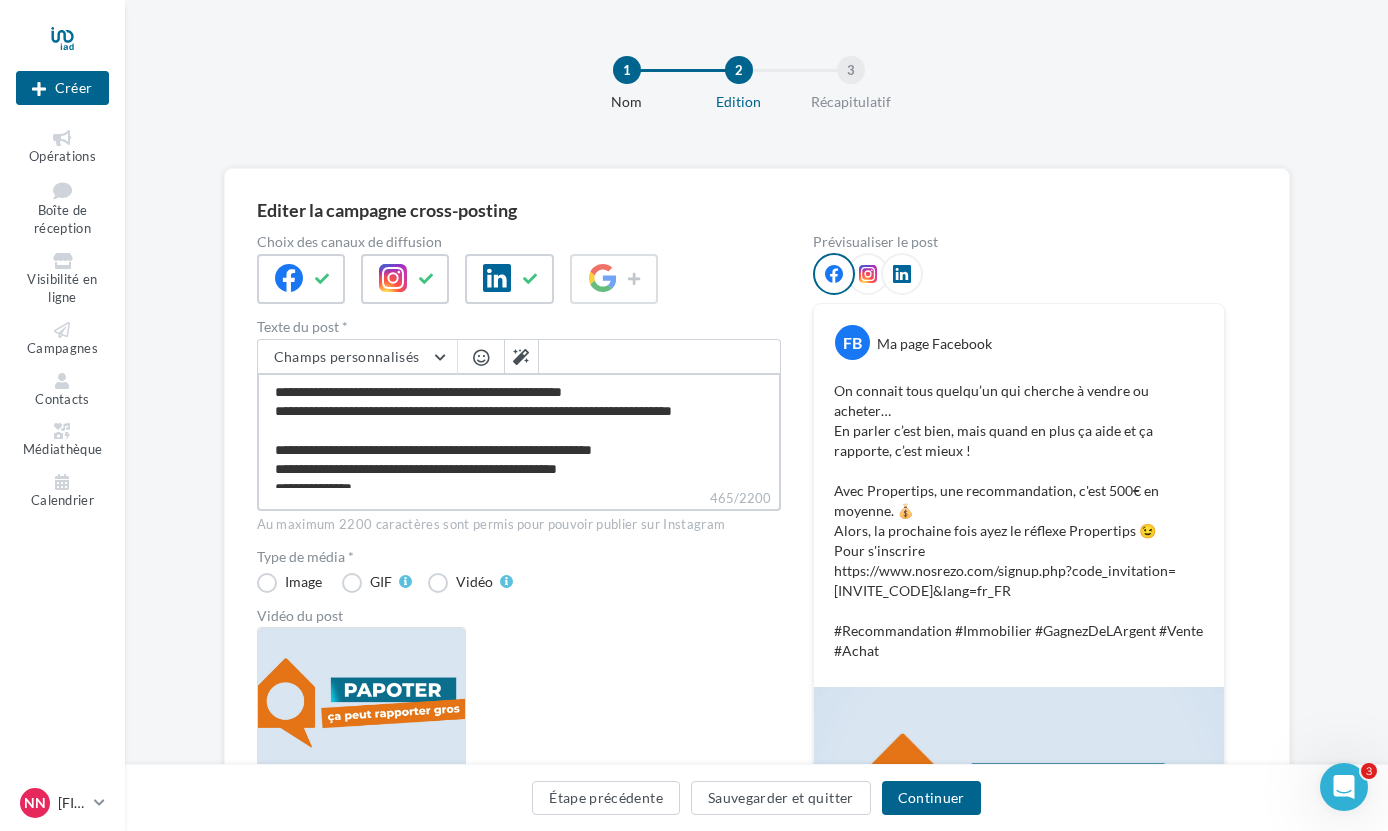type on "**********" 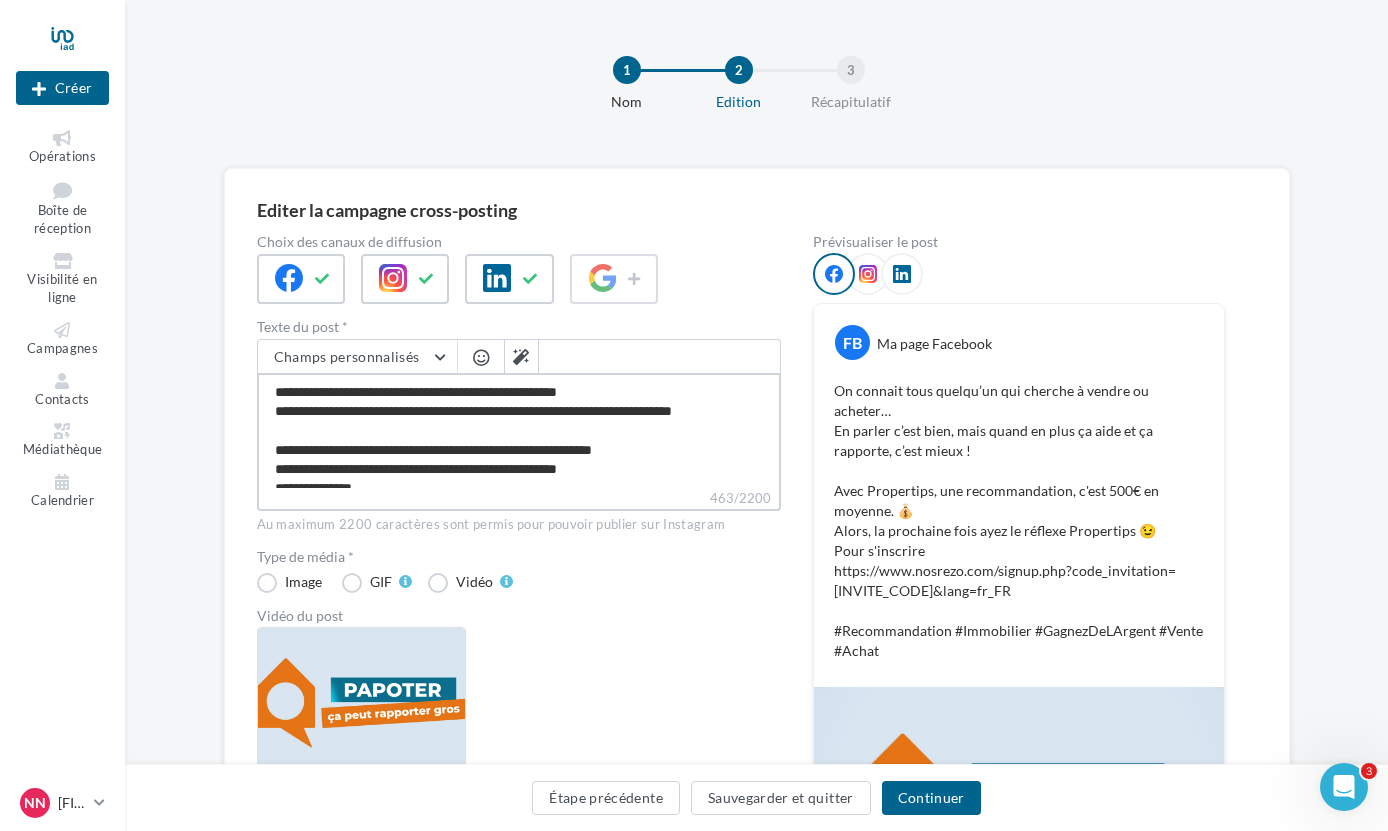 type on "**********" 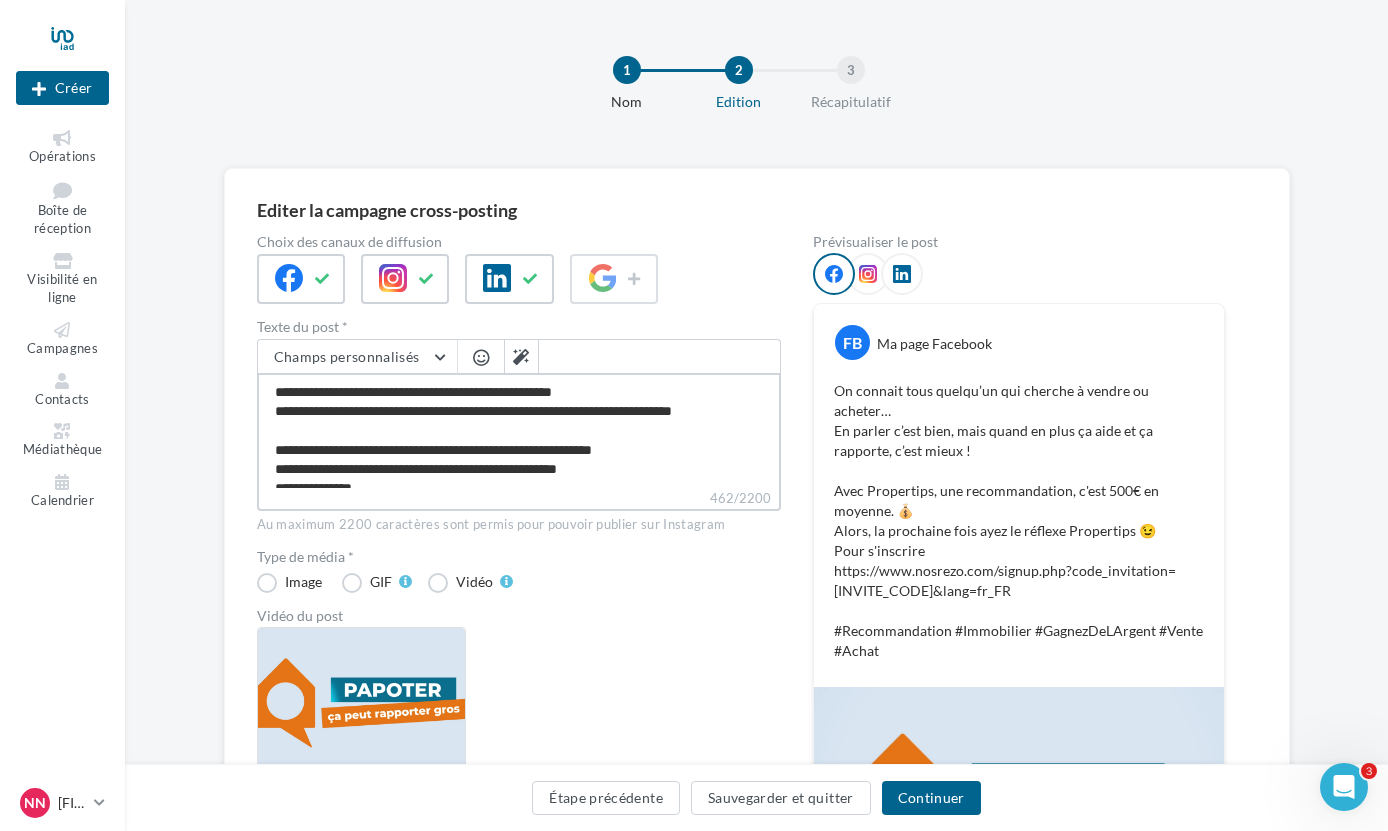 type on "**********" 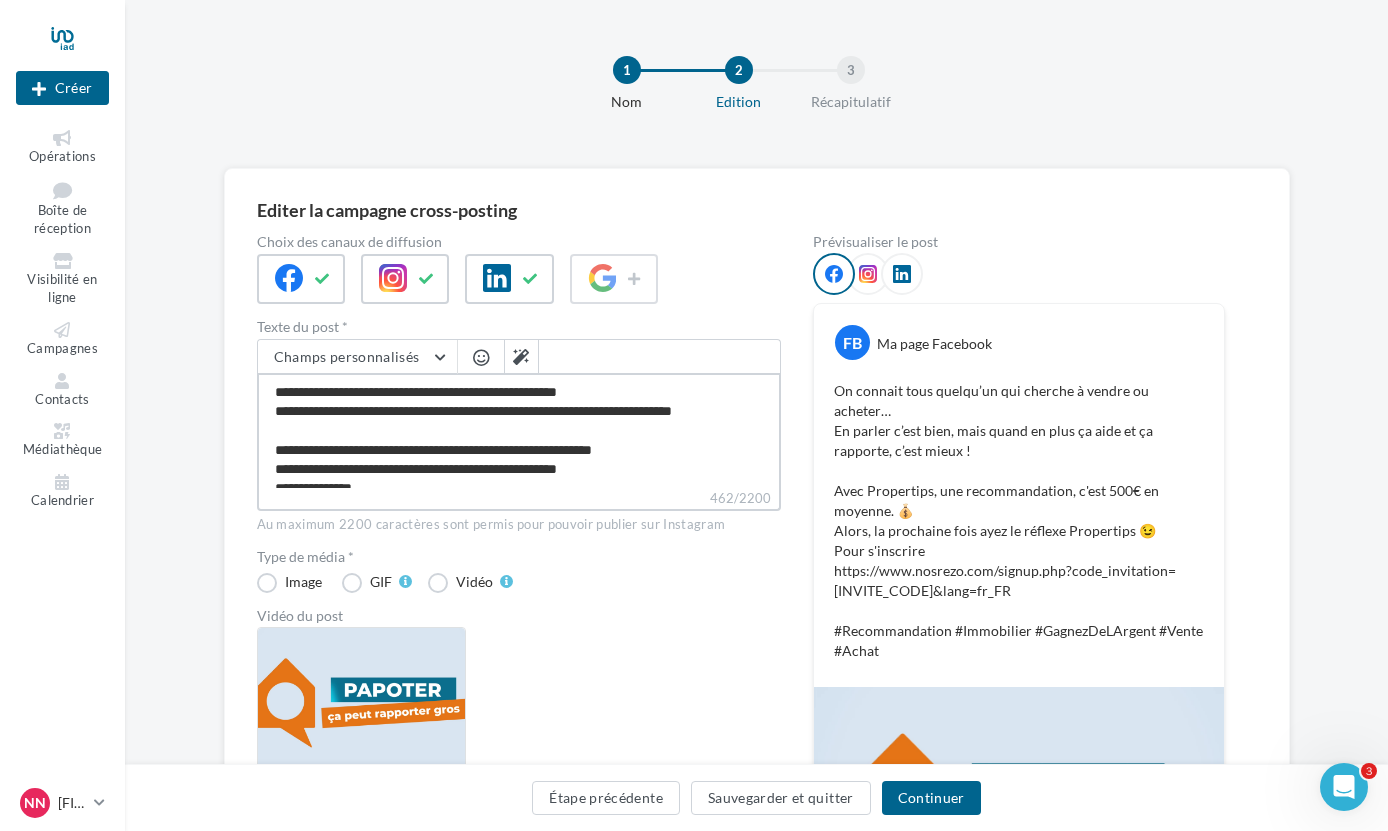 type on "**********" 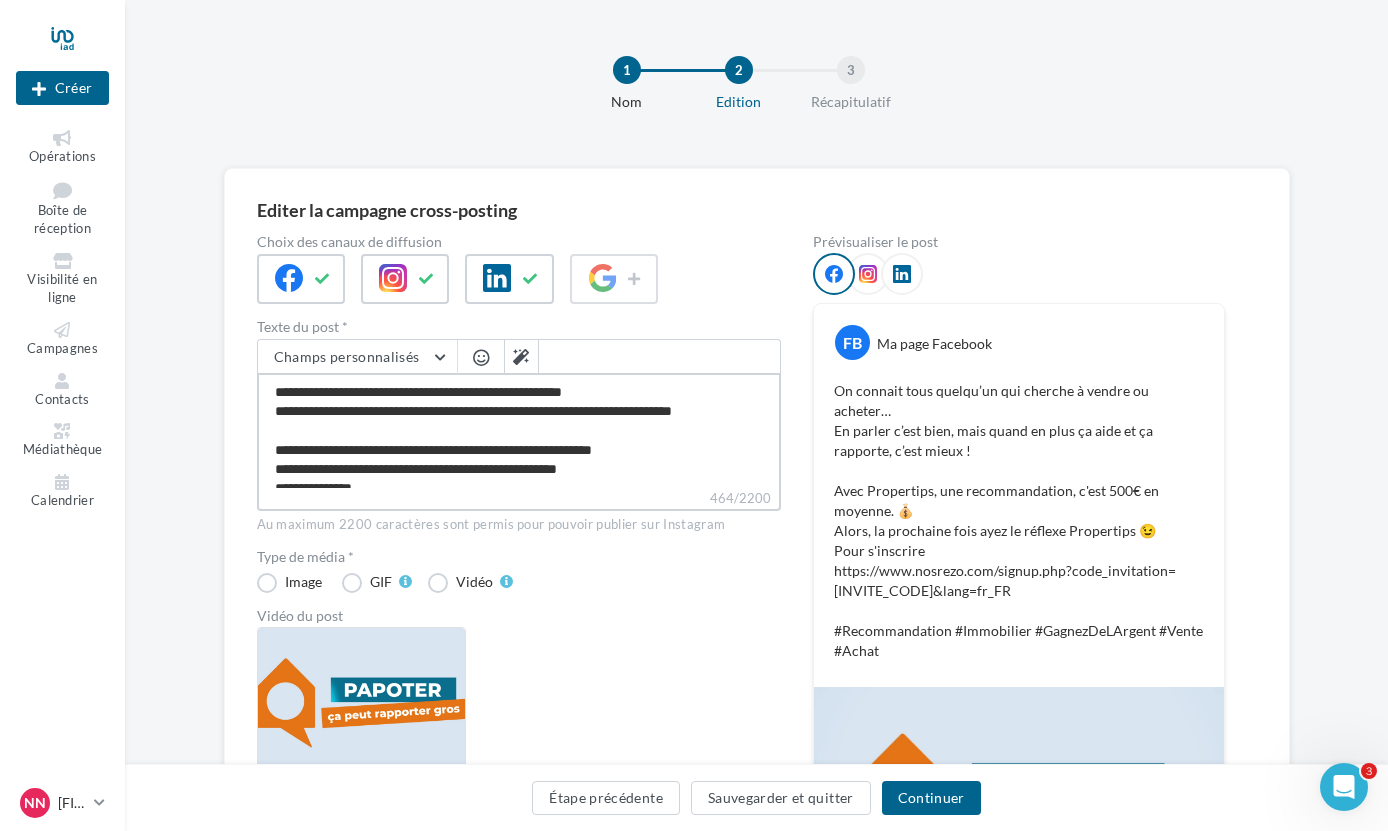 type on "**********" 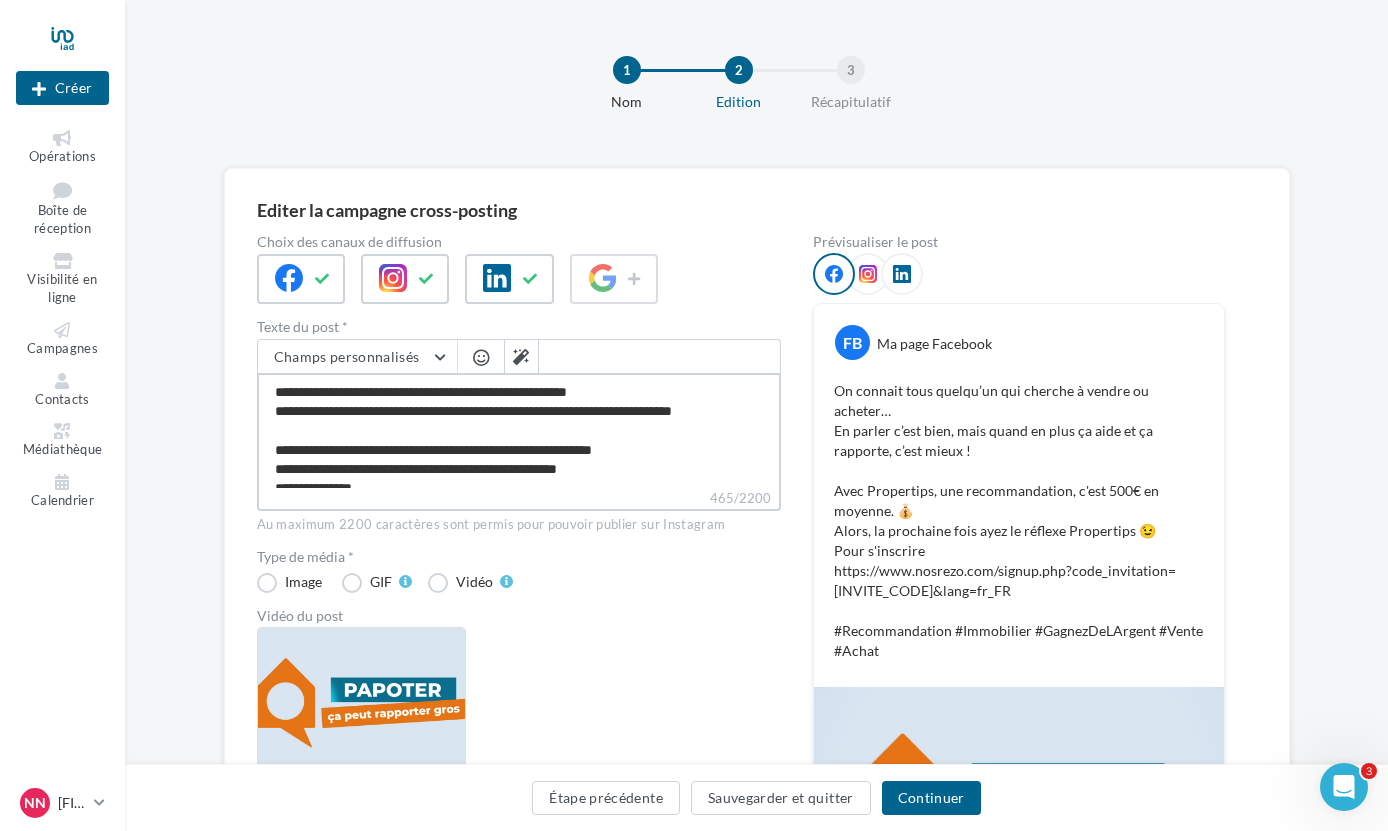 type on "**********" 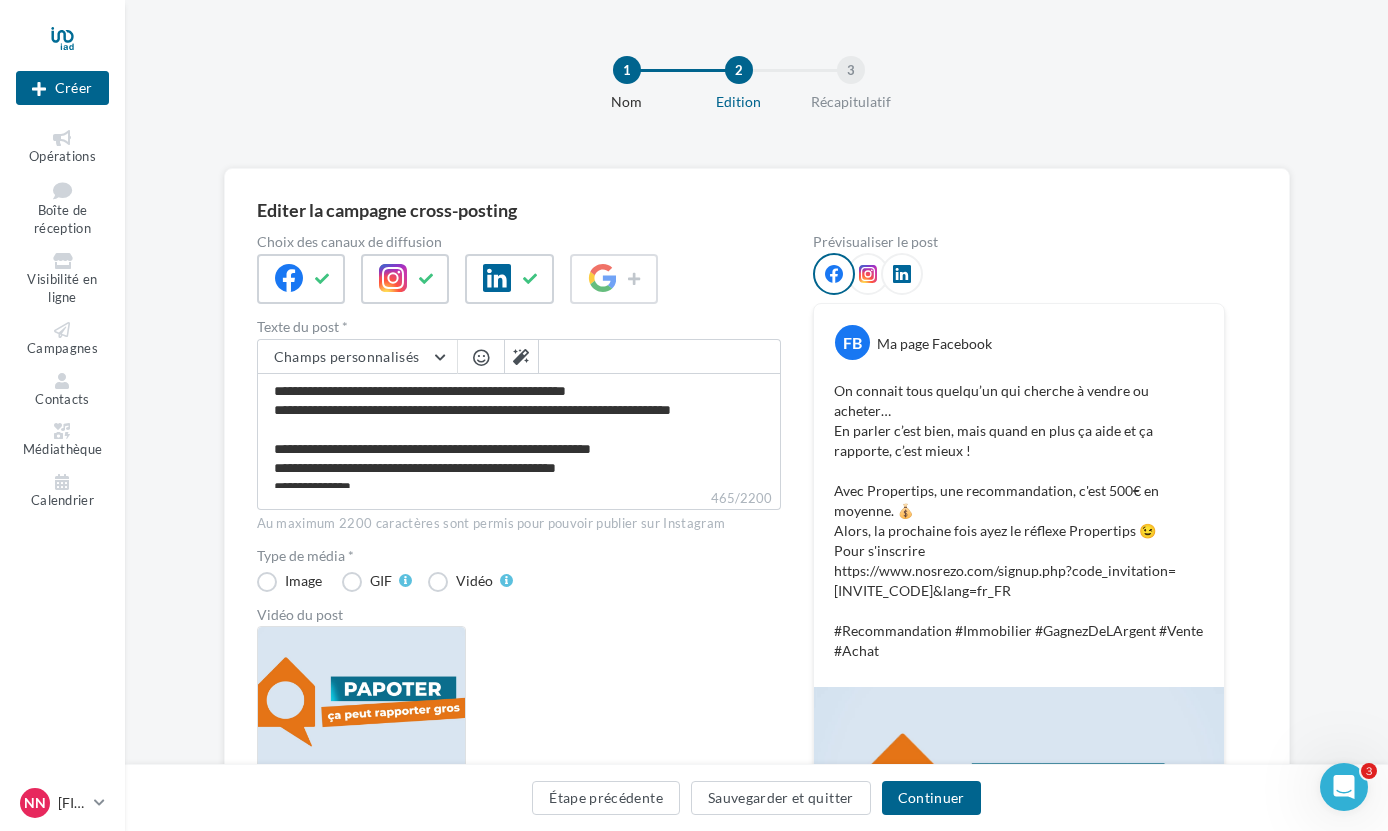 click at bounding box center [481, 357] 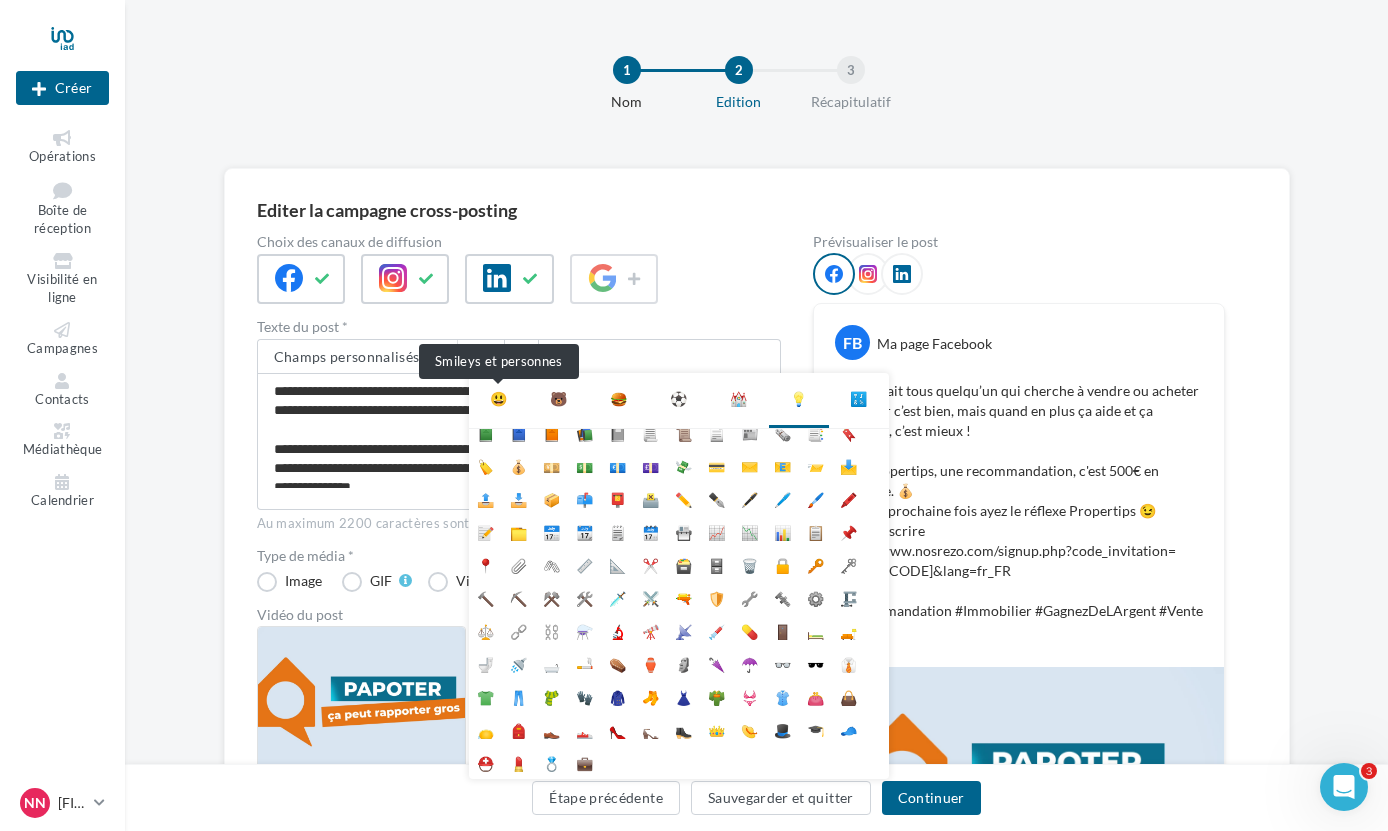 click on "😃" at bounding box center [498, 399] 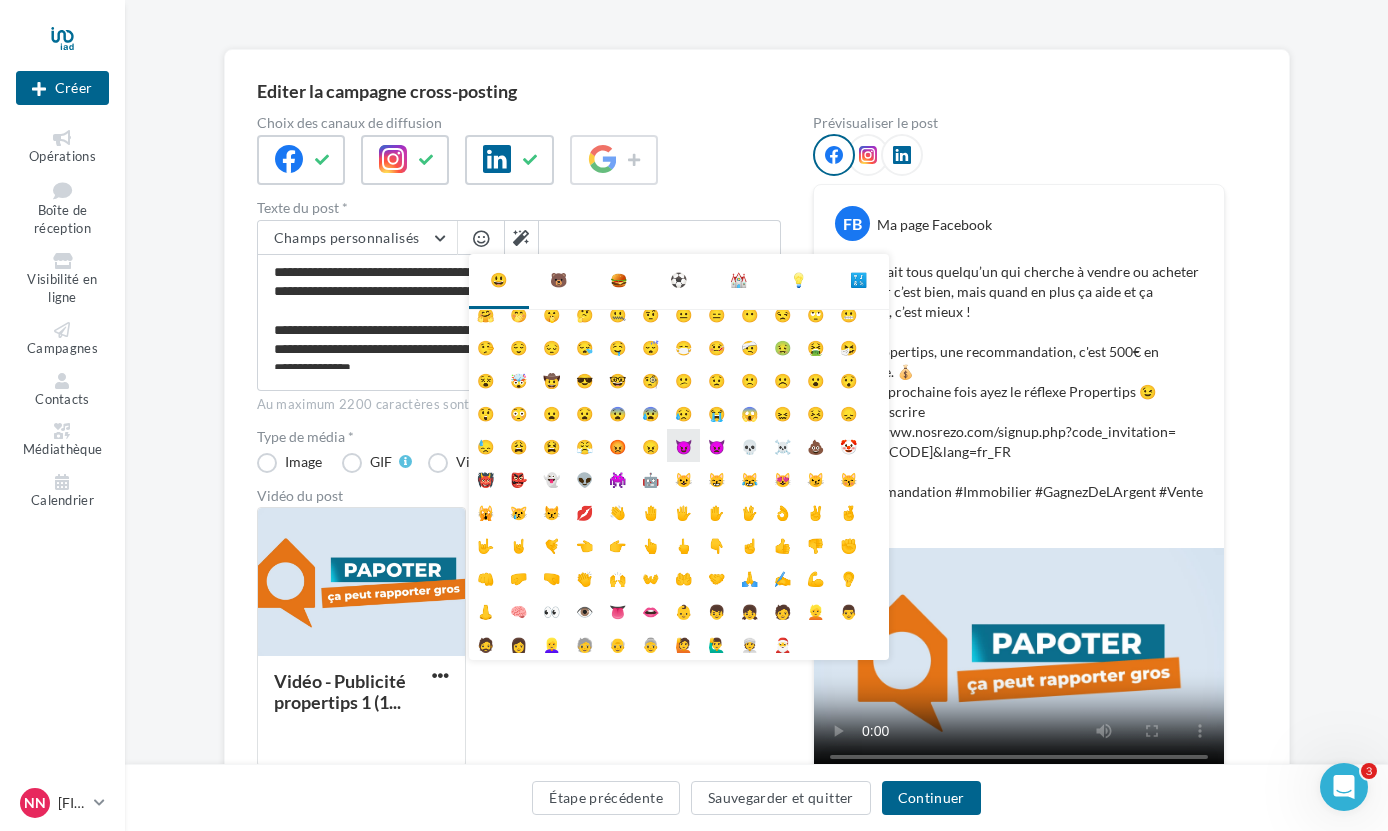 scroll, scrollTop: 127, scrollLeft: 0, axis: vertical 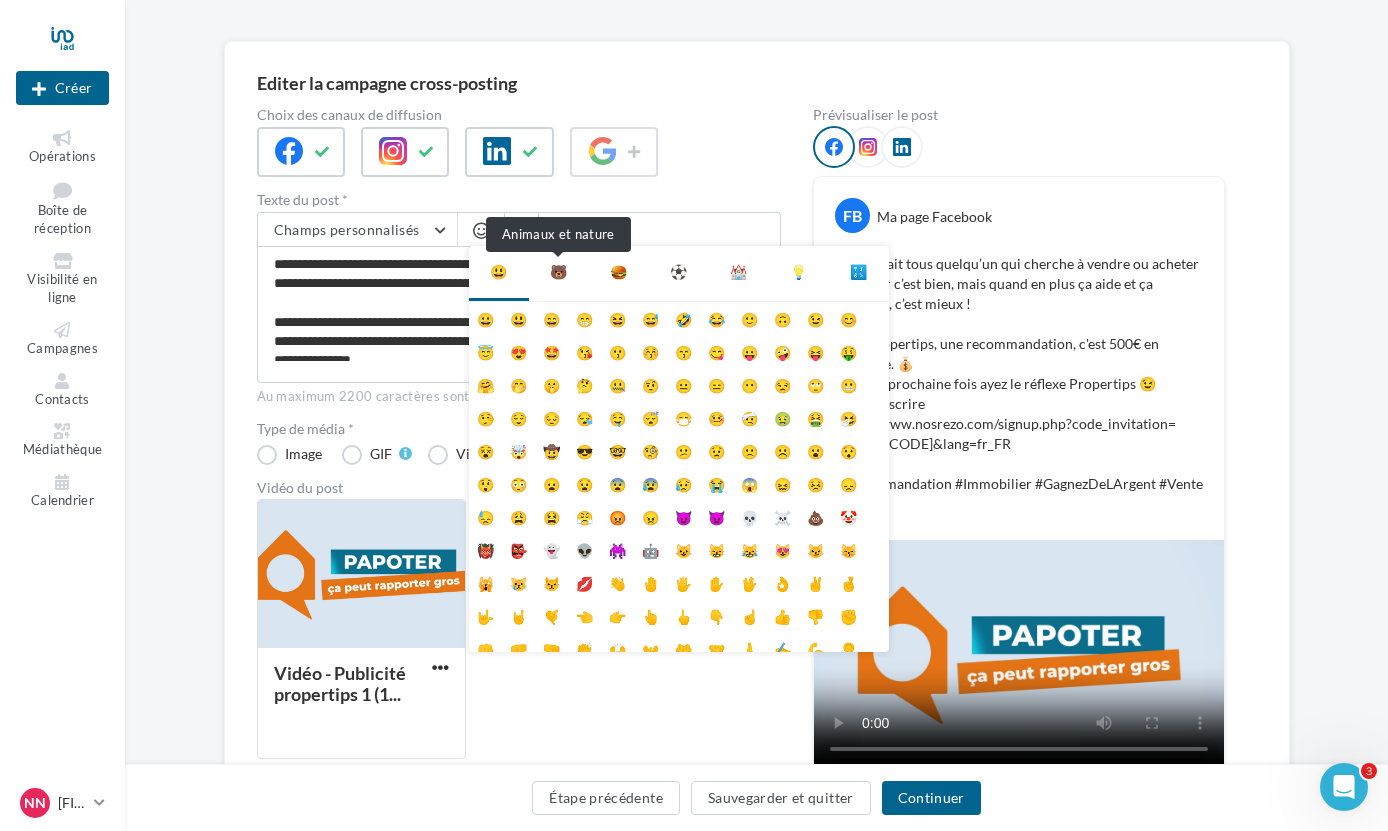 click on "🐻" at bounding box center [558, 272] 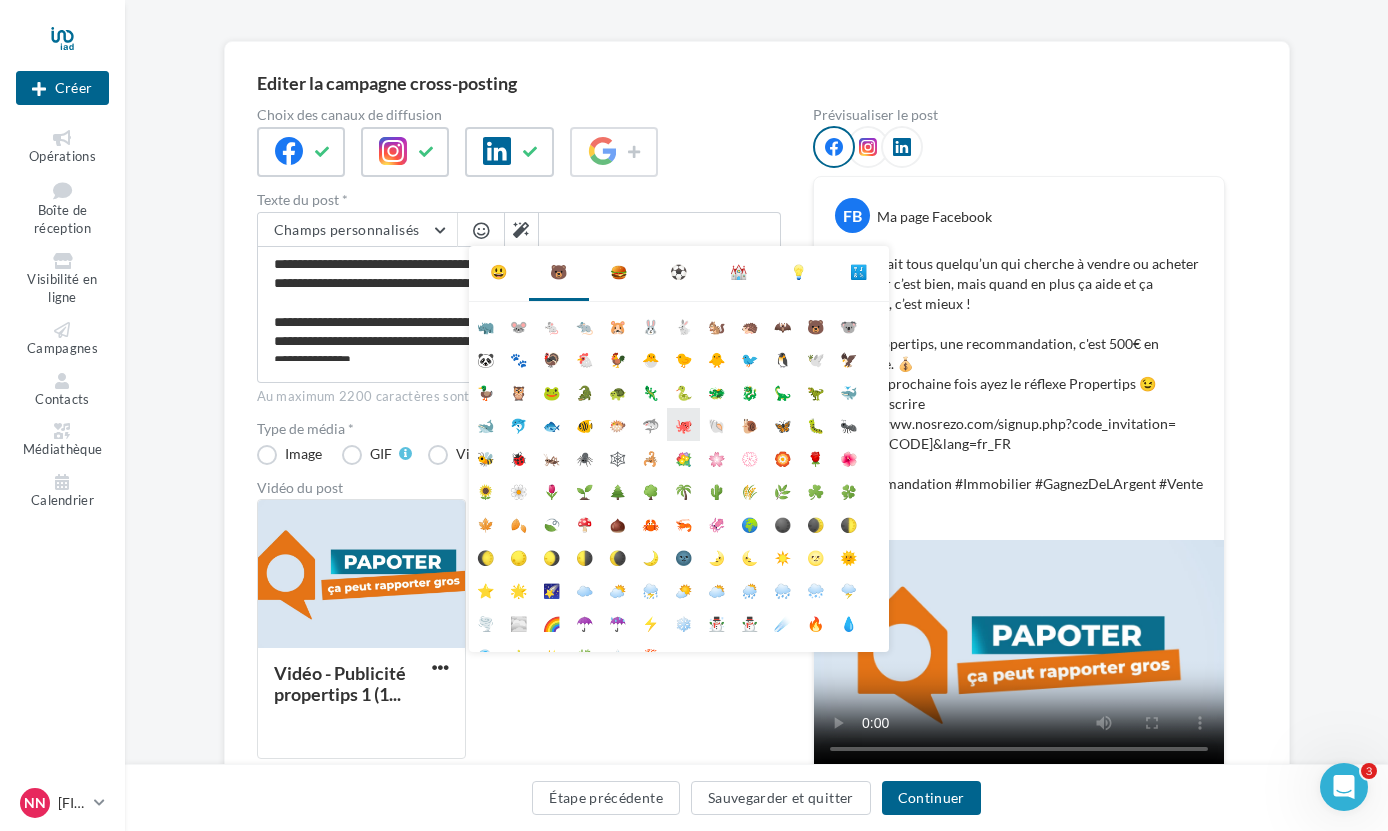 scroll, scrollTop: 112, scrollLeft: 0, axis: vertical 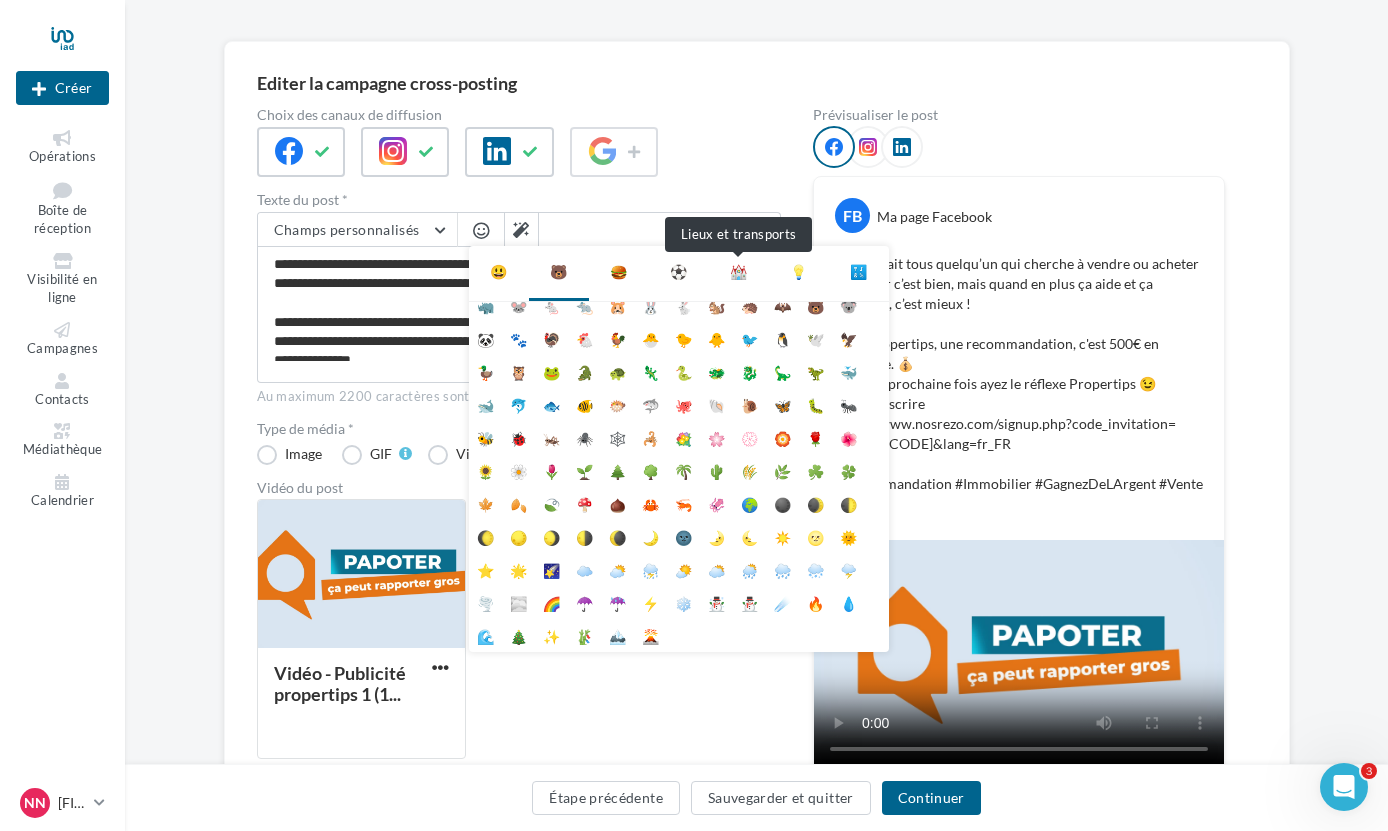 click on "⛪" at bounding box center [738, 272] 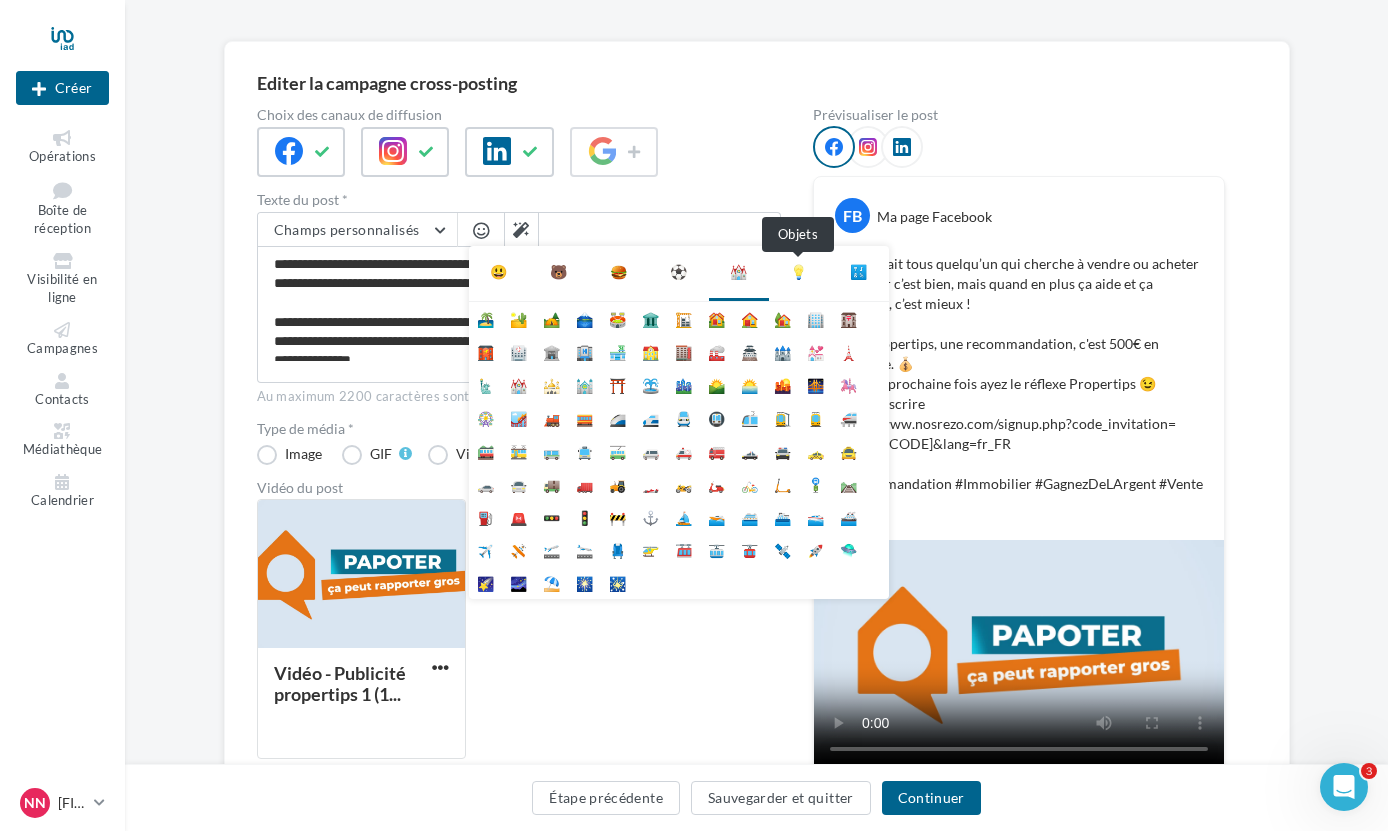 click on "💡" at bounding box center [798, 272] 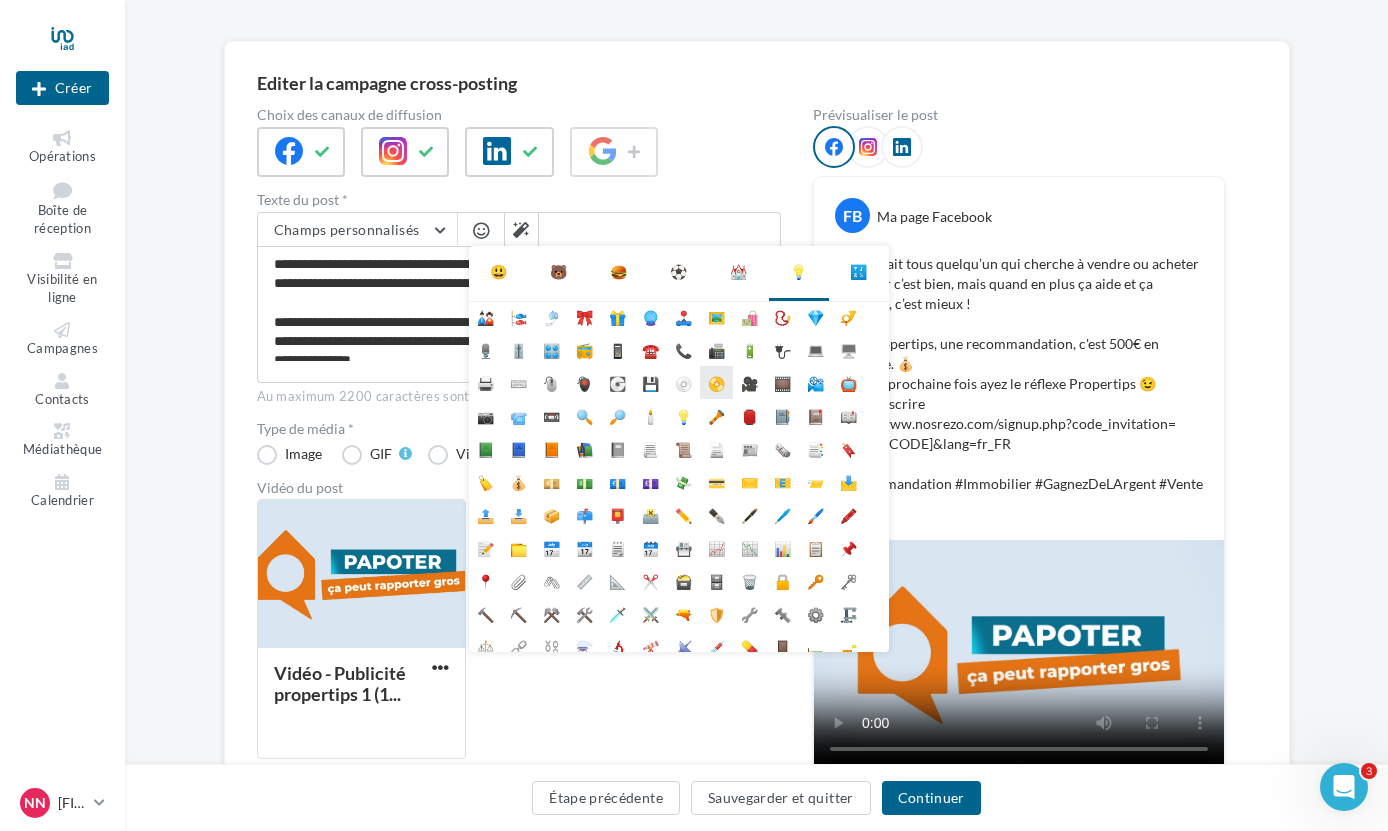 scroll, scrollTop: 0, scrollLeft: 0, axis: both 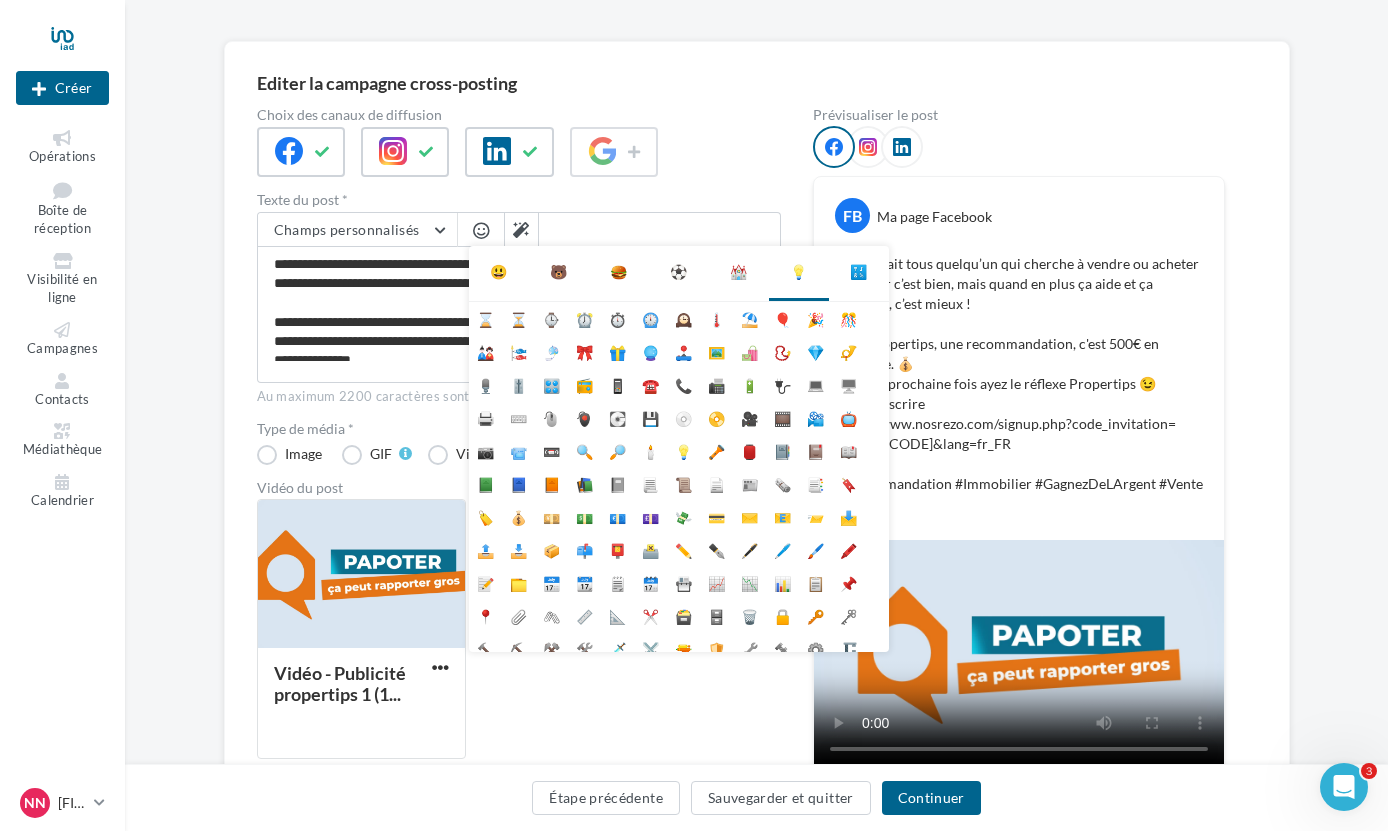 click on "🔣" at bounding box center [858, 272] 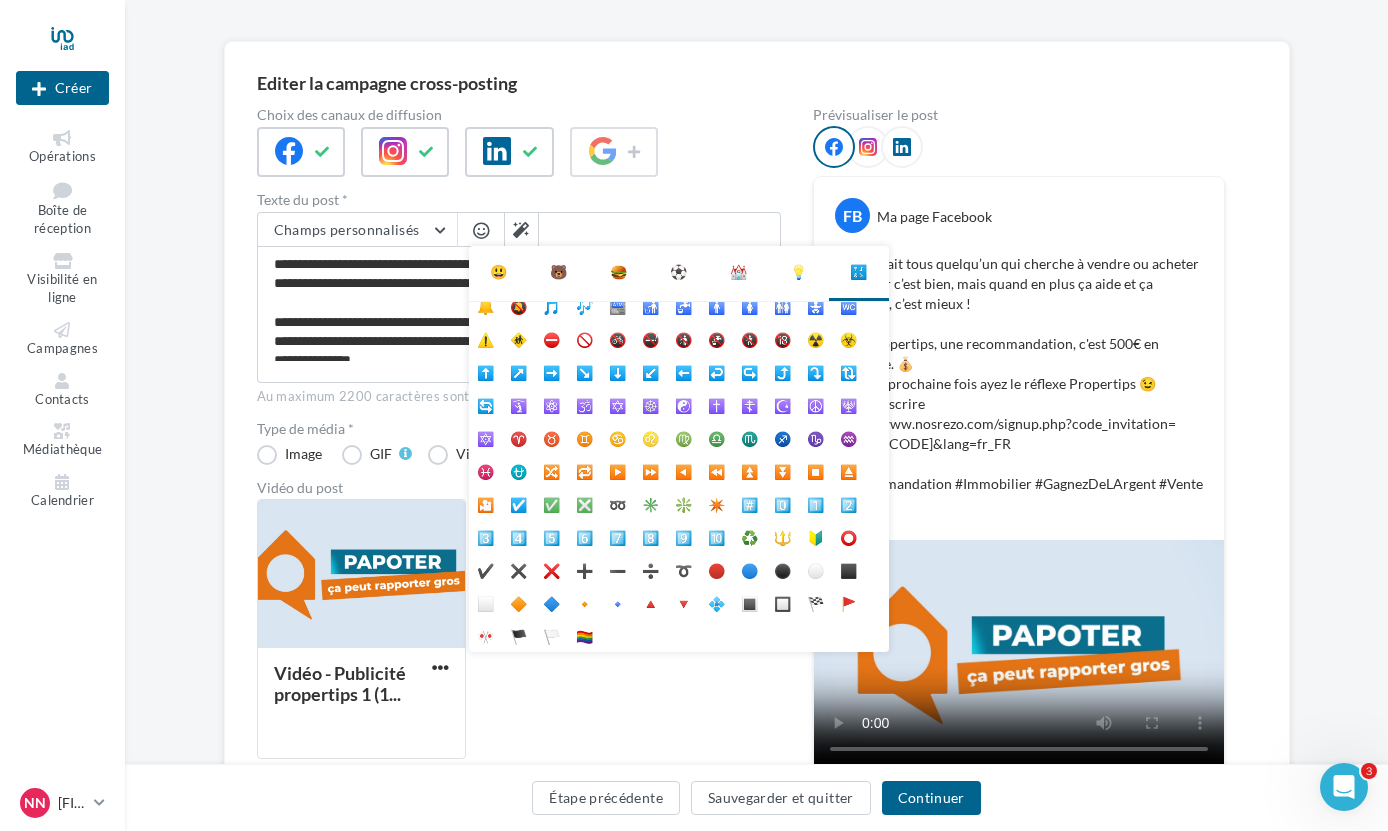 scroll, scrollTop: 0, scrollLeft: 0, axis: both 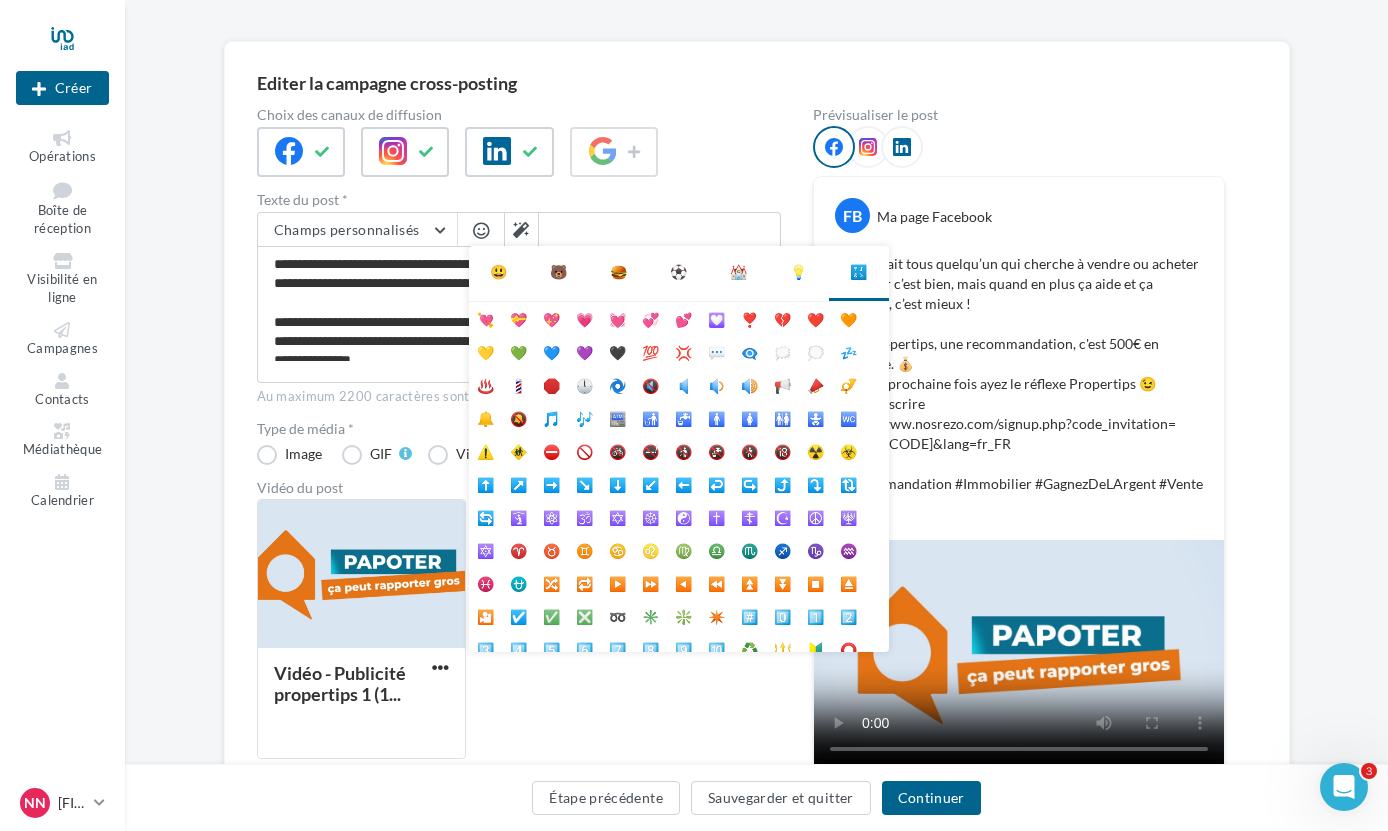 click on "⚽" at bounding box center [679, 272] 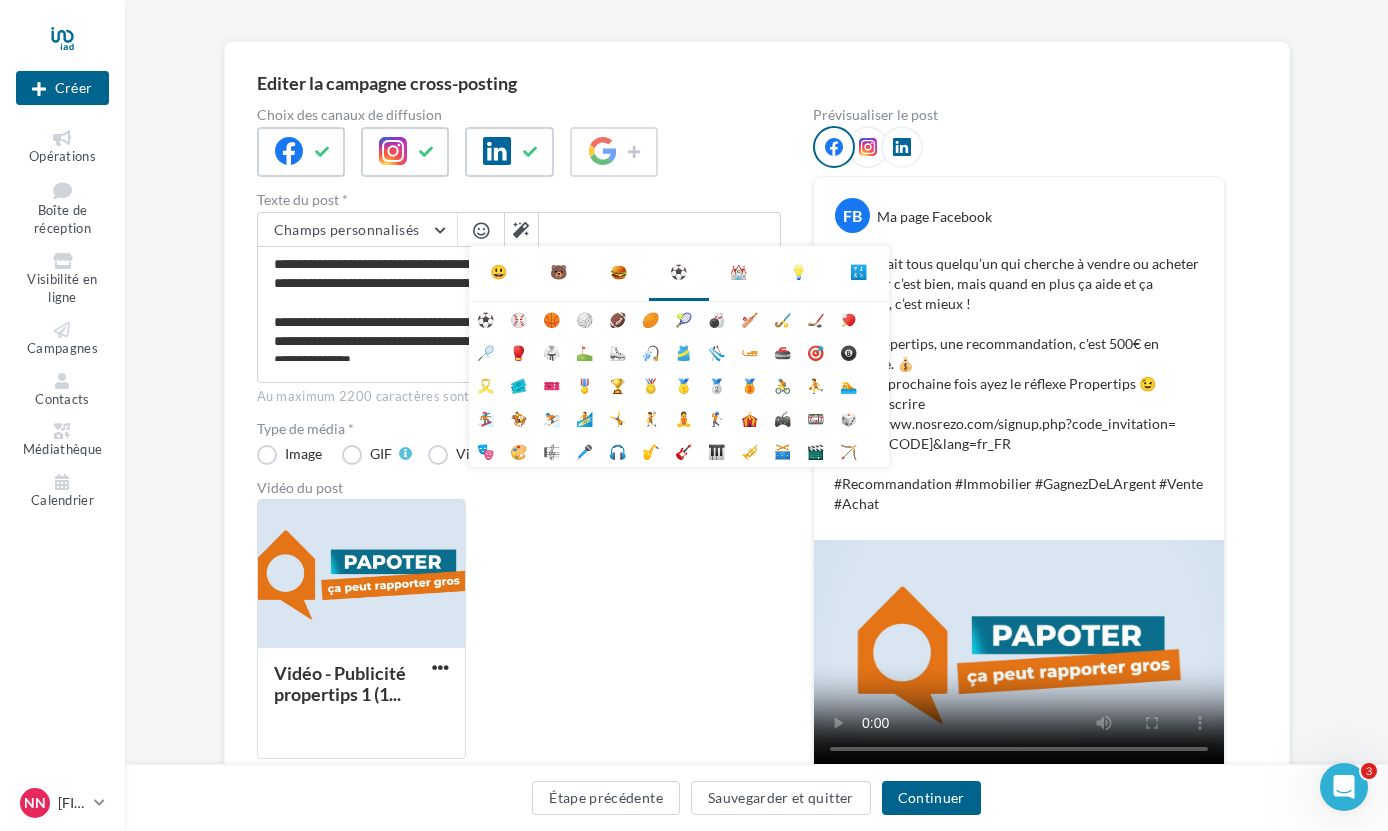click on "⛪" at bounding box center (739, 272) 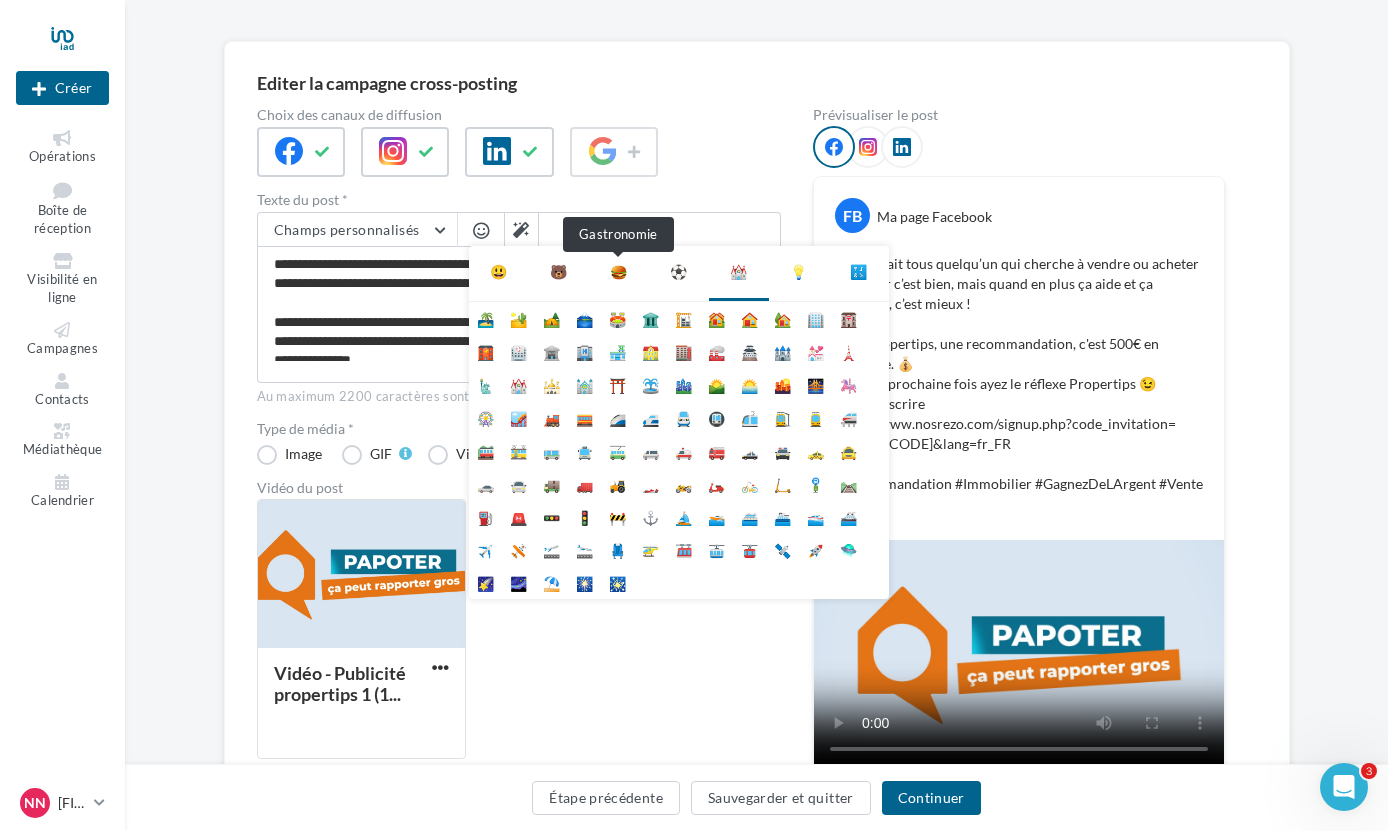 click on "🍔" at bounding box center (618, 272) 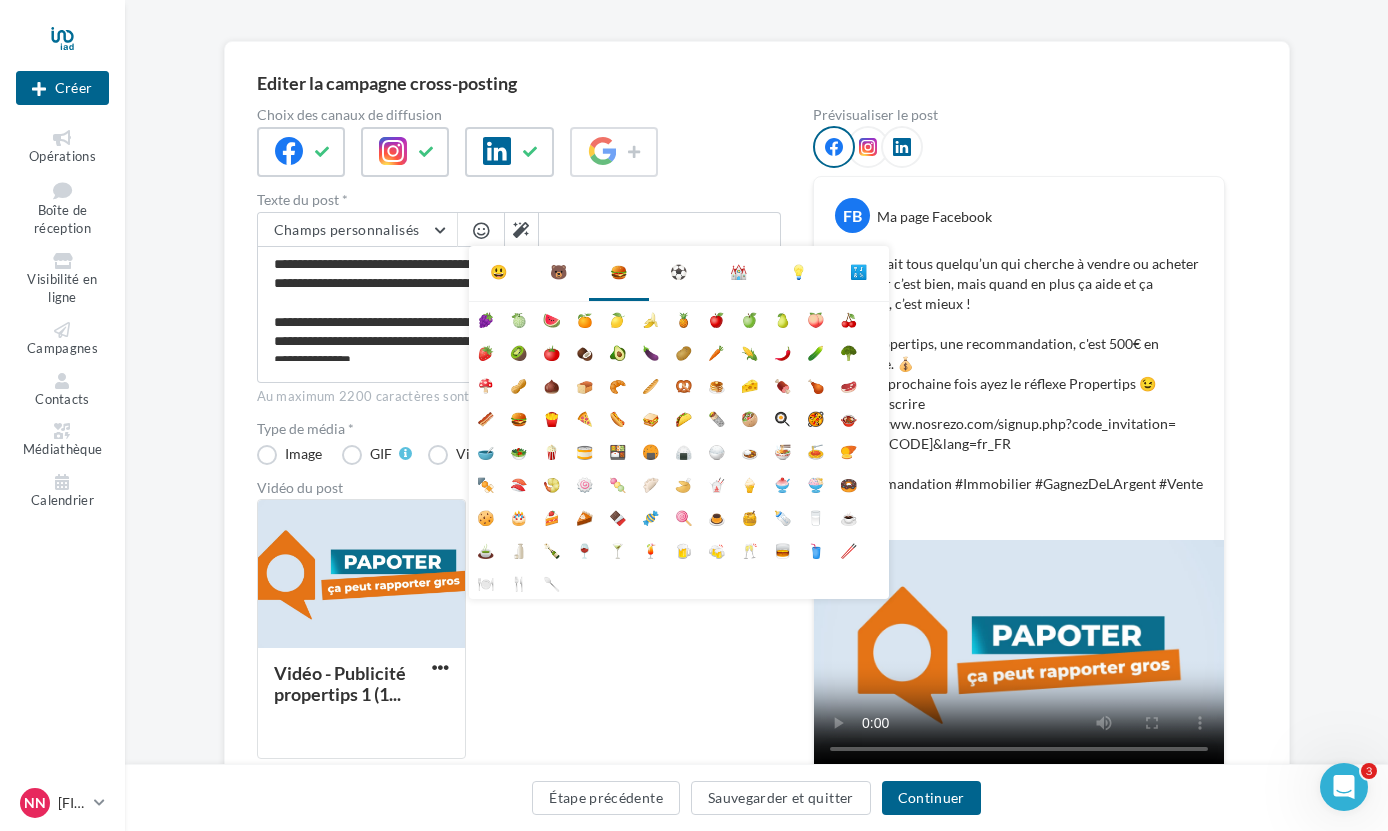 click on "🐻" at bounding box center [558, 272] 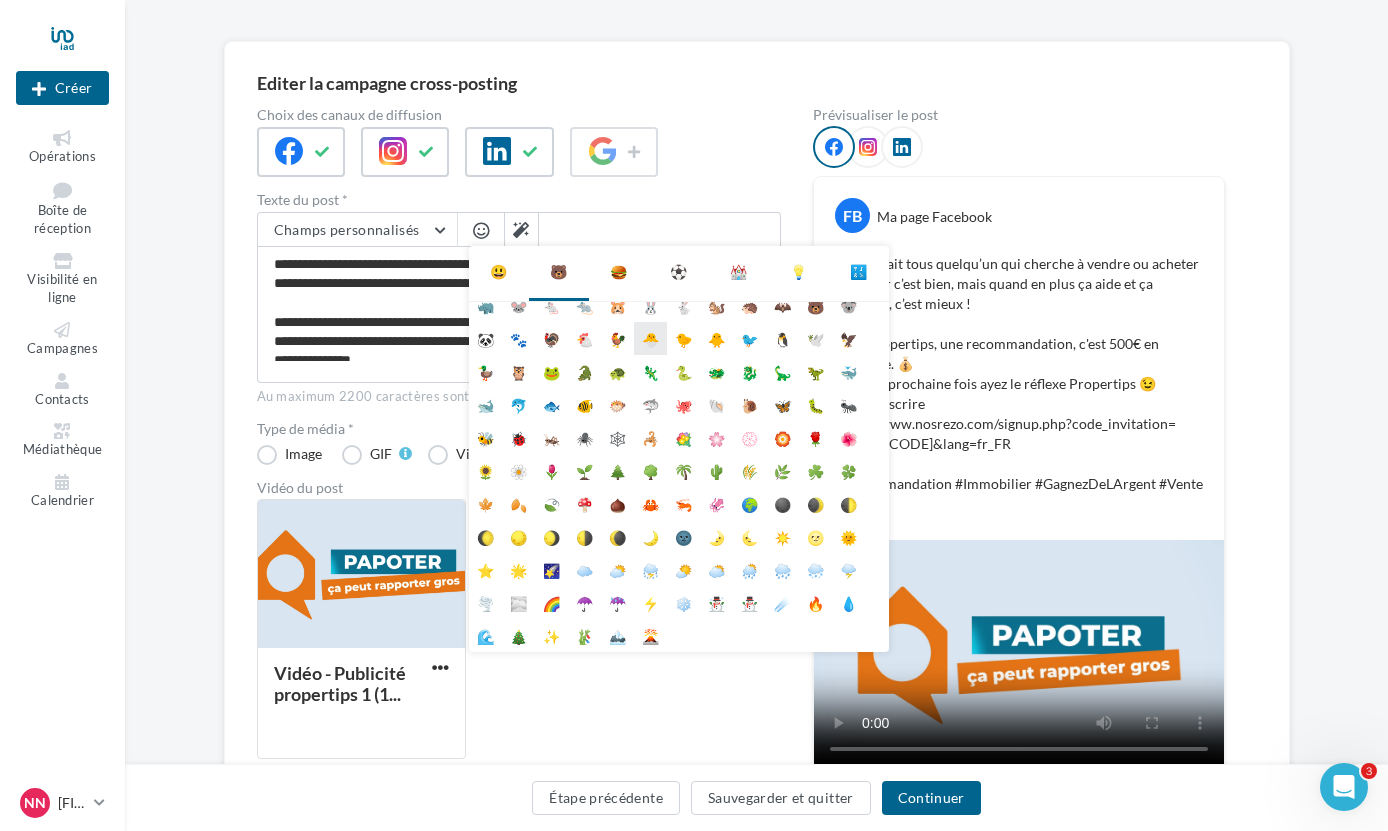 scroll, scrollTop: 0, scrollLeft: 0, axis: both 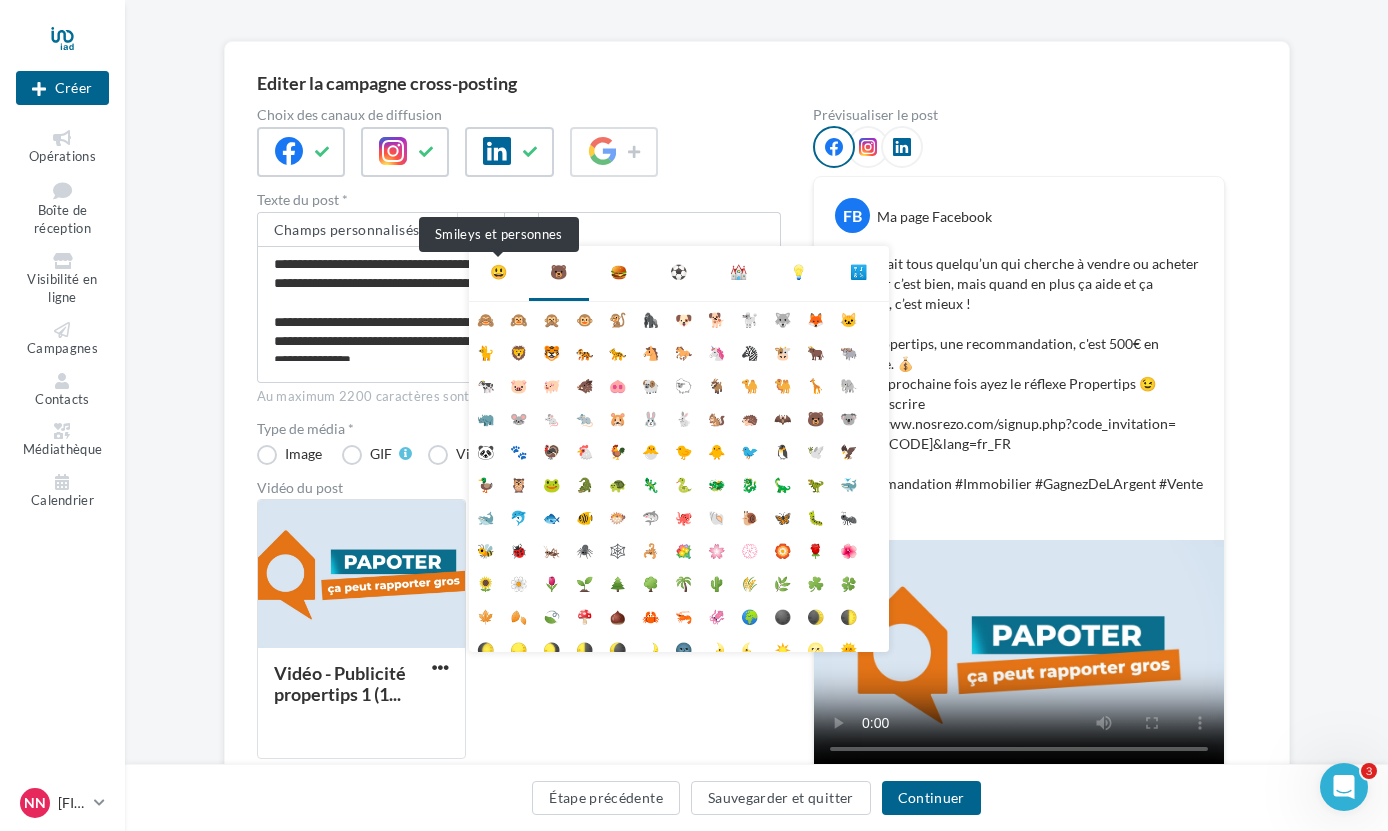 click on "😃" at bounding box center [498, 272] 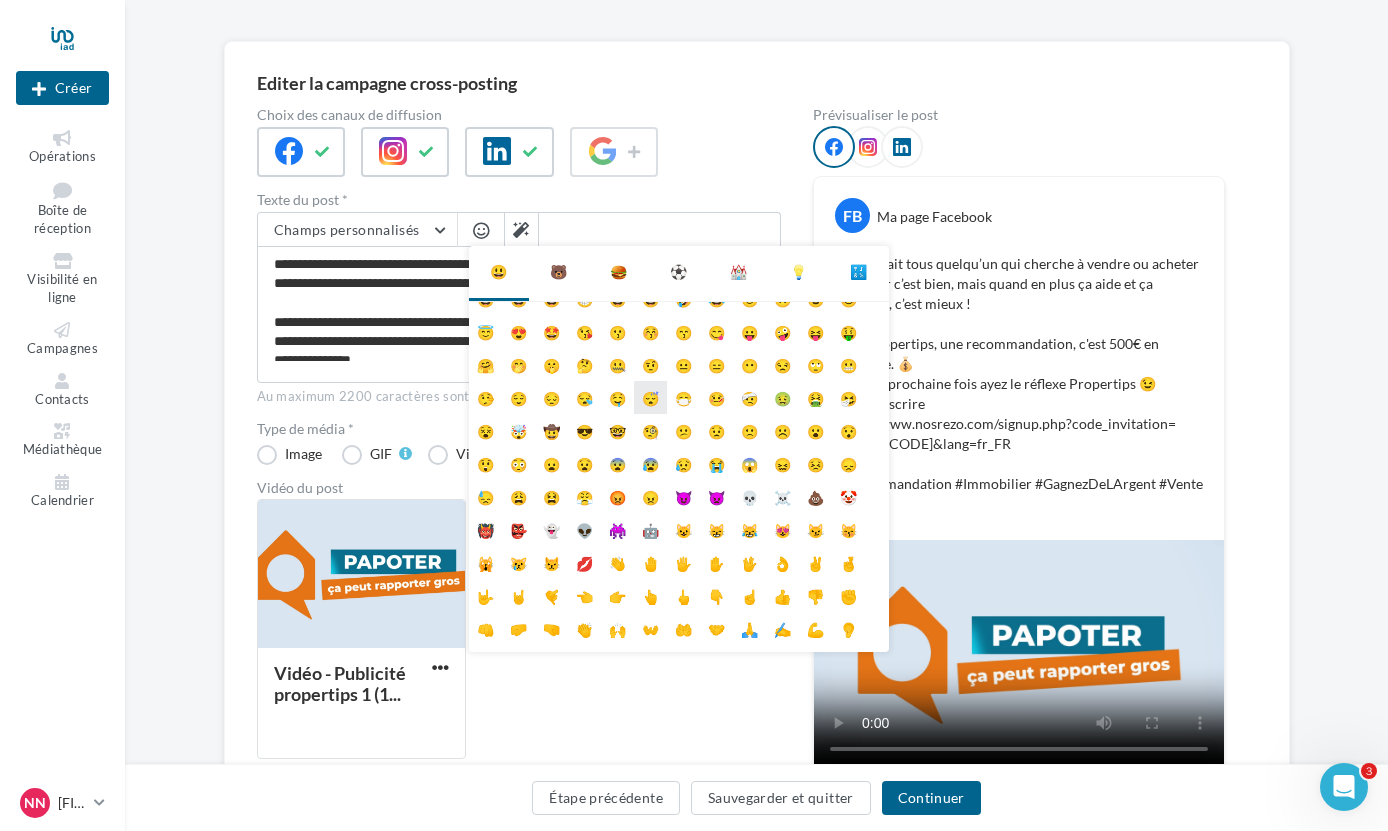 scroll, scrollTop: 0, scrollLeft: 0, axis: both 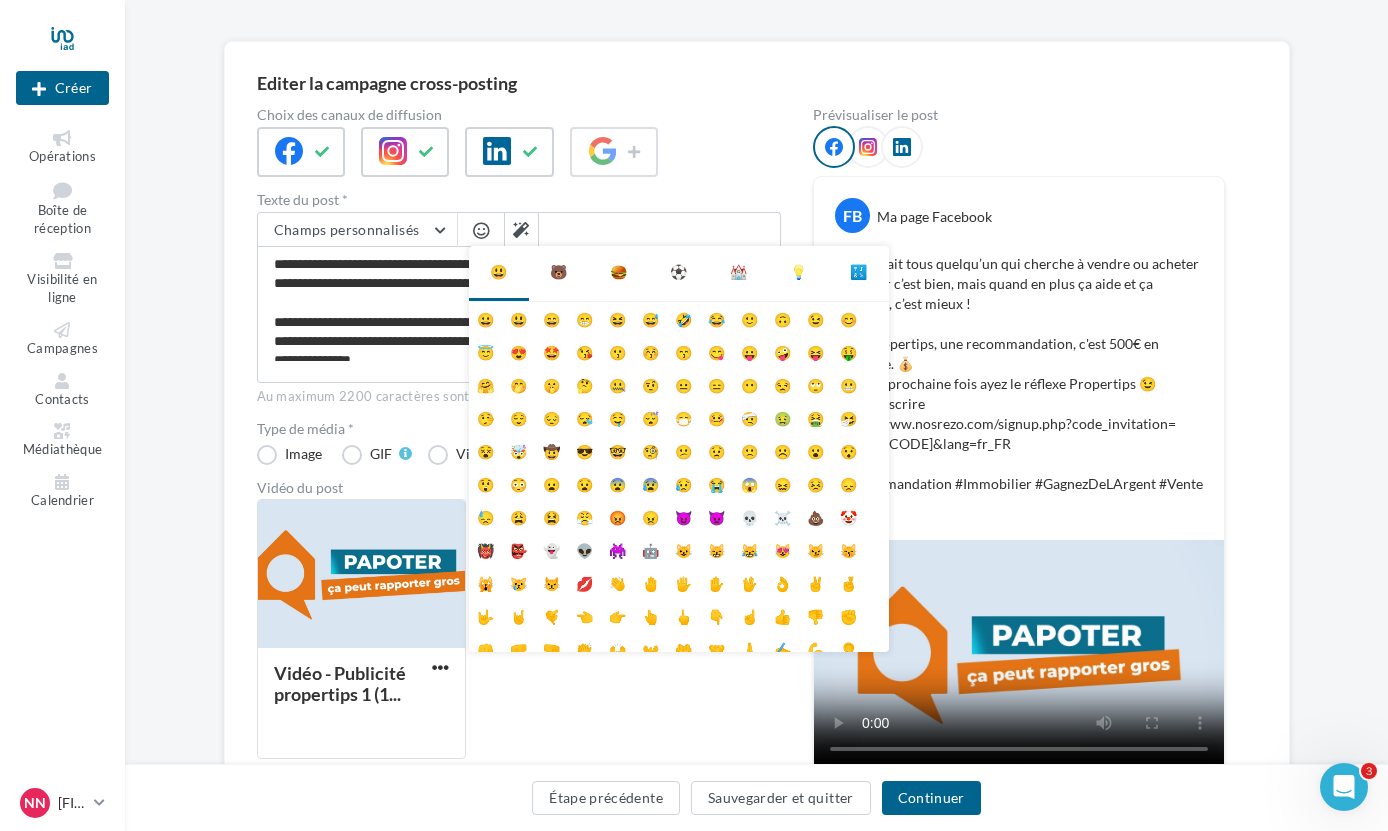 click on "Choix des canaux de diffusion
Texte du post
*       Champs personnalisés         Lien de sollicitation d'avis Google     Nom de l'entreprise     Site internet du conseiller     Ligne d'adresse 1     Ligne d'adresse 1     Ligne d'adresse 2     Ville     Adresse e-mail du conseiller     Prénom du conseiller     Nom du conseiller     Numéro de mobile du conseiller     propertips     Référence du conseiller     Code postal     Adresse e-mail du conseiller     dénomination de l’EIRL (laisser vide si vous n'êtes pas une EIRL)     ville d’immatriculation au RSAC     numéro d’immatriculation au RSAC                  😃     🐻     🍔     ⚽     ⛪     💡     🔣
😀
😃
😄
😁" at bounding box center (519, 461) 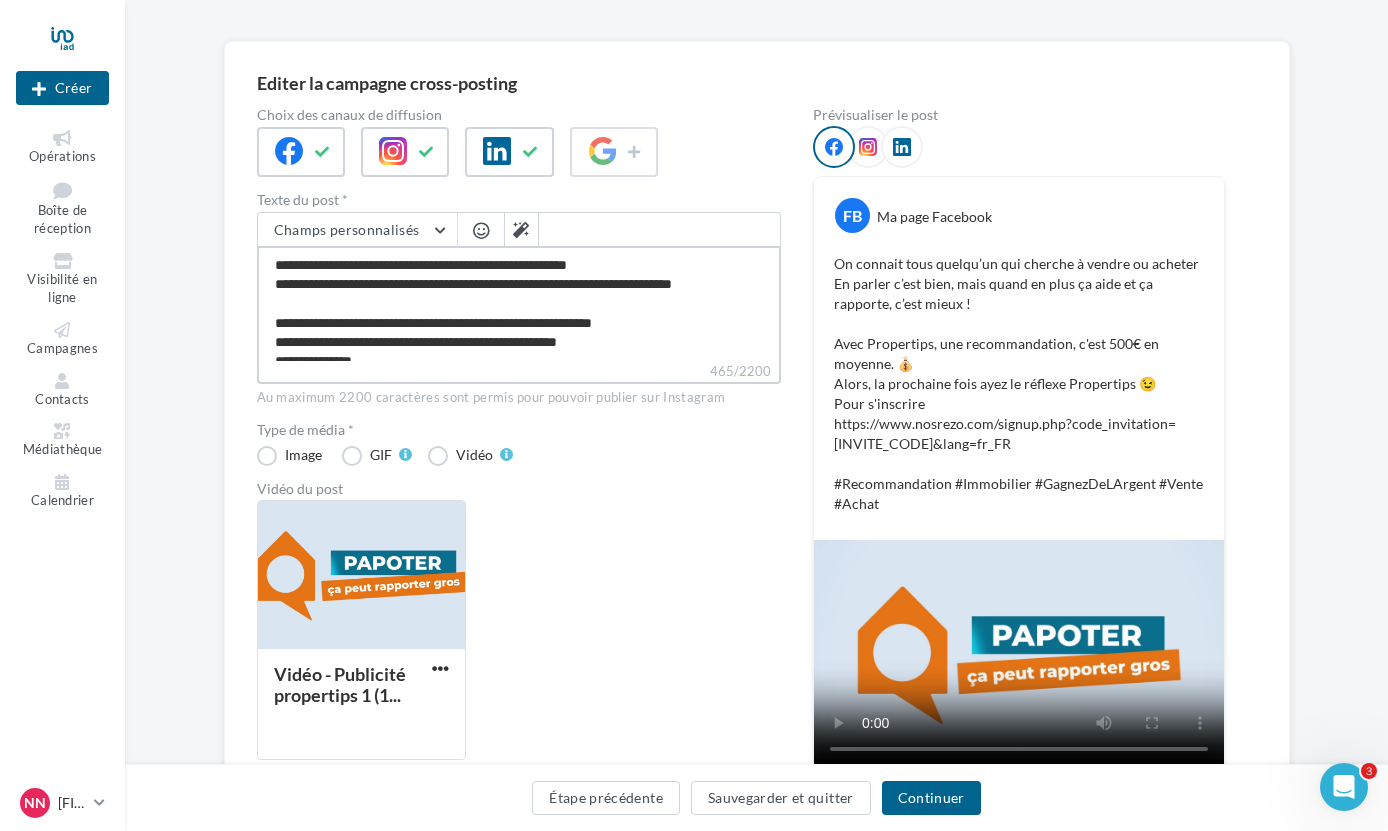 drag, startPoint x: 642, startPoint y: 287, endPoint x: 576, endPoint y: 287, distance: 66 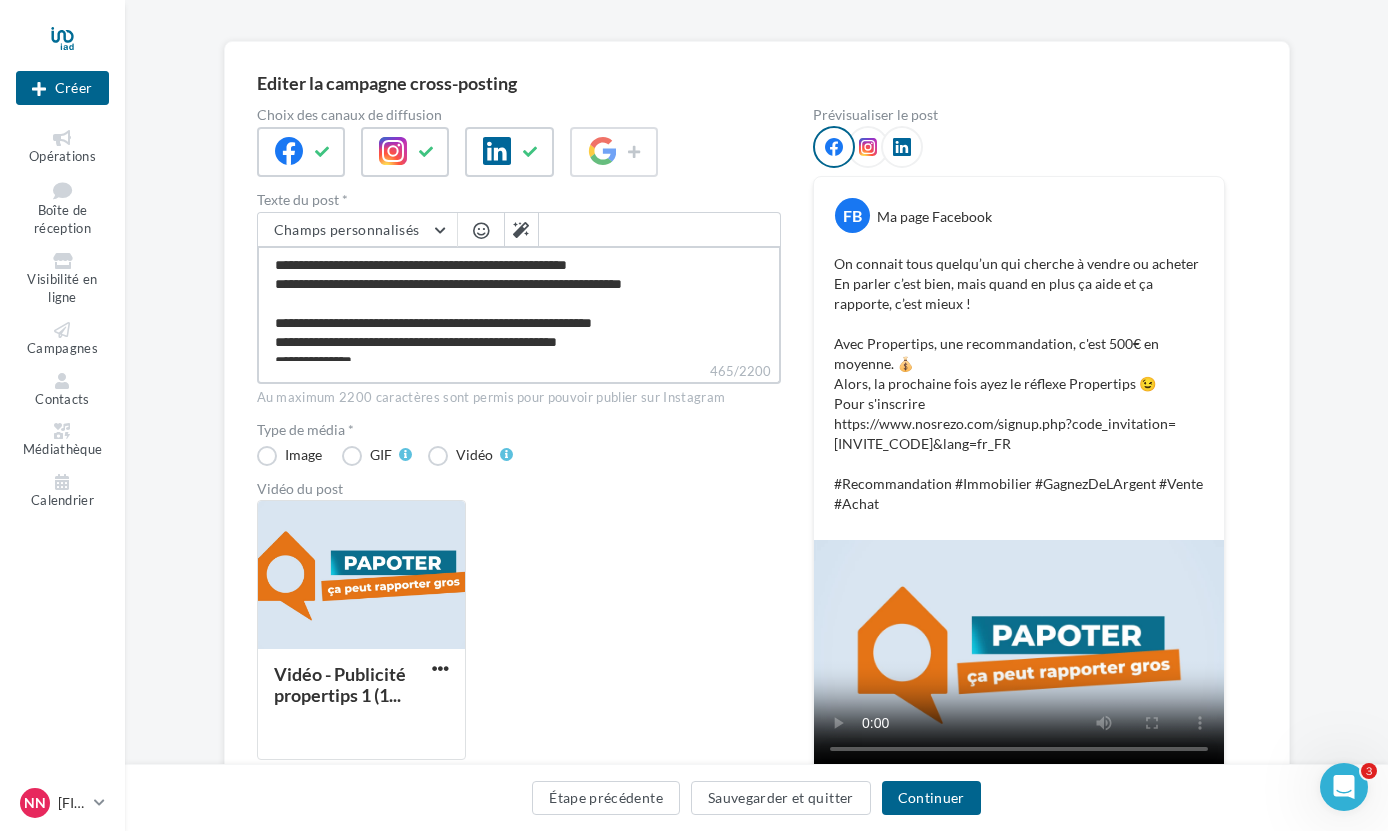 type on "**********" 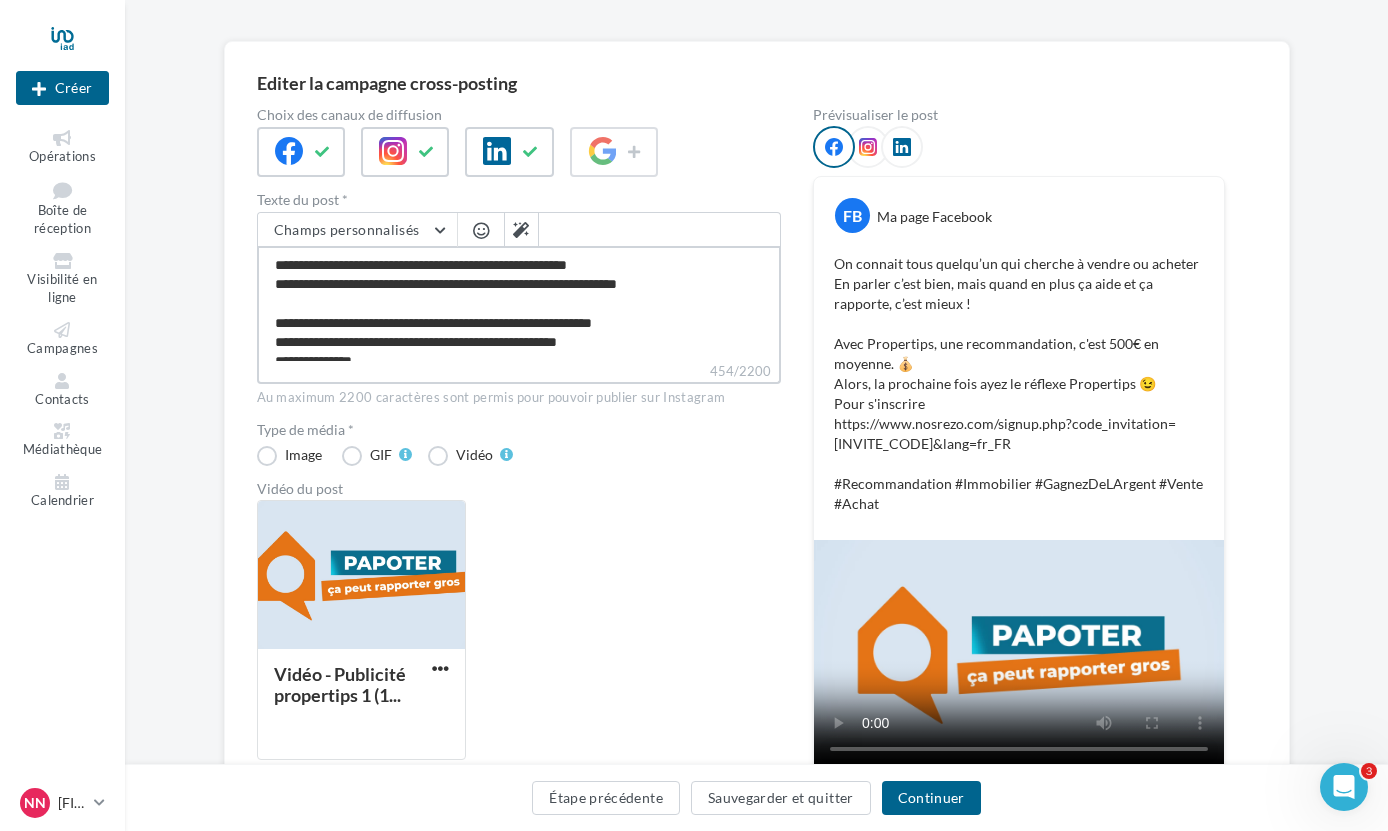 type on "**********" 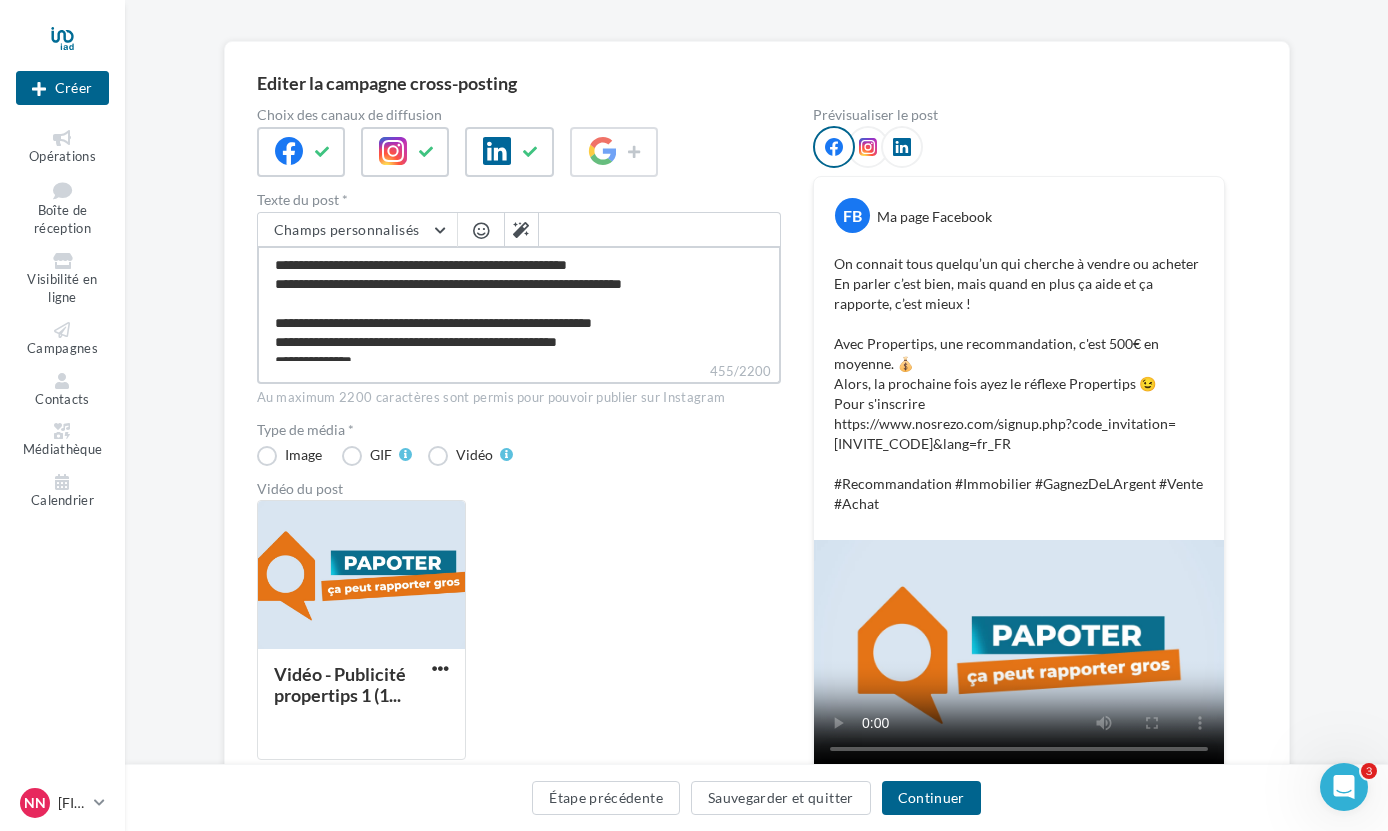 type on "**********" 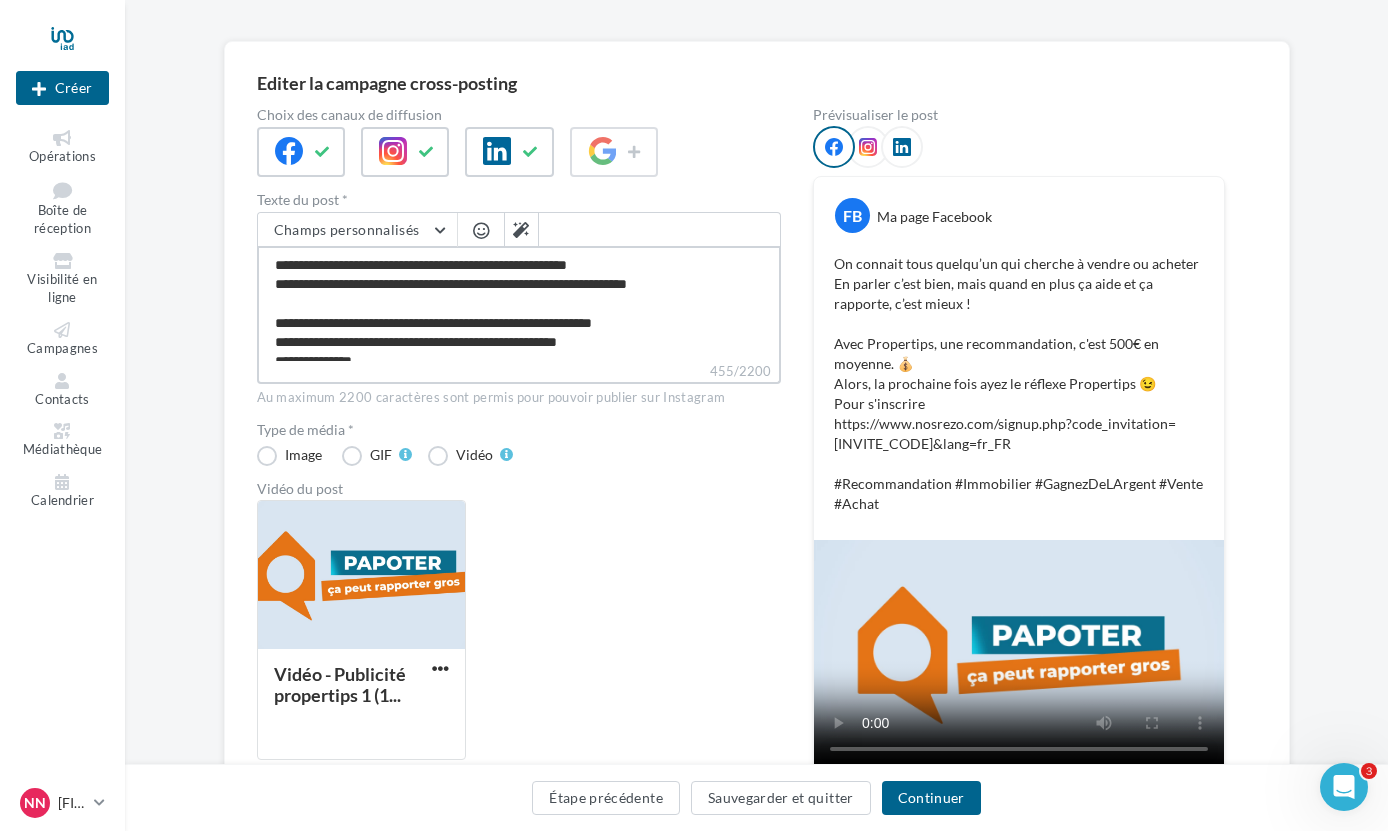 type on "**********" 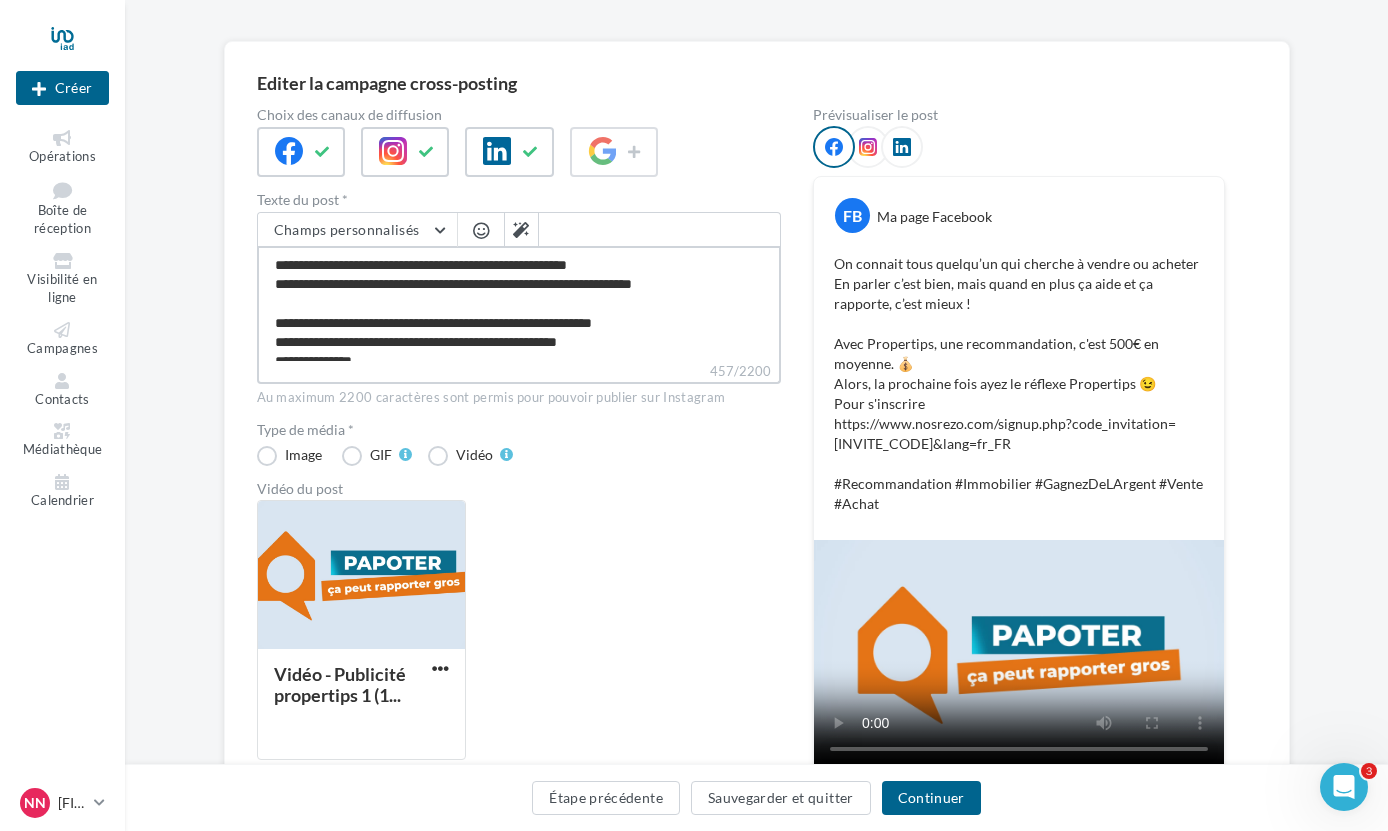 type on "**********" 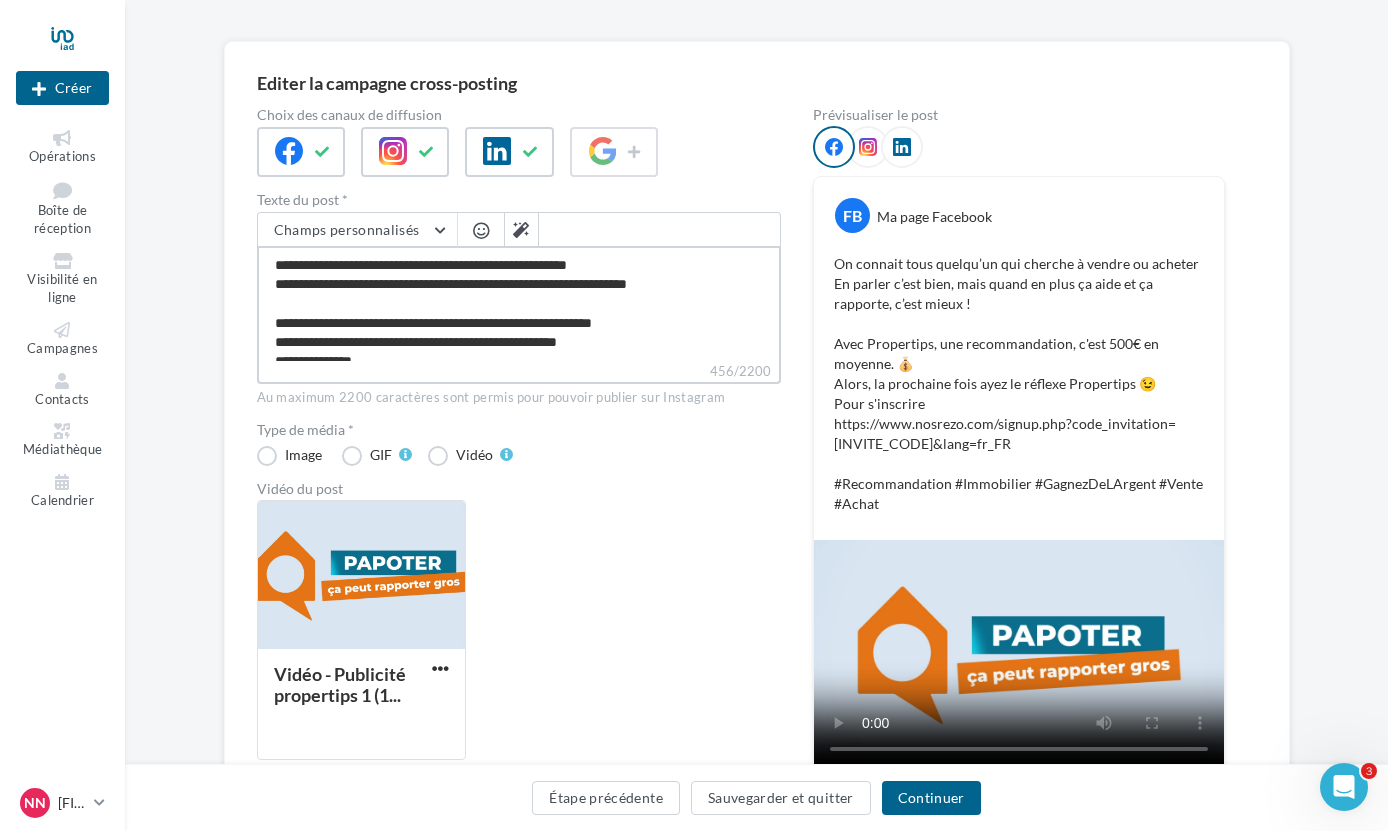 type on "**********" 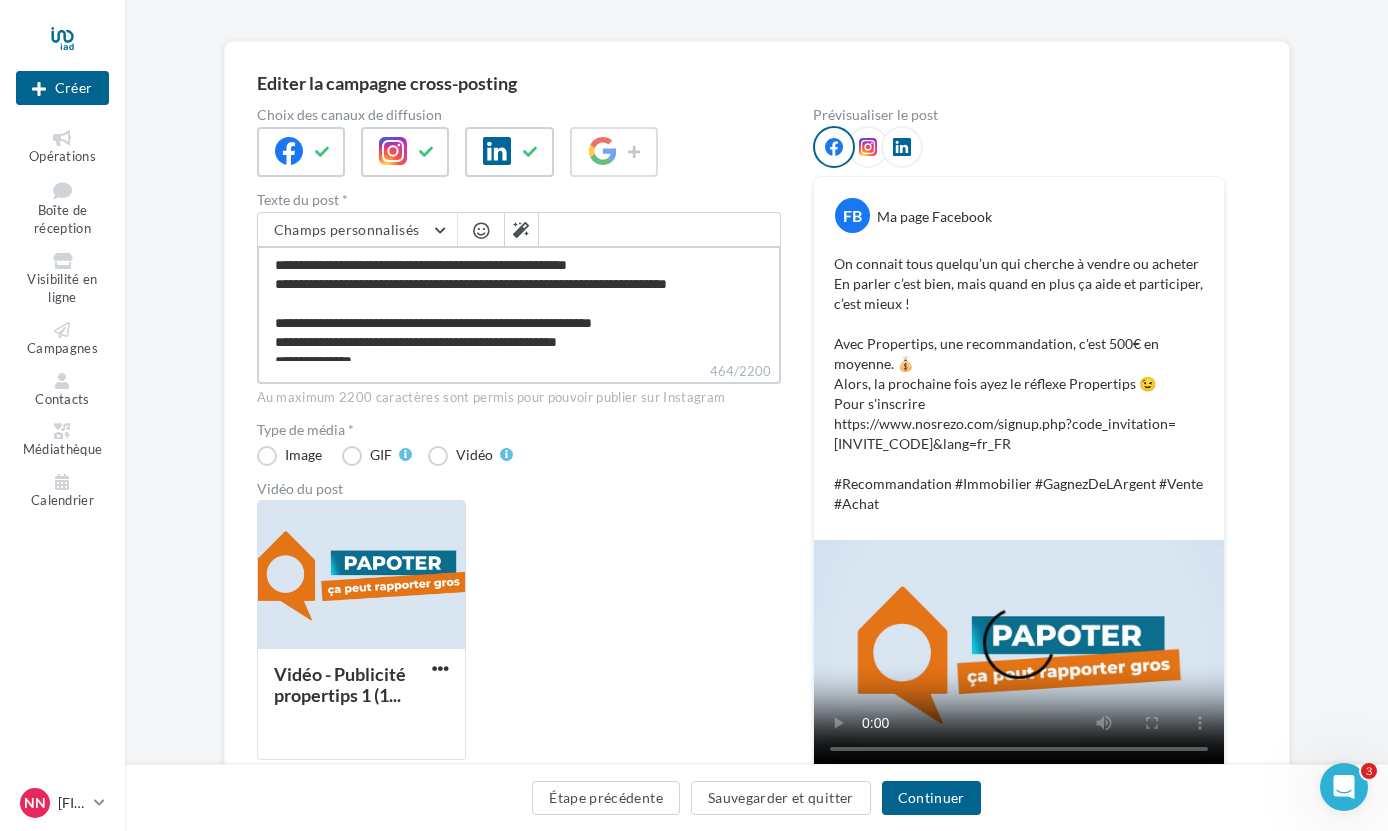 drag, startPoint x: 554, startPoint y: 286, endPoint x: 469, endPoint y: 286, distance: 85 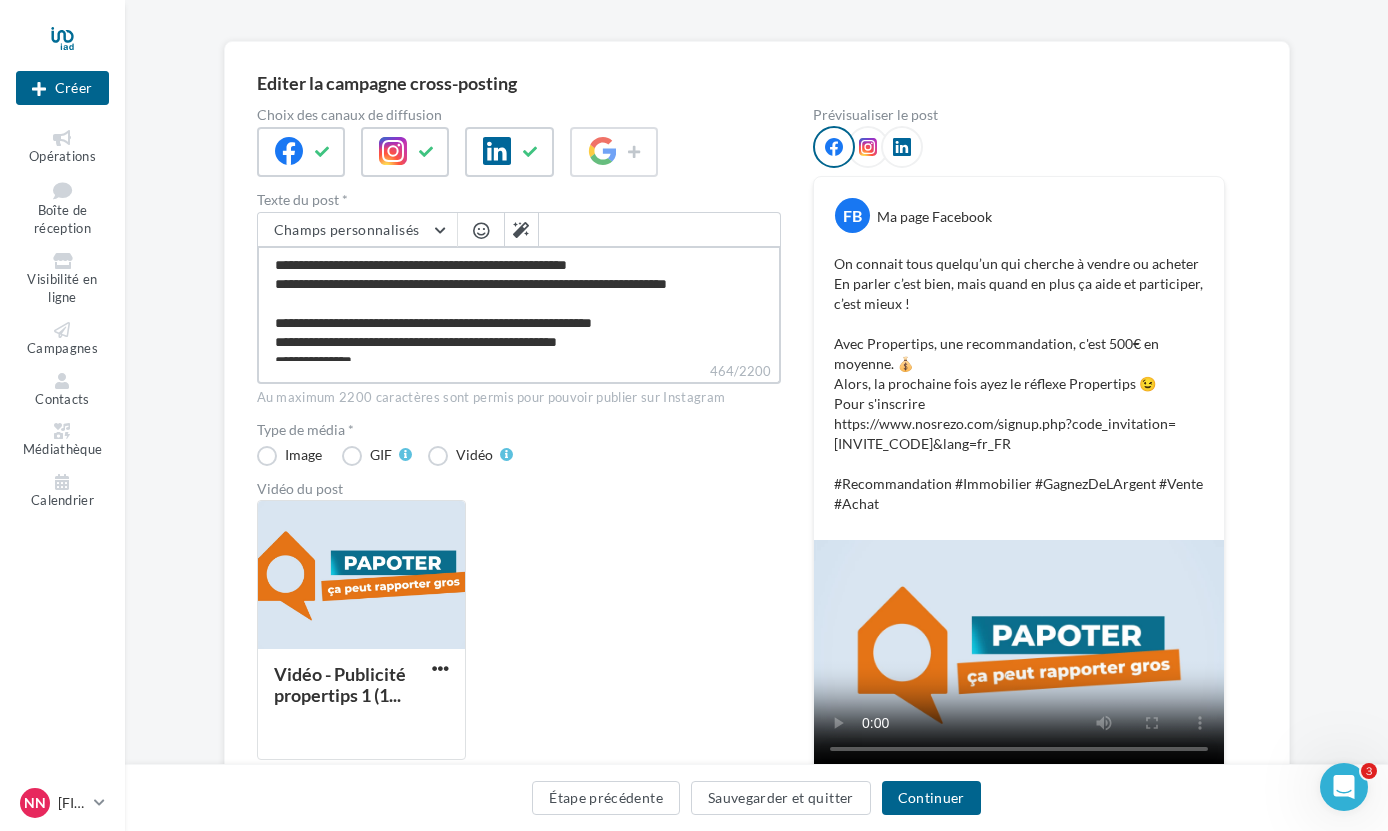 click on "**********" at bounding box center (519, 303) 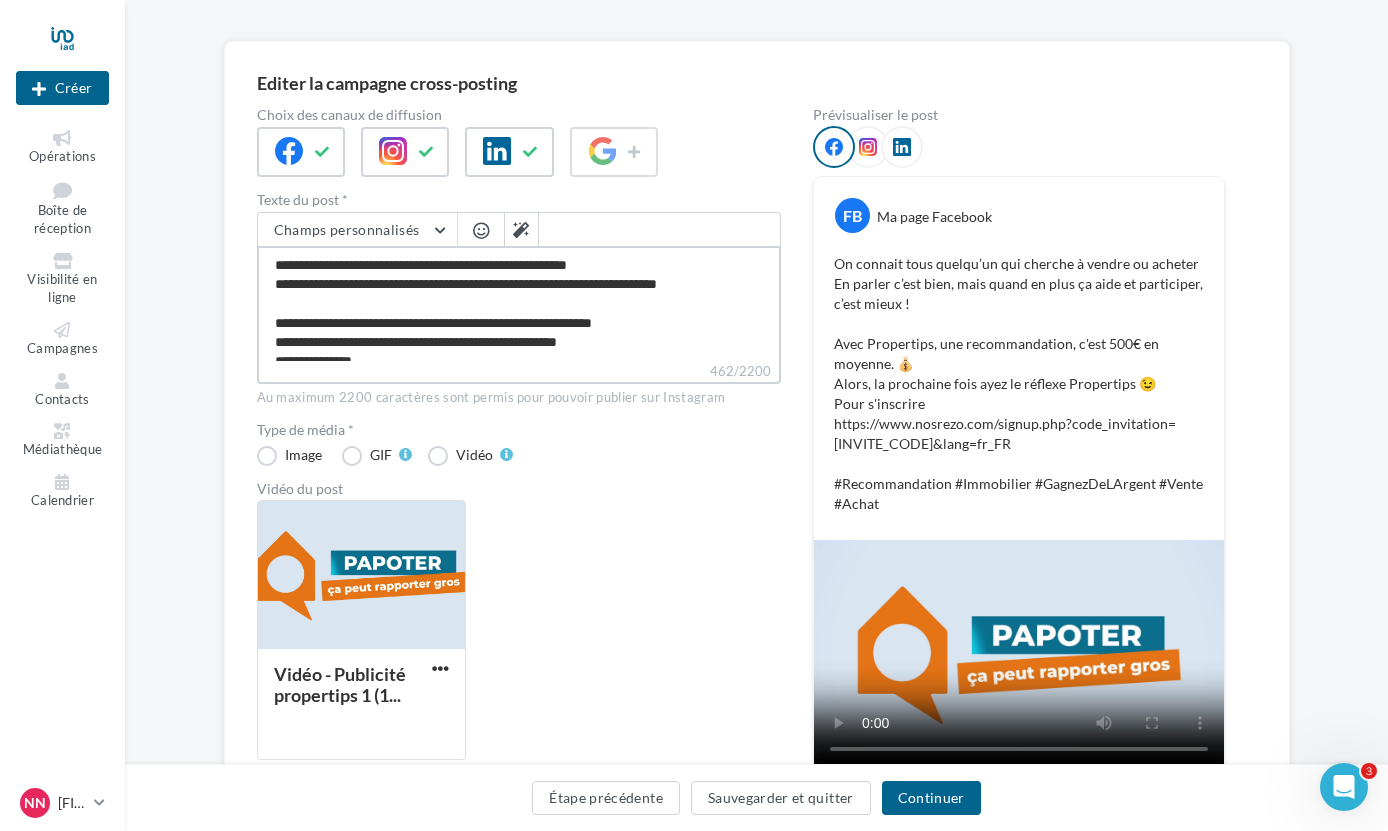 click on "**********" at bounding box center [519, 303] 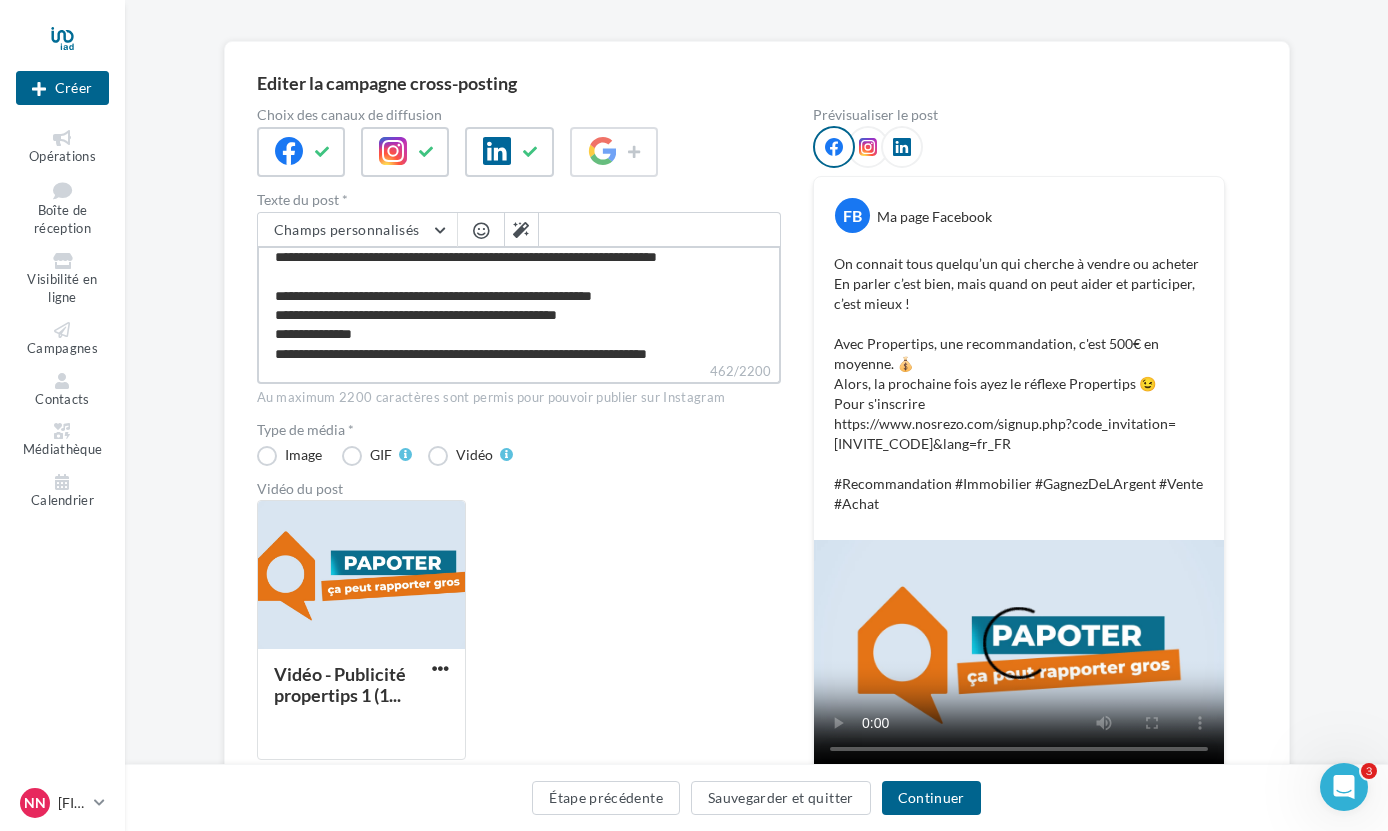 scroll, scrollTop: 91, scrollLeft: 0, axis: vertical 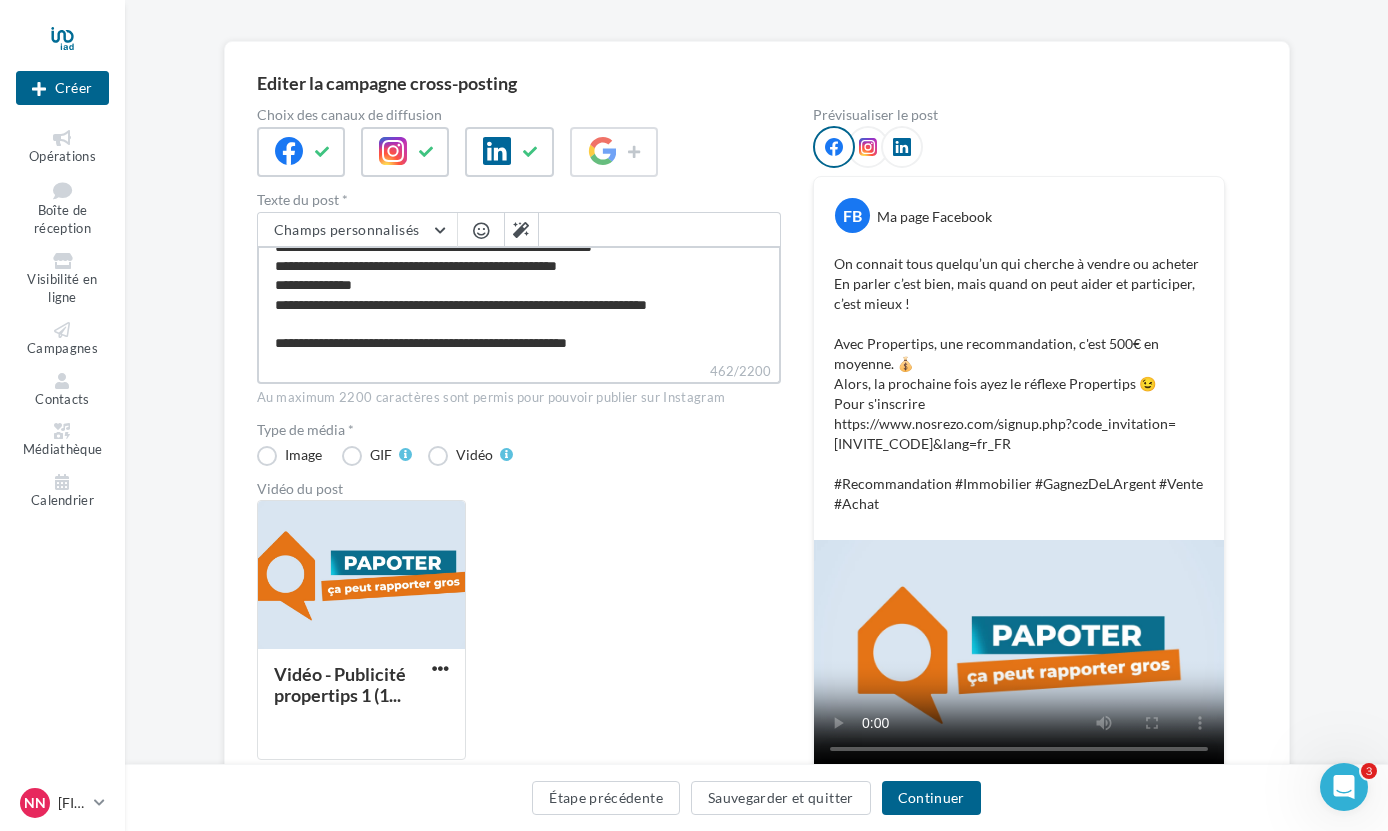 click on "**********" at bounding box center [519, 303] 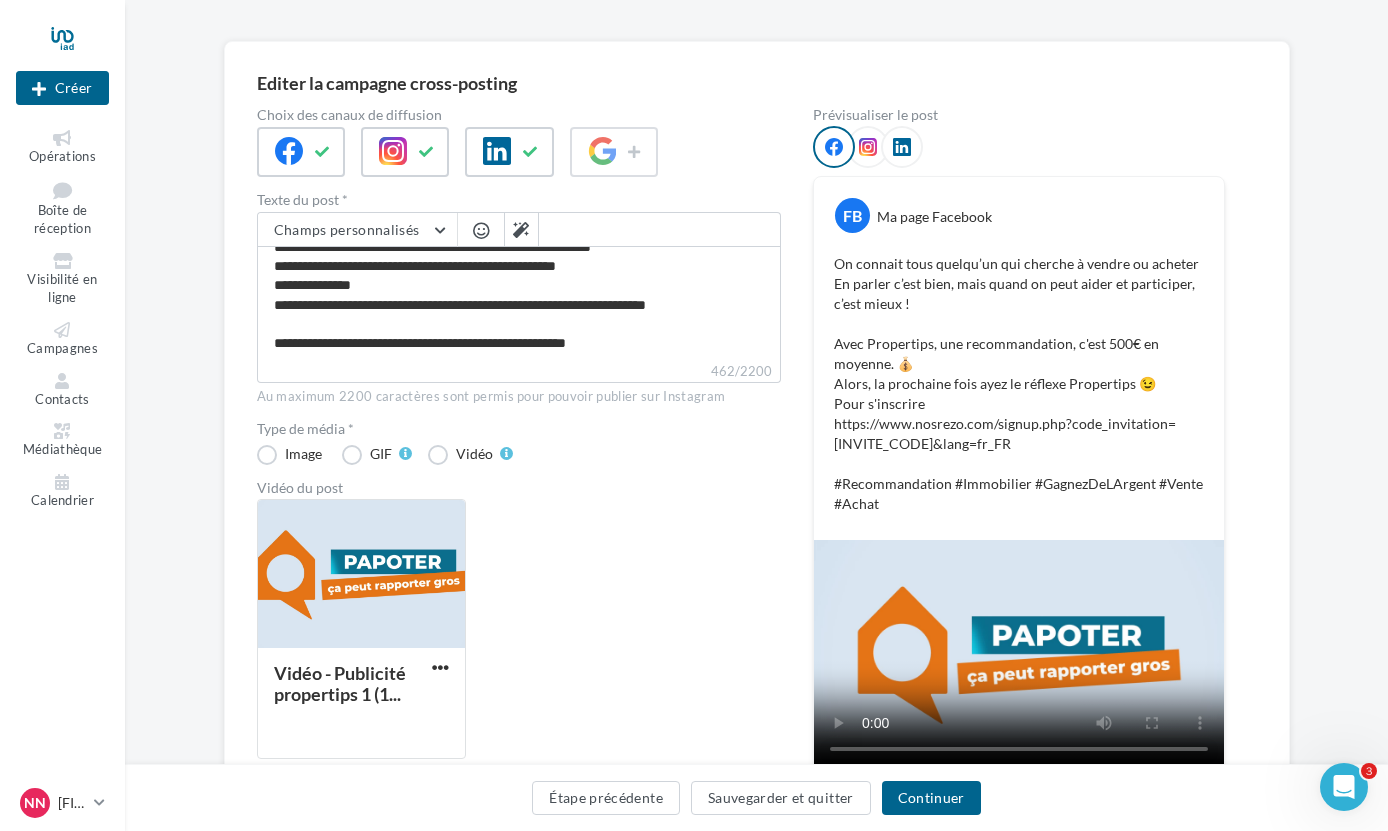 click at bounding box center [481, 230] 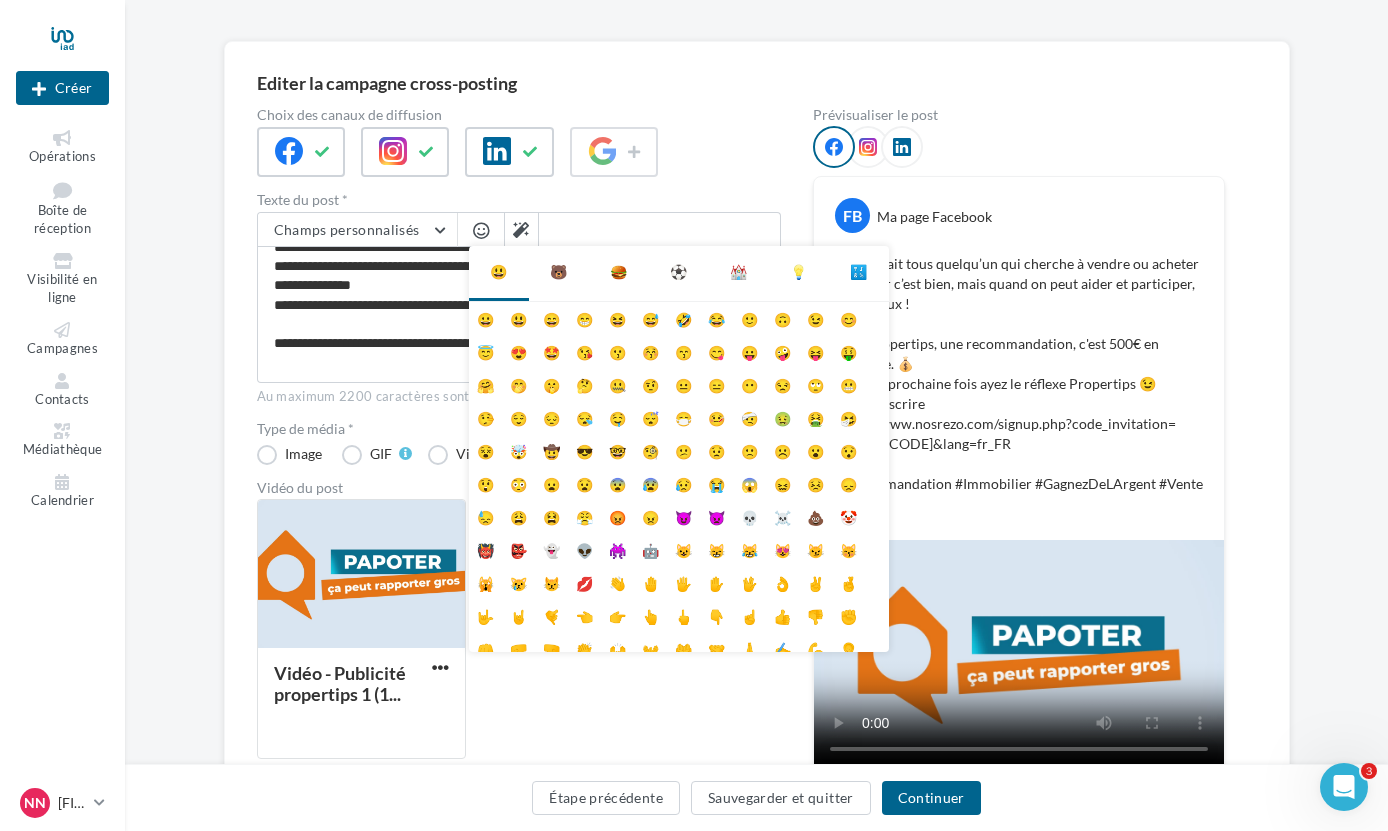 scroll, scrollTop: 90, scrollLeft: 0, axis: vertical 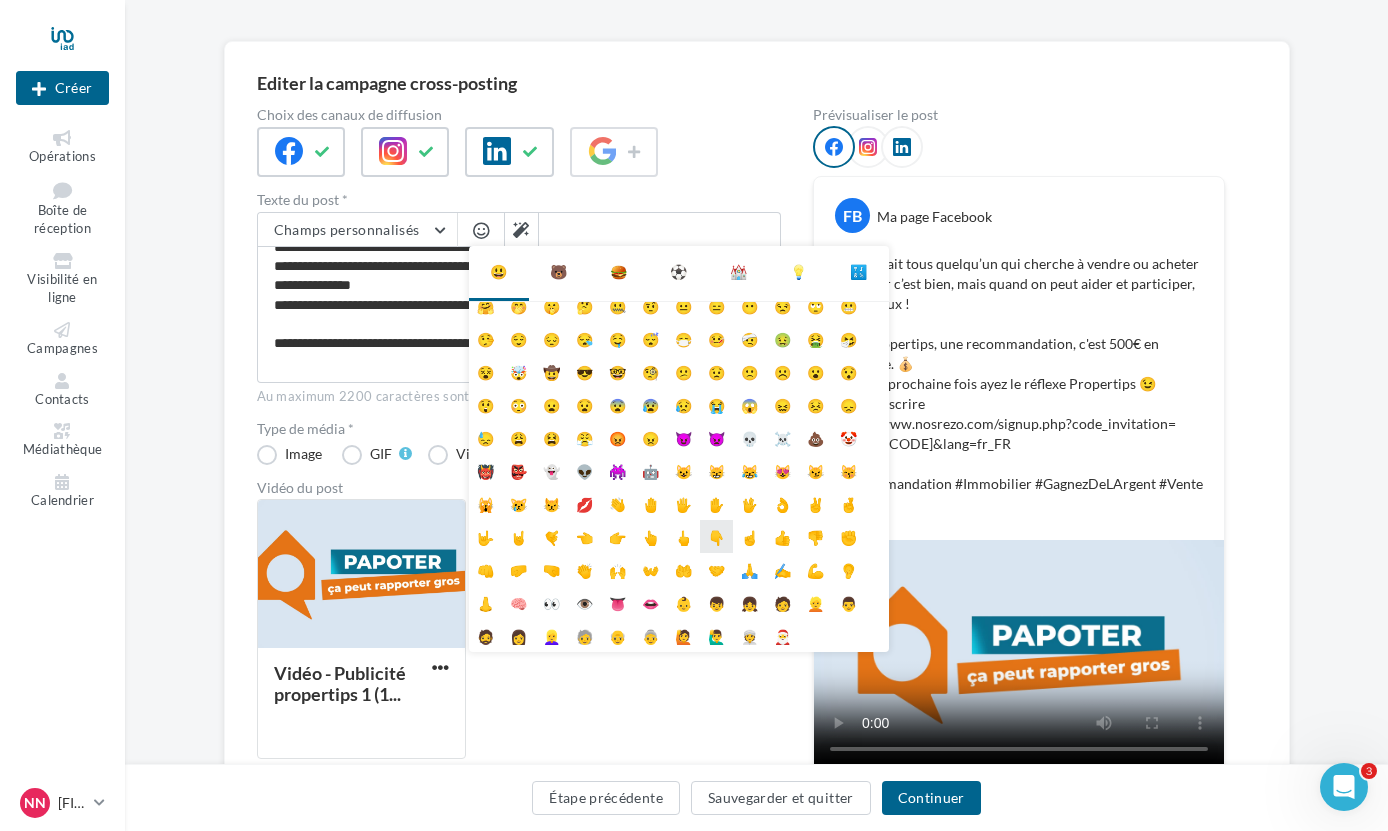 click on "👇" at bounding box center (716, 536) 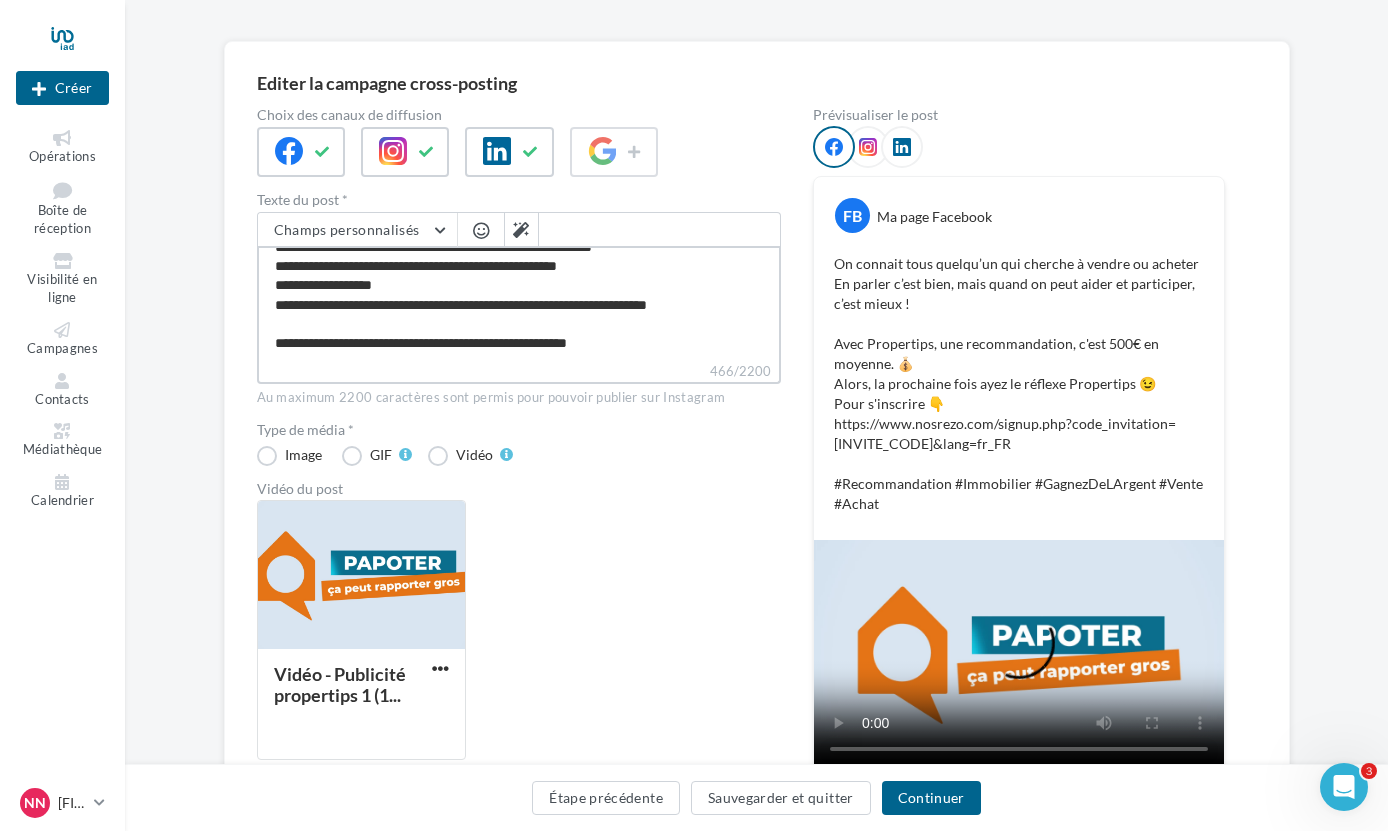 scroll, scrollTop: 56, scrollLeft: 0, axis: vertical 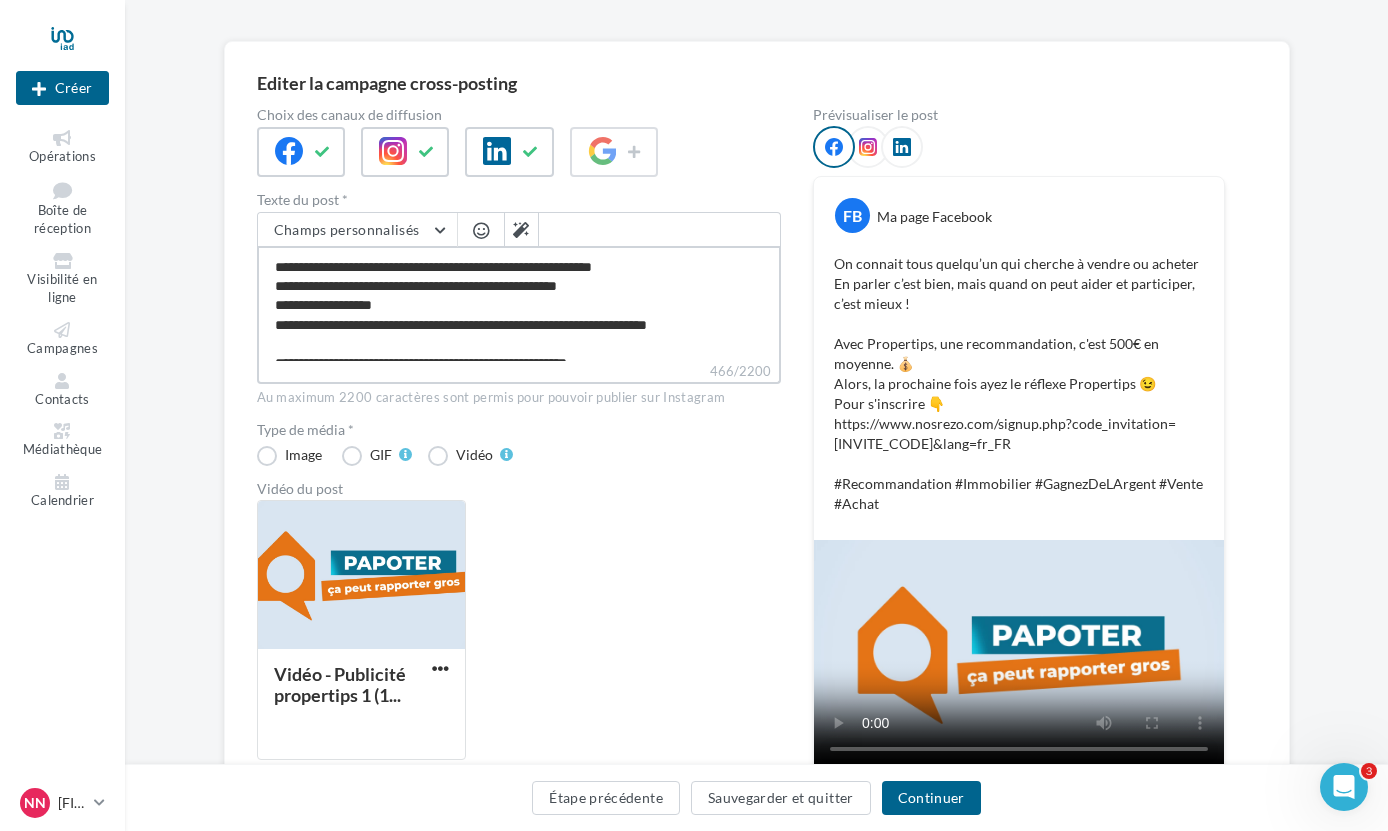 click on "**********" at bounding box center [519, 303] 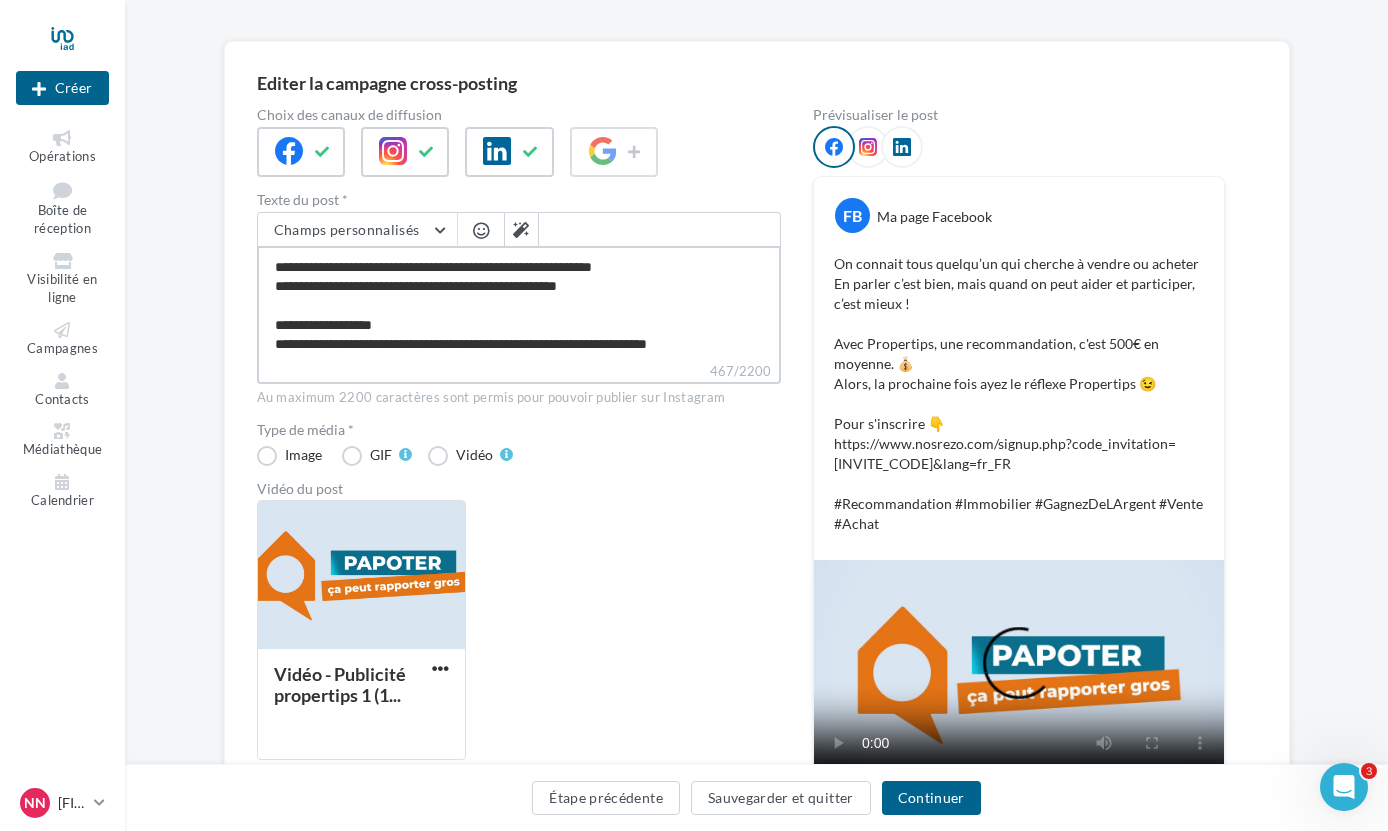 drag, startPoint x: 597, startPoint y: 287, endPoint x: 197, endPoint y: 287, distance: 400 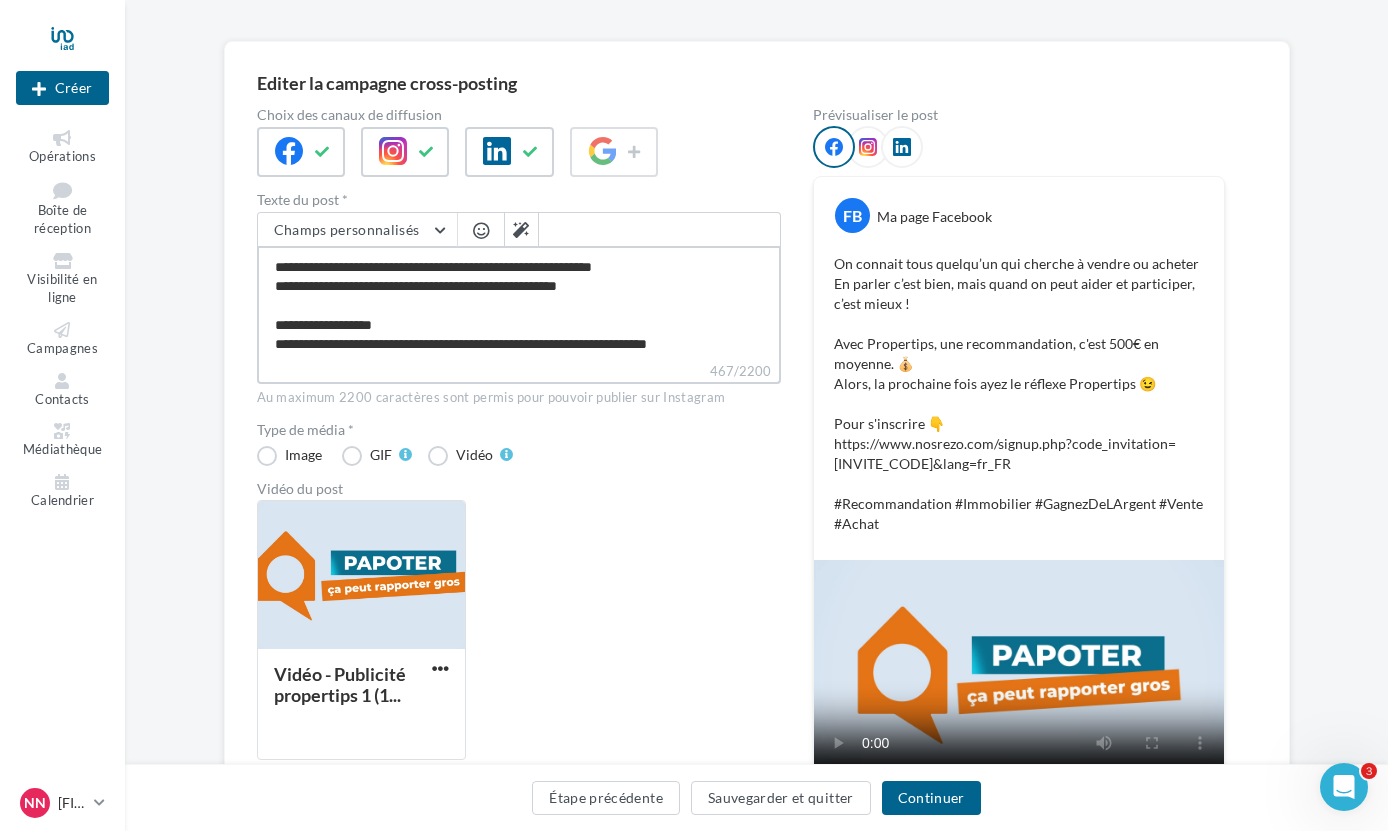 click on "Editer la campagne cross-posting
Choix des canaux de diffusion
Texte du post
*       Champs personnalisés         Lien de sollicitation d'avis Google     Nom de l'entreprise     Site internet du conseiller     Ligne d'adresse 1     Ligne d'adresse 1     Ligne d'adresse 2     Ville     Adresse e-mail du conseiller     Prénom du conseiller     Nom du conseiller     Numéro de mobile du conseiller     propertips     Référence du conseiller     Code postal     Adresse e-mail du conseiller     dénomination de l’EIRL (laisser vide si vous n'êtes pas une EIRL)     ville d’immatriculation au RSAC     numéro d’immatriculation au RSAC
467/2200
Au maximum 2200 caractères sont permis pour pouvoir publier sur Instagram
Type de média
*
Image" at bounding box center [756, 486] 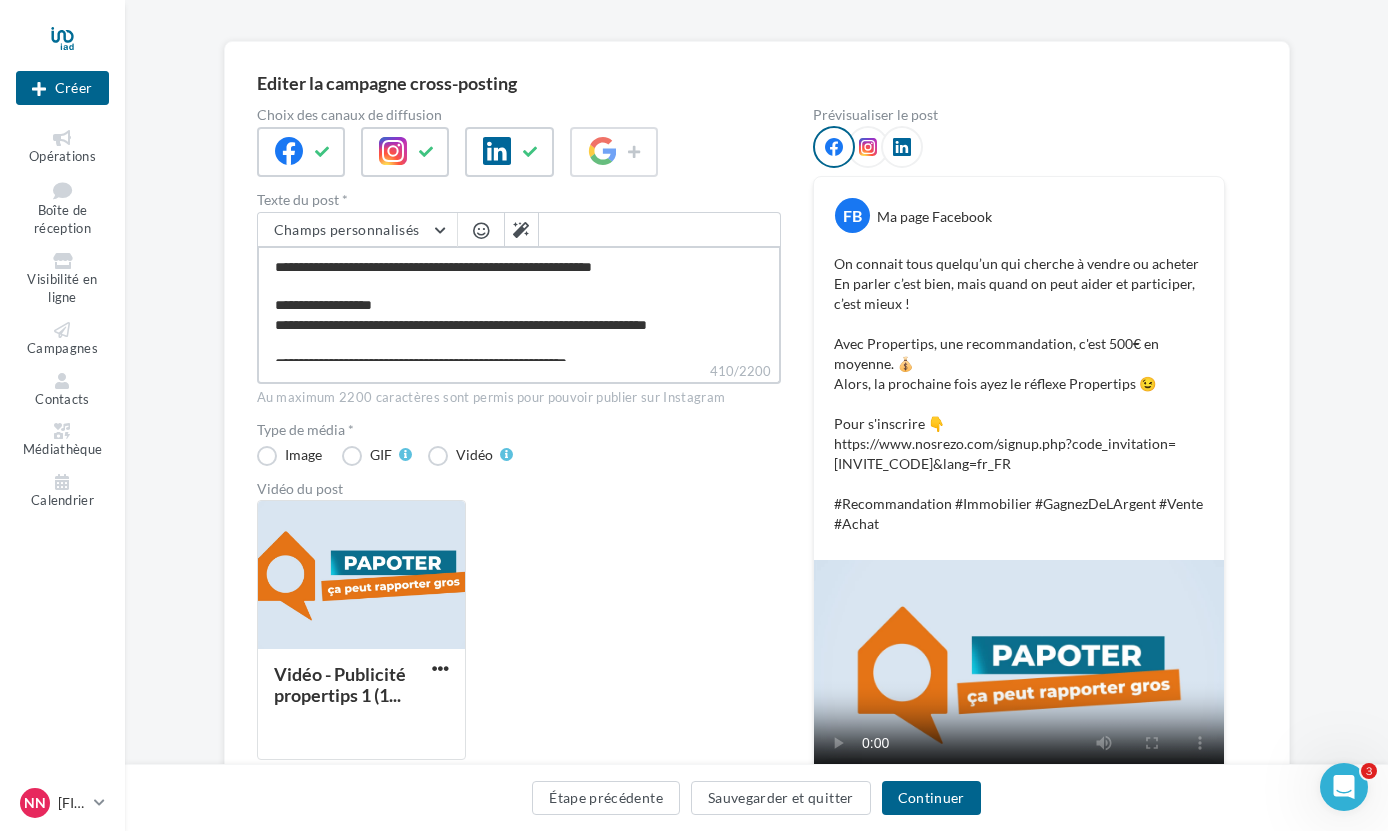 scroll, scrollTop: 37, scrollLeft: 0, axis: vertical 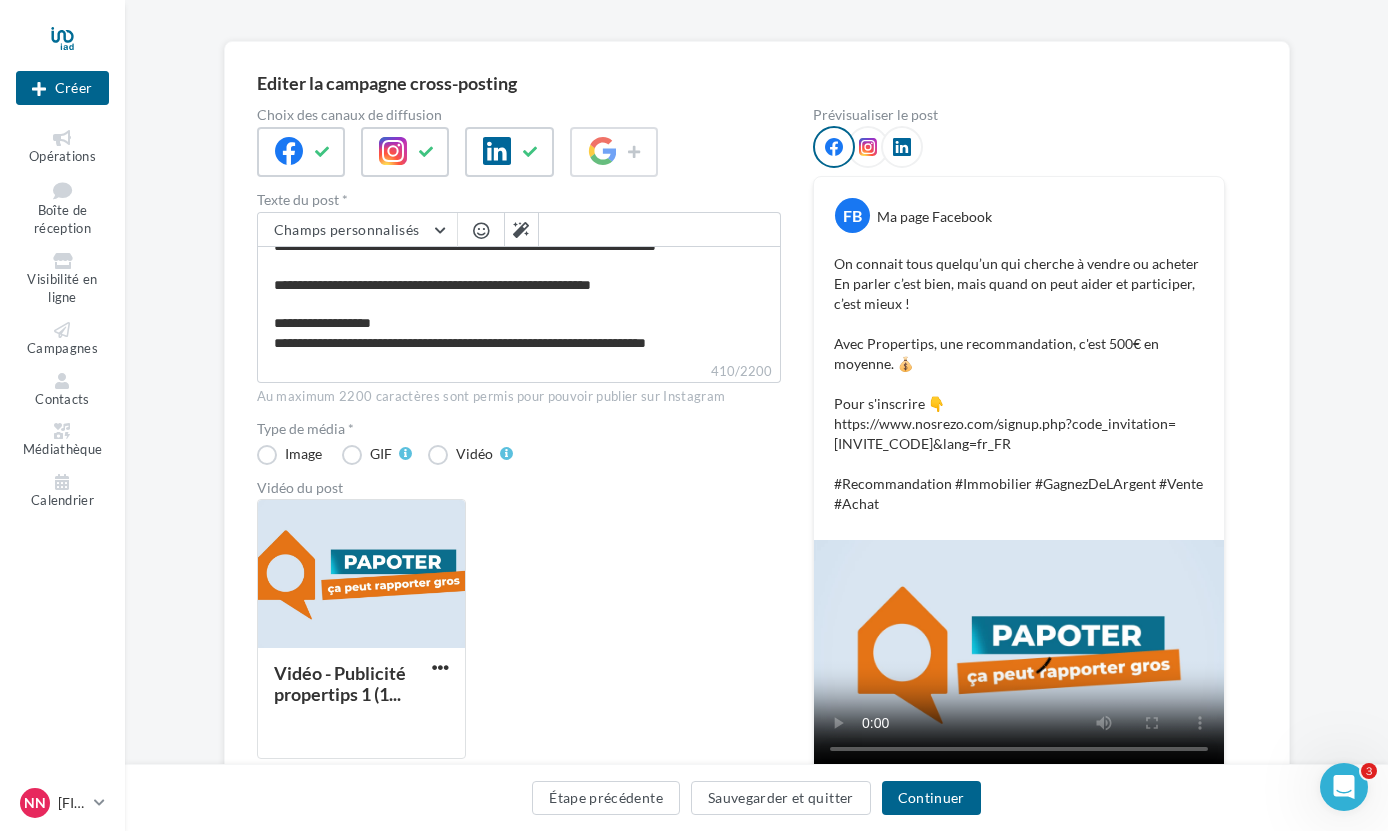 click at bounding box center (868, 147) 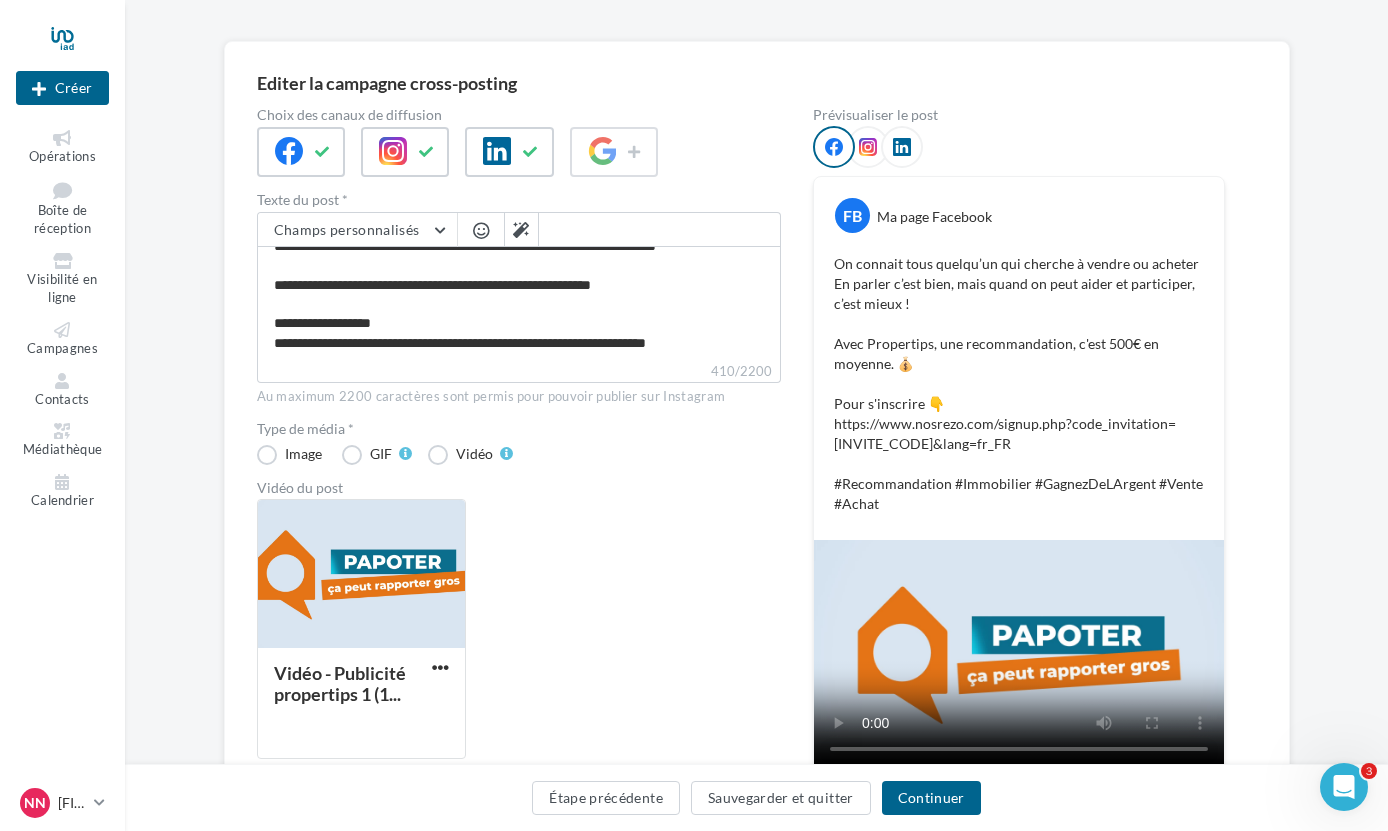 scroll, scrollTop: 36, scrollLeft: 0, axis: vertical 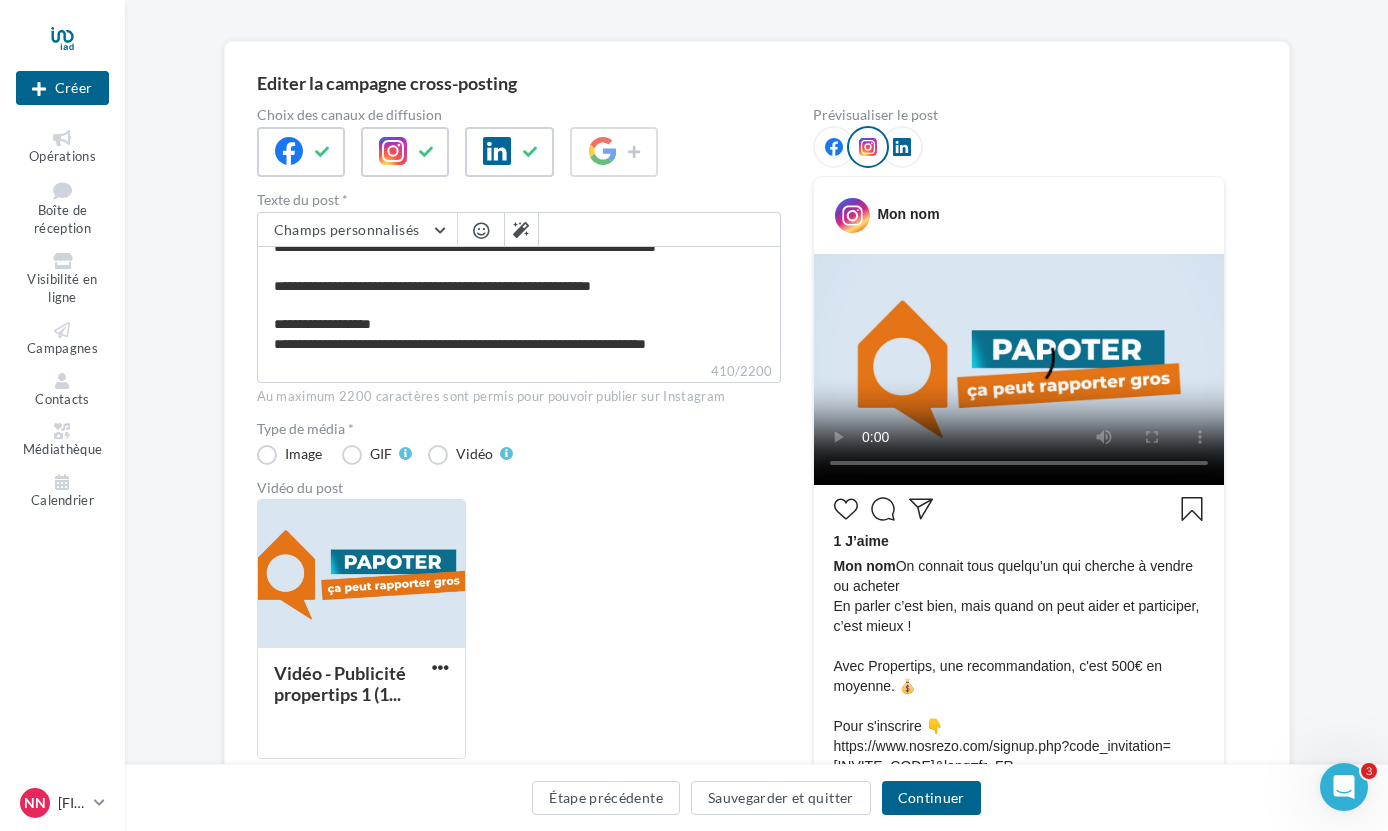 click at bounding box center (834, 147) 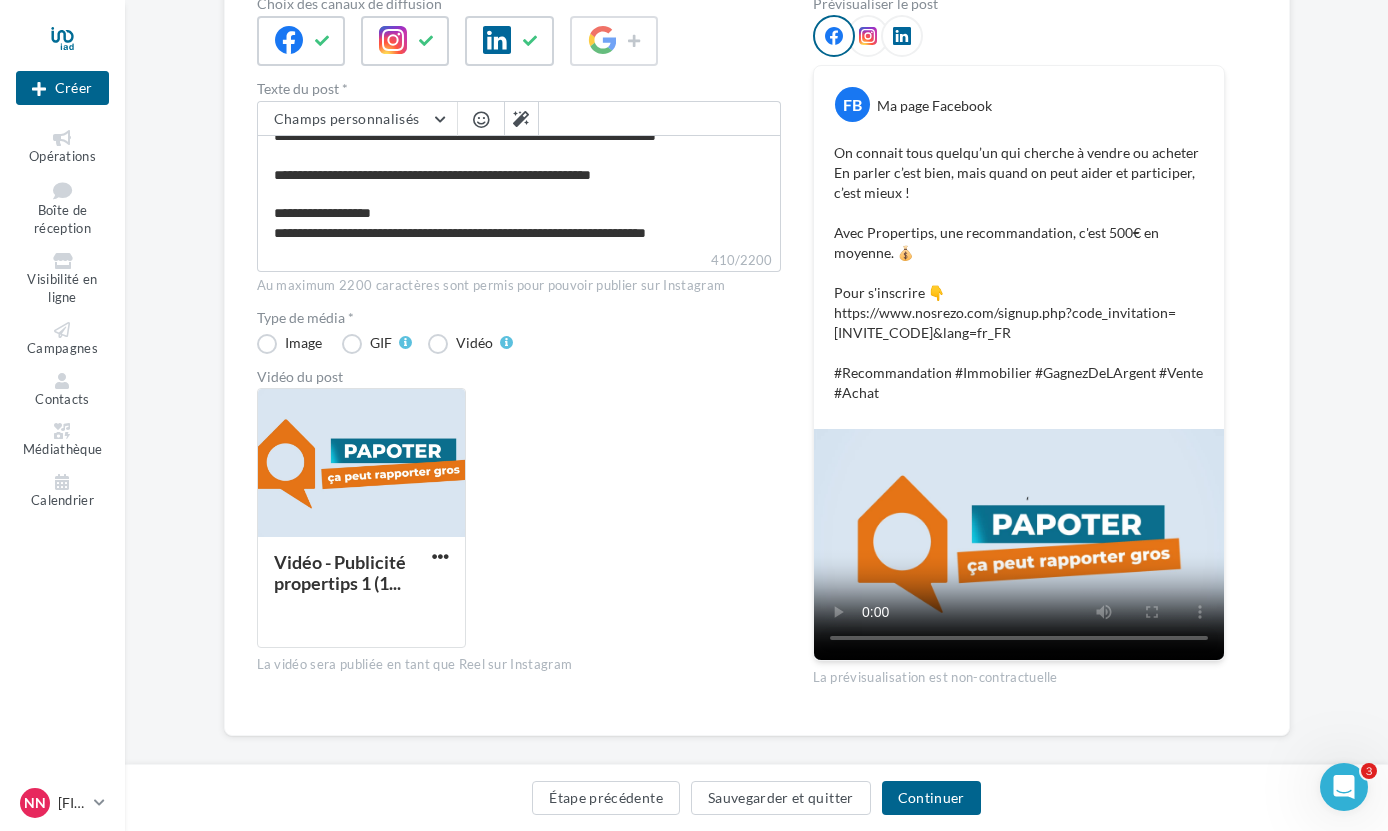 scroll, scrollTop: 252, scrollLeft: 0, axis: vertical 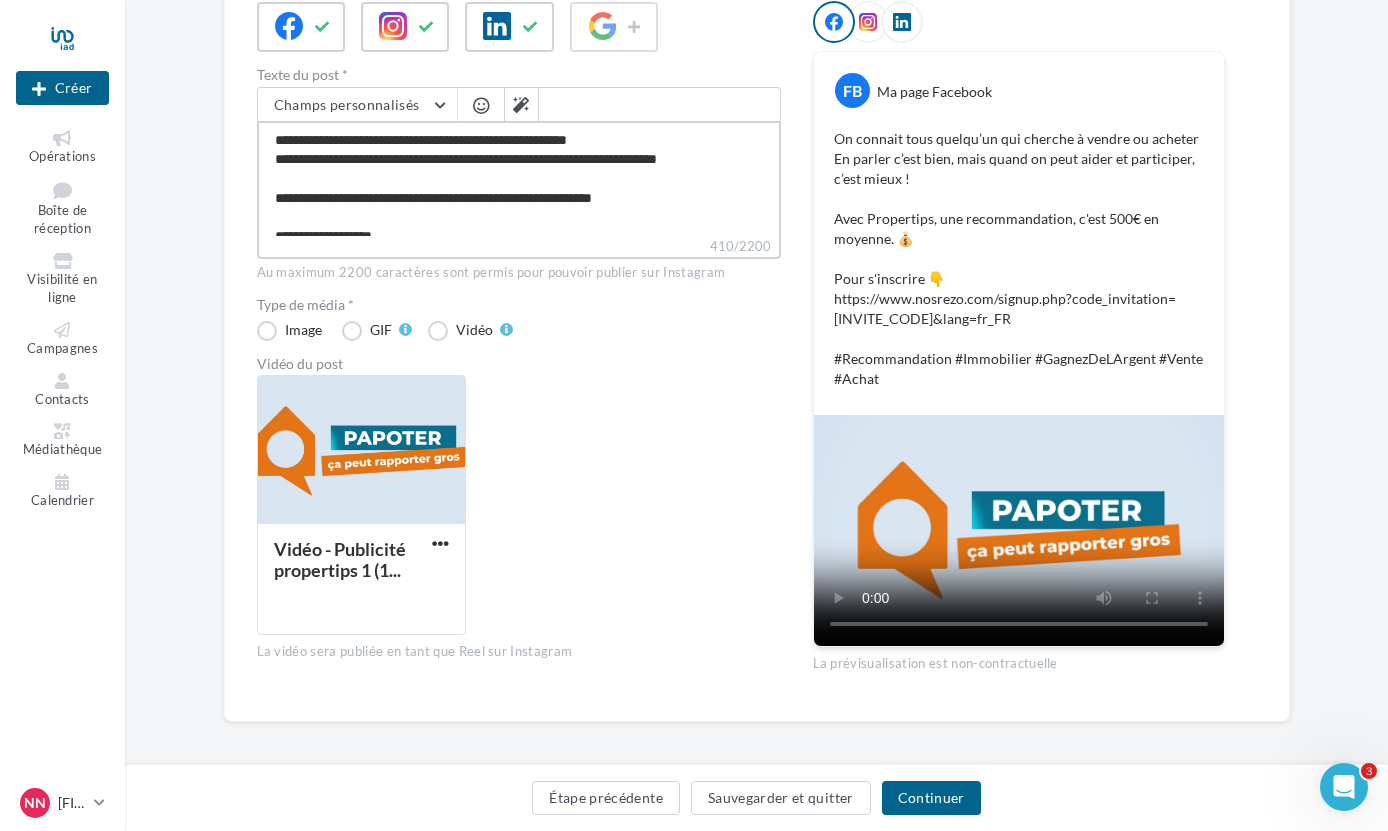 click on "**********" at bounding box center (519, 178) 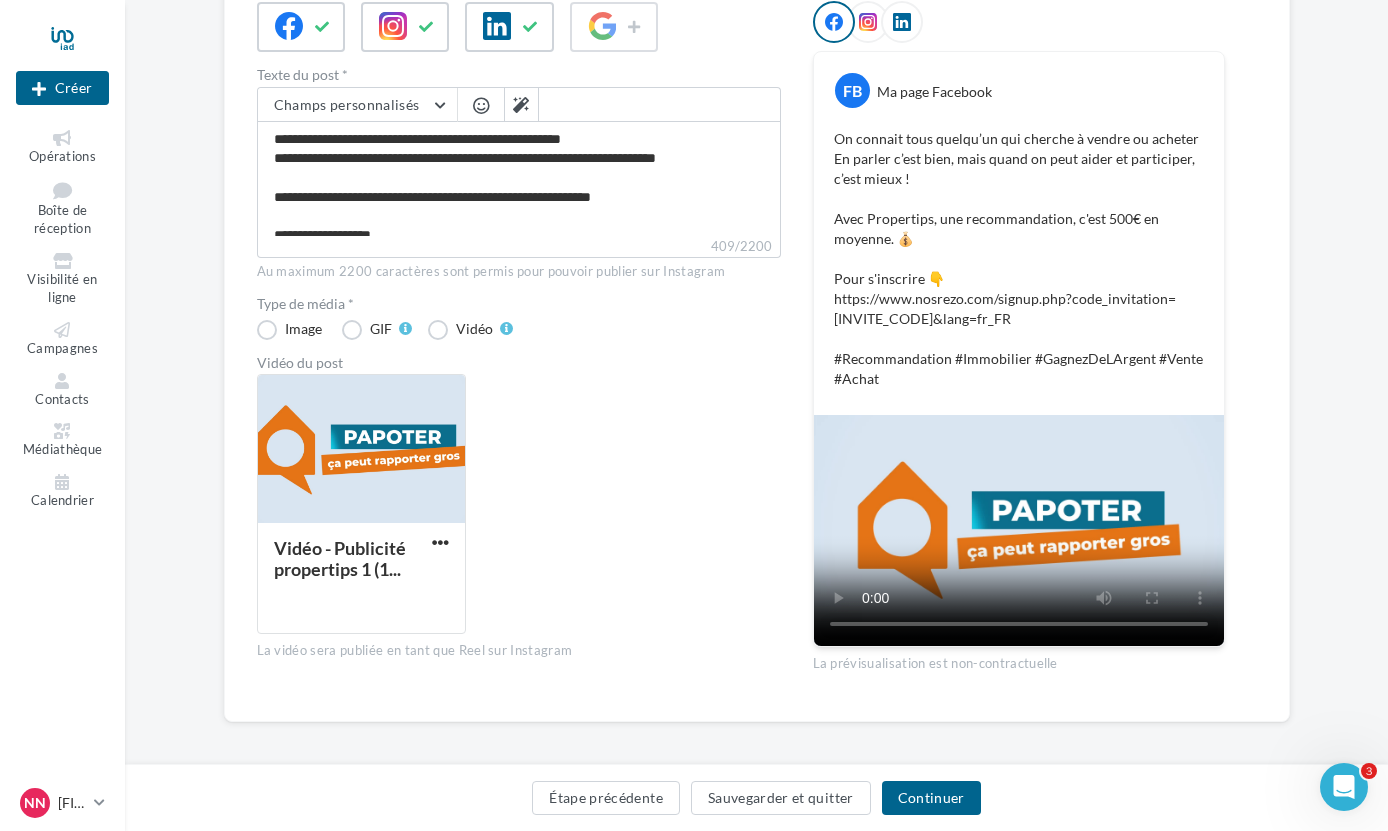click at bounding box center [481, 105] 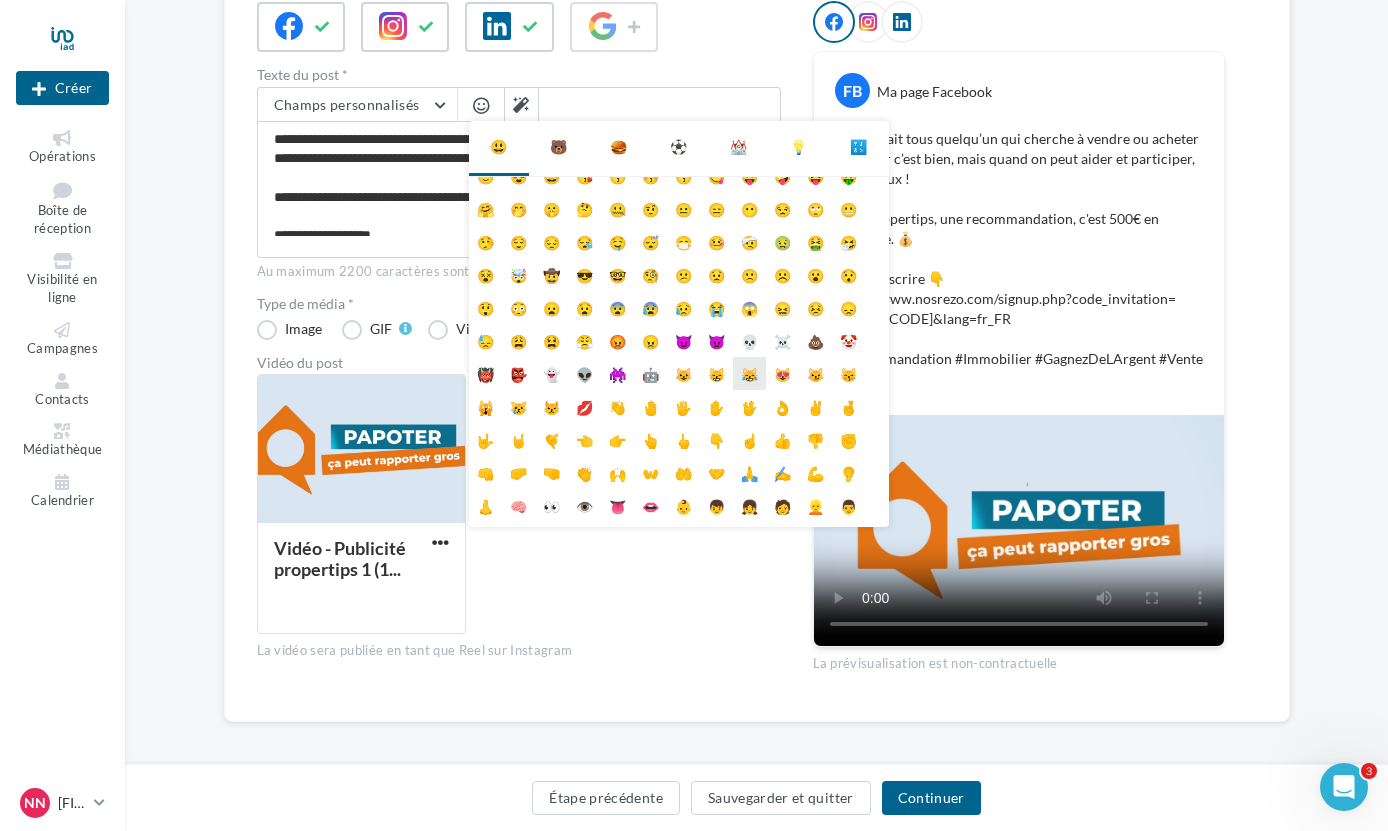 scroll, scrollTop: 55, scrollLeft: 0, axis: vertical 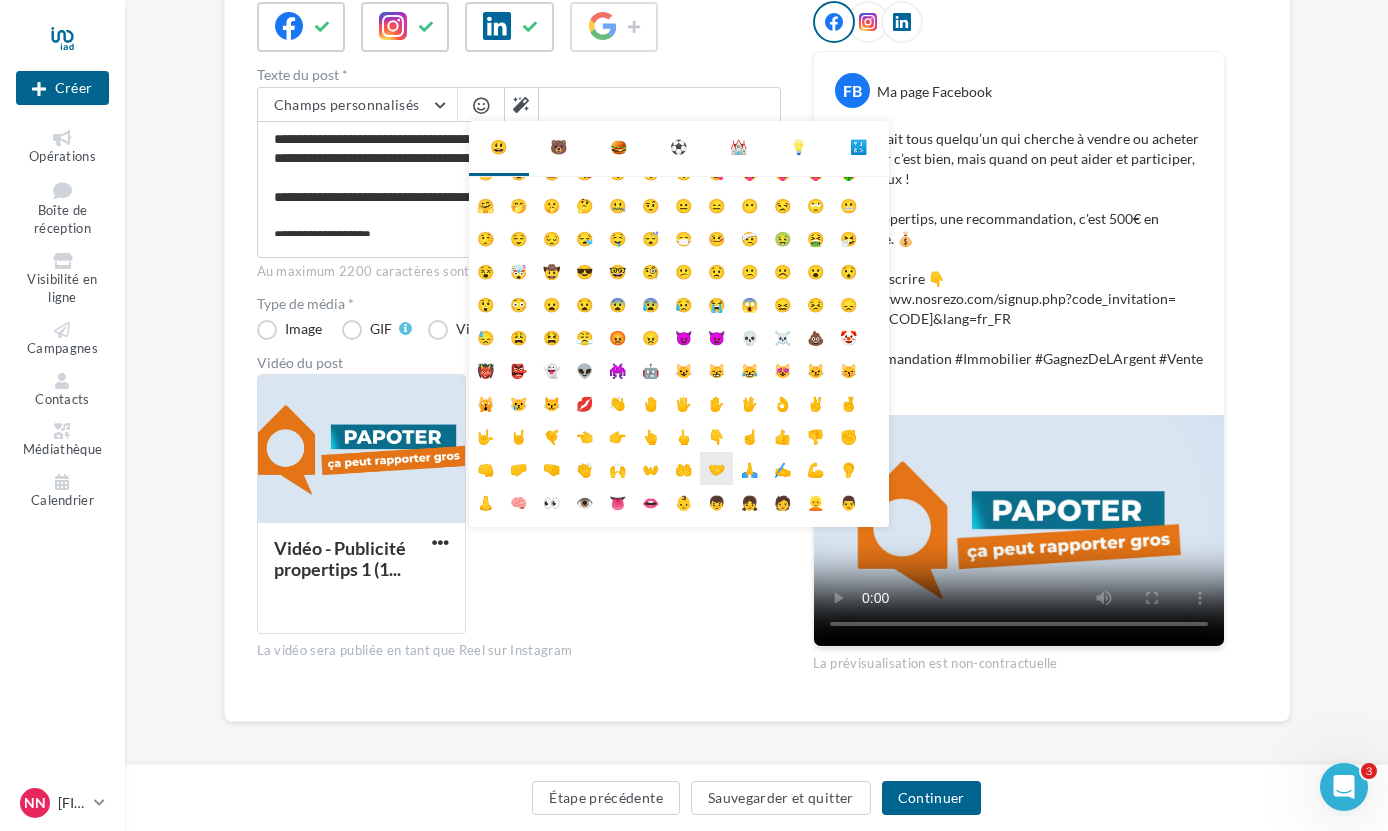 click on "🤝" at bounding box center (716, 468) 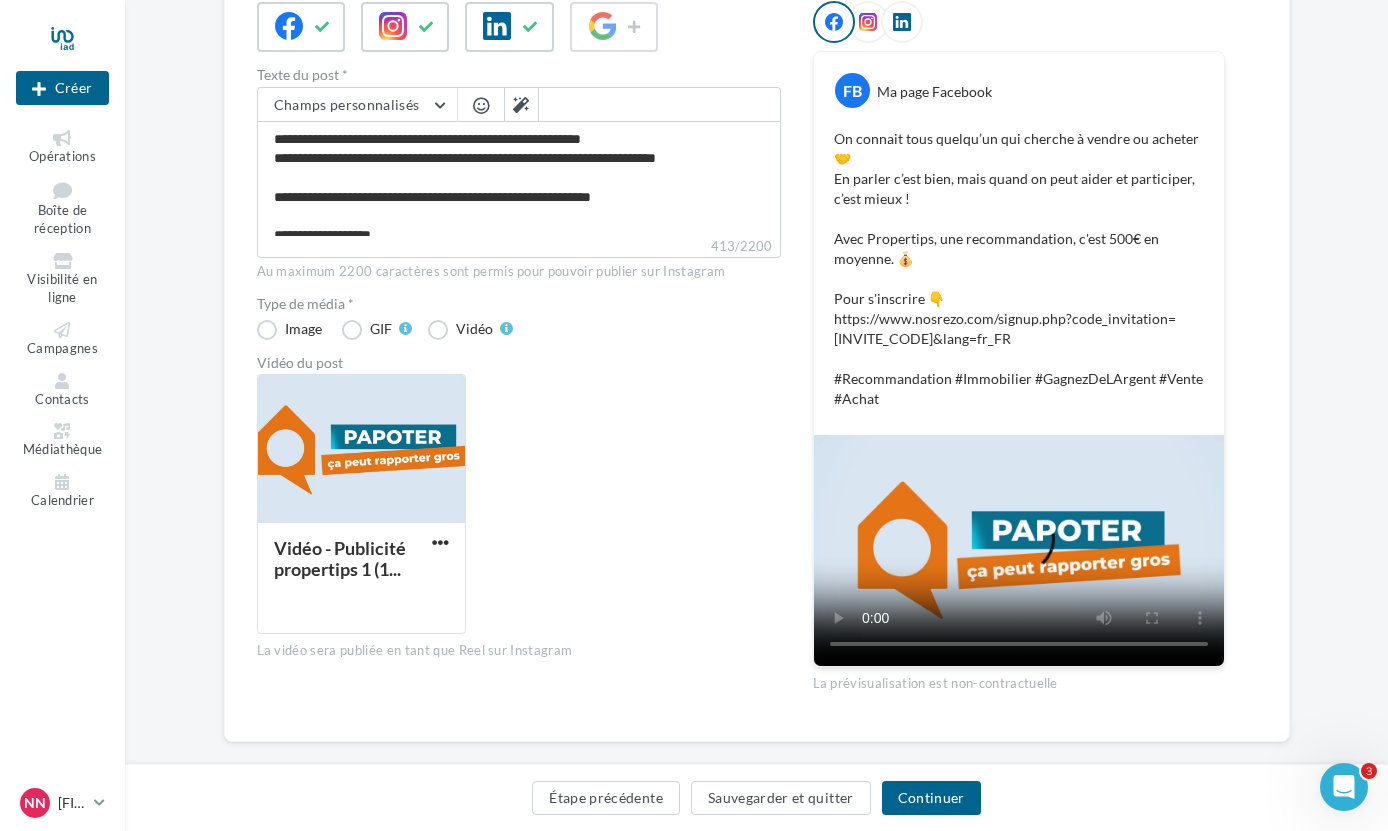 click on "On connait tous quelqu’un qui cherche à vendre ou acheter 🤝  En parler c’est bien, mais quand on peut aider et participer, c’est mieux !  Avec Propertips, une recommandation, c'est 500€ en moyenne. 💰  Pour s'inscrire 👇  https://www.nosrezo.com/signup.php?code_invitation=J7POUV588217&lang=fr_FR #Recommandation #Immobilier #GagnezDeLArgent #Vente #Achat" at bounding box center [1019, 269] 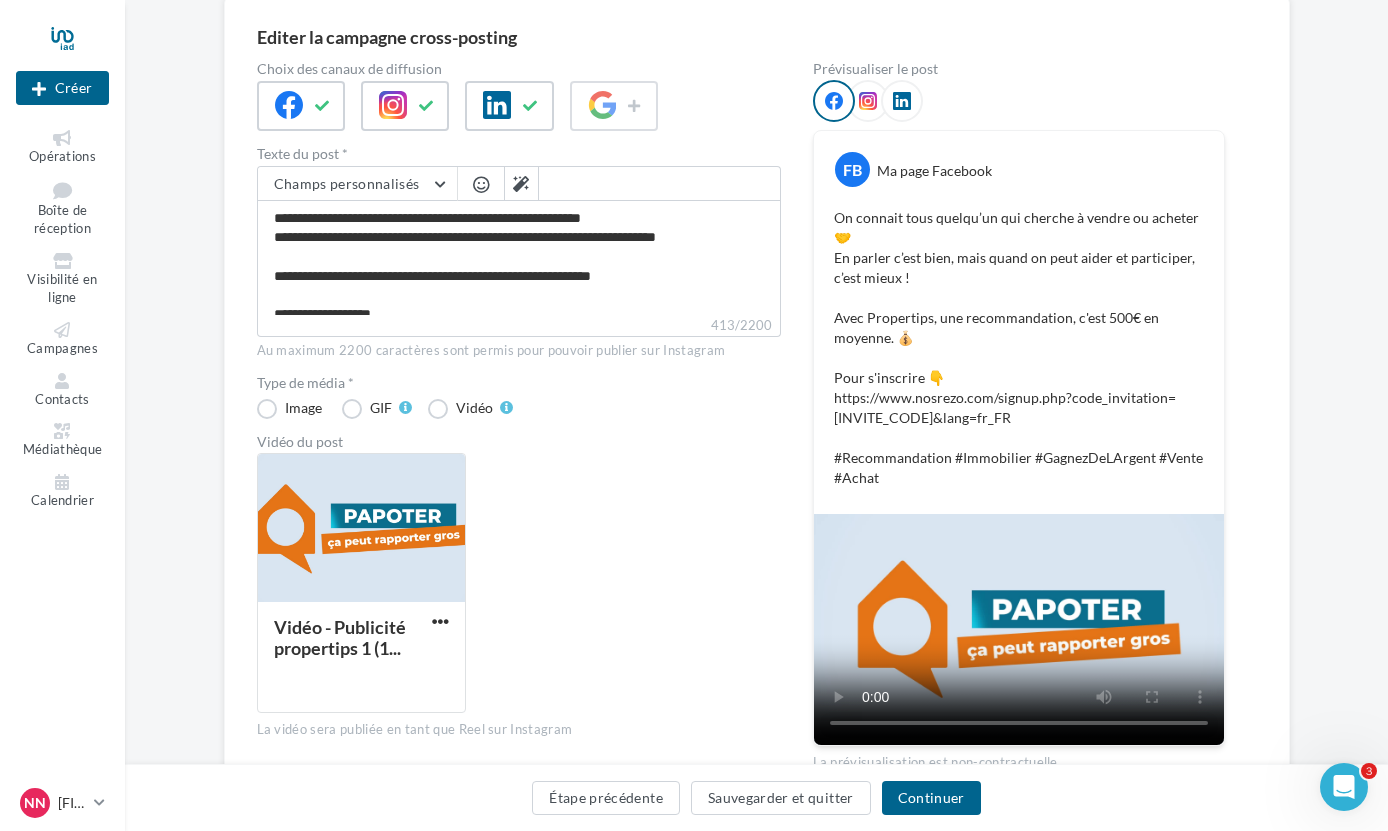 scroll, scrollTop: 163, scrollLeft: 0, axis: vertical 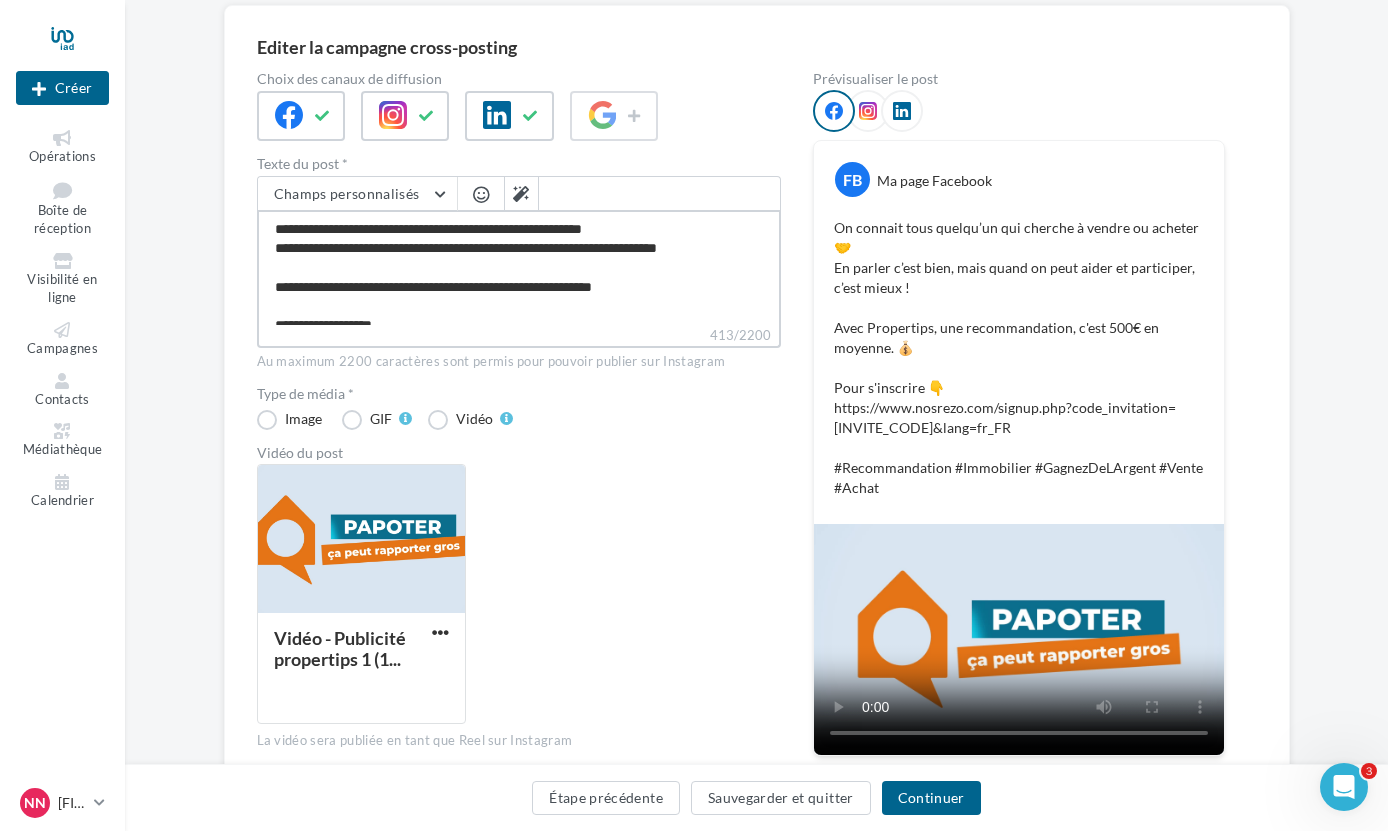 click on "**********" at bounding box center (519, 267) 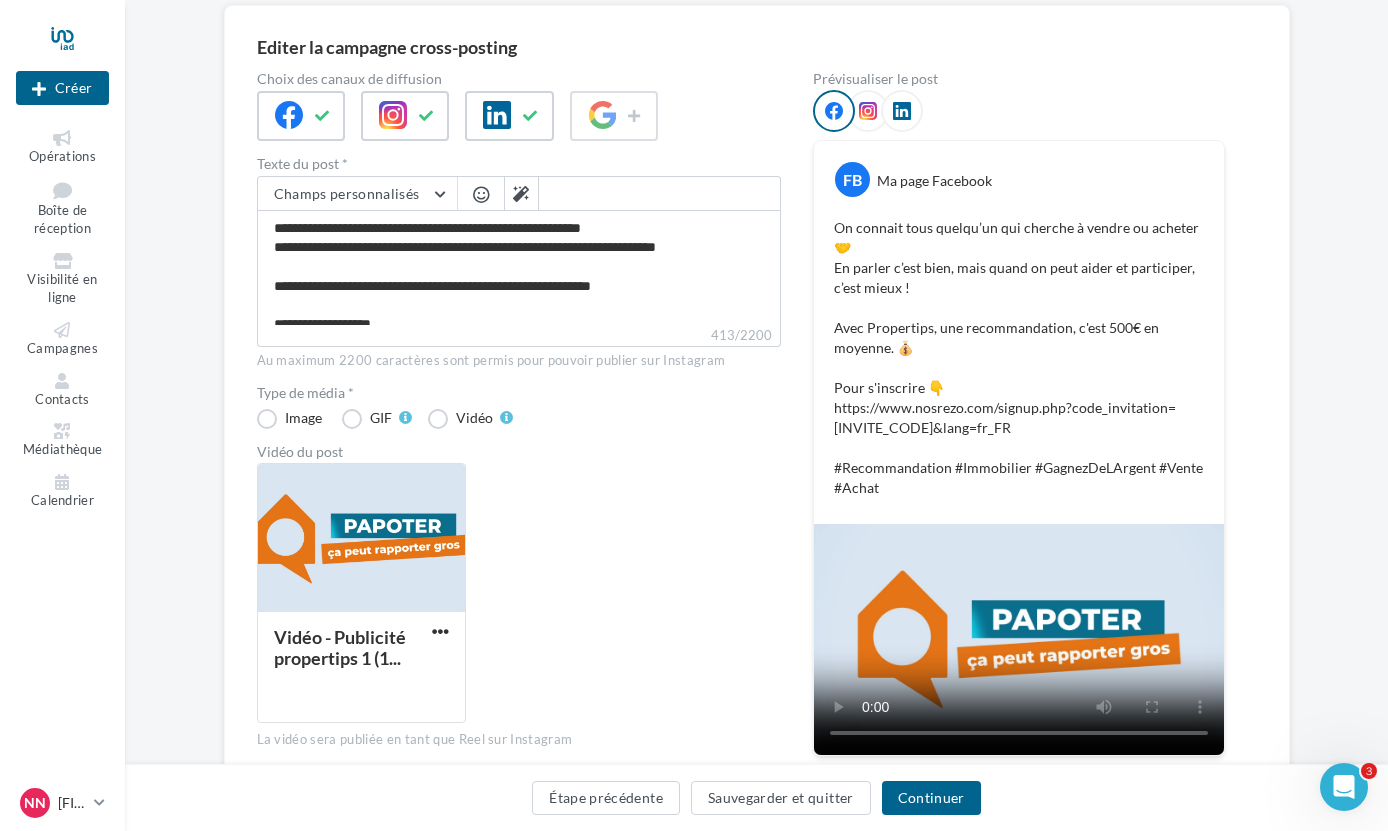 click at bounding box center [481, 196] 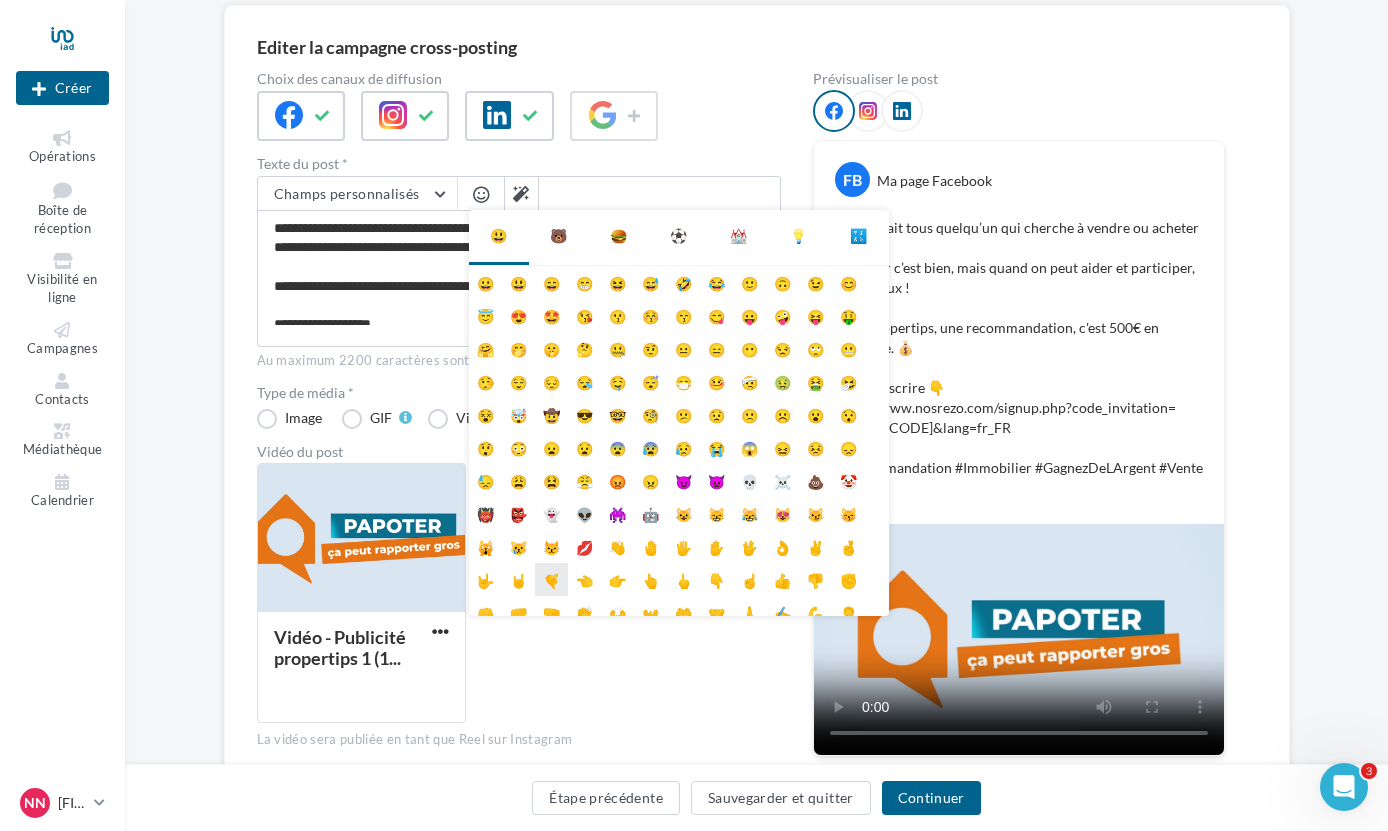 click on "🤙" at bounding box center [551, 579] 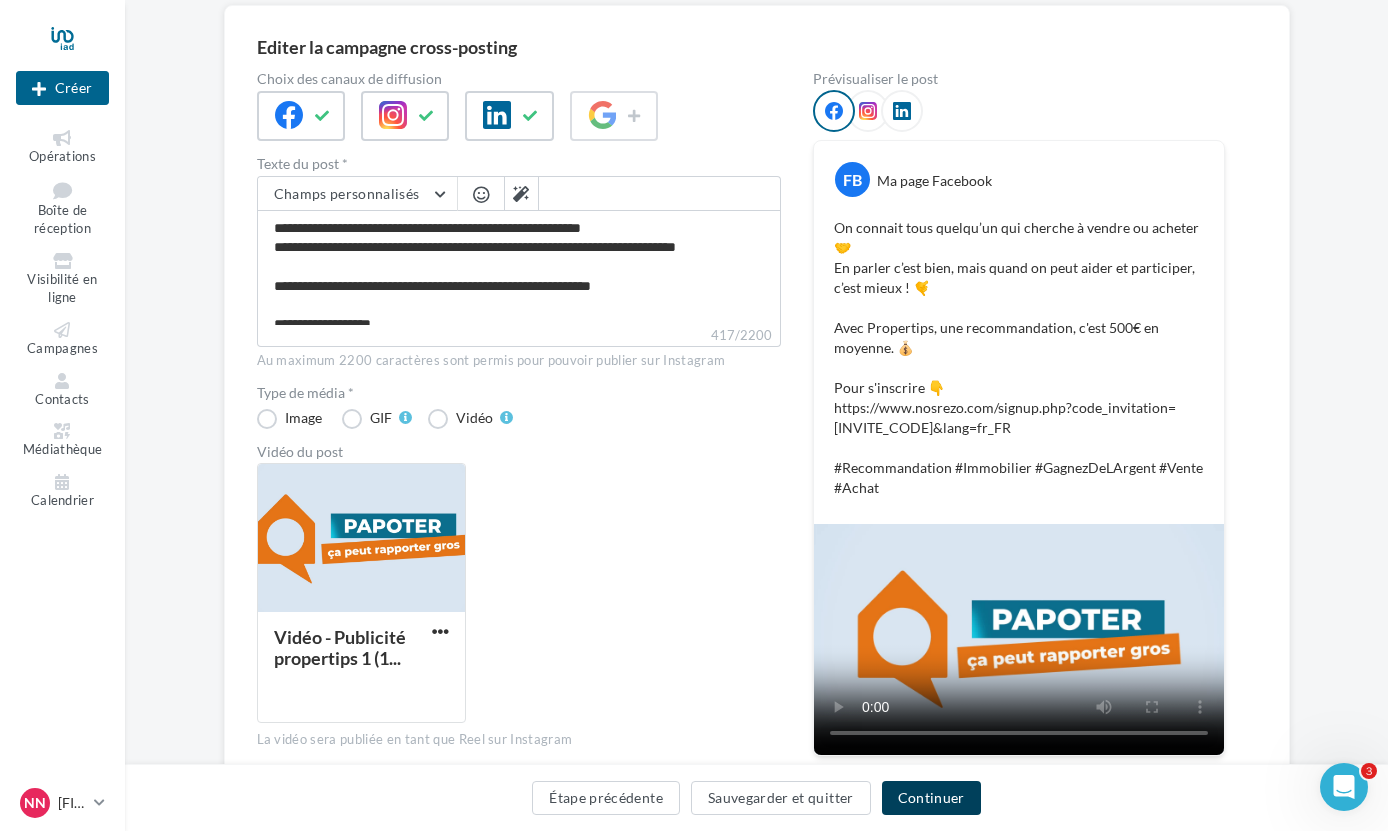 click on "Continuer" at bounding box center [931, 798] 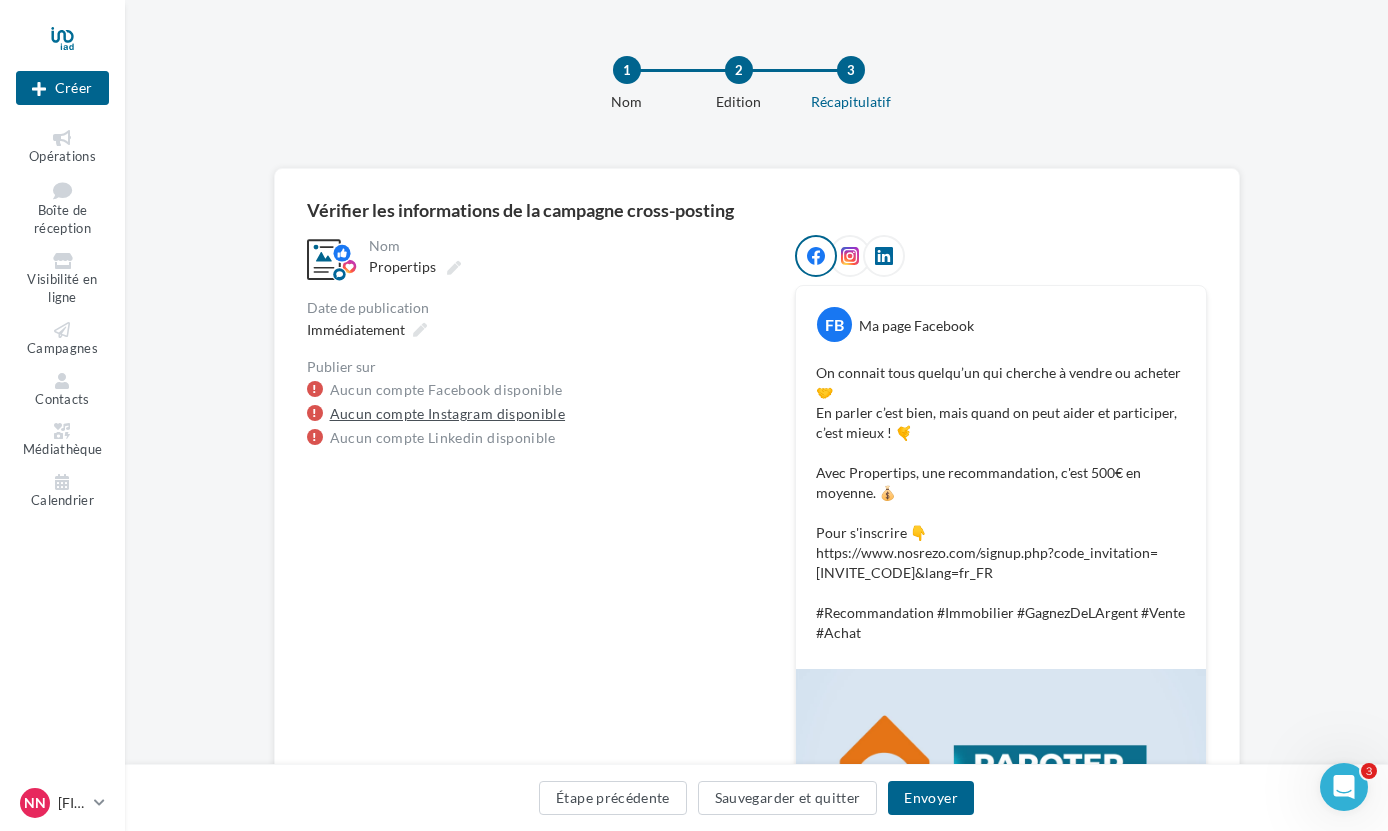 click on "Aucun compte Instagram disponible" at bounding box center [448, 414] 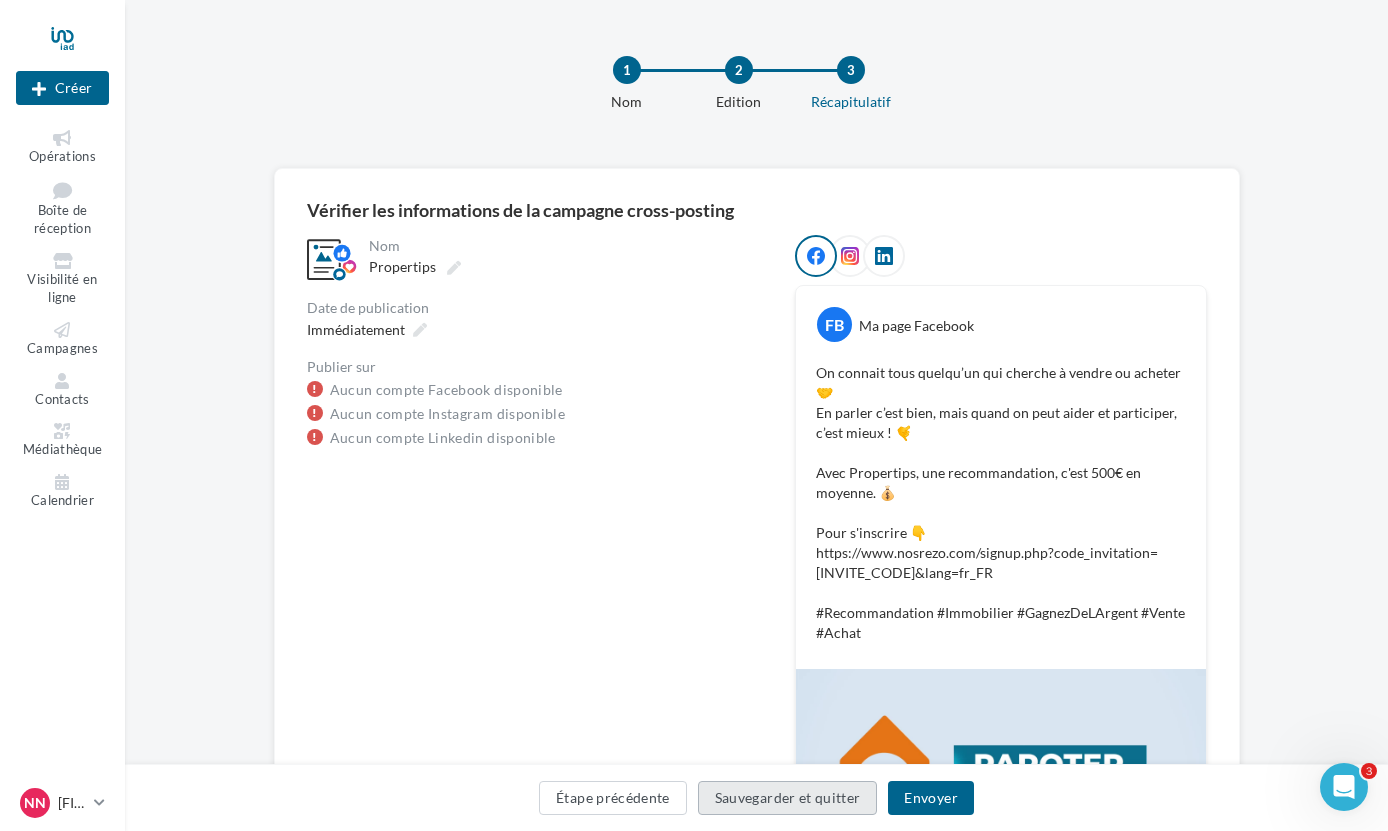 click on "Sauvegarder et quitter" at bounding box center [788, 798] 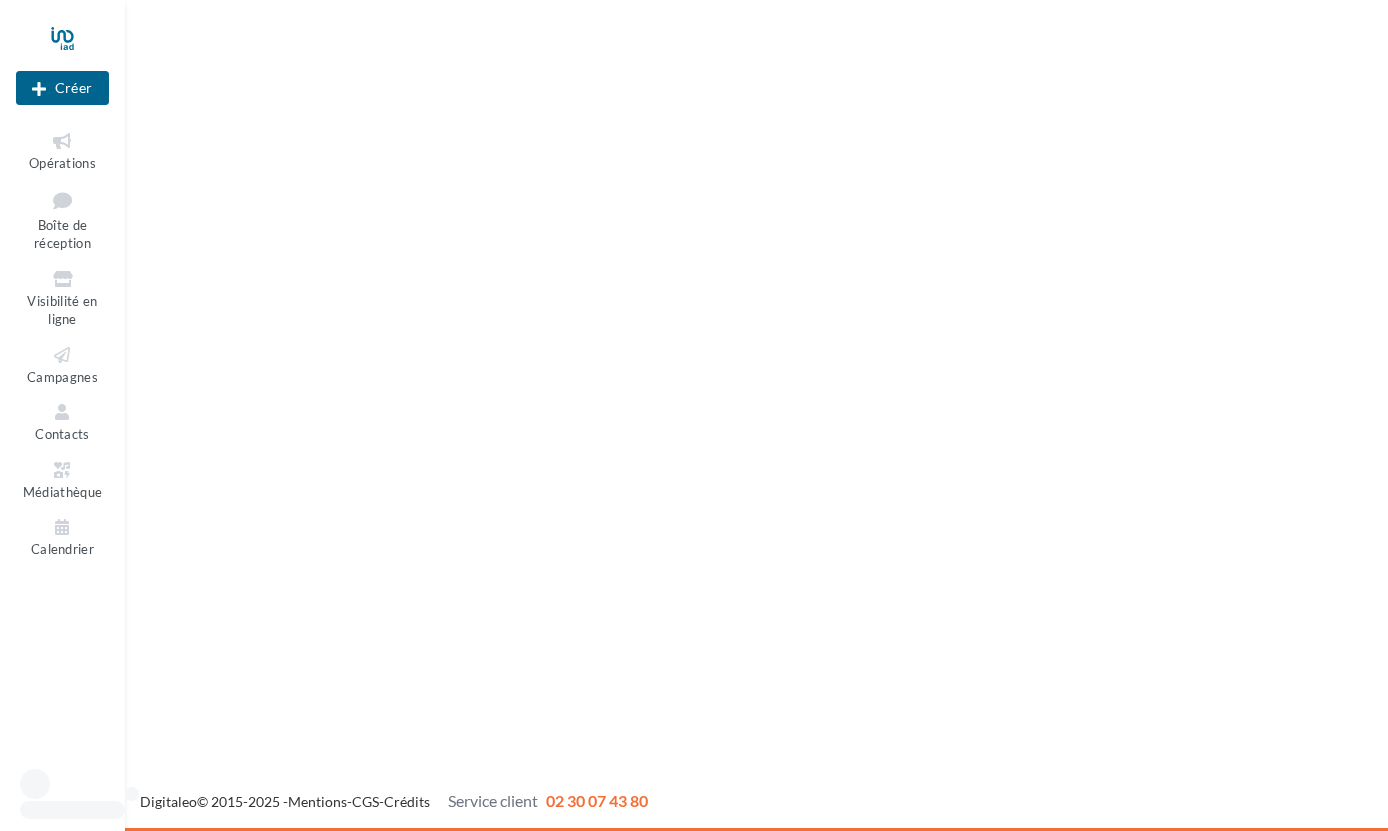 scroll, scrollTop: 0, scrollLeft: 0, axis: both 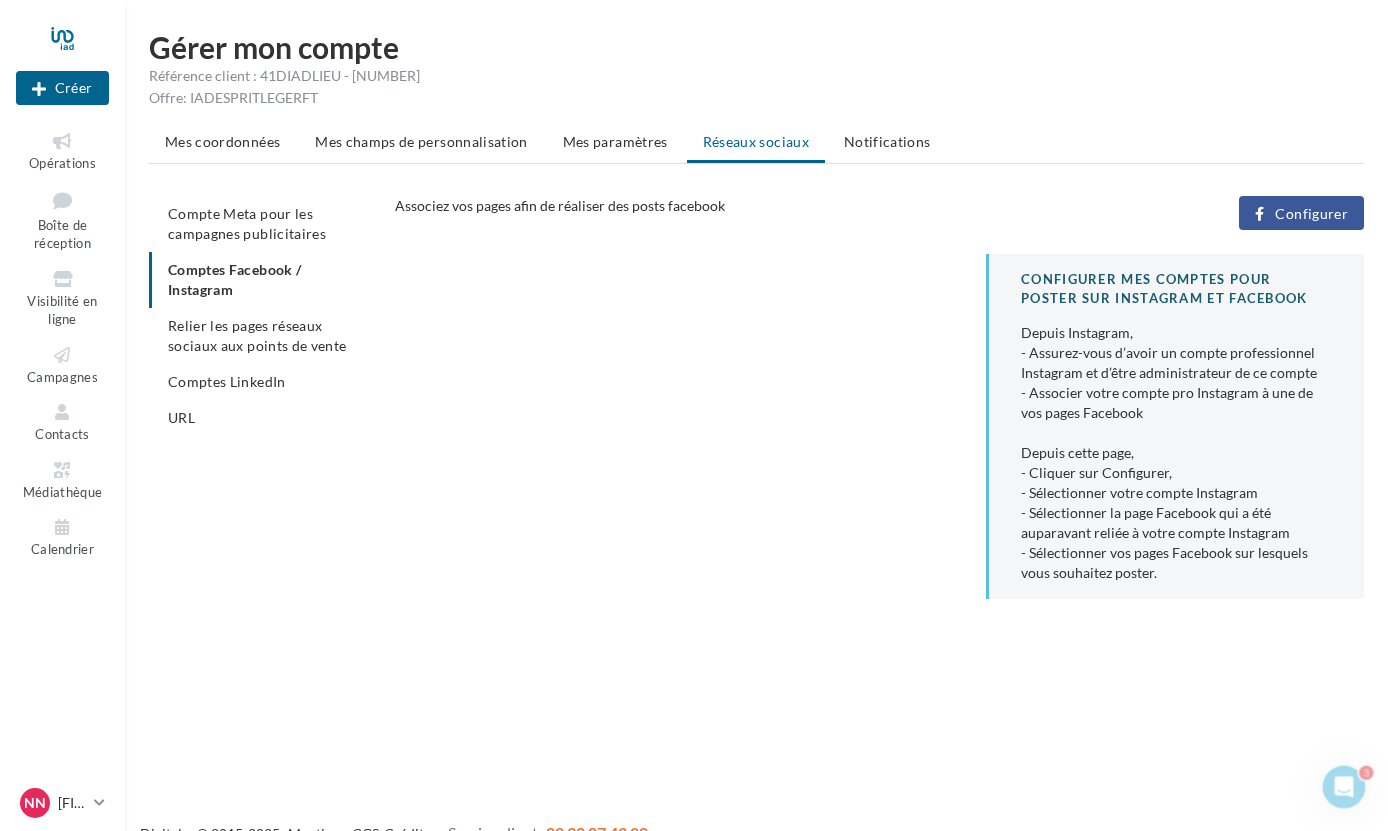 click on "Compte Meta pour les campagnes publicitaires
Comptes Facebook / Instagram
Relier les pages réseaux sociaux aux points de vente
Comptes LinkedIn
URL" at bounding box center [264, 316] 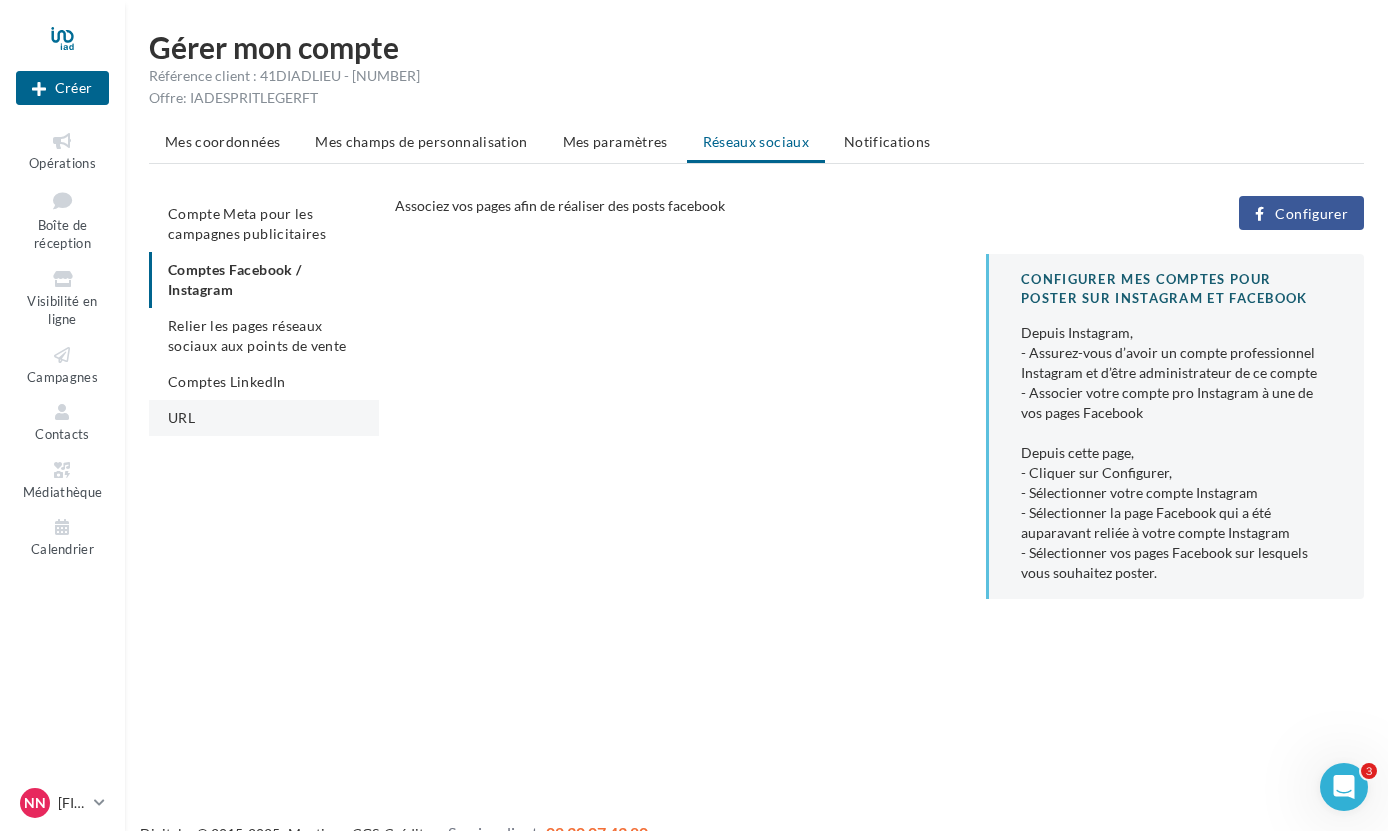 click on "URL" at bounding box center [181, 417] 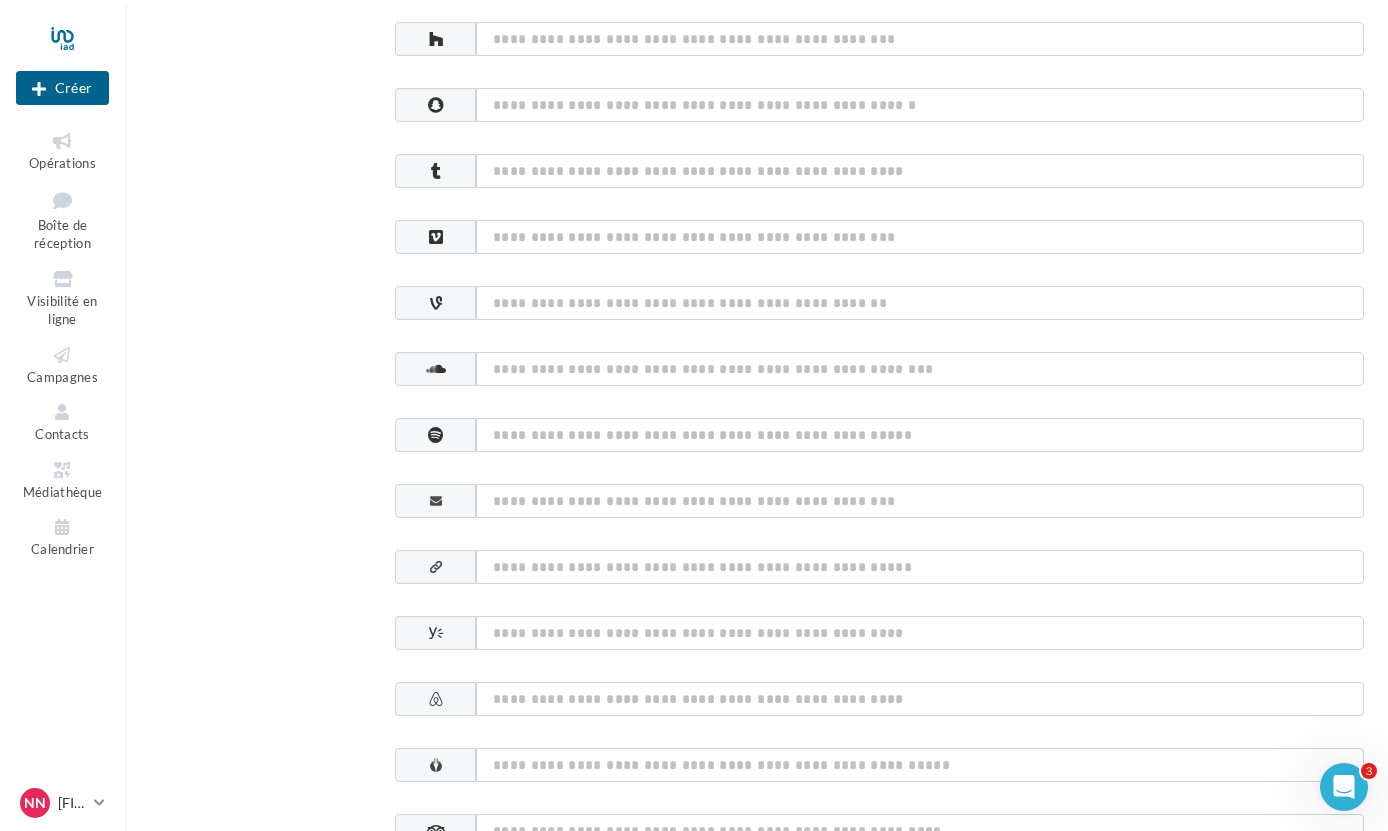scroll, scrollTop: 989, scrollLeft: 0, axis: vertical 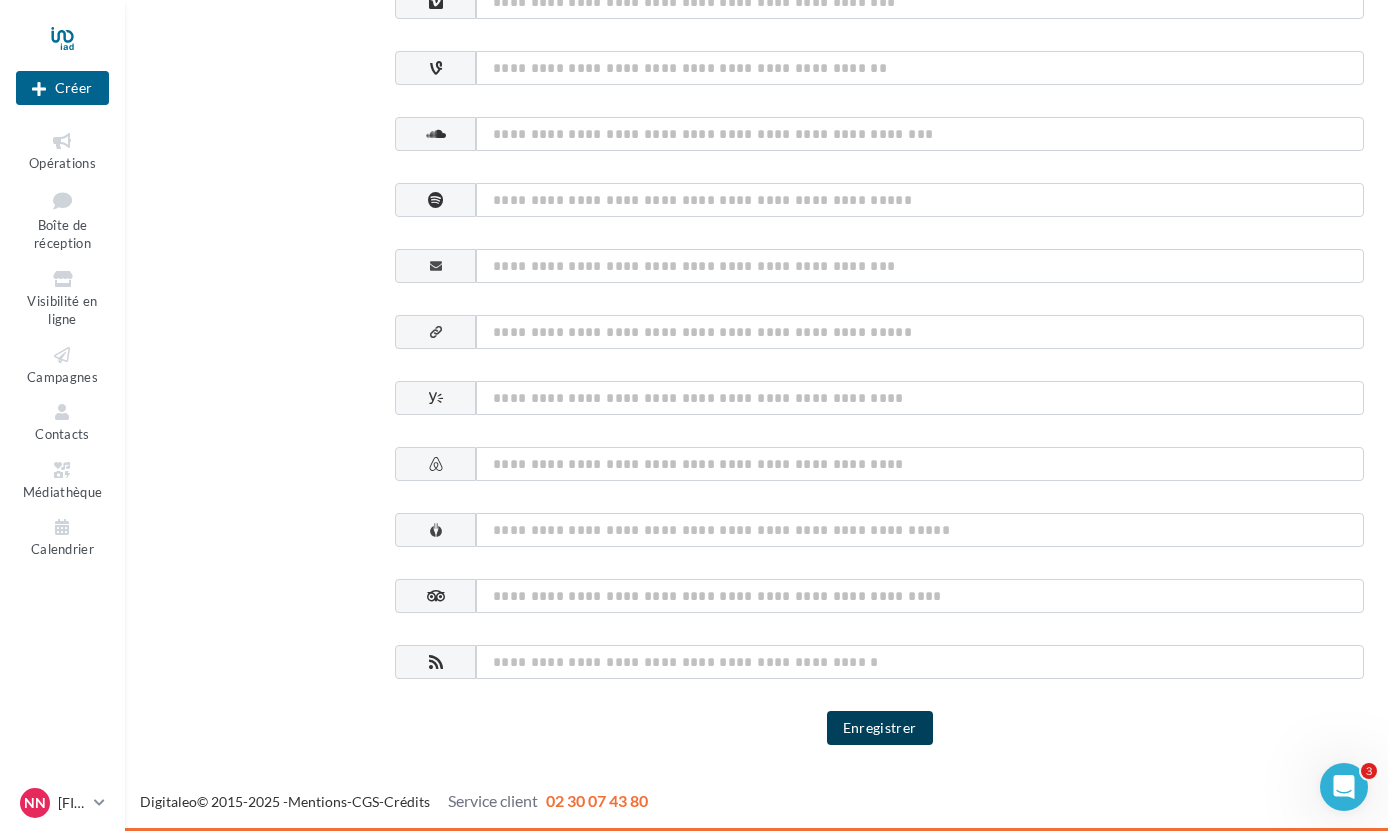 click on "Enregistrer" at bounding box center (880, 728) 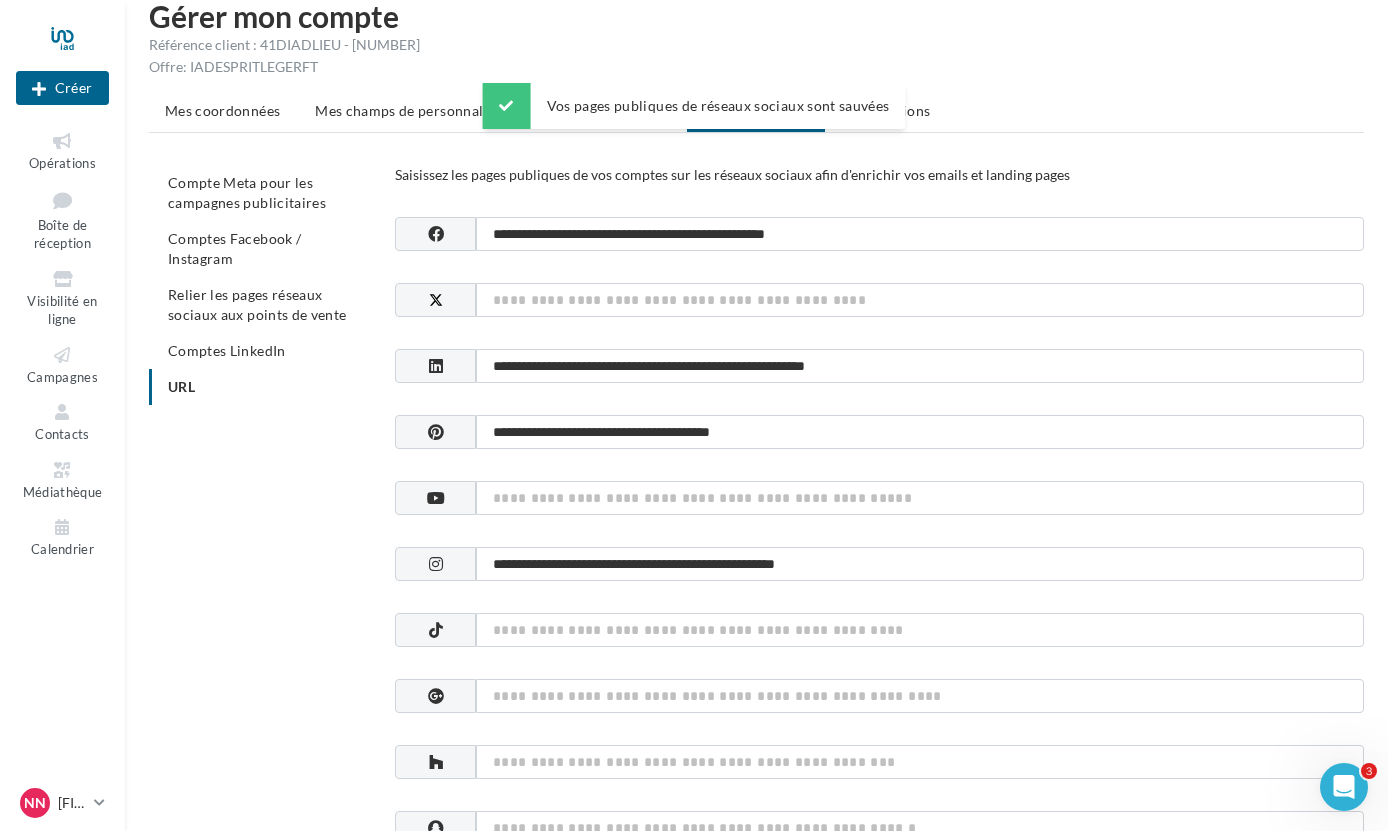scroll, scrollTop: 0, scrollLeft: 0, axis: both 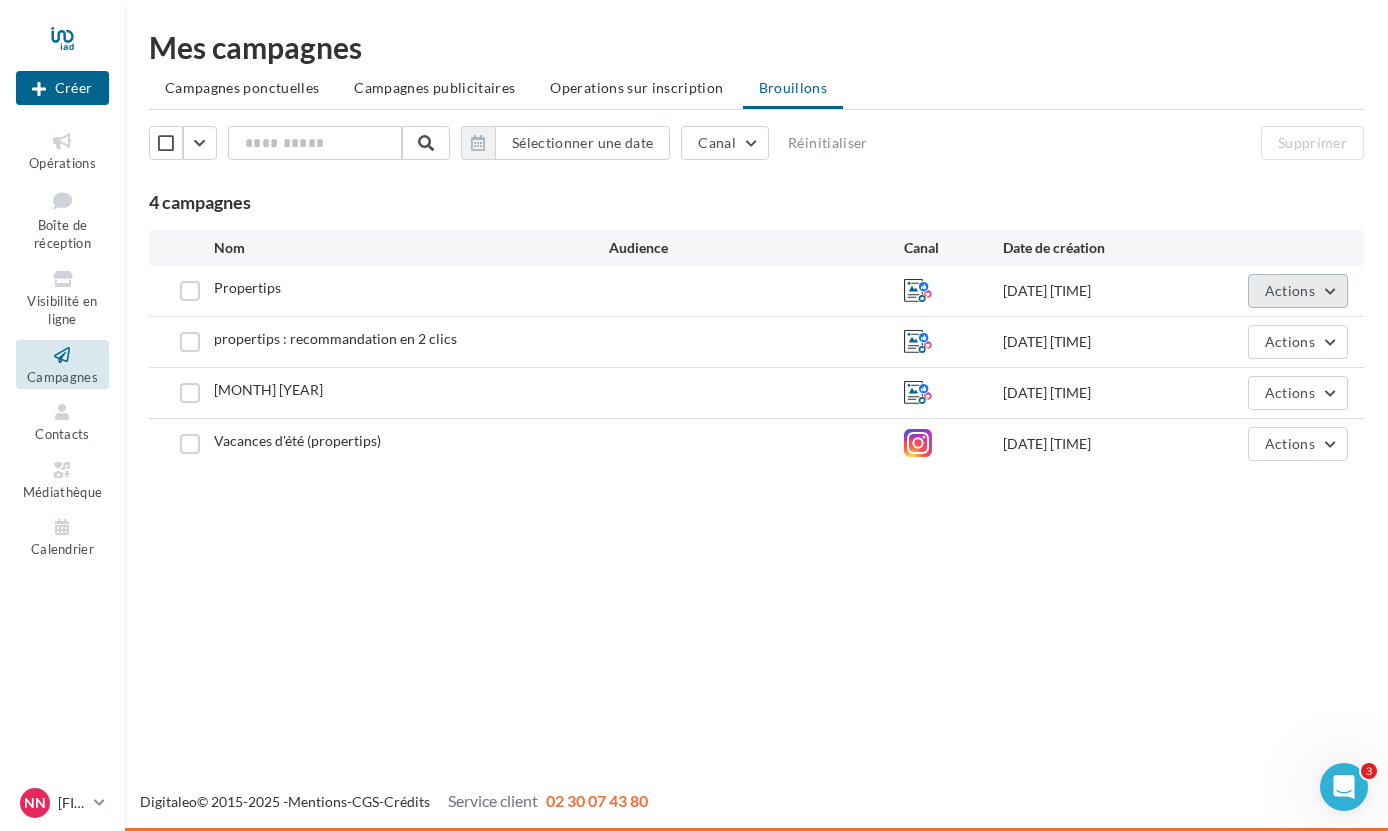 click on "Actions" at bounding box center [1290, 290] 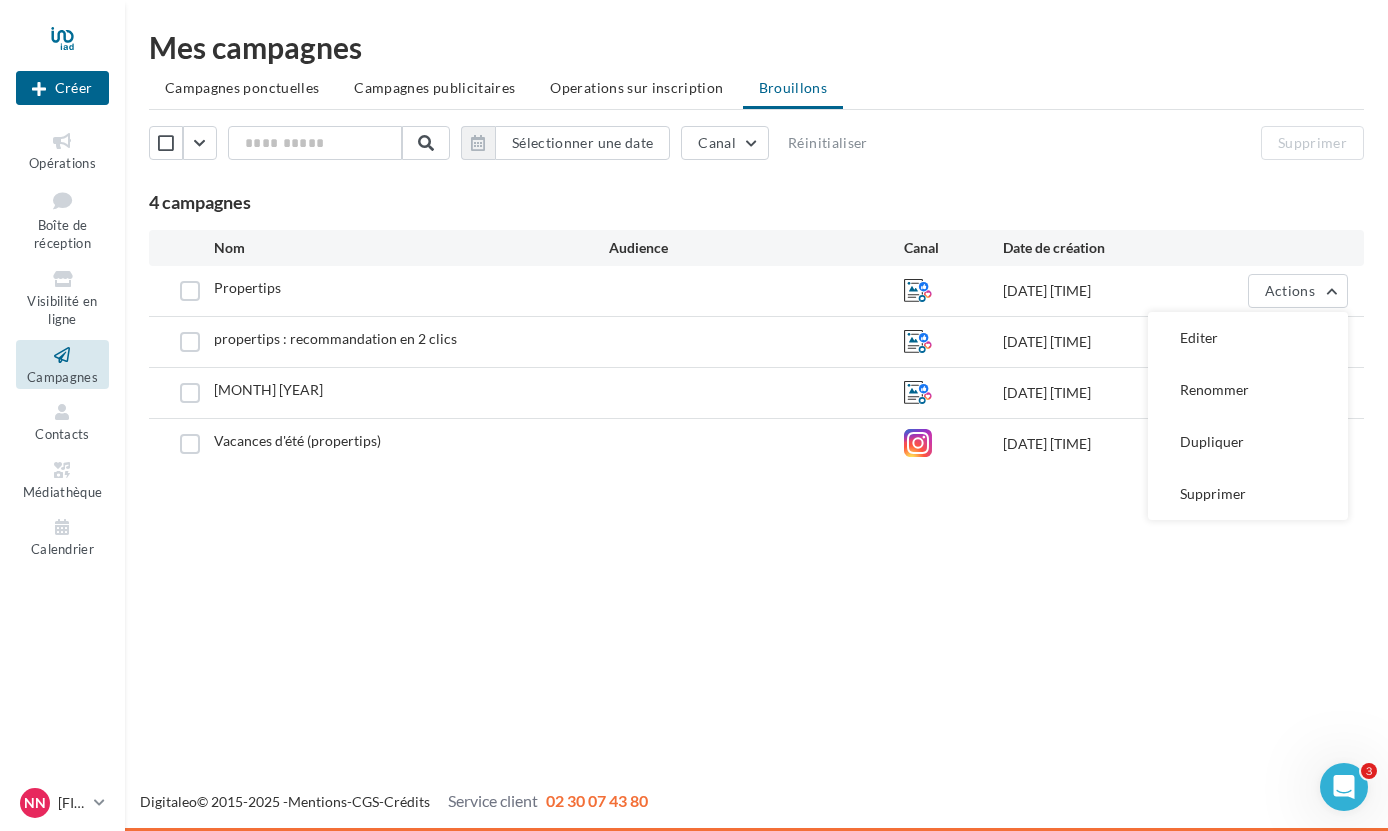 click on "Nouvelle campagne
Créer
Opérations
Boîte de réception
Visibilité en ligne
Campagnes
Contacts
Médiathèque
Calendrier" at bounding box center (694, 415) 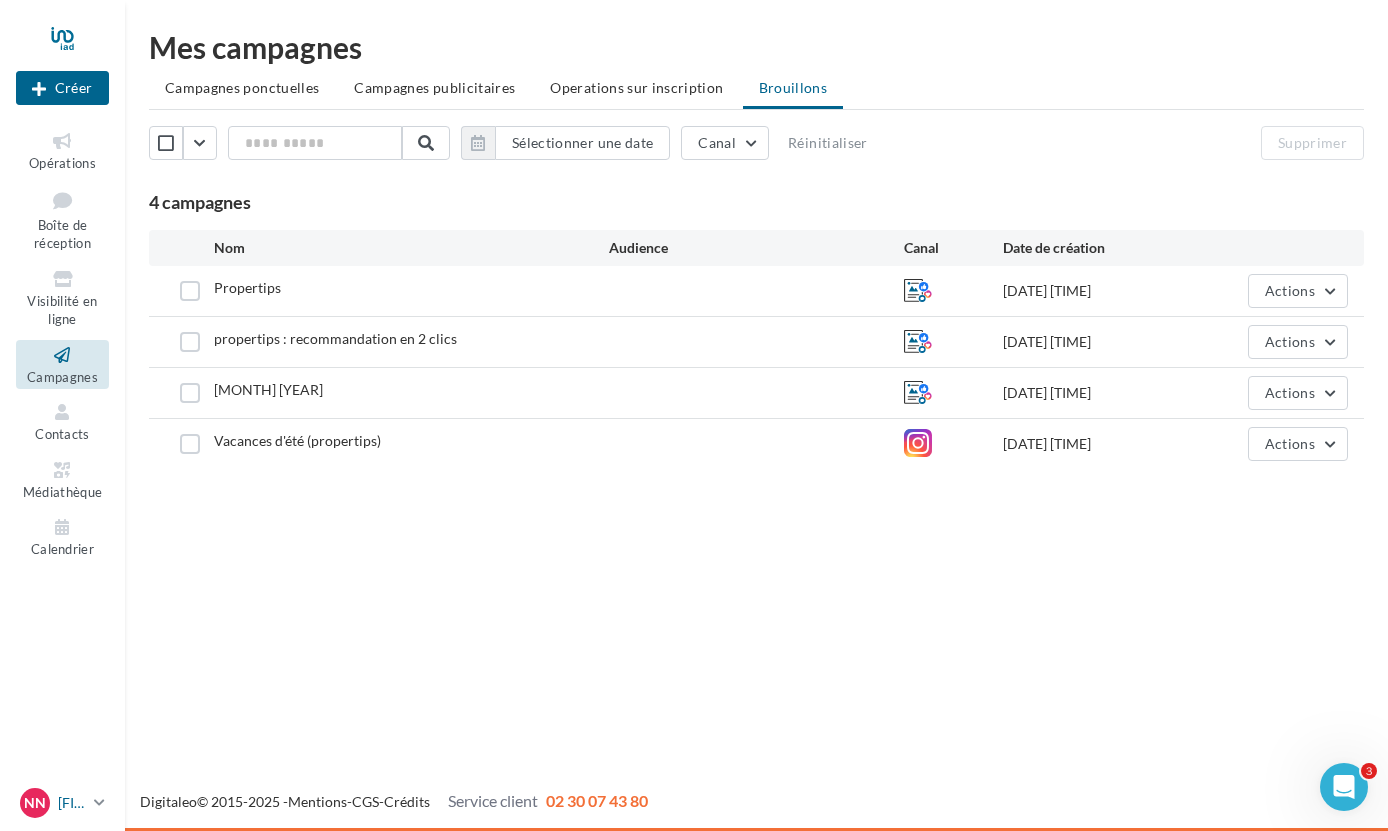 click at bounding box center [99, 802] 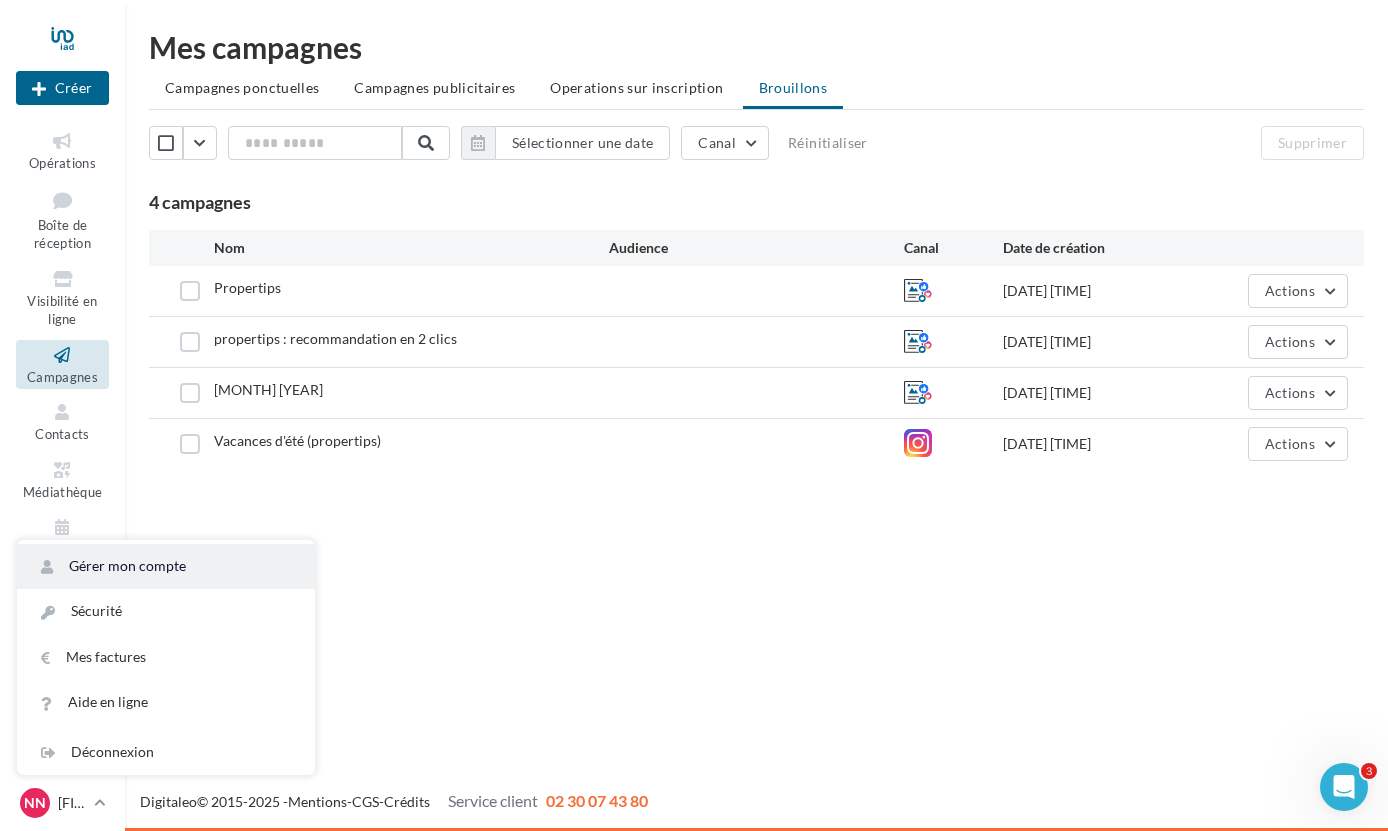 click on "Gérer mon compte" at bounding box center [166, 566] 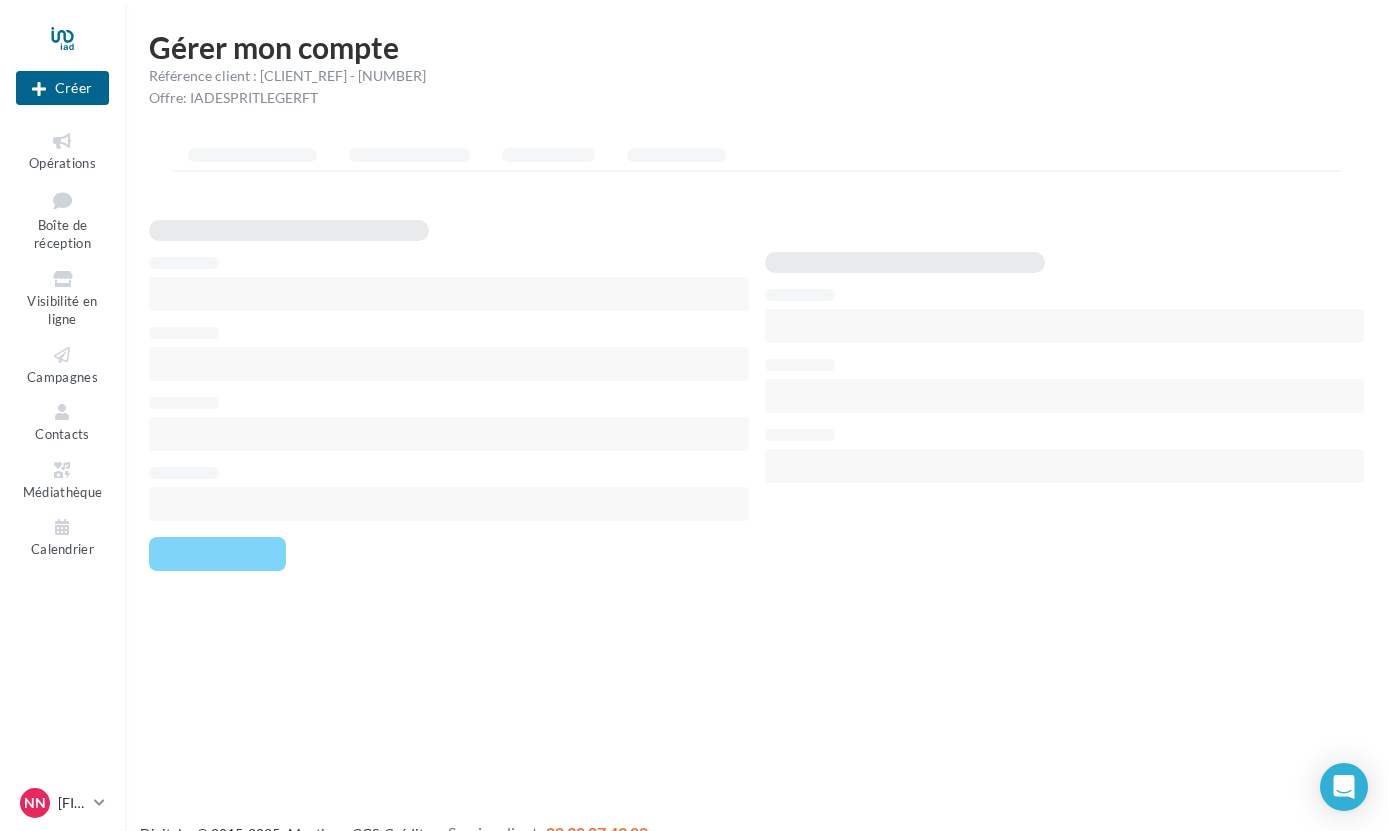 scroll, scrollTop: 0, scrollLeft: 0, axis: both 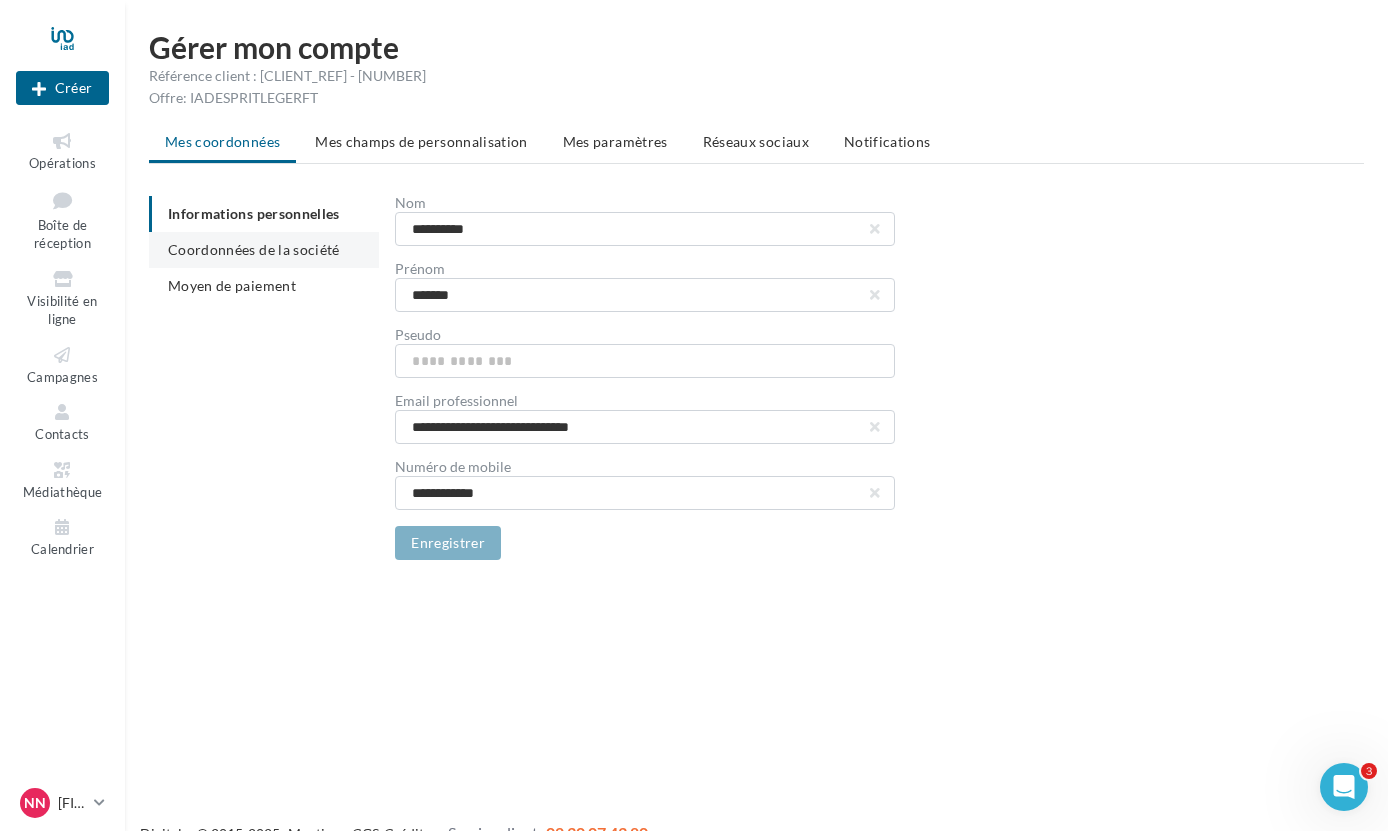 click on "Coordonnées de la société" at bounding box center [254, 249] 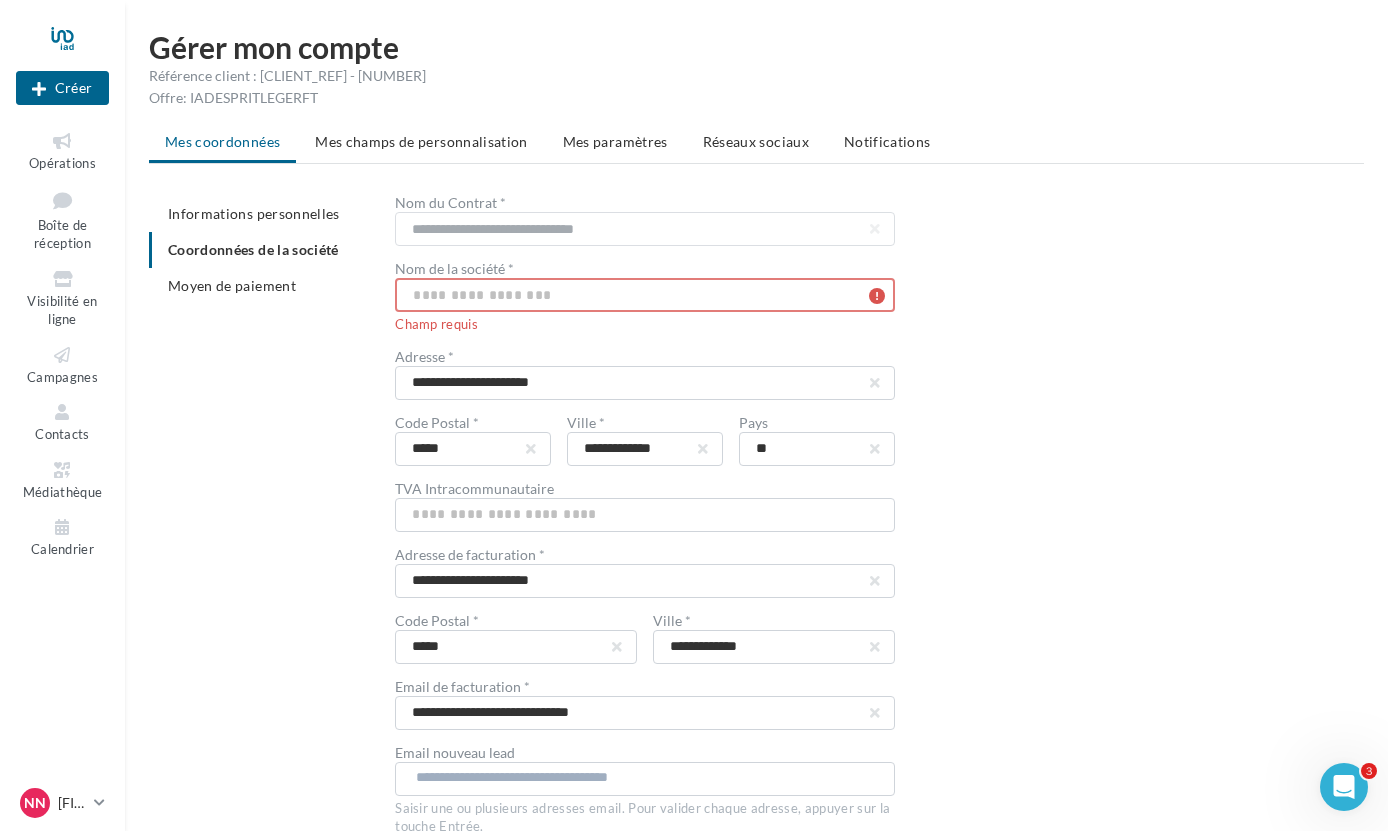 click at bounding box center [645, 295] 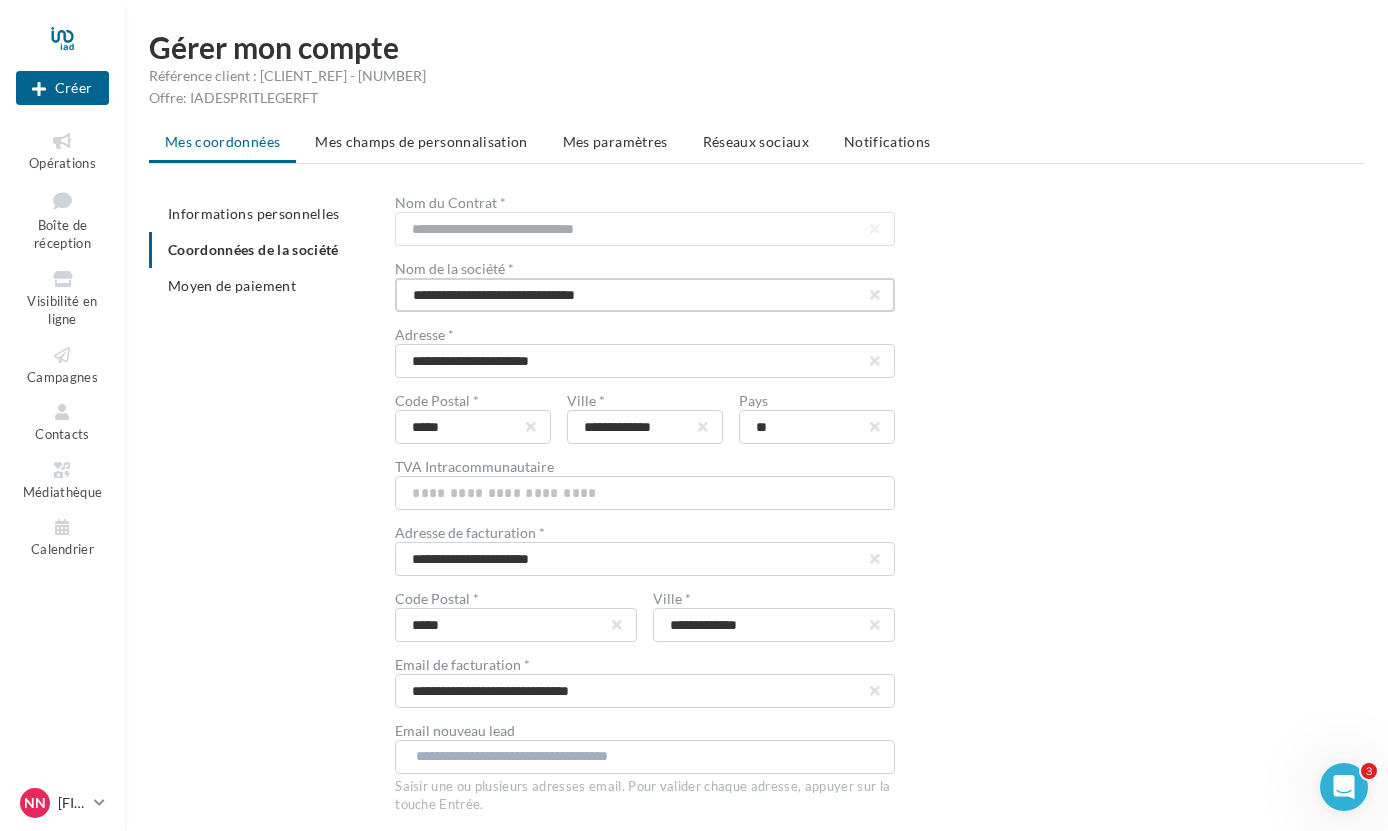 type on "**********" 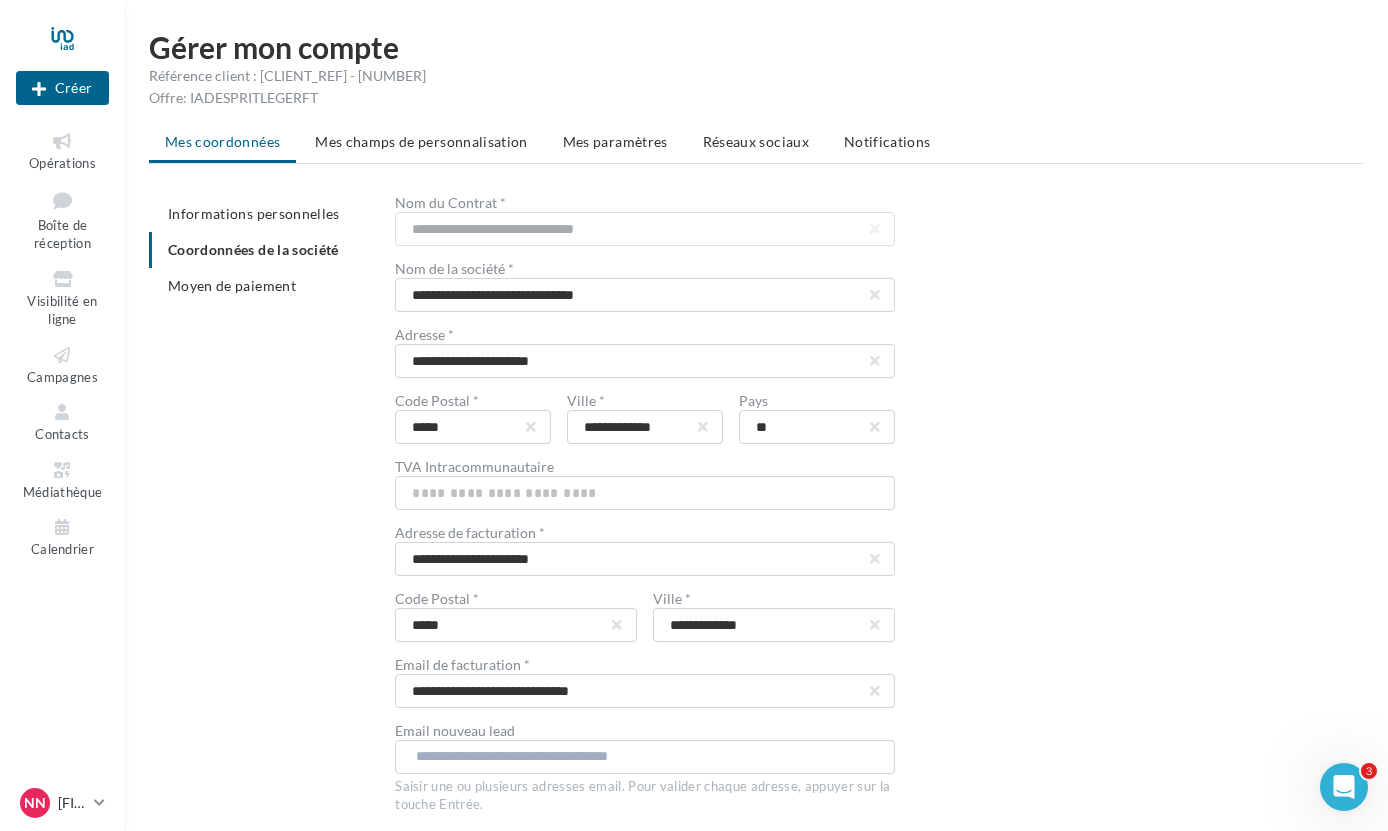 click on "**********" at bounding box center (879, 583) 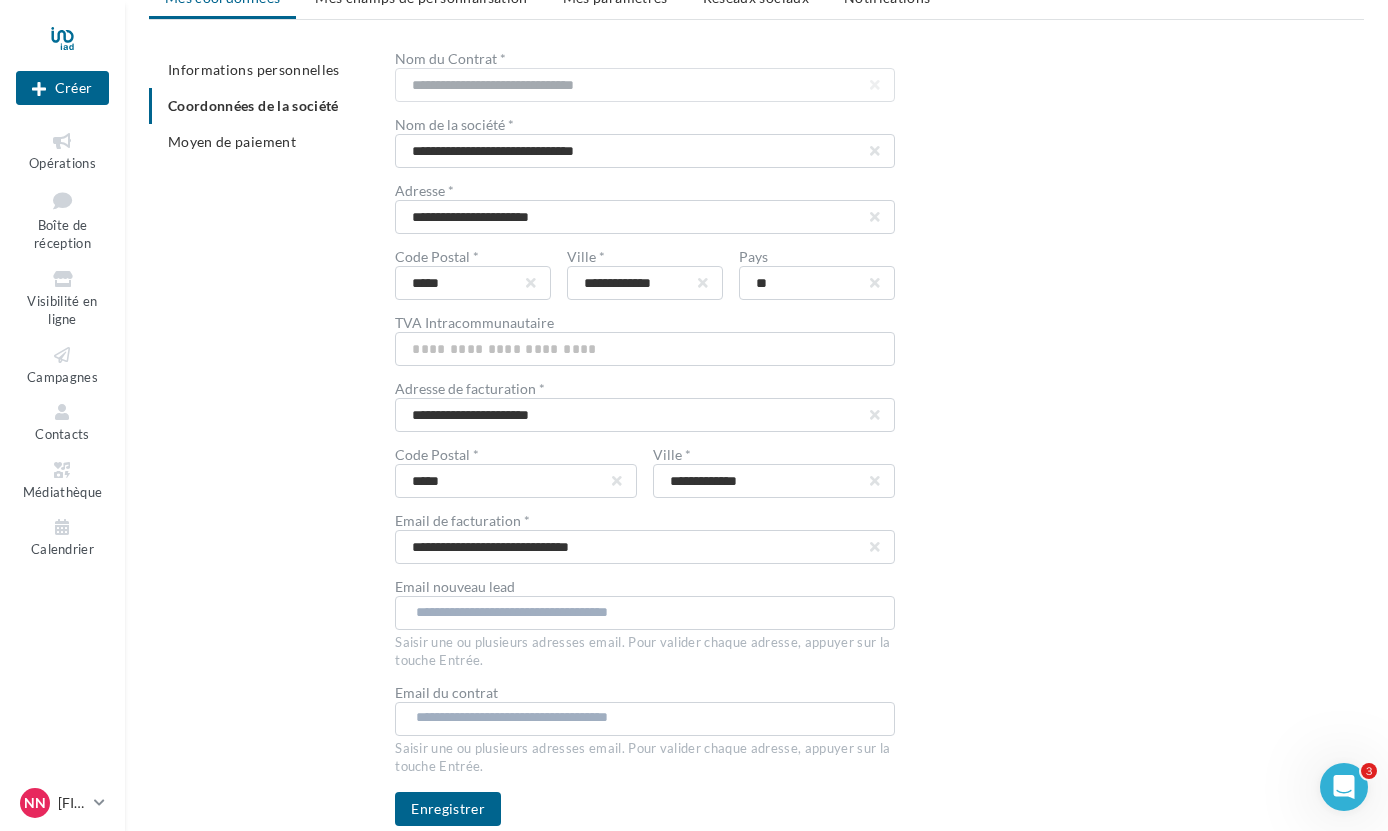 scroll, scrollTop: 164, scrollLeft: 0, axis: vertical 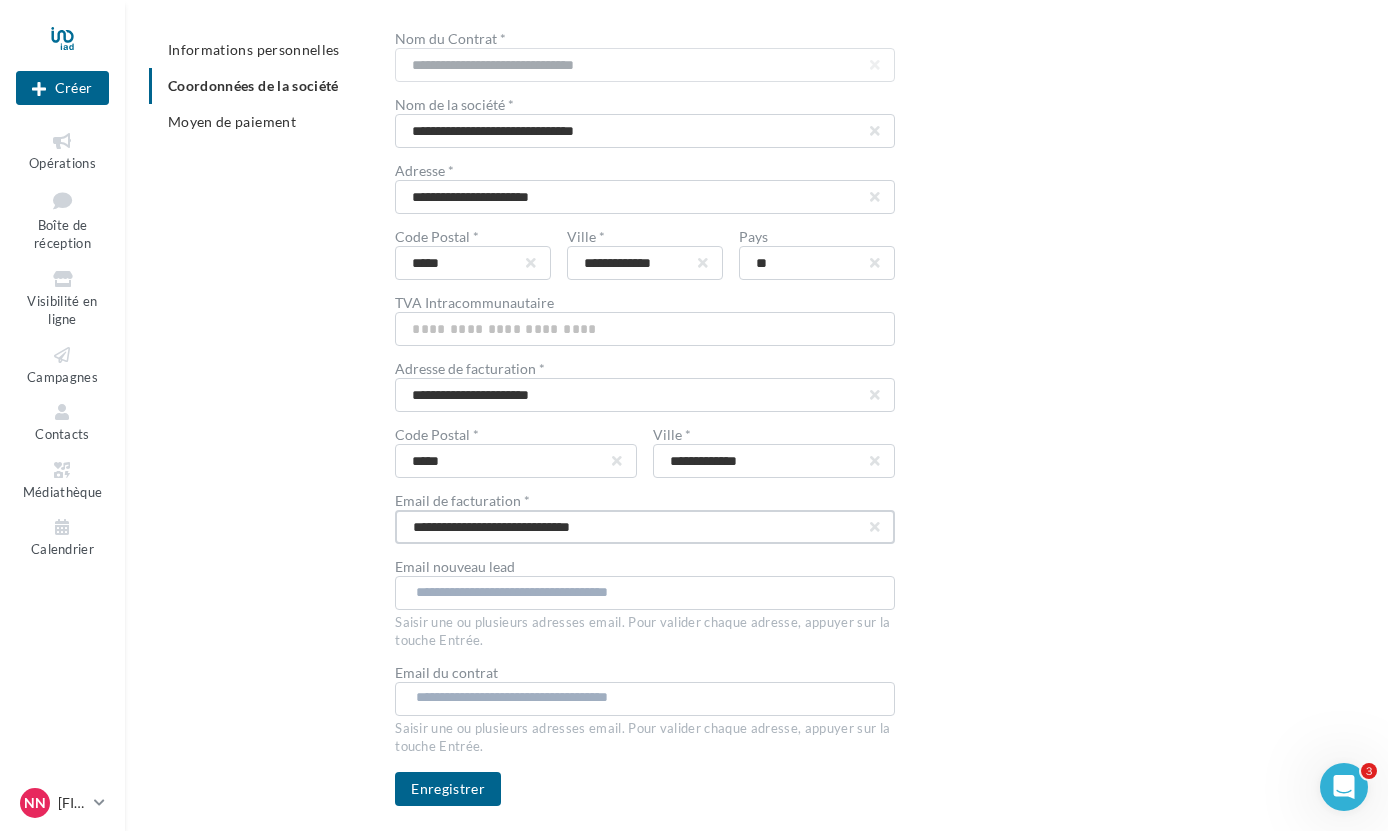 click on "**********" at bounding box center [645, 527] 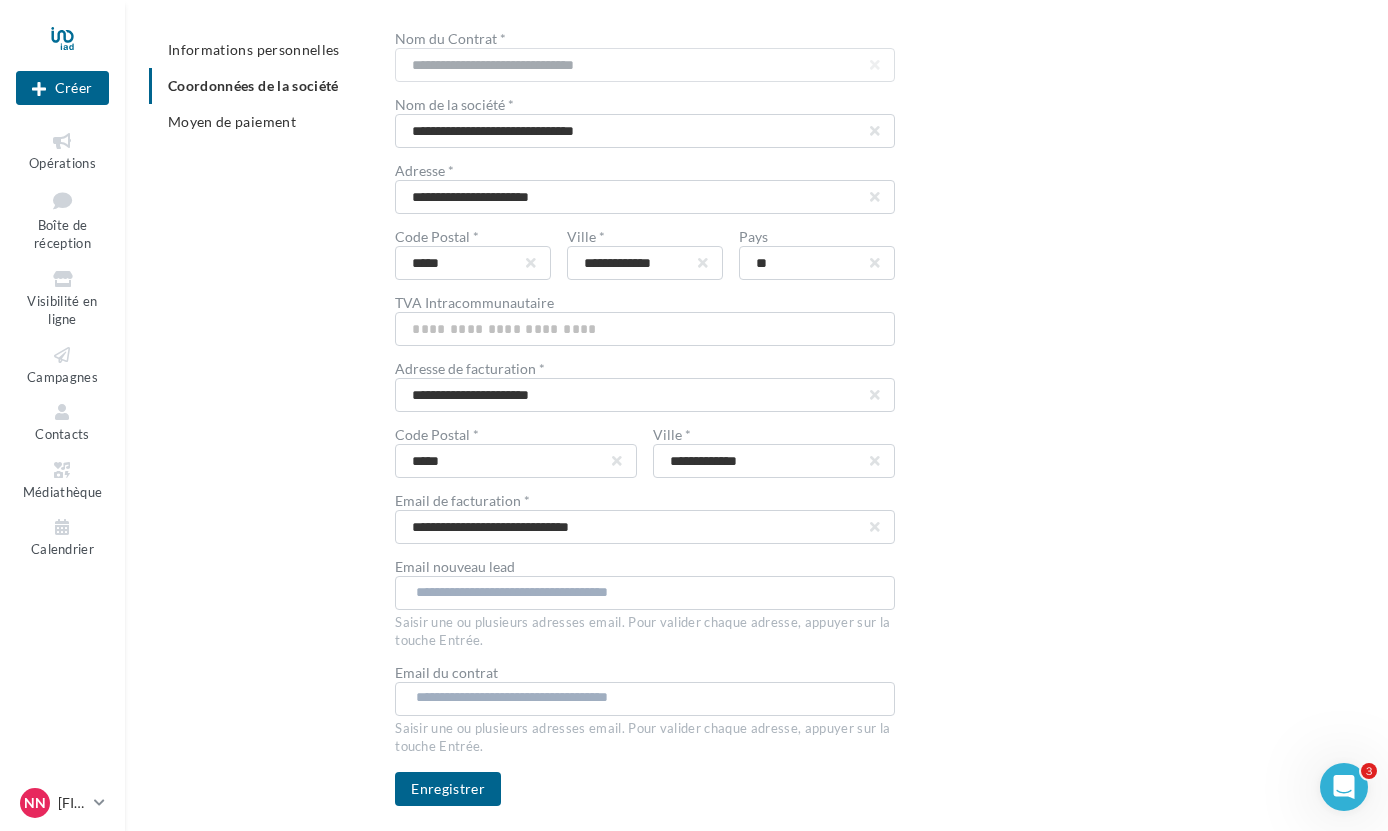 click at bounding box center [644, 592] 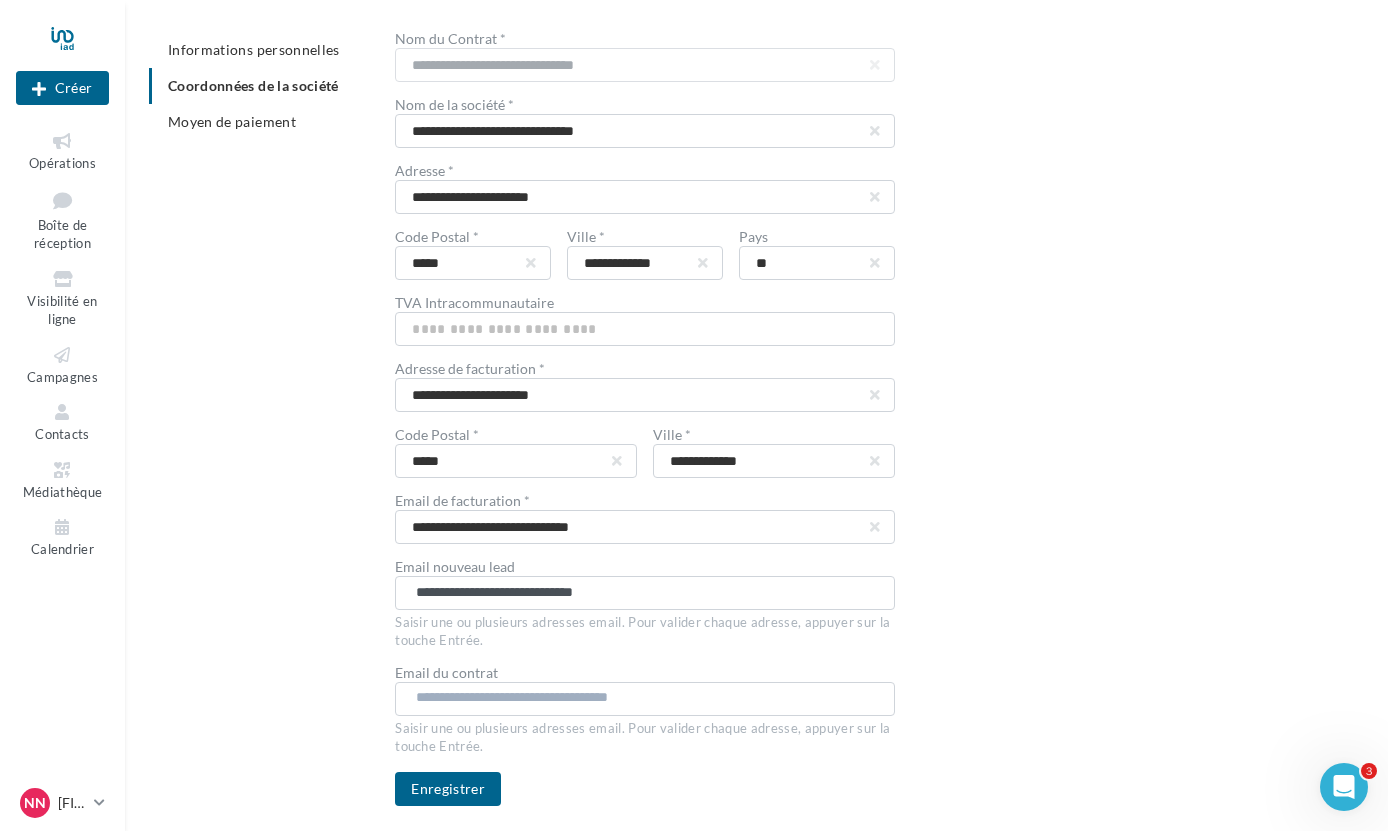 type on "**********" 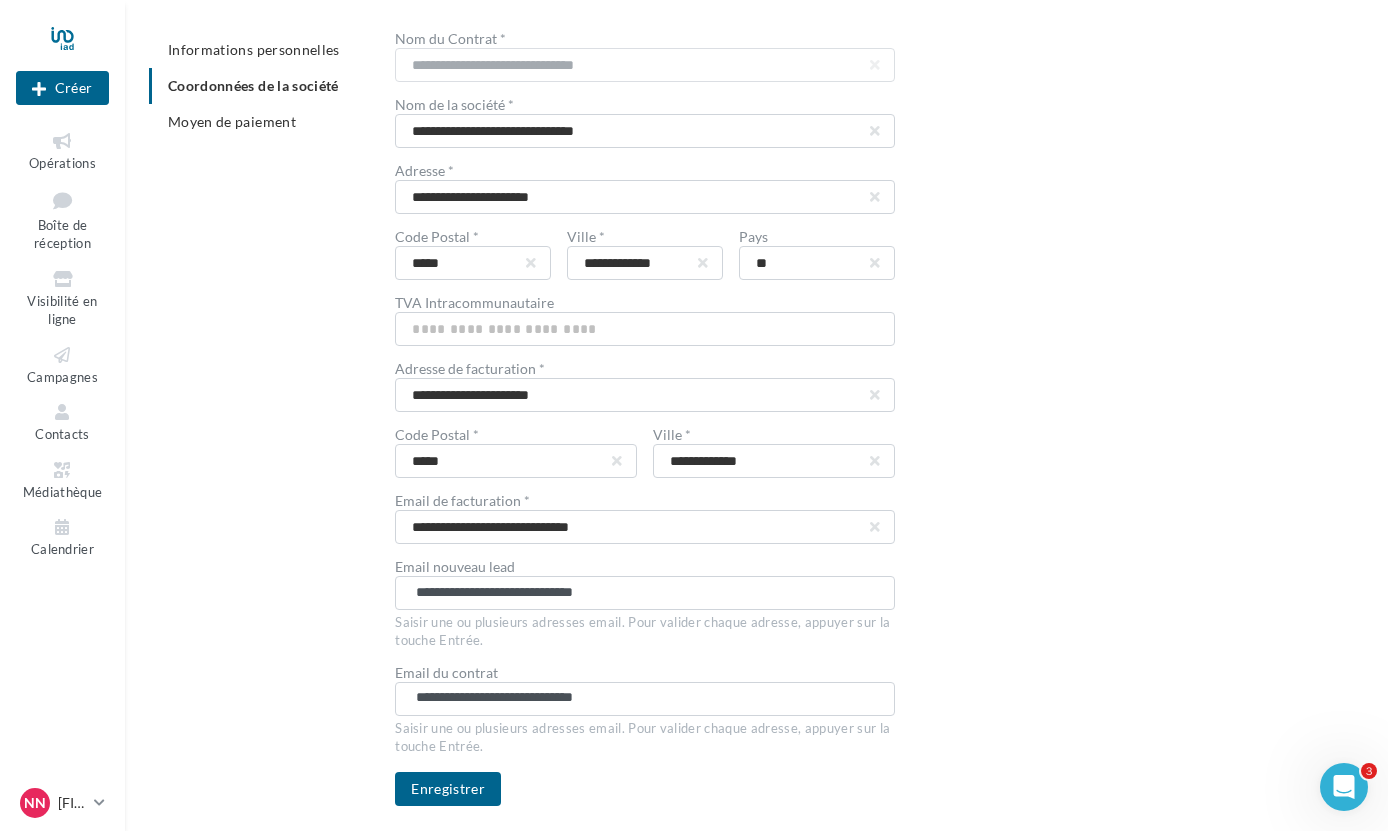 type on "**********" 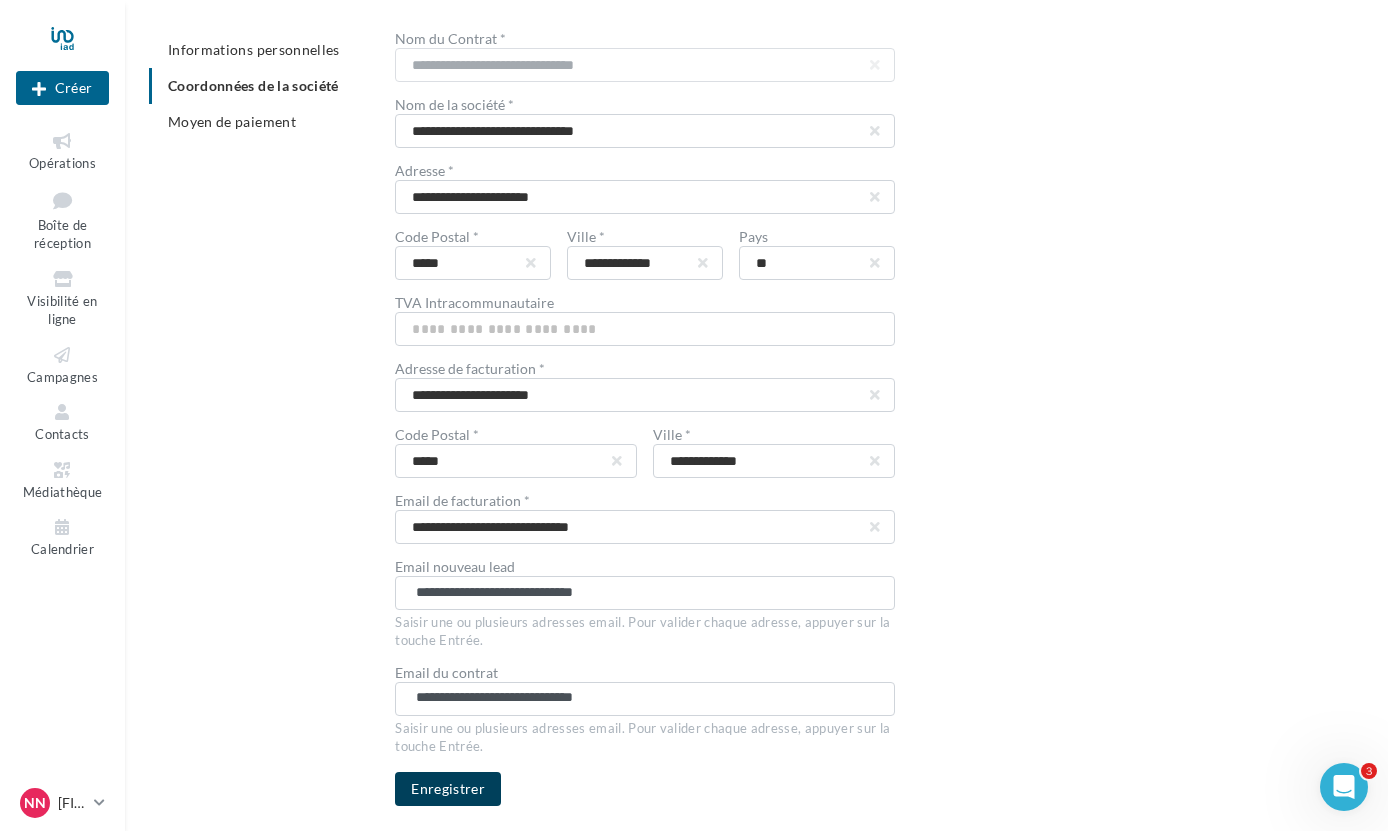 click on "Enregistrer" at bounding box center (448, 789) 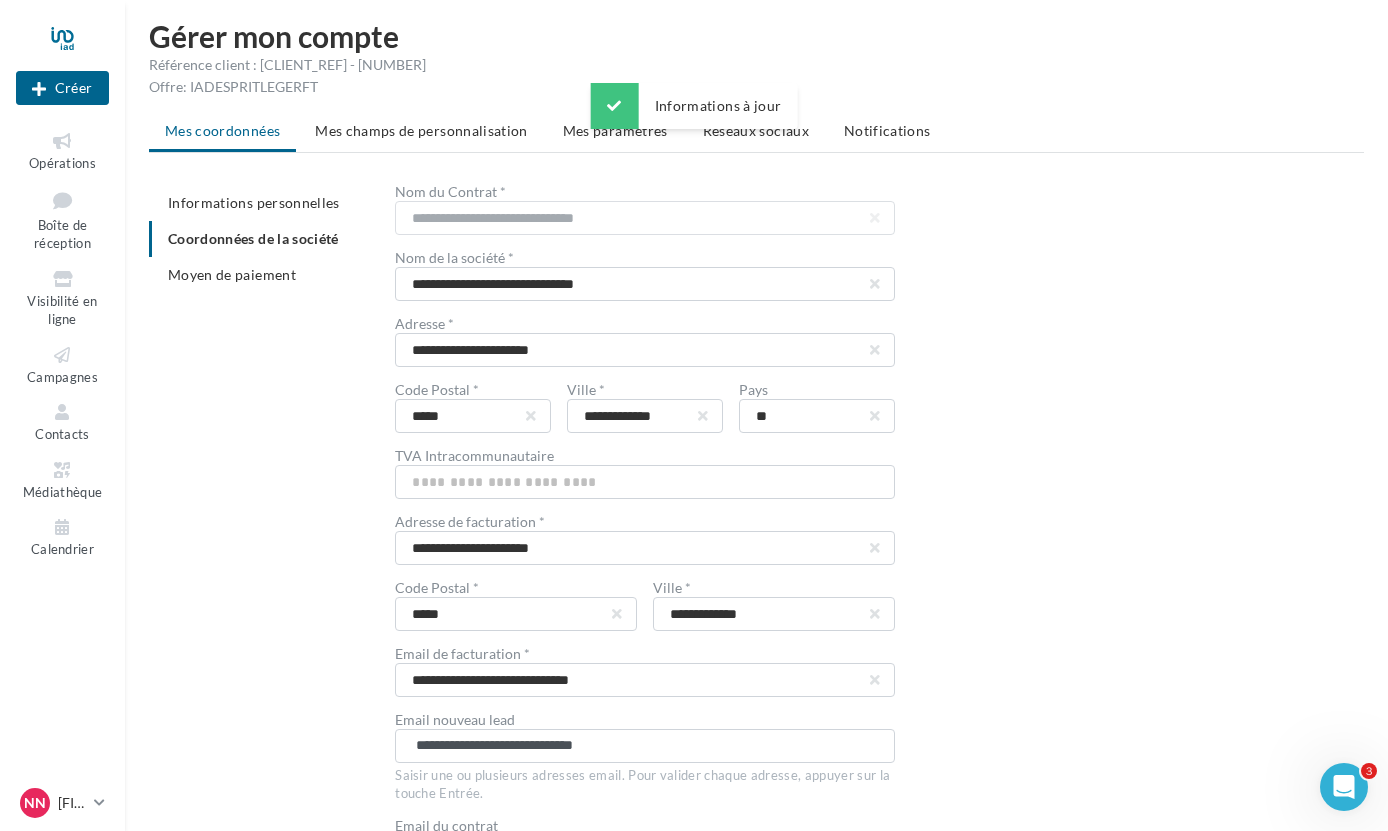 scroll, scrollTop: 0, scrollLeft: 0, axis: both 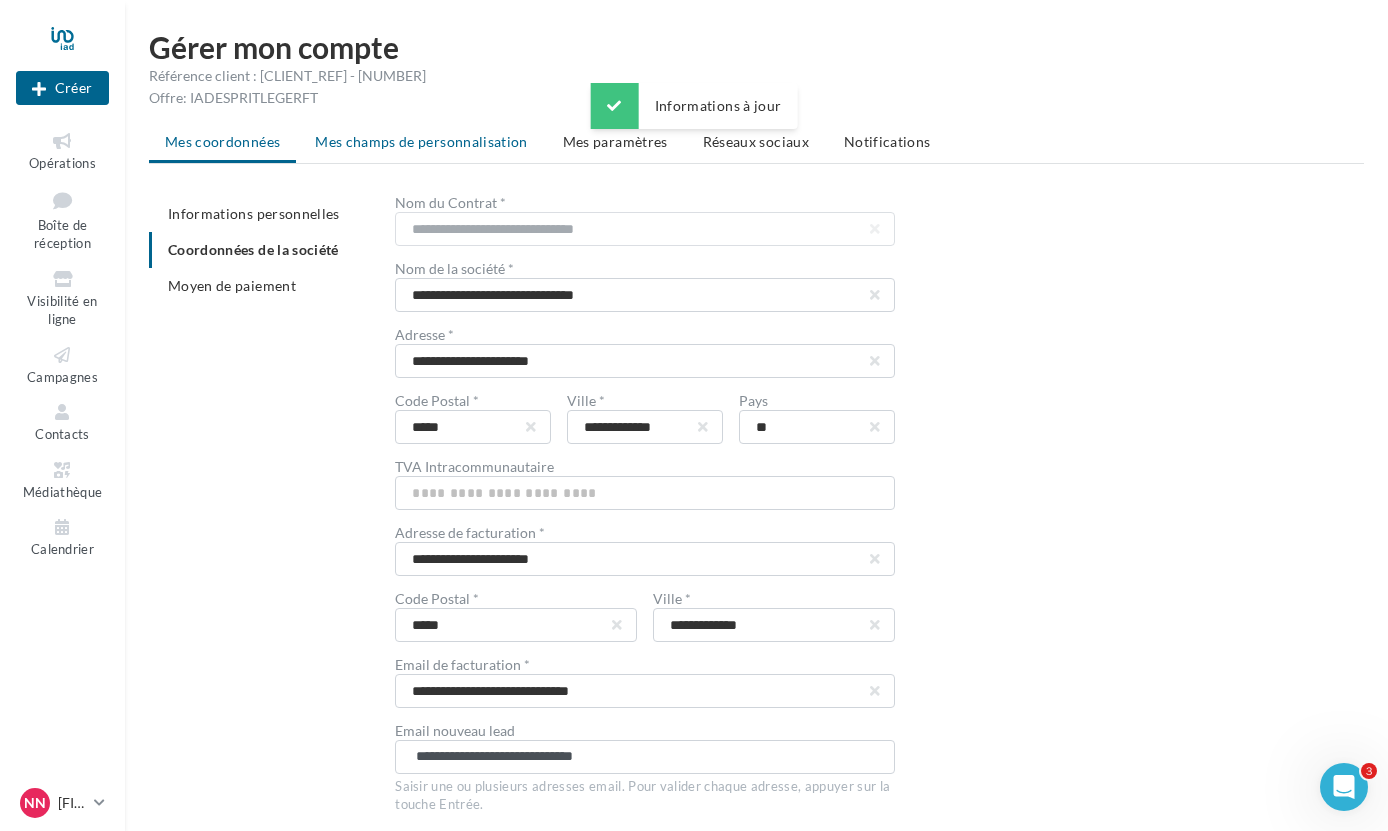 click on "Mes champs de personnalisation" at bounding box center (421, 141) 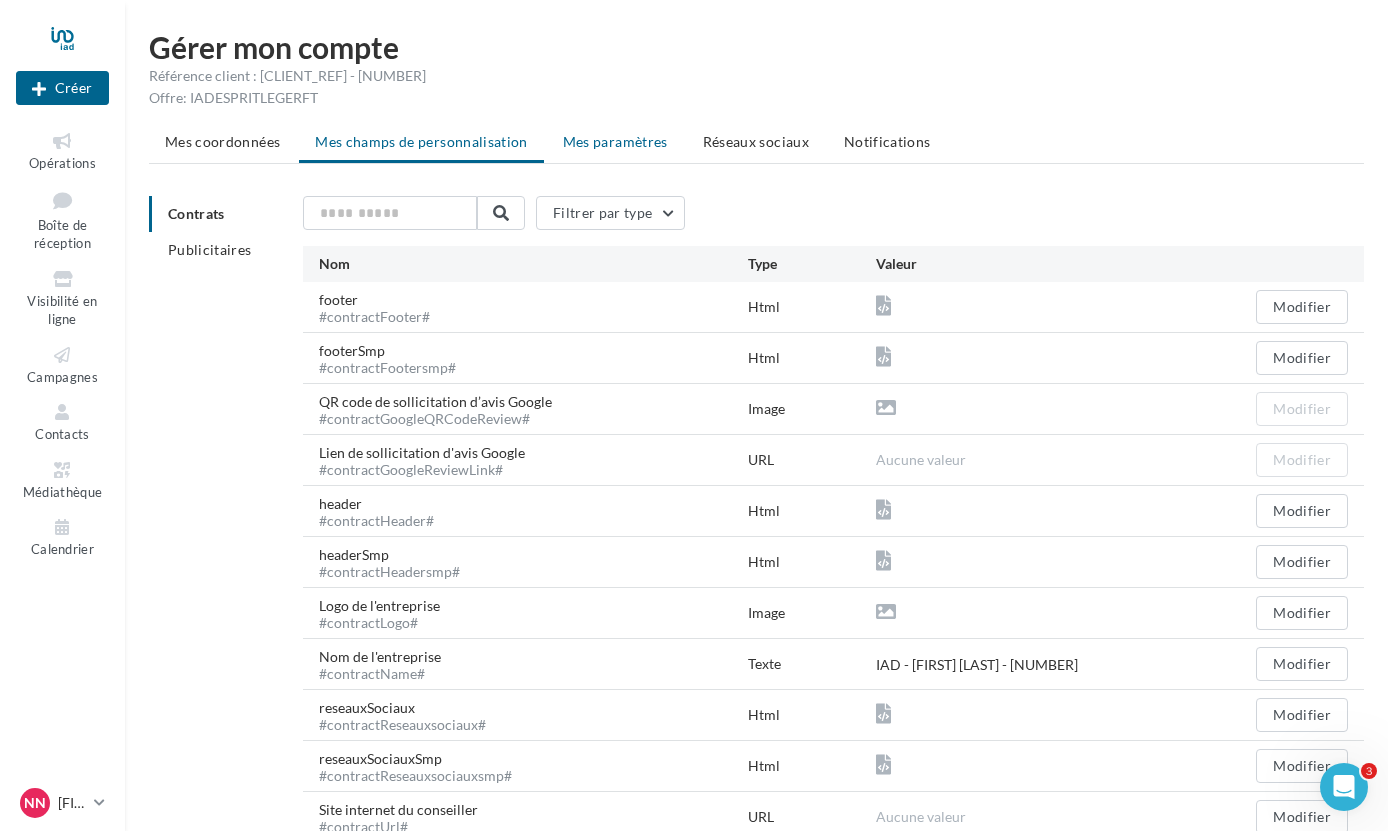 click on "Mes paramètres" at bounding box center (615, 141) 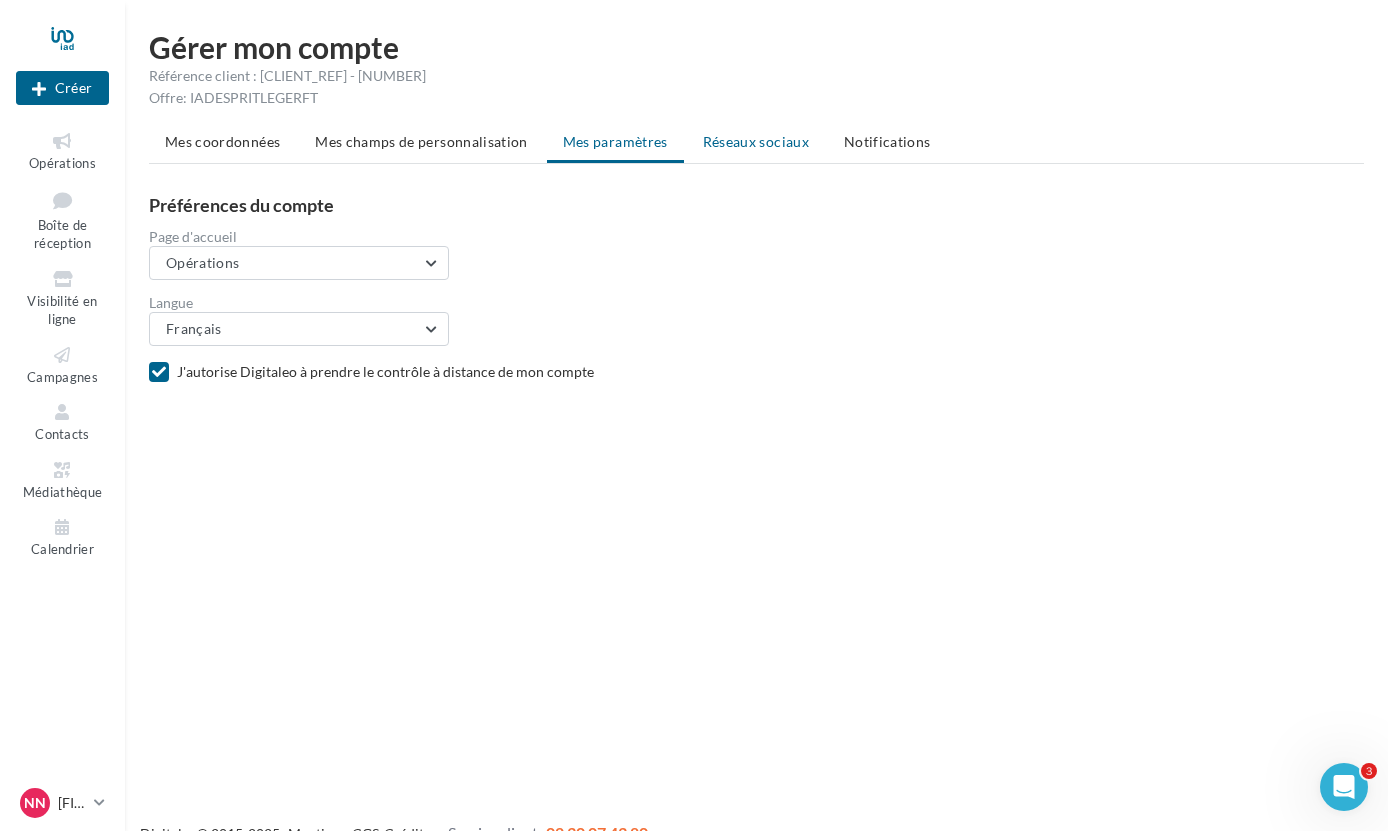 click on "Réseaux sociaux" at bounding box center [756, 141] 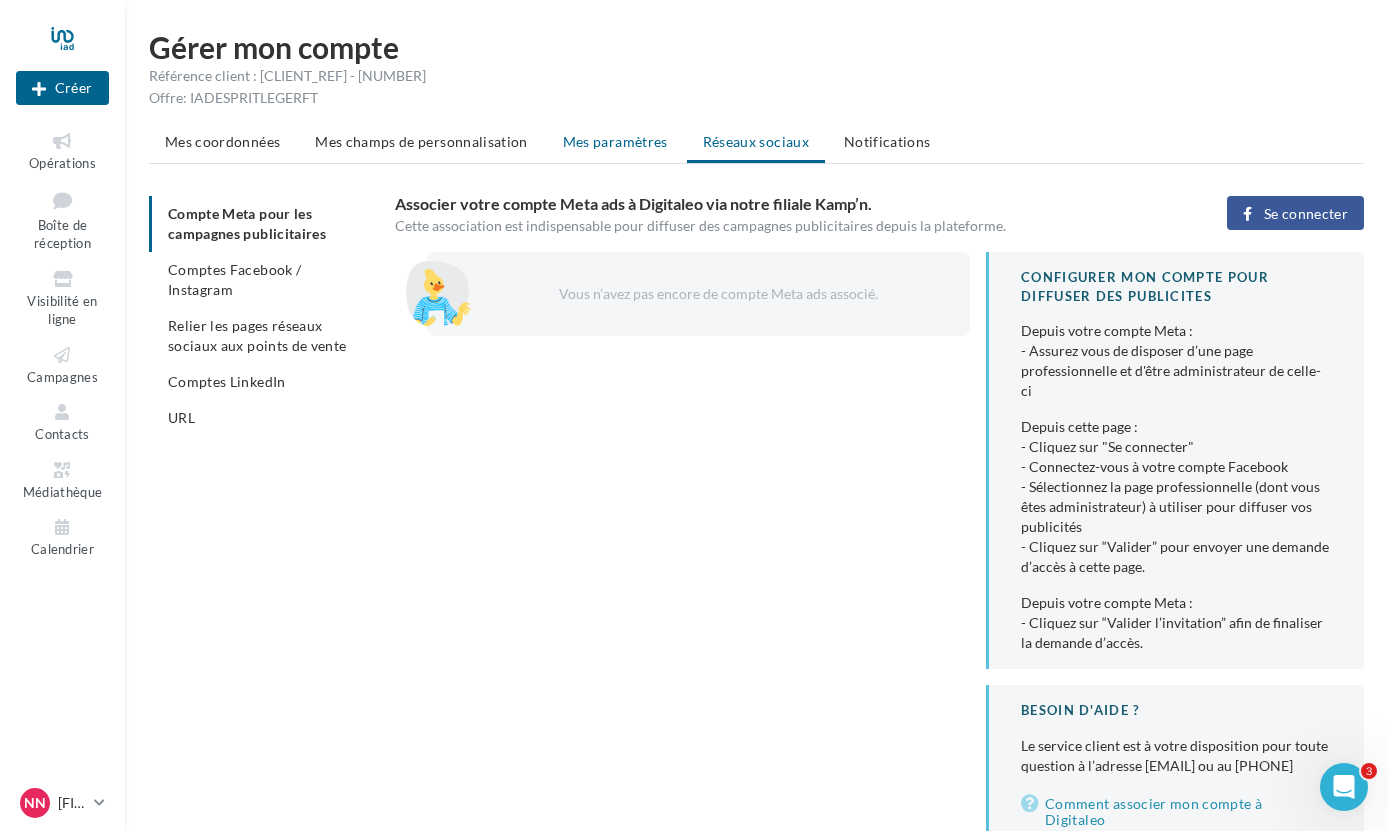 click on "Mes paramètres" at bounding box center [615, 141] 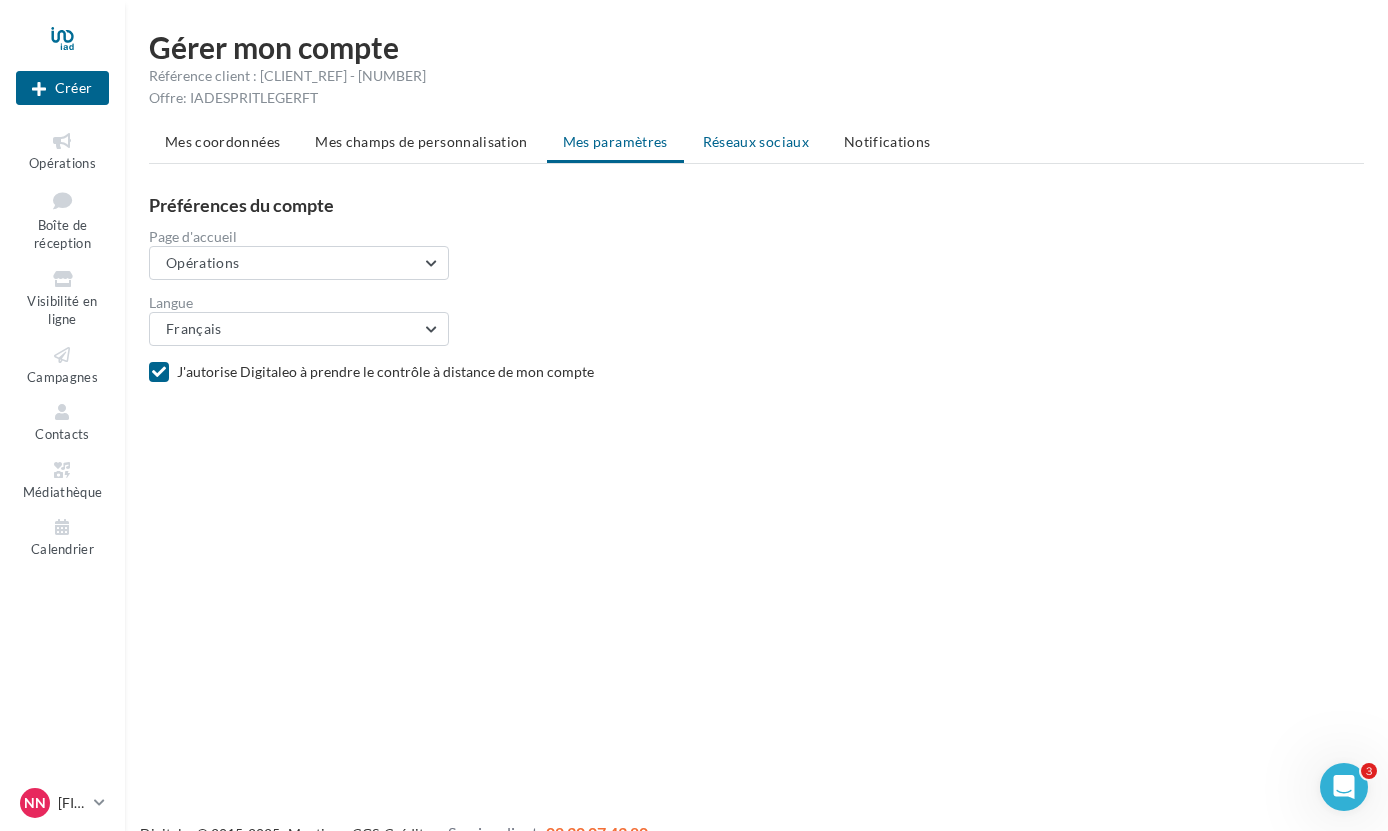 click on "Réseaux sociaux" at bounding box center (756, 141) 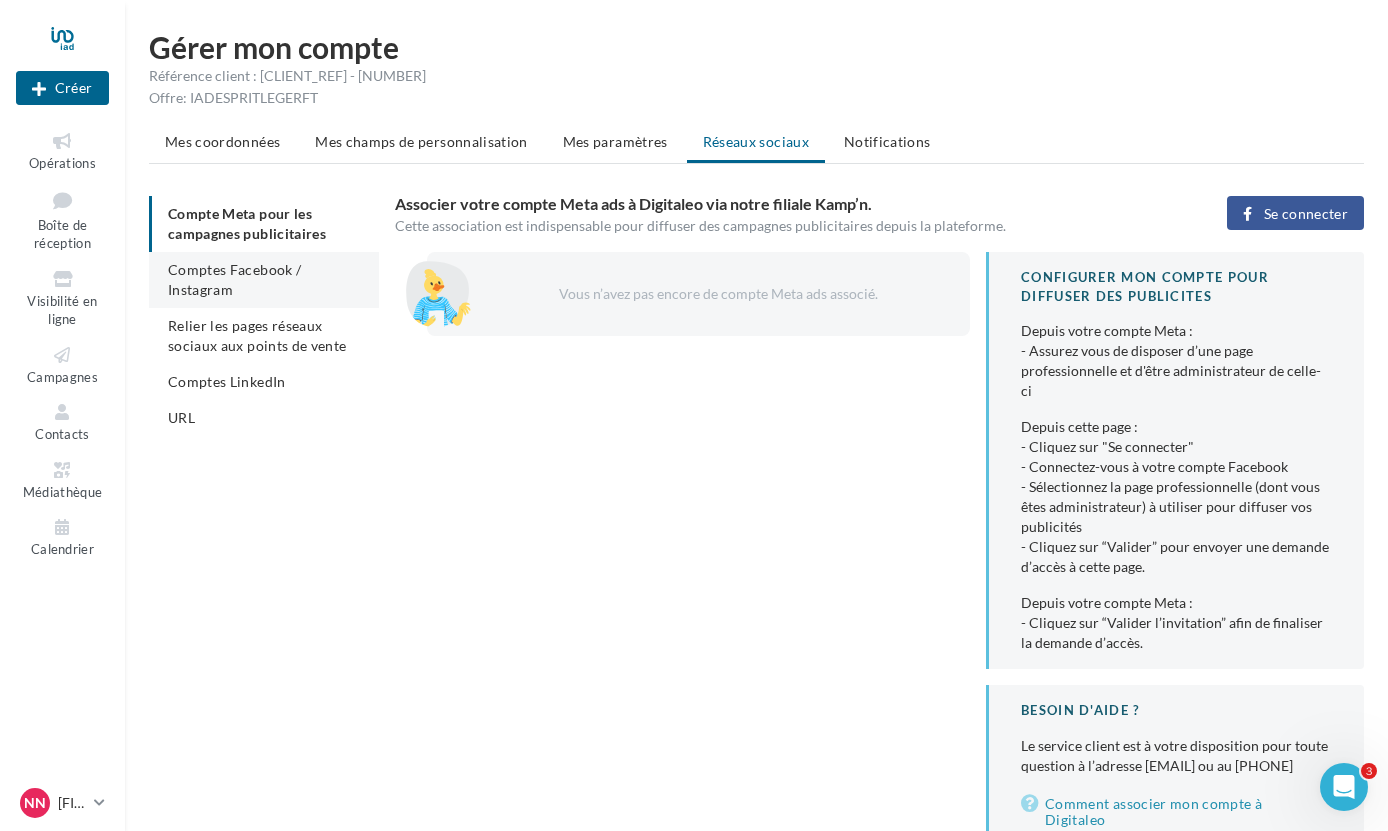 click on "Comptes Facebook / Instagram" at bounding box center (234, 279) 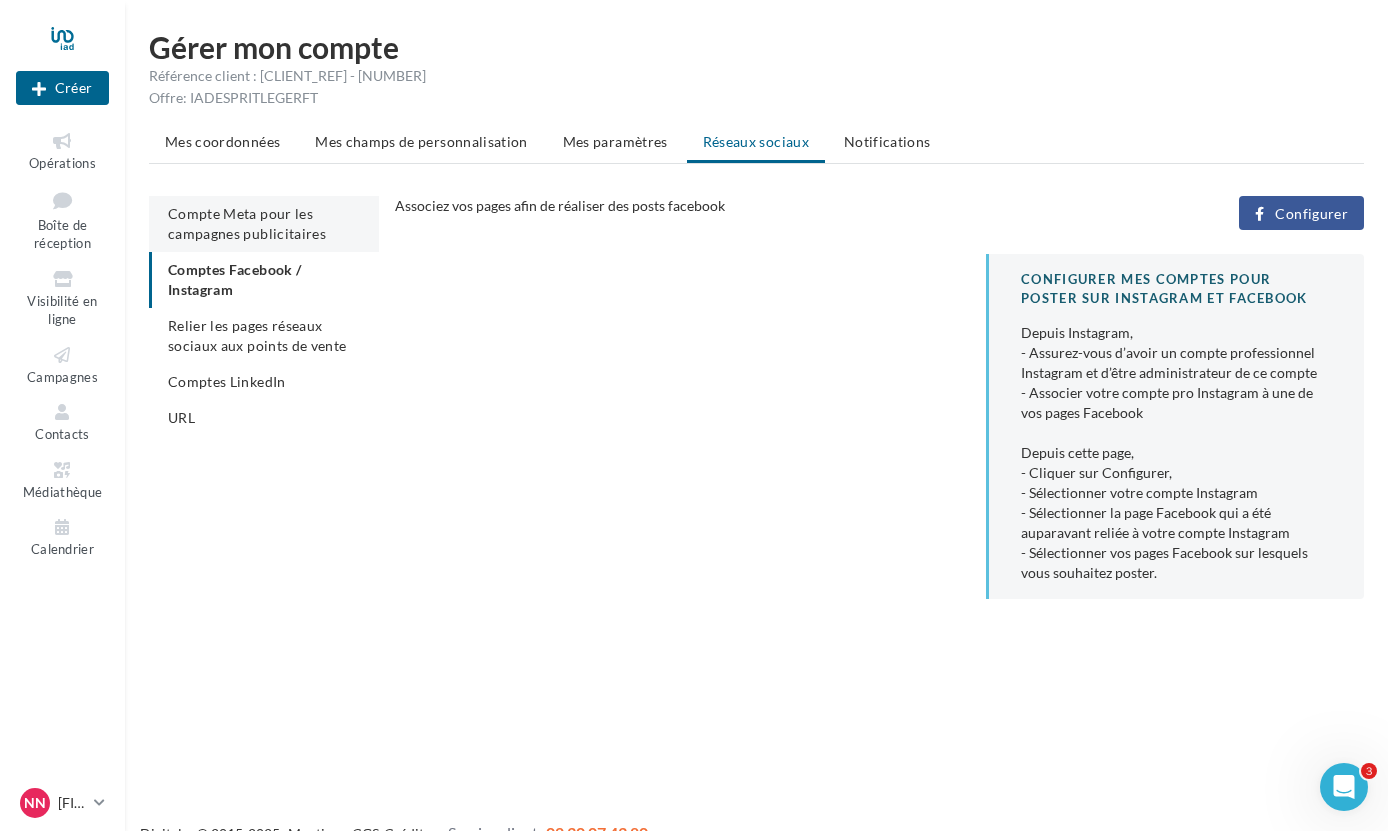 click on "Compte Meta pour les campagnes publicitaires" at bounding box center [247, 223] 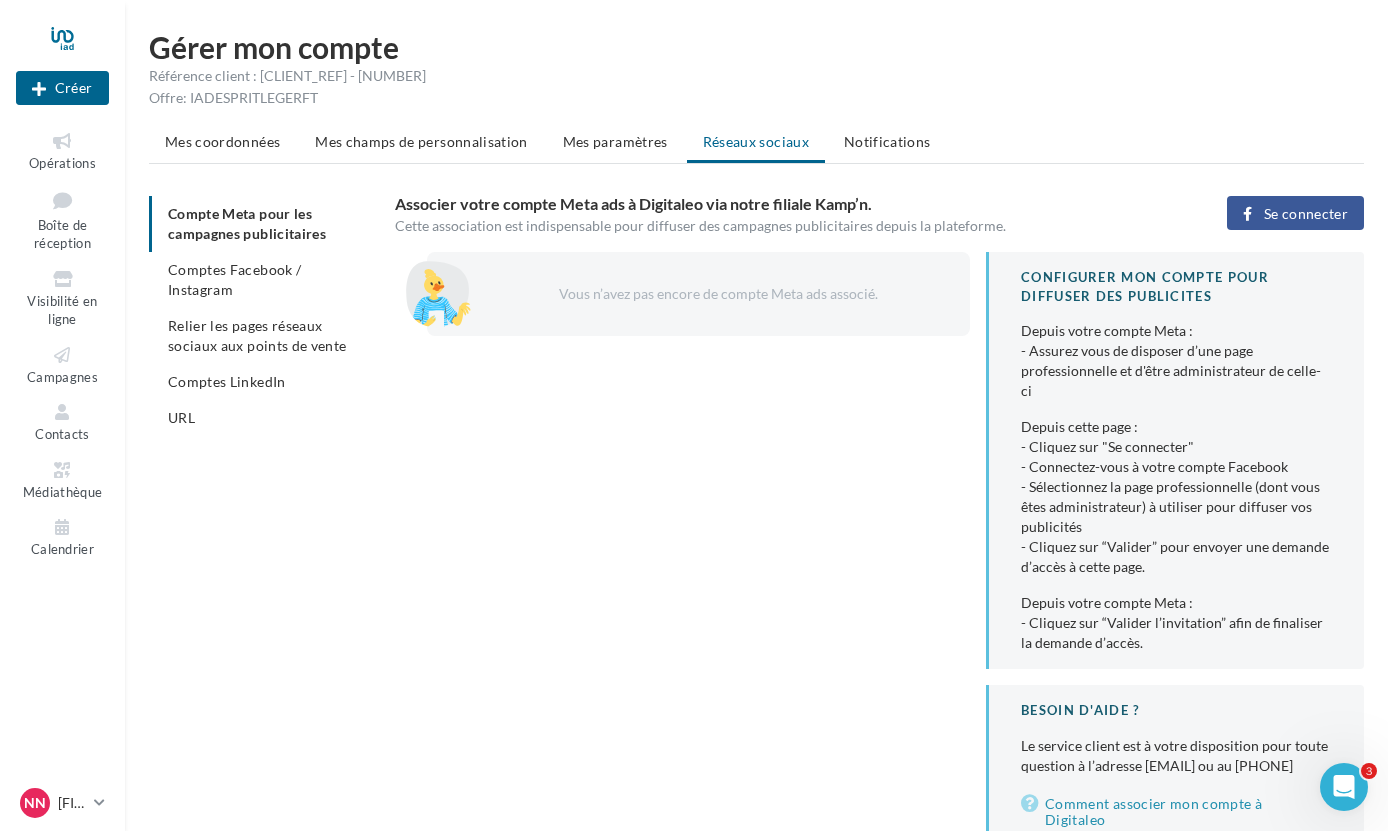 click on "Se connecter" at bounding box center (1306, 214) 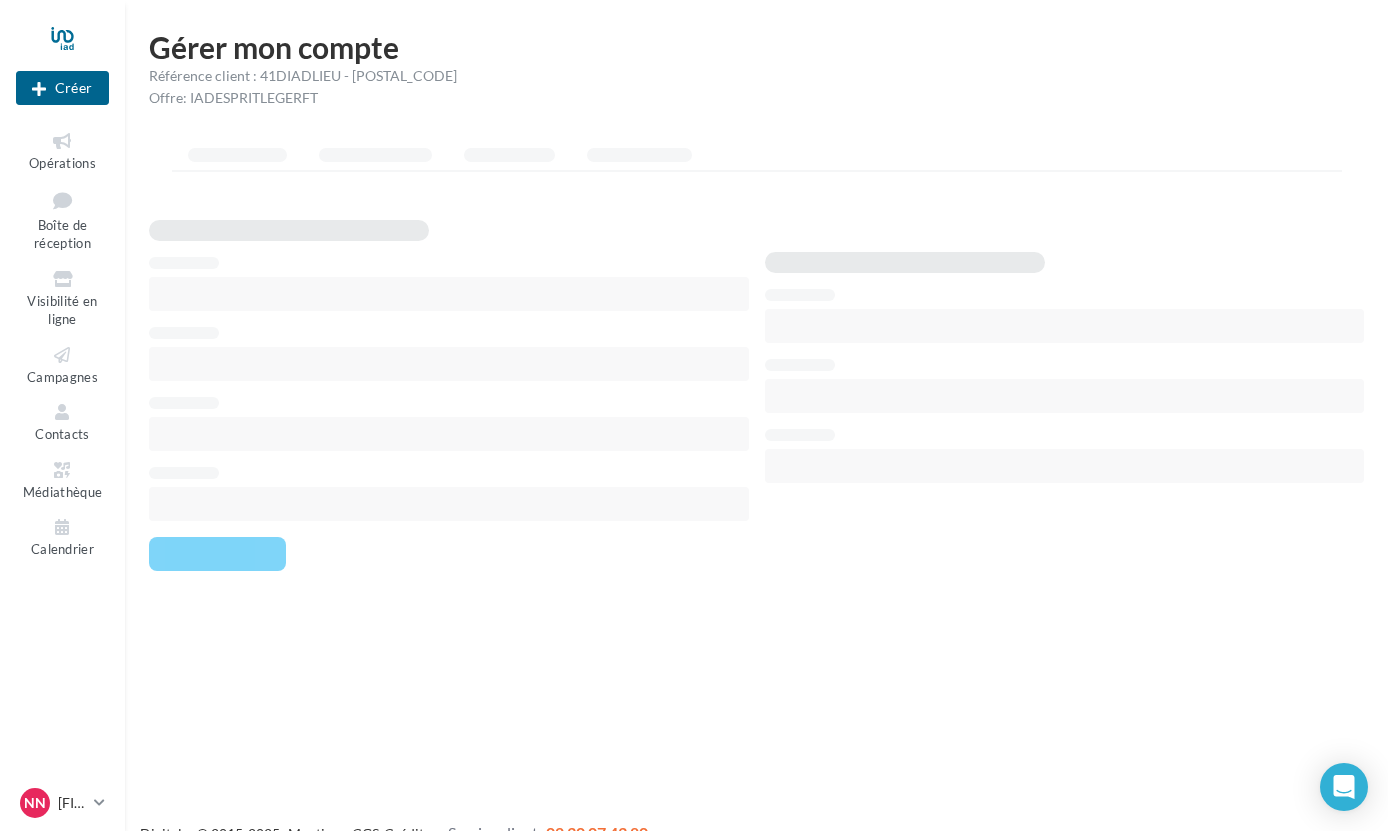 scroll, scrollTop: 0, scrollLeft: 0, axis: both 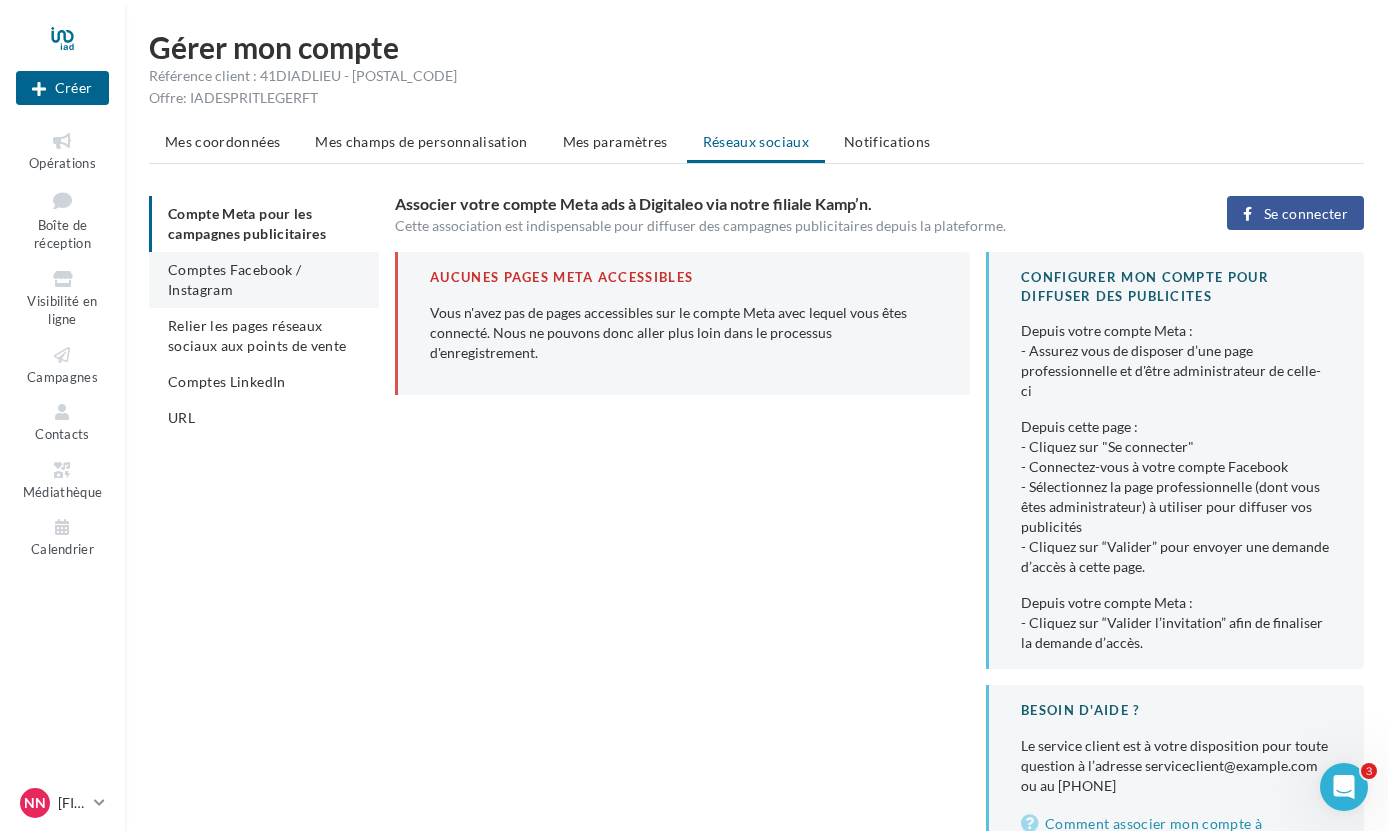 click on "Comptes Facebook / Instagram" at bounding box center [234, 279] 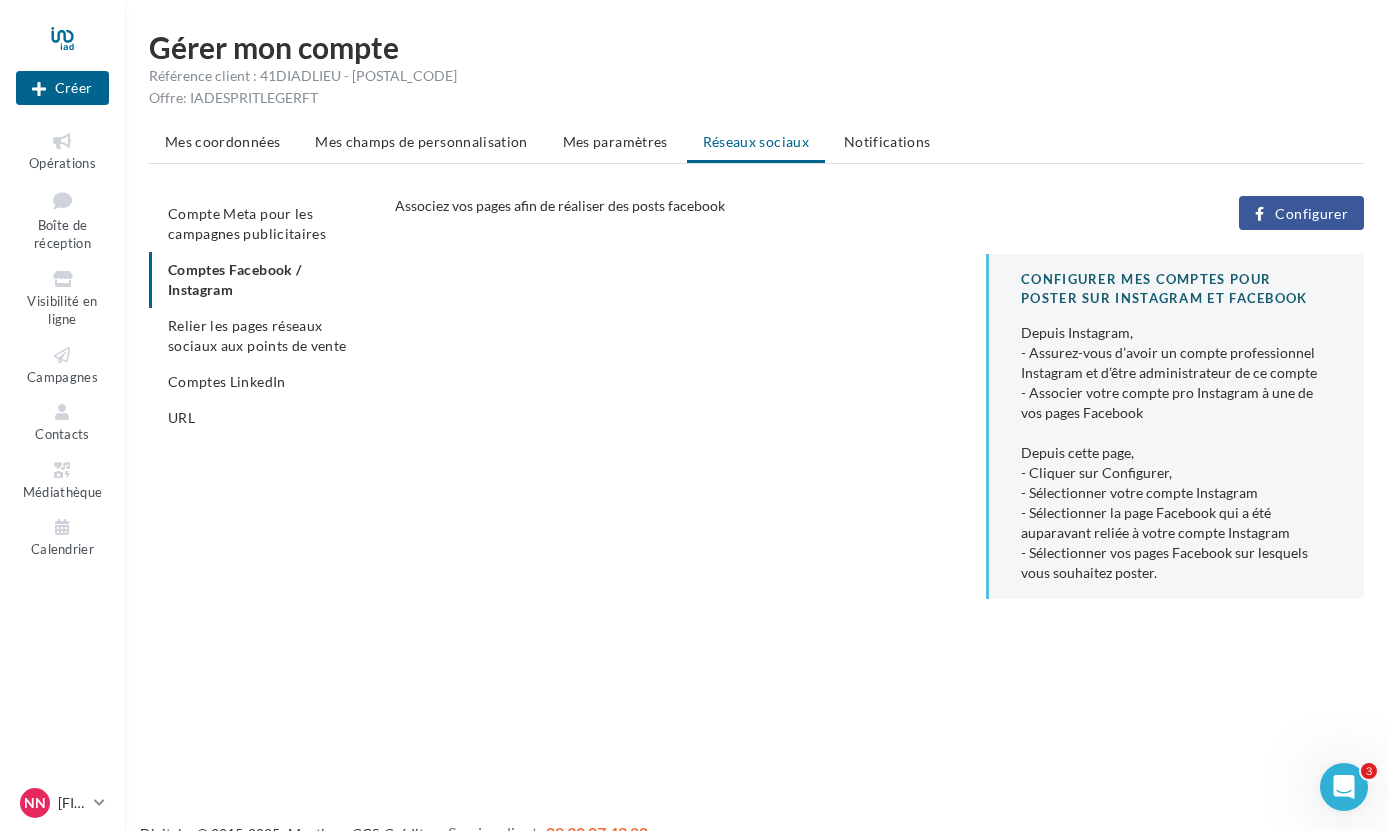 click on "Configurer" at bounding box center [1311, 214] 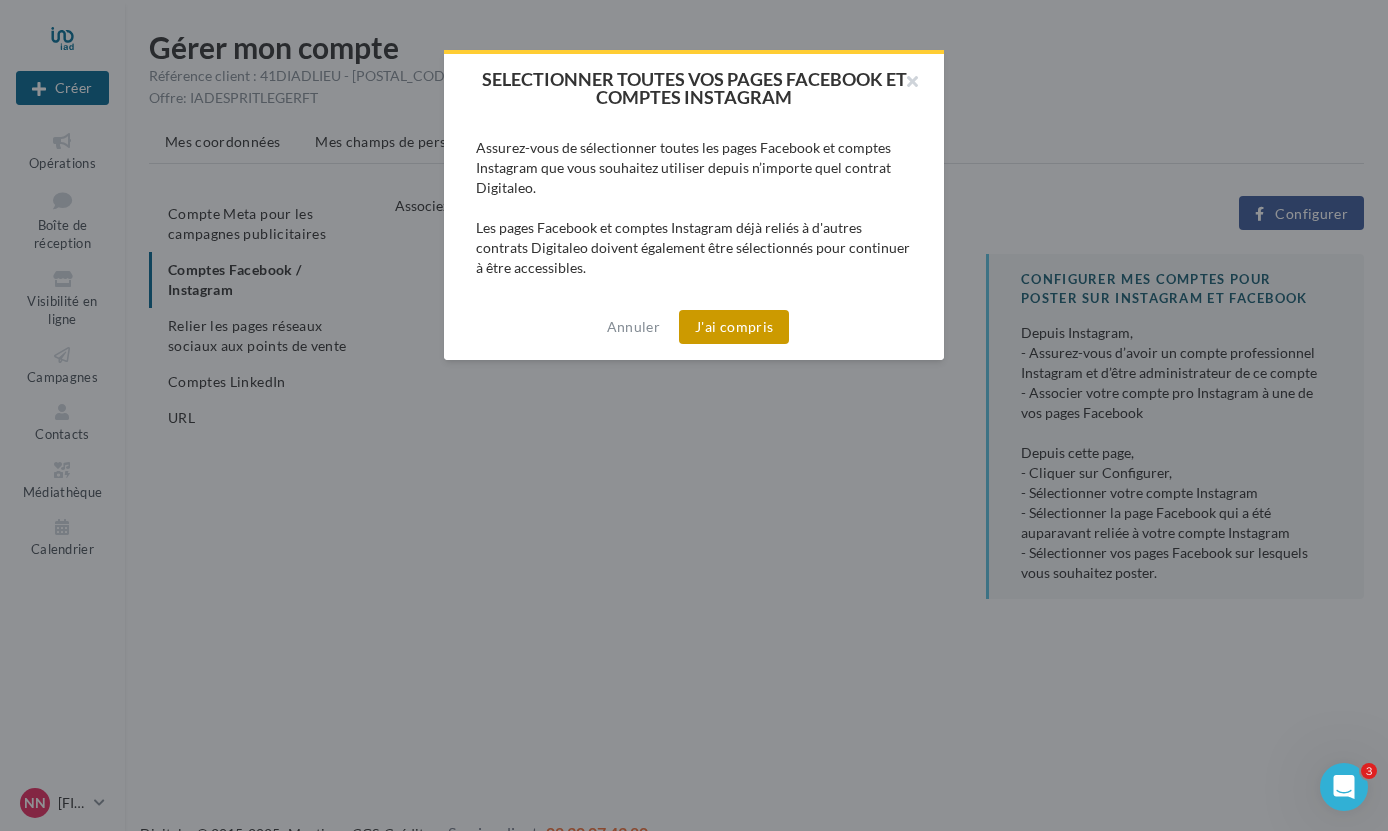 click on "J'ai compris" at bounding box center [734, 327] 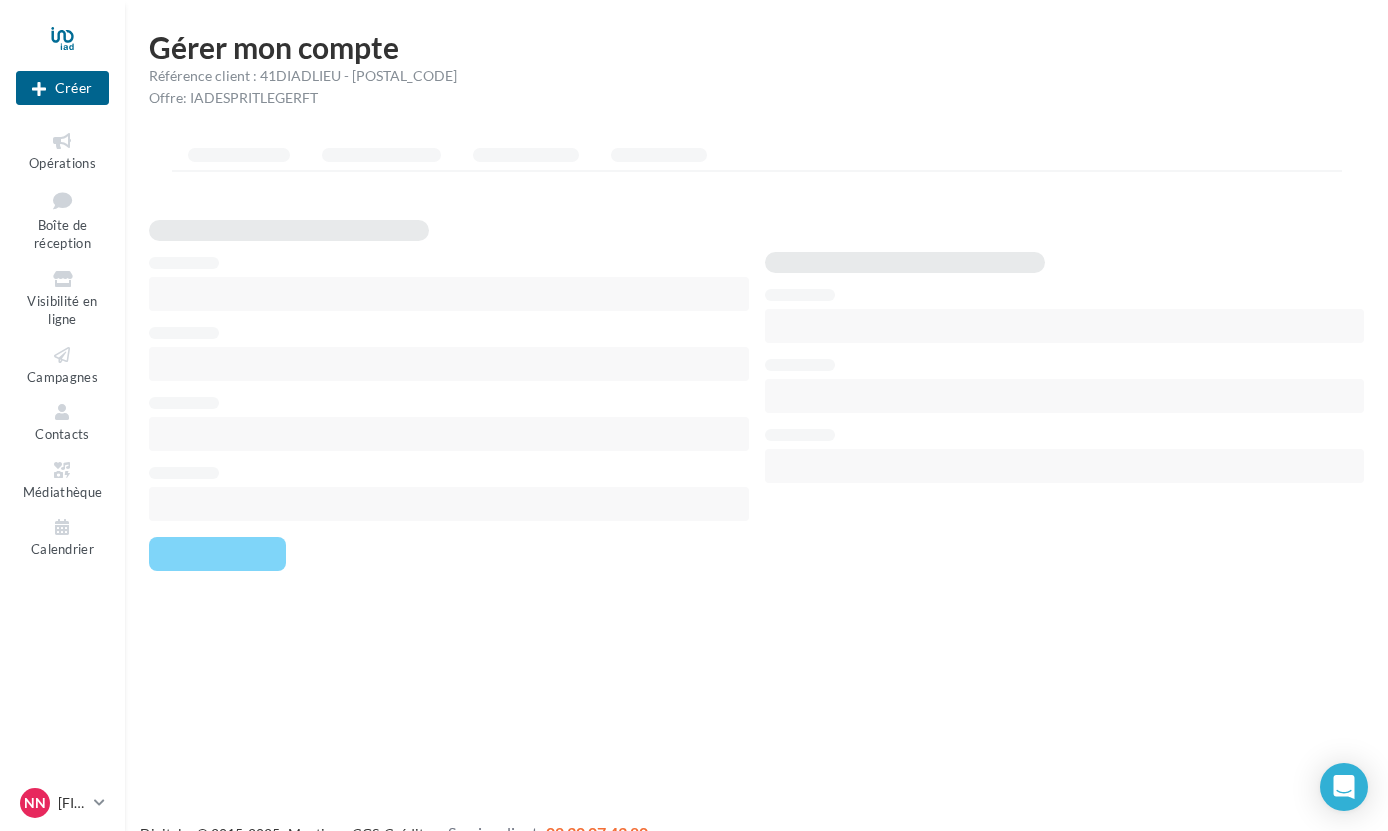 scroll, scrollTop: 0, scrollLeft: 0, axis: both 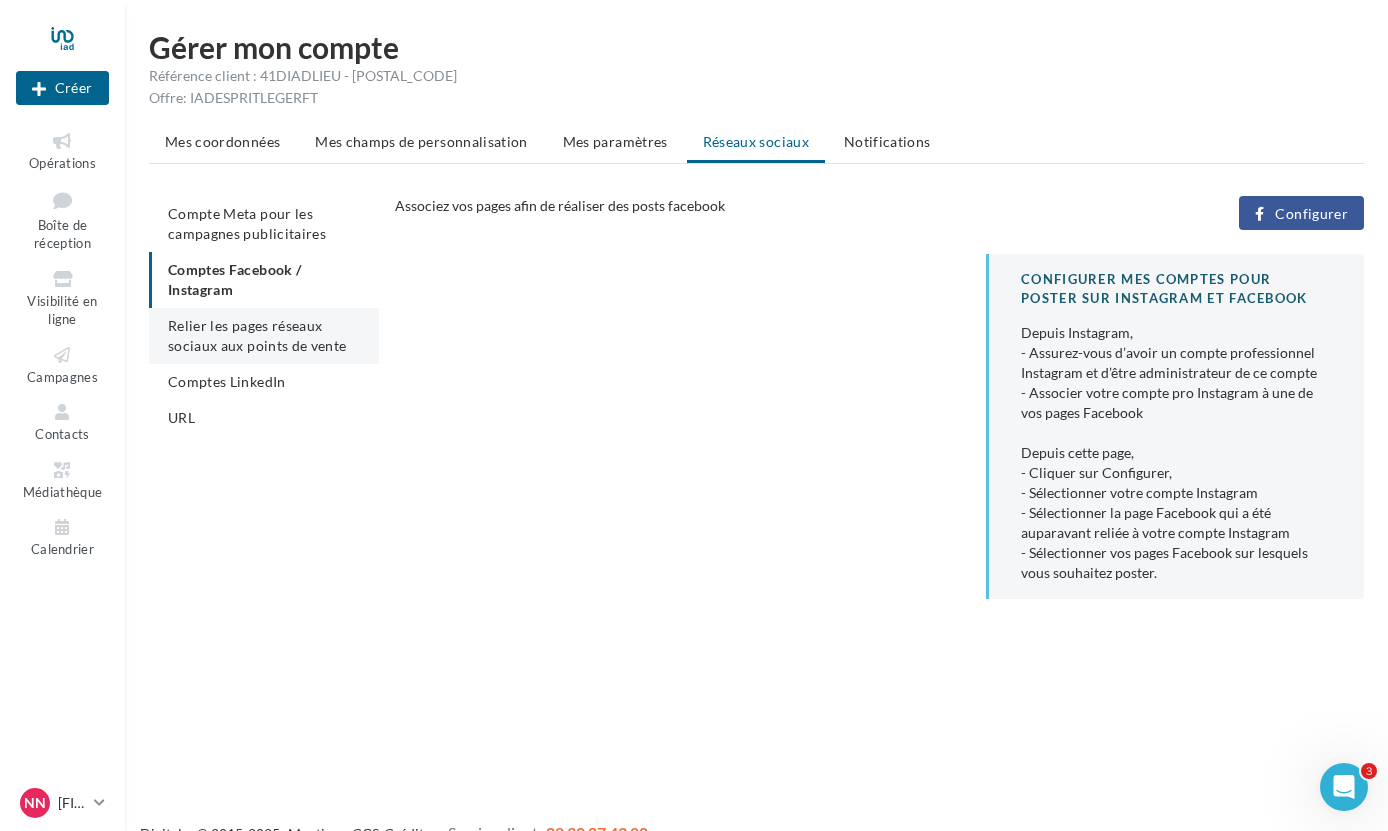 click on "Relier les pages réseaux sociaux aux points de vente" at bounding box center (257, 335) 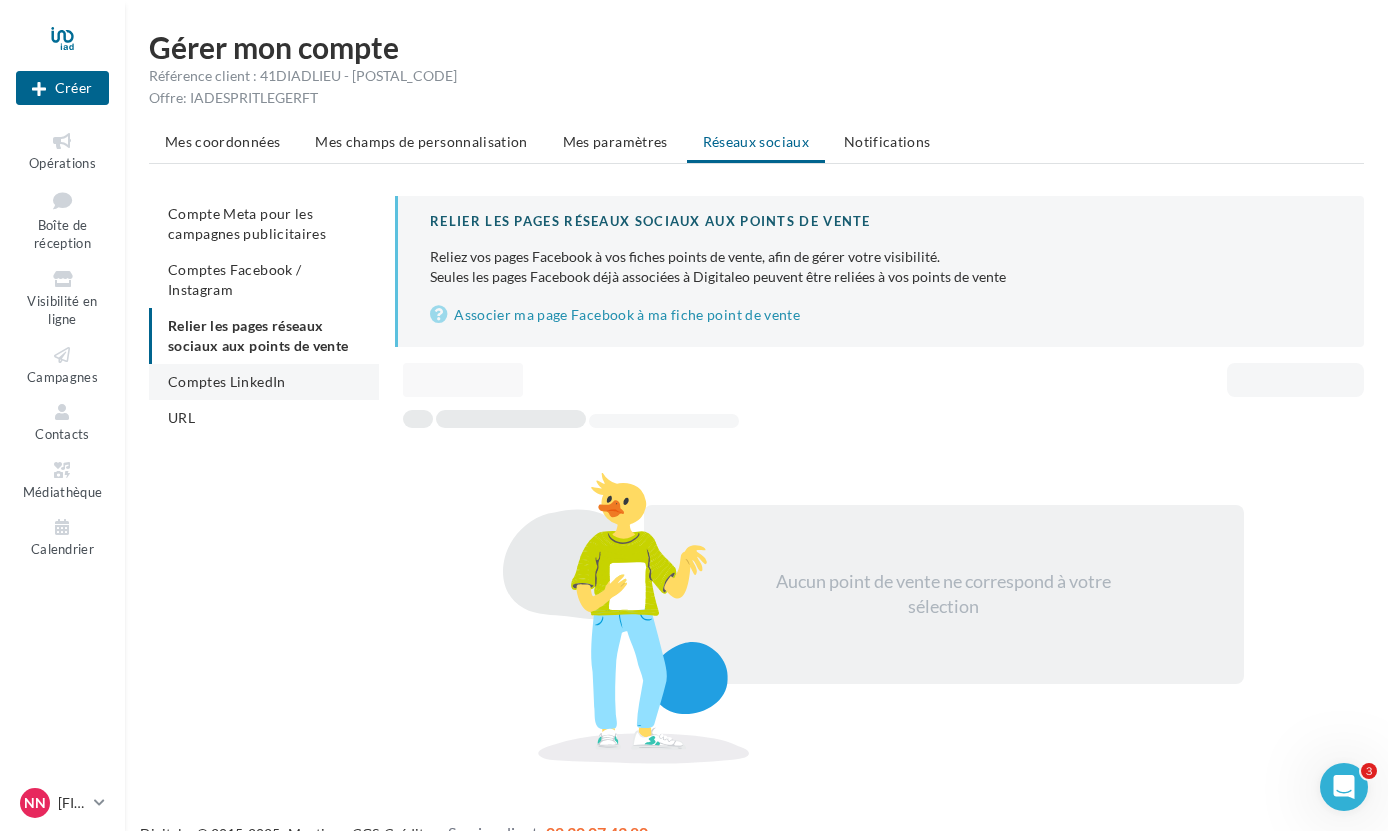 click on "Comptes LinkedIn" at bounding box center [227, 381] 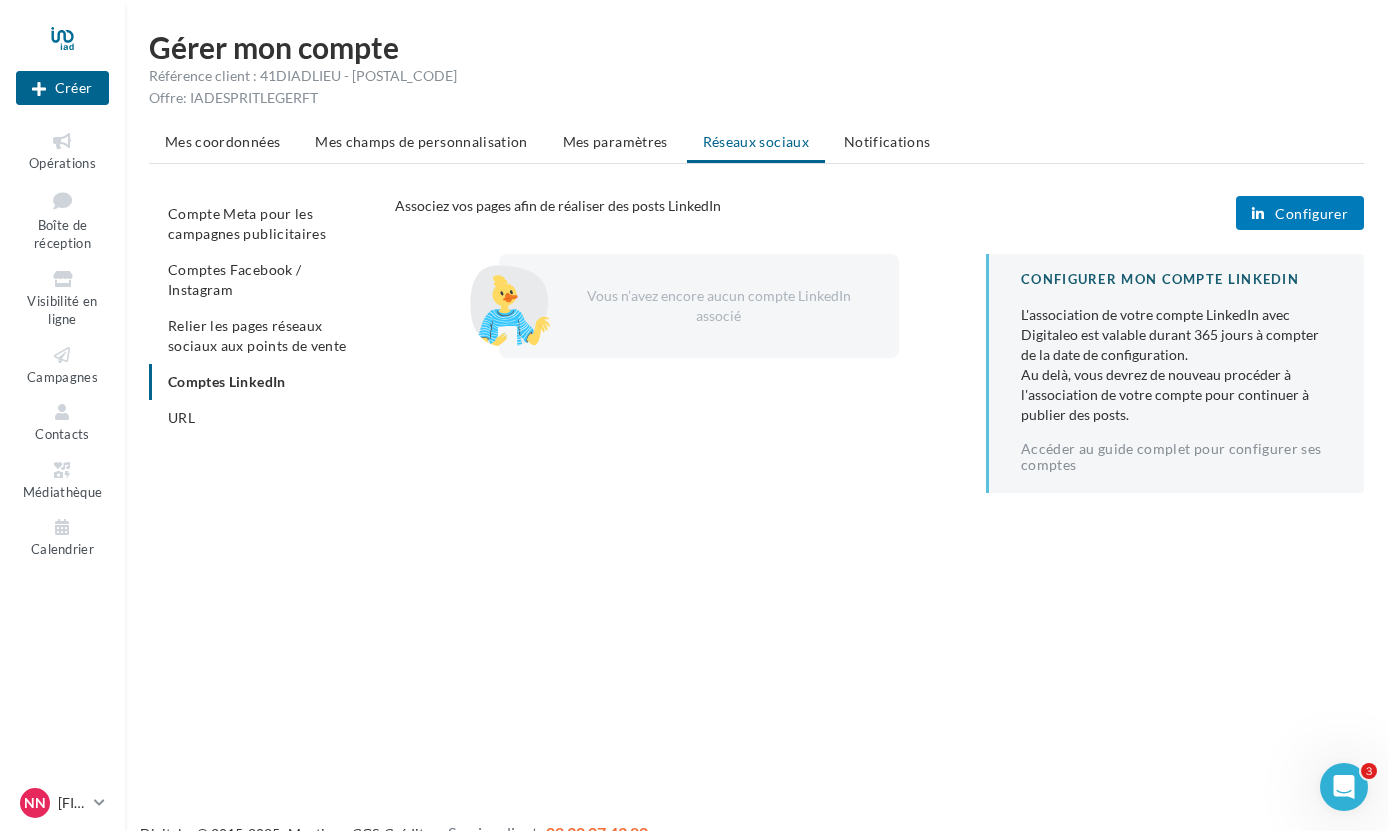 click on "Configurer" at bounding box center [1311, 214] 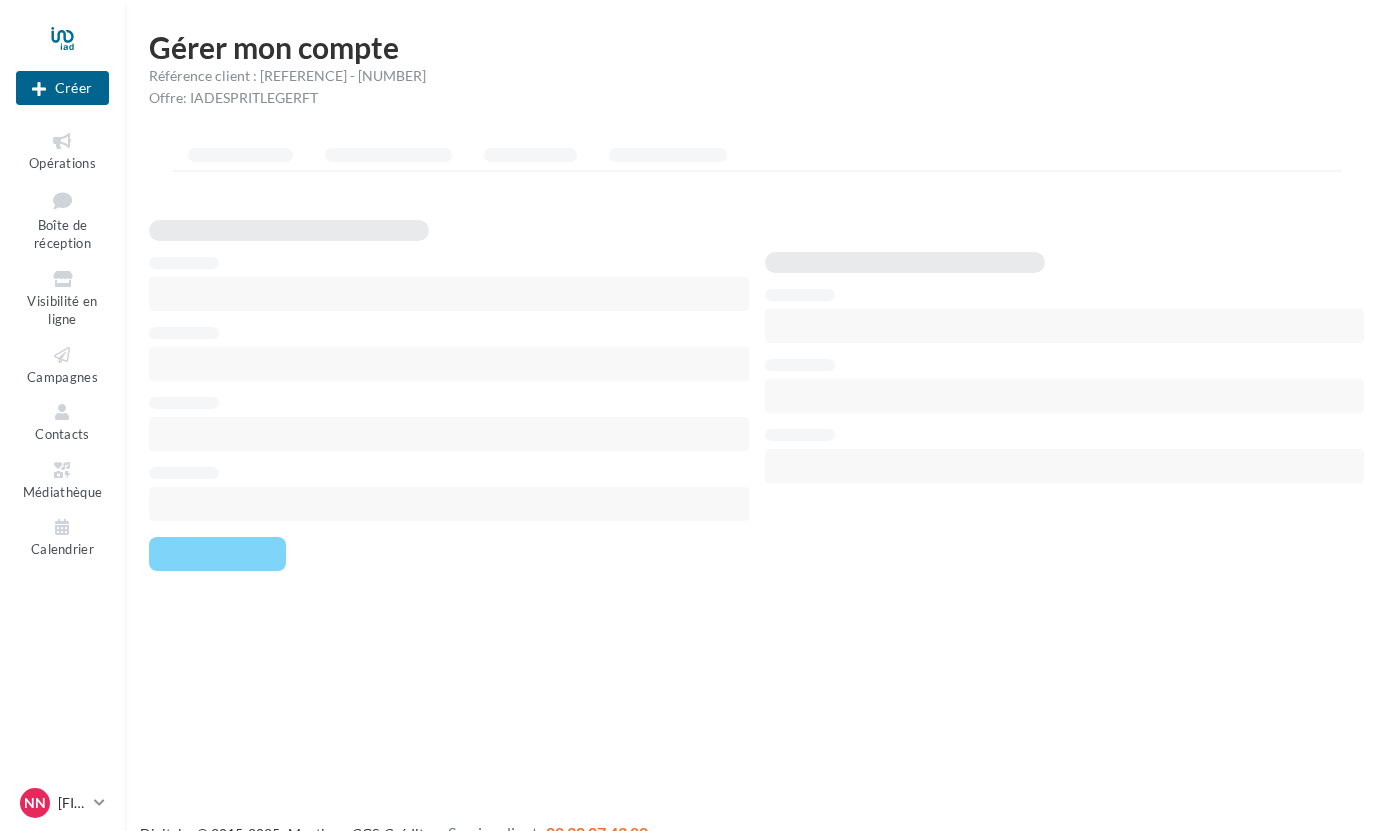 scroll, scrollTop: 0, scrollLeft: 0, axis: both 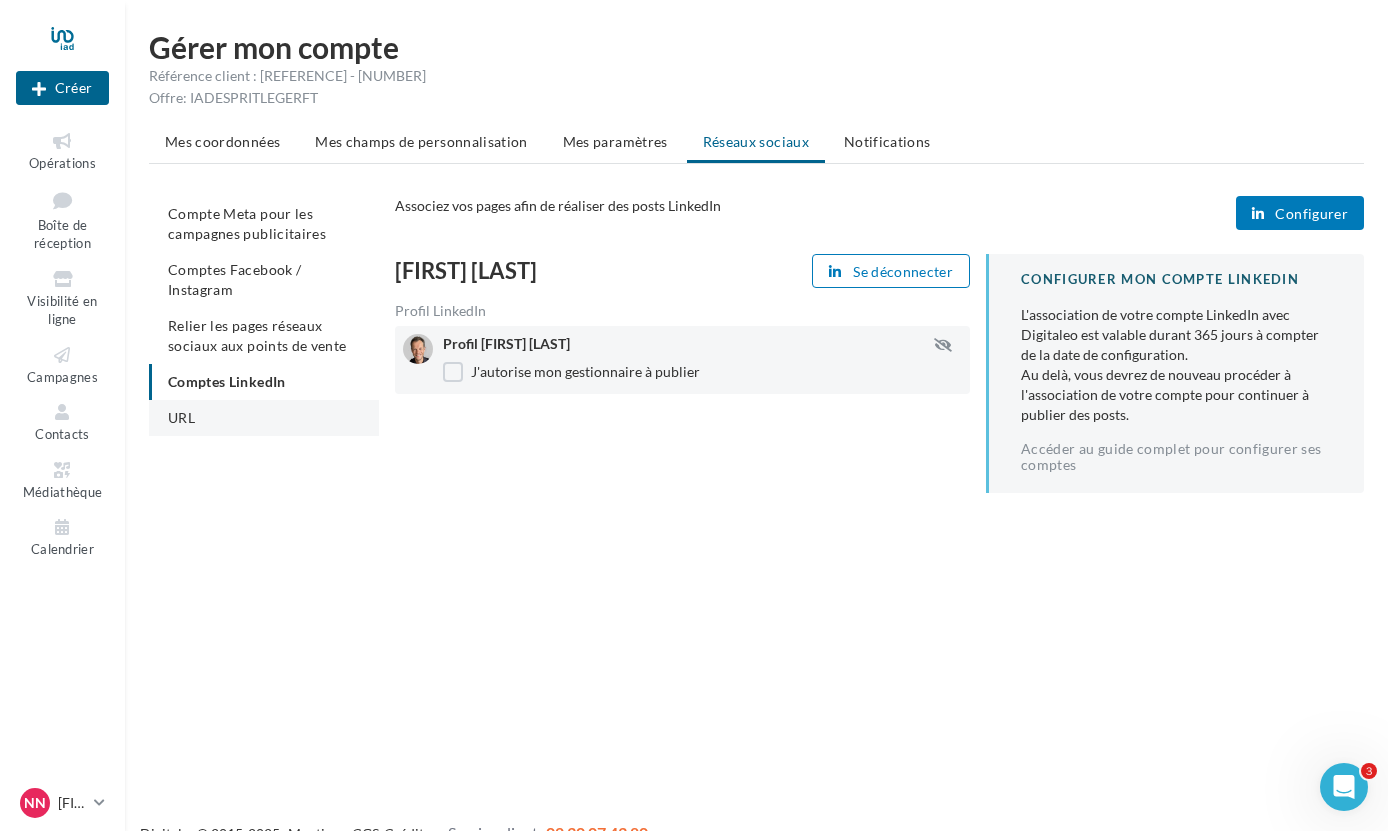 click on "URL" at bounding box center (181, 417) 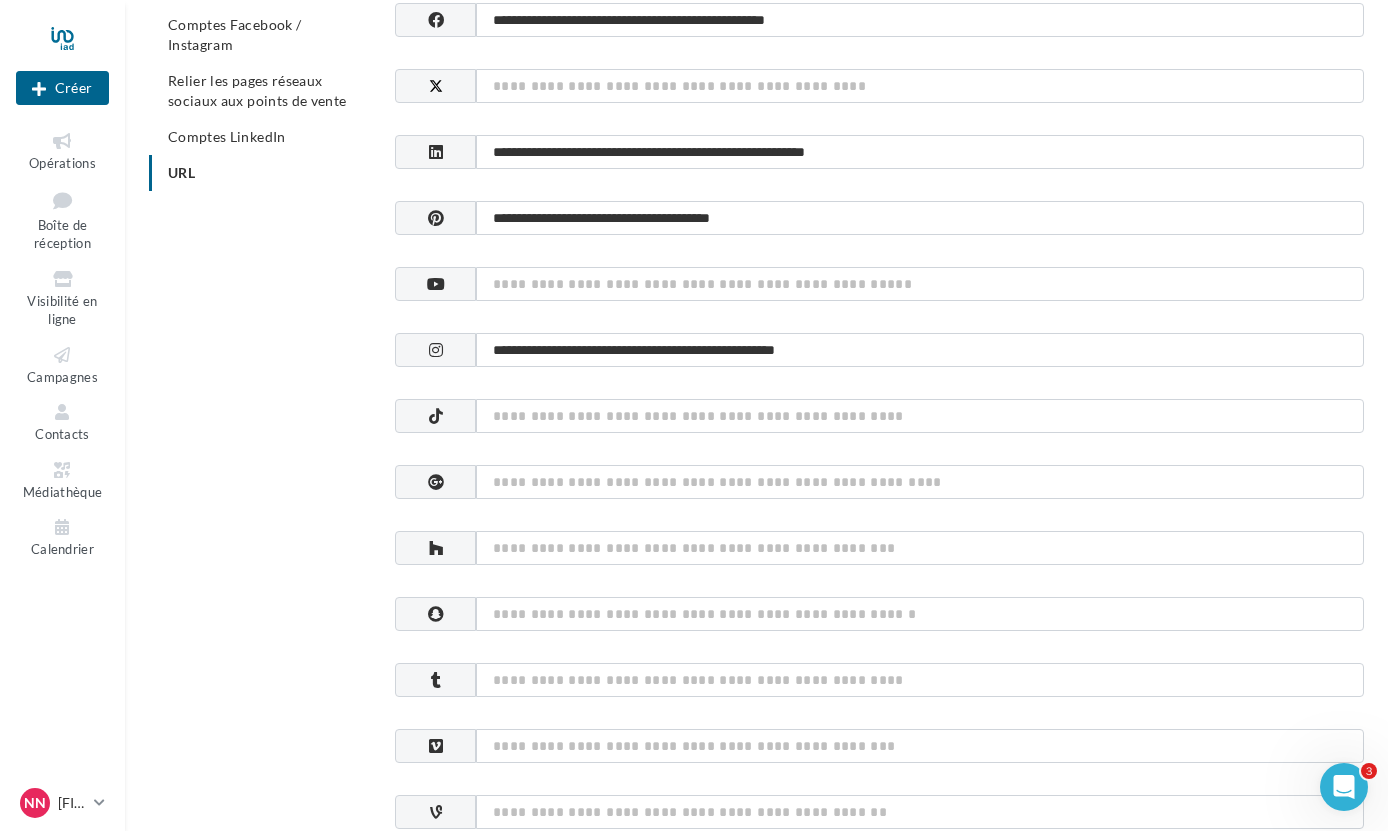 scroll, scrollTop: 0, scrollLeft: 0, axis: both 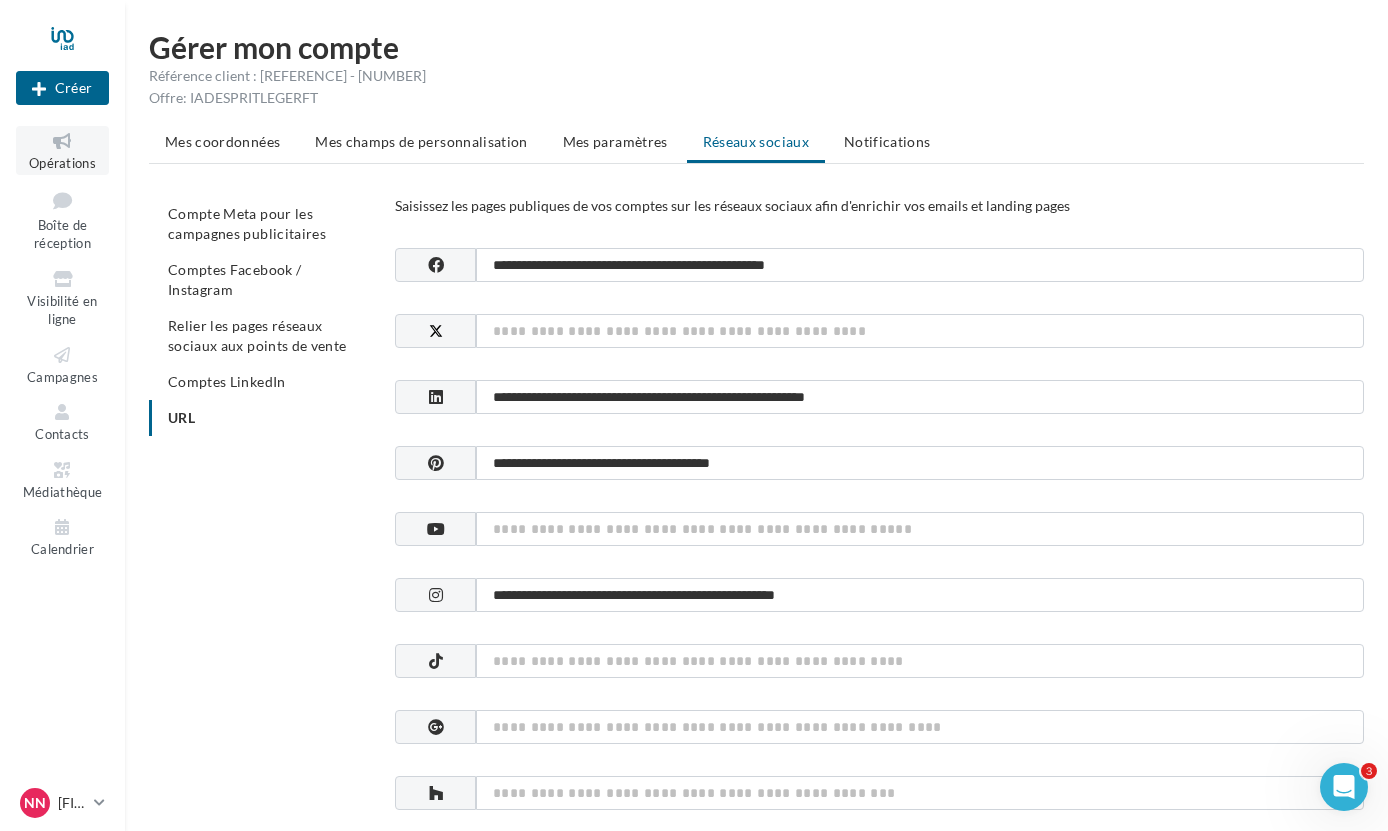 click on "Opérations" at bounding box center (62, 163) 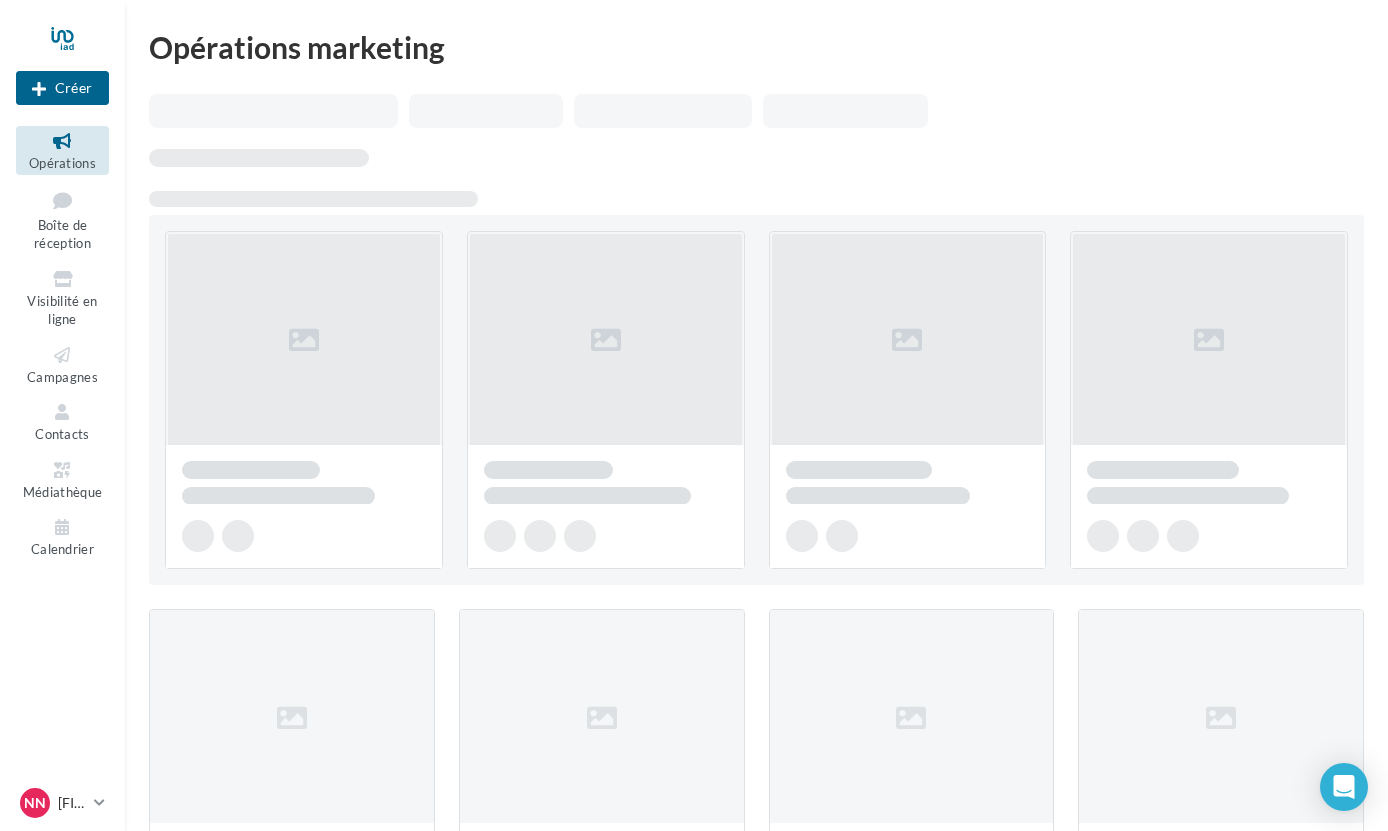 scroll, scrollTop: 0, scrollLeft: 0, axis: both 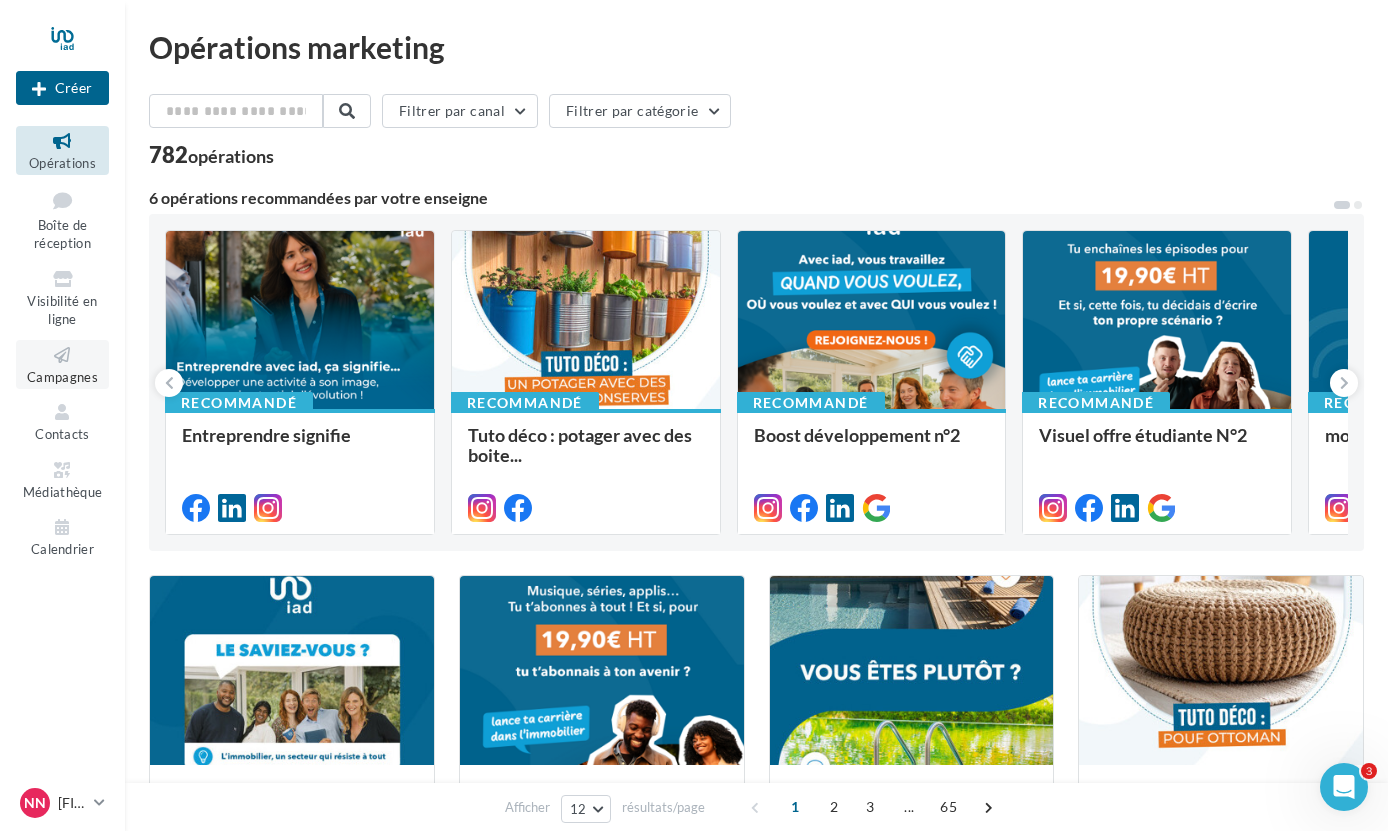 click at bounding box center [62, 355] 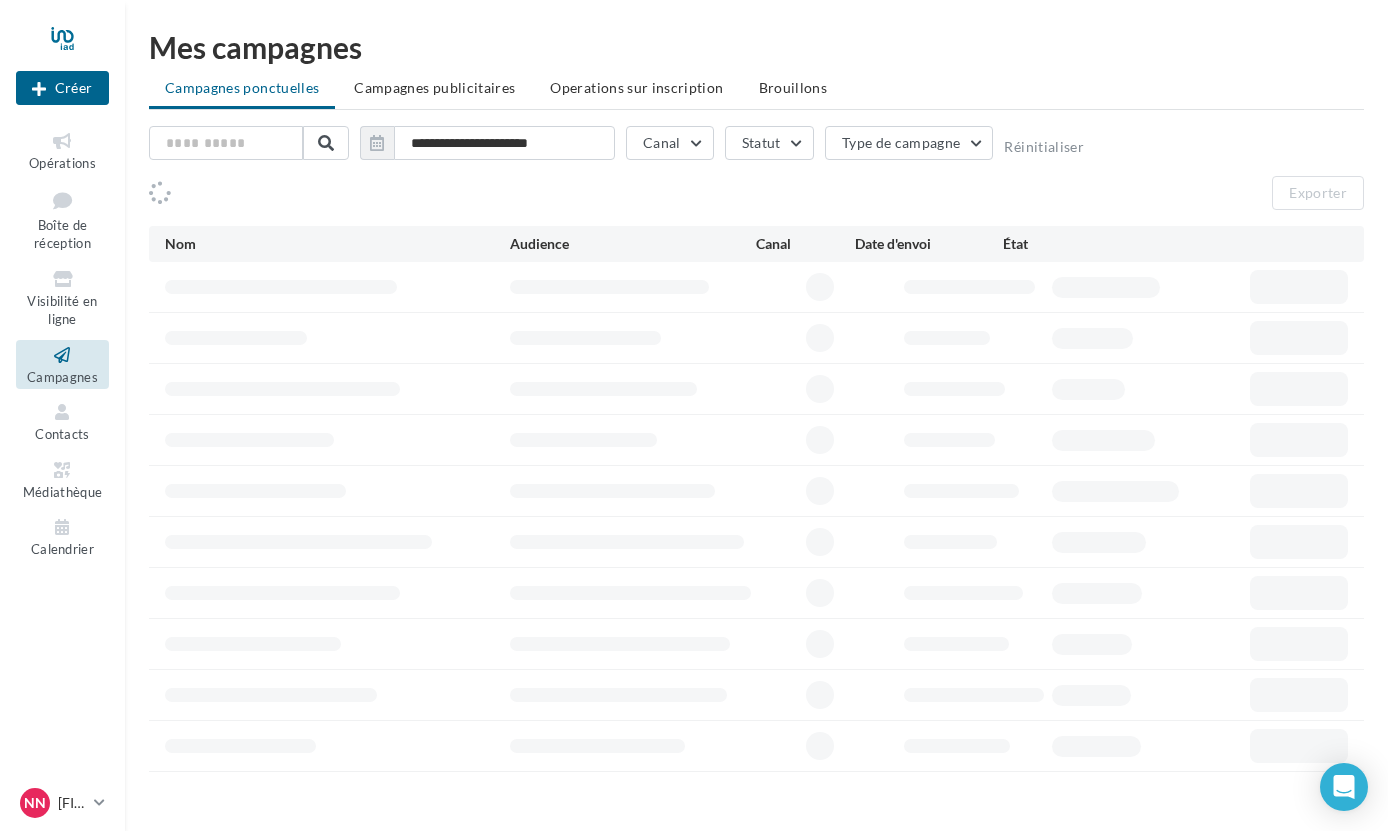 scroll, scrollTop: 0, scrollLeft: 0, axis: both 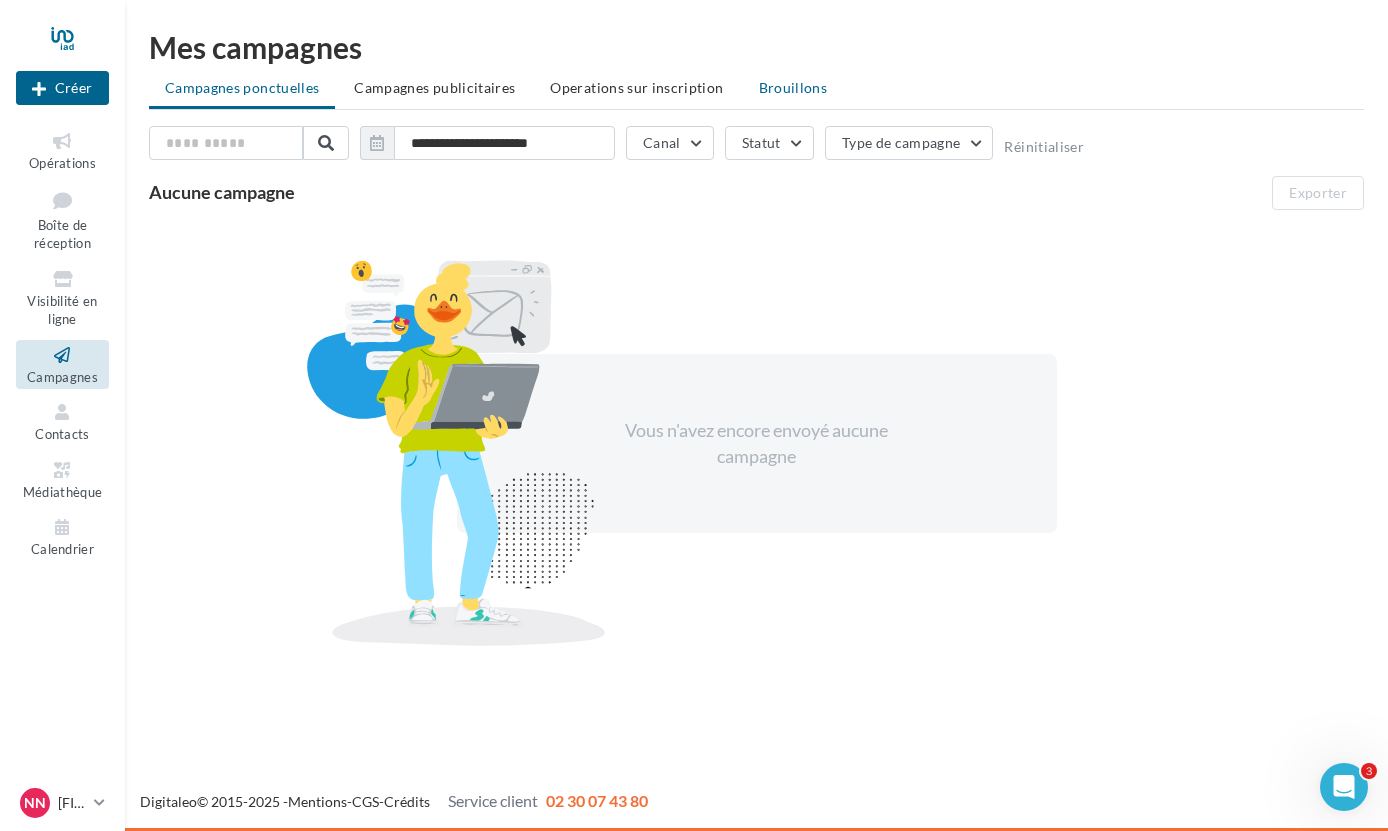 click on "Brouillons" at bounding box center [793, 87] 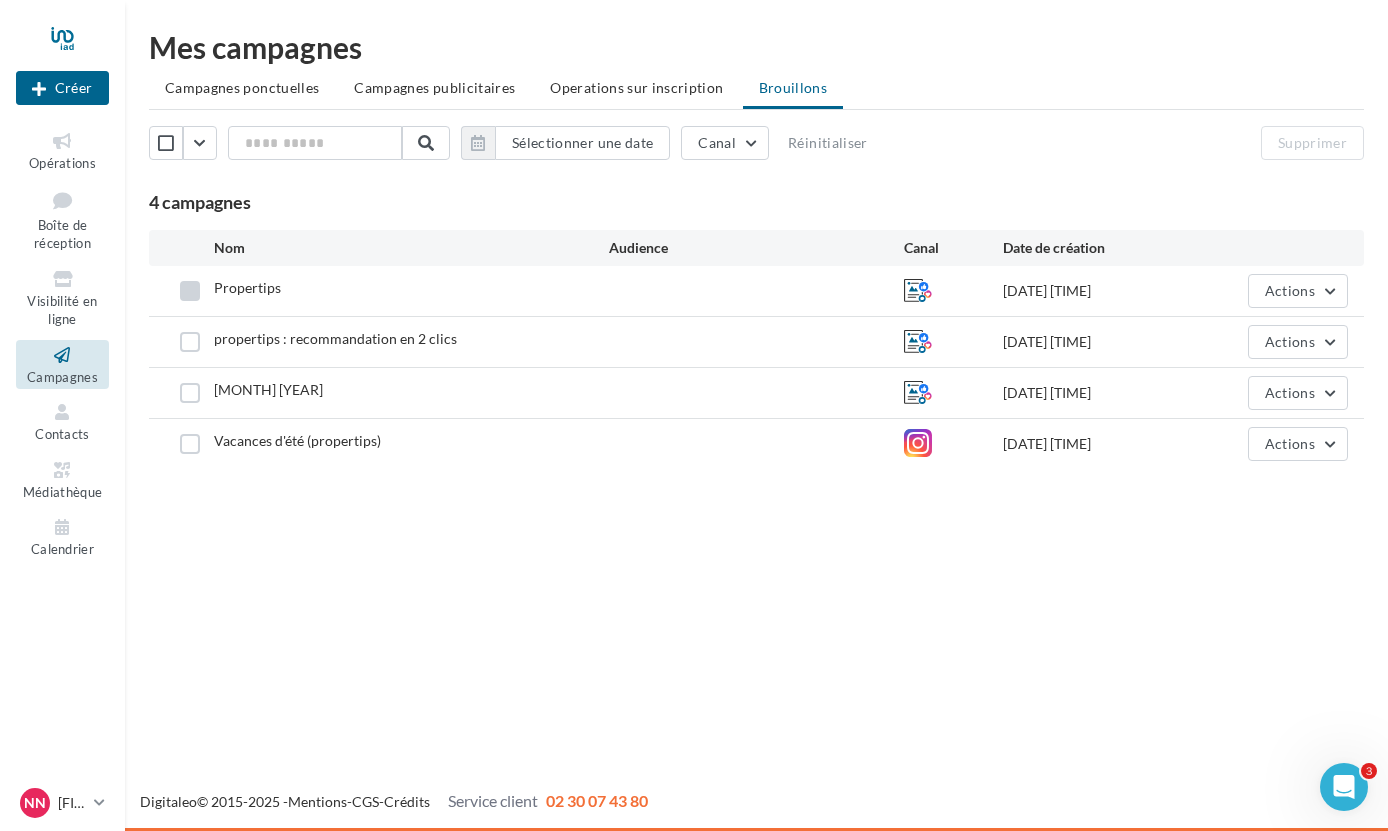 click at bounding box center [190, 291] 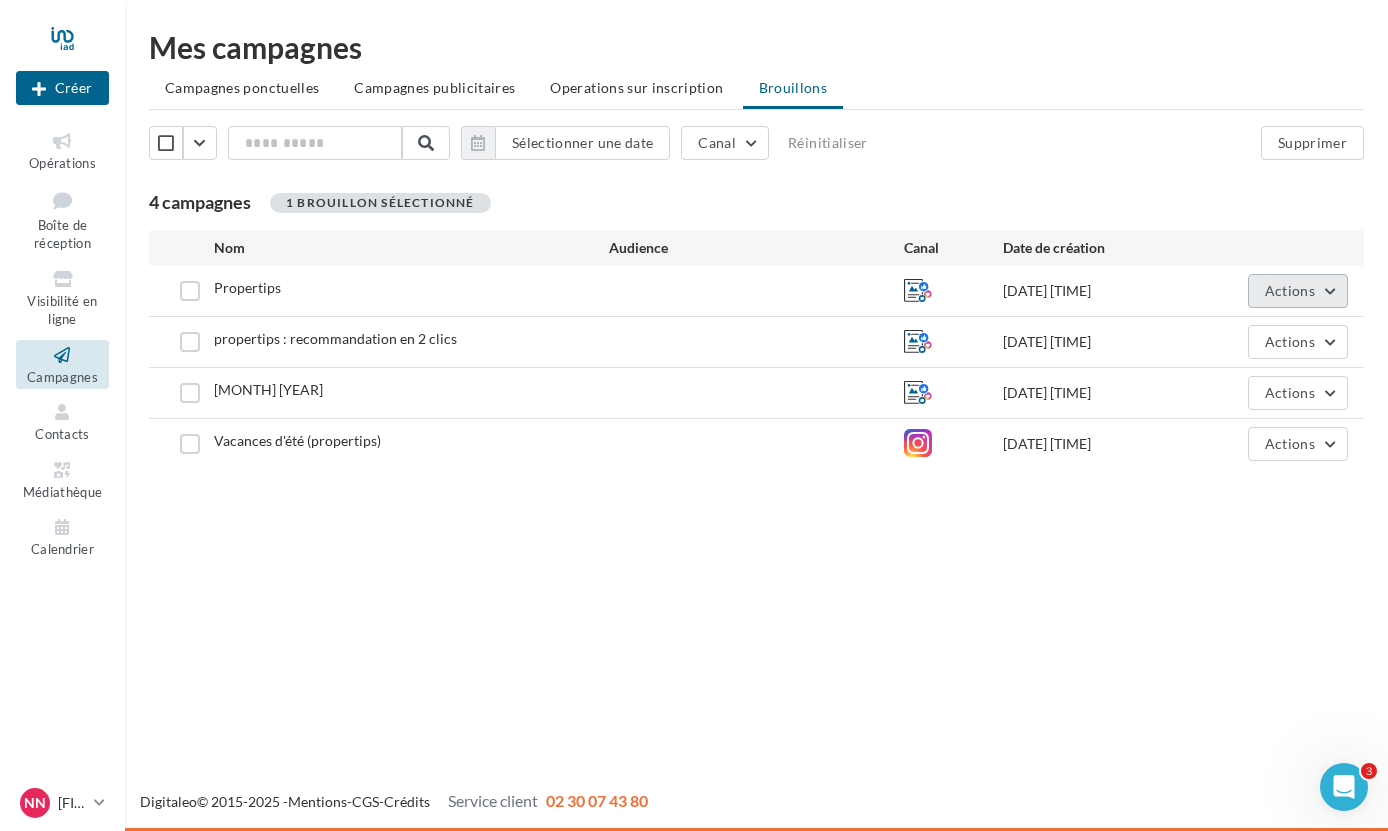 click on "Actions" at bounding box center [1298, 291] 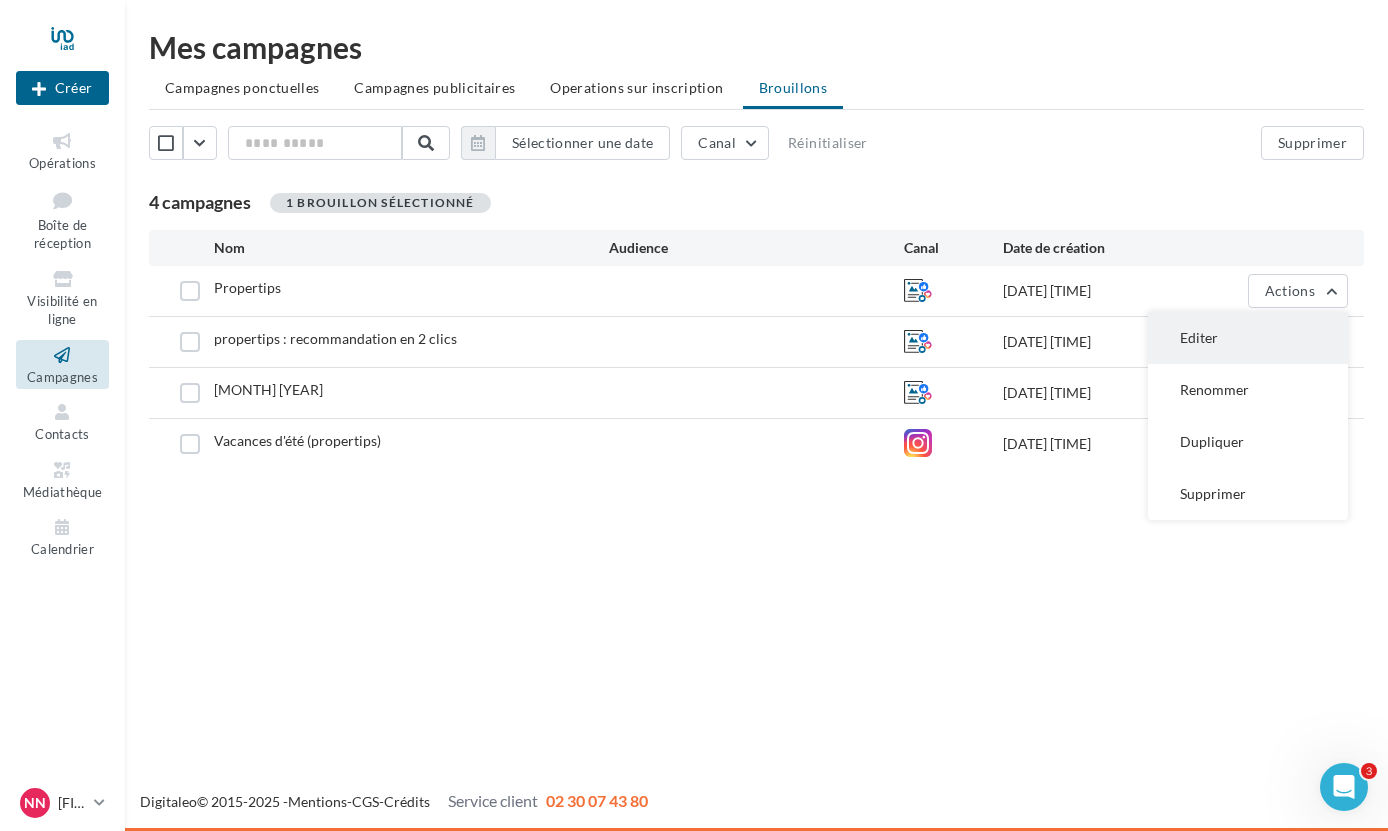 click on "Editer" at bounding box center [1248, 338] 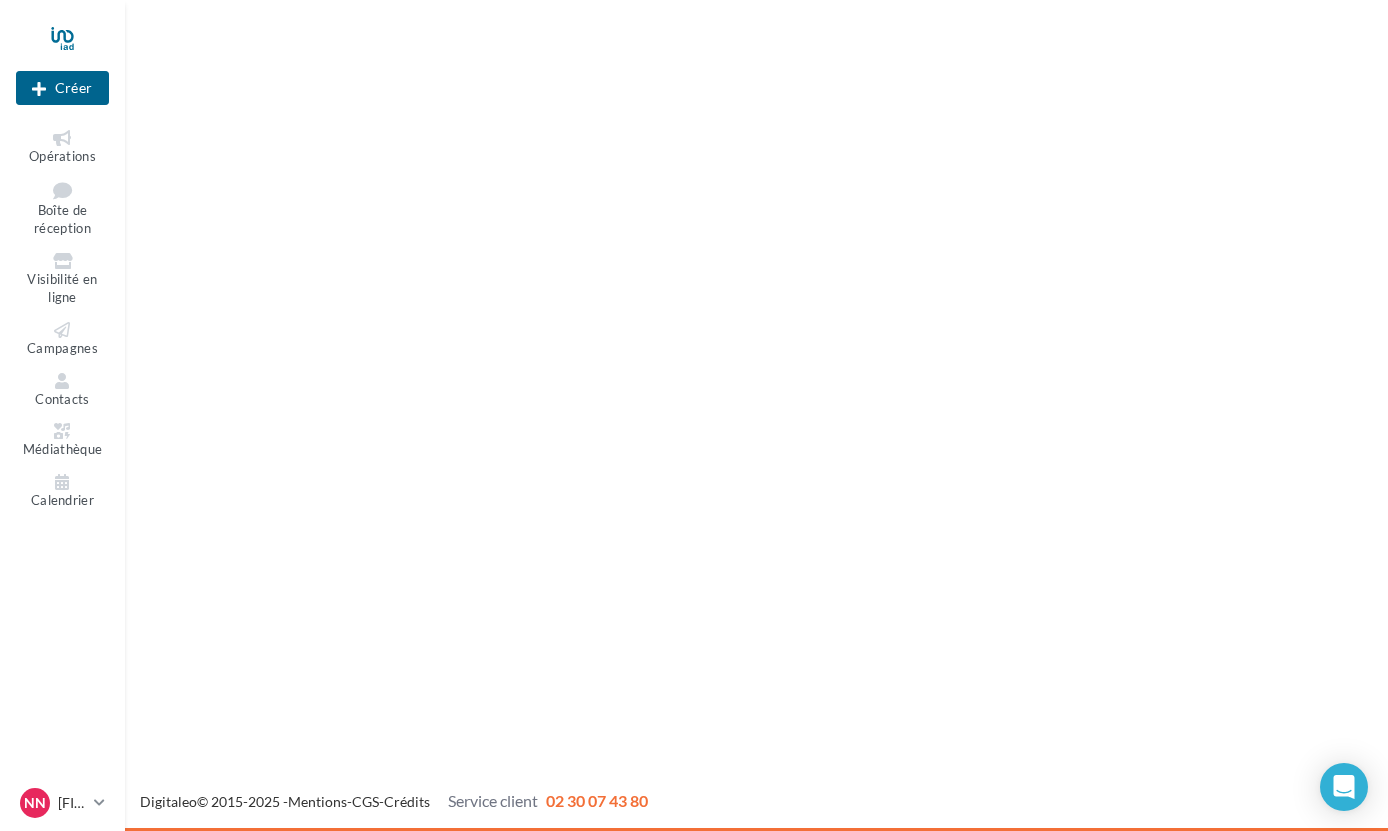 scroll, scrollTop: 0, scrollLeft: 0, axis: both 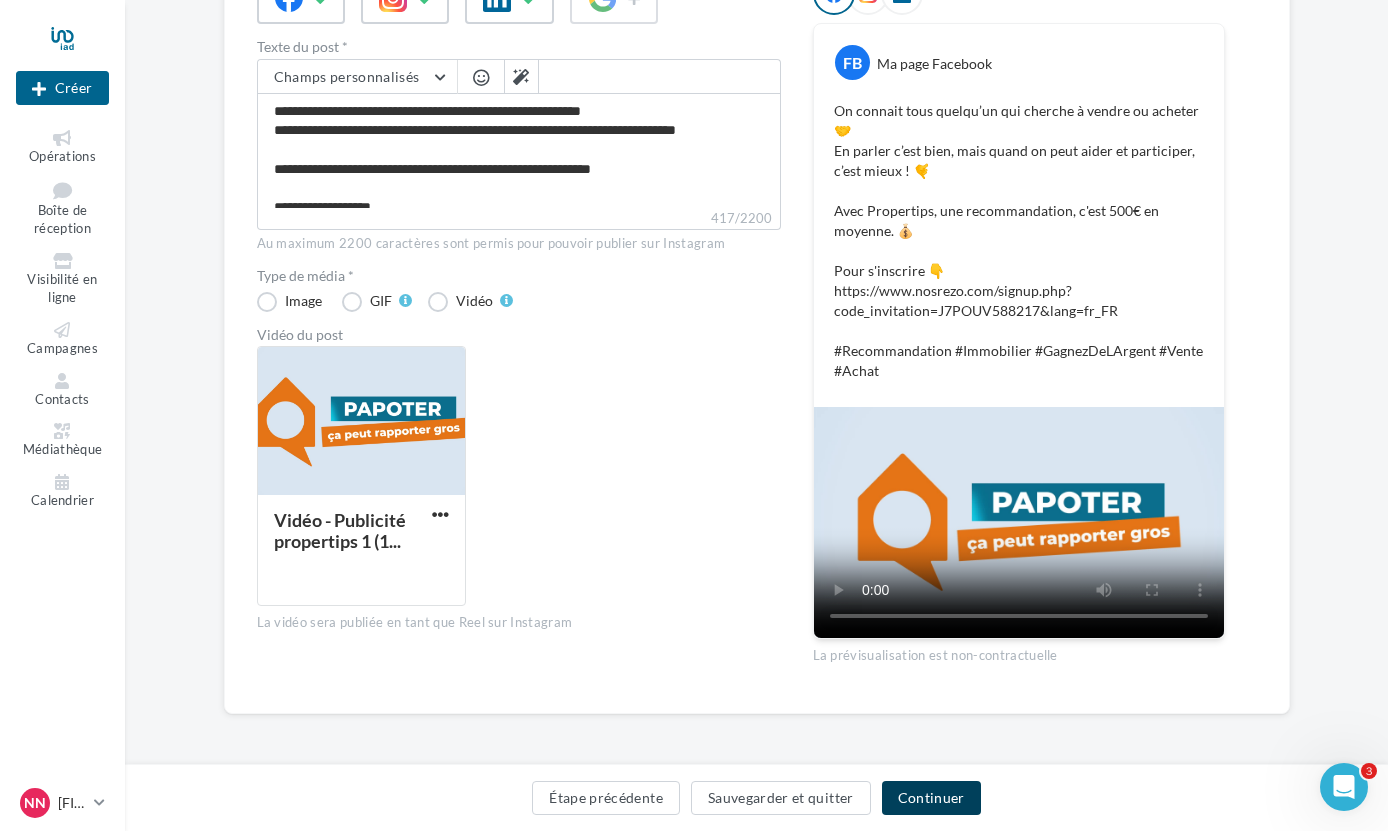 click on "Continuer" at bounding box center (931, 798) 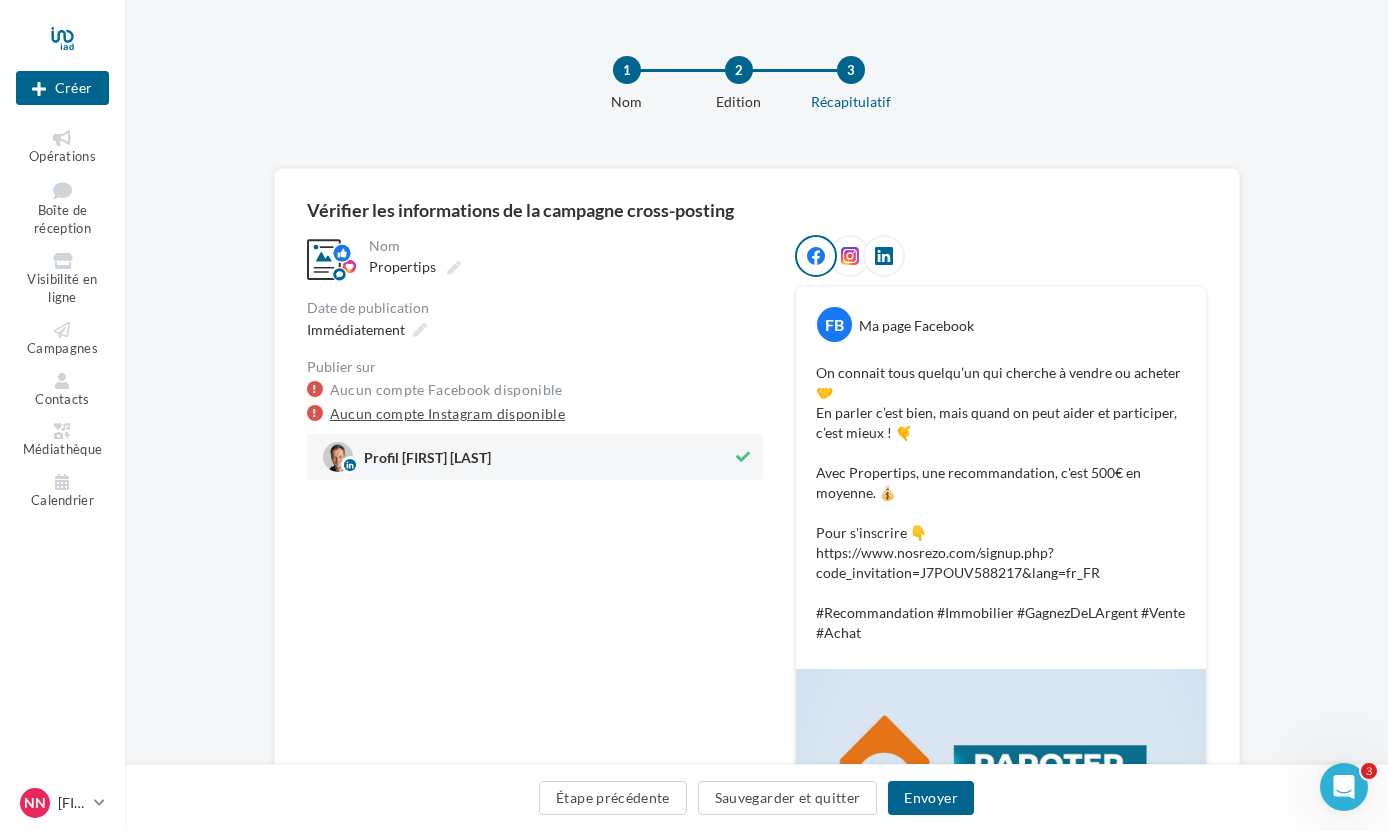 click on "Aucun compte Instagram disponible" at bounding box center [448, 414] 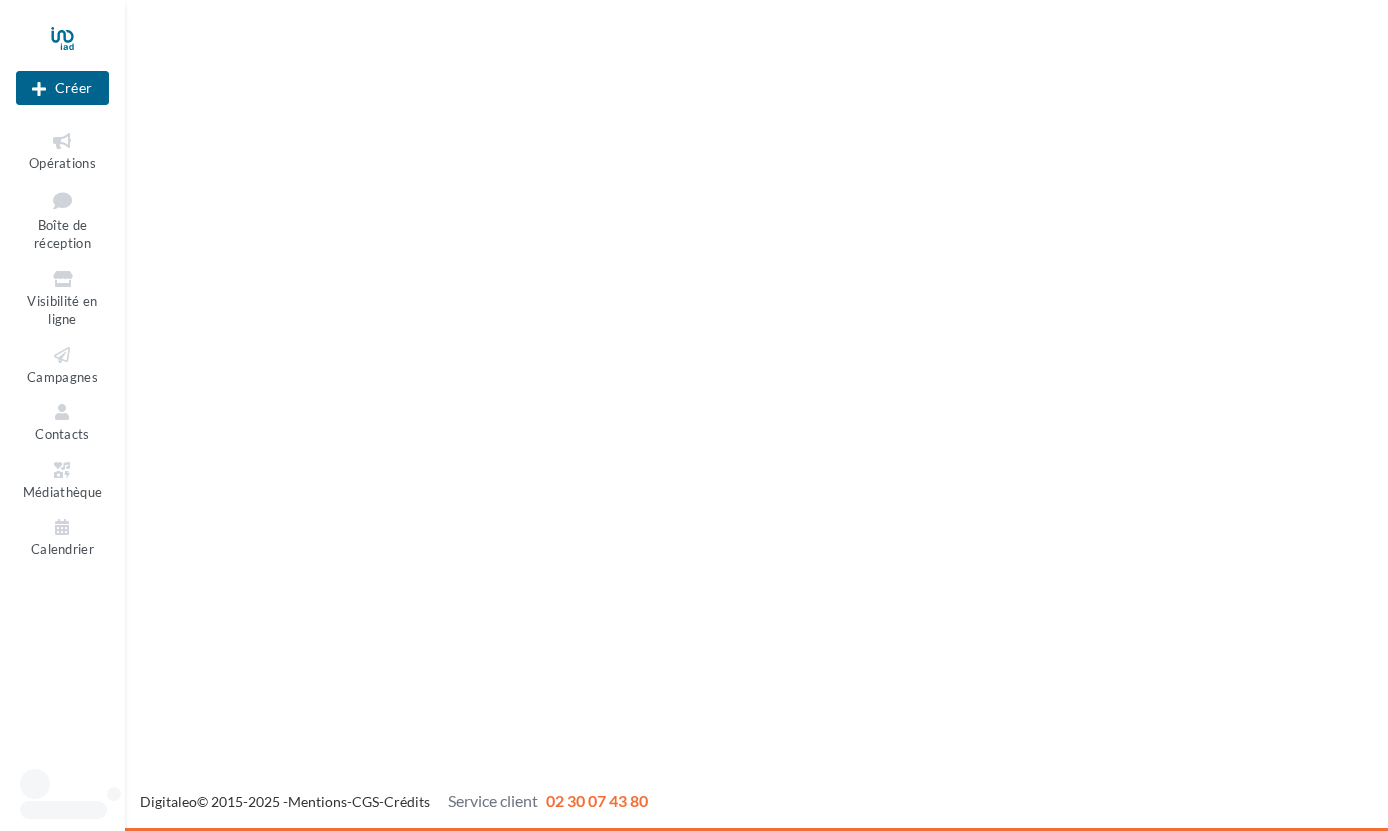 scroll, scrollTop: 0, scrollLeft: 0, axis: both 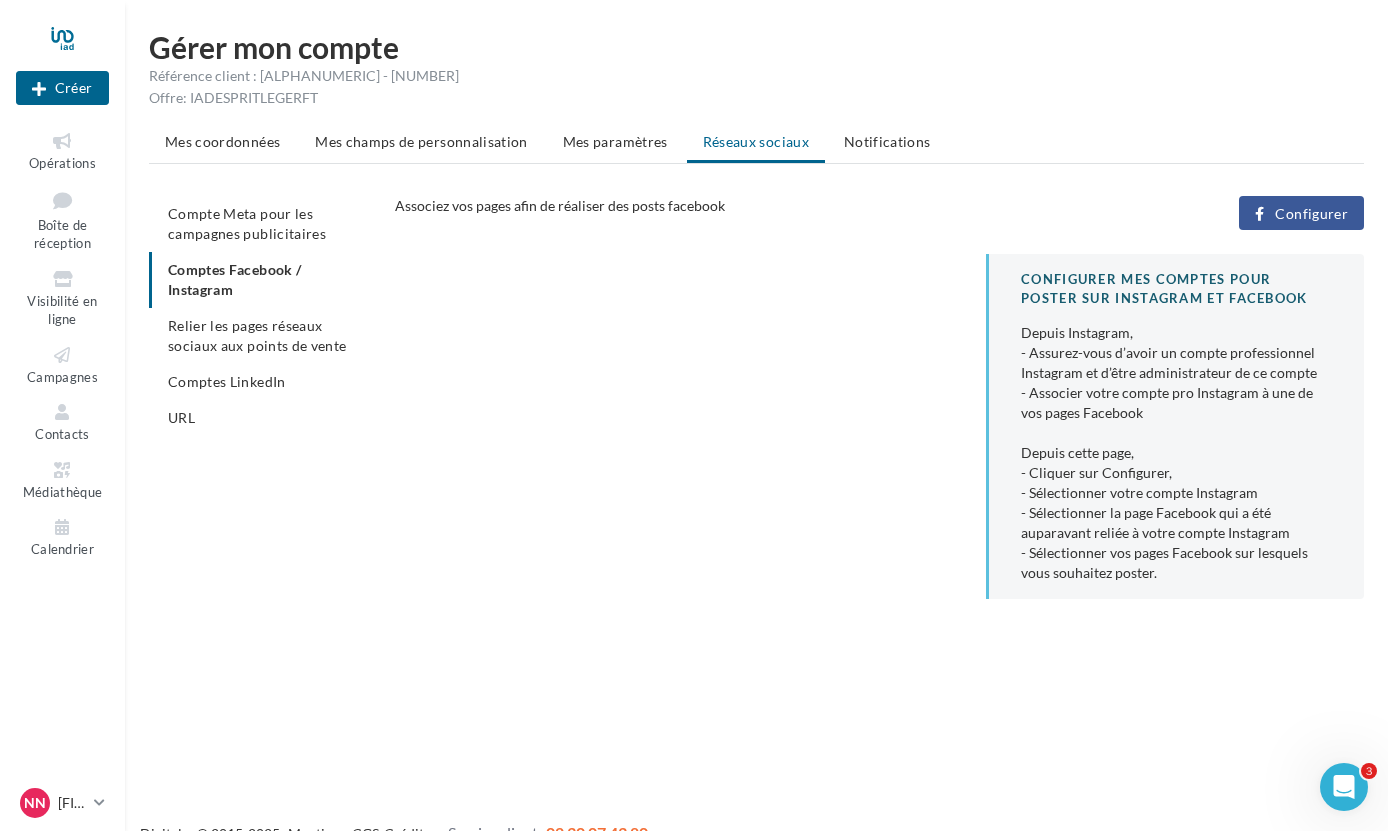 click on "Configurer" at bounding box center [1311, 214] 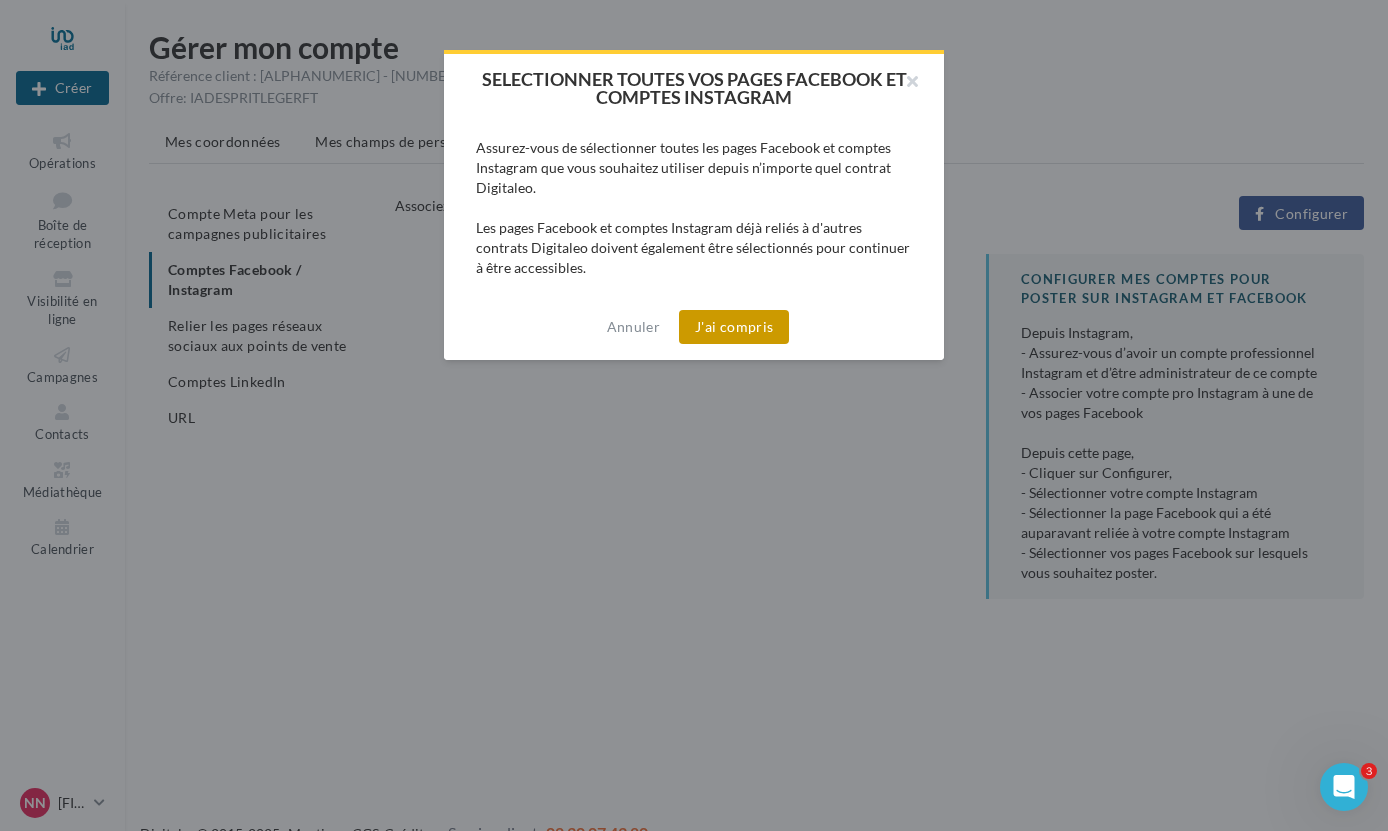 click on "J'ai compris" at bounding box center (734, 327) 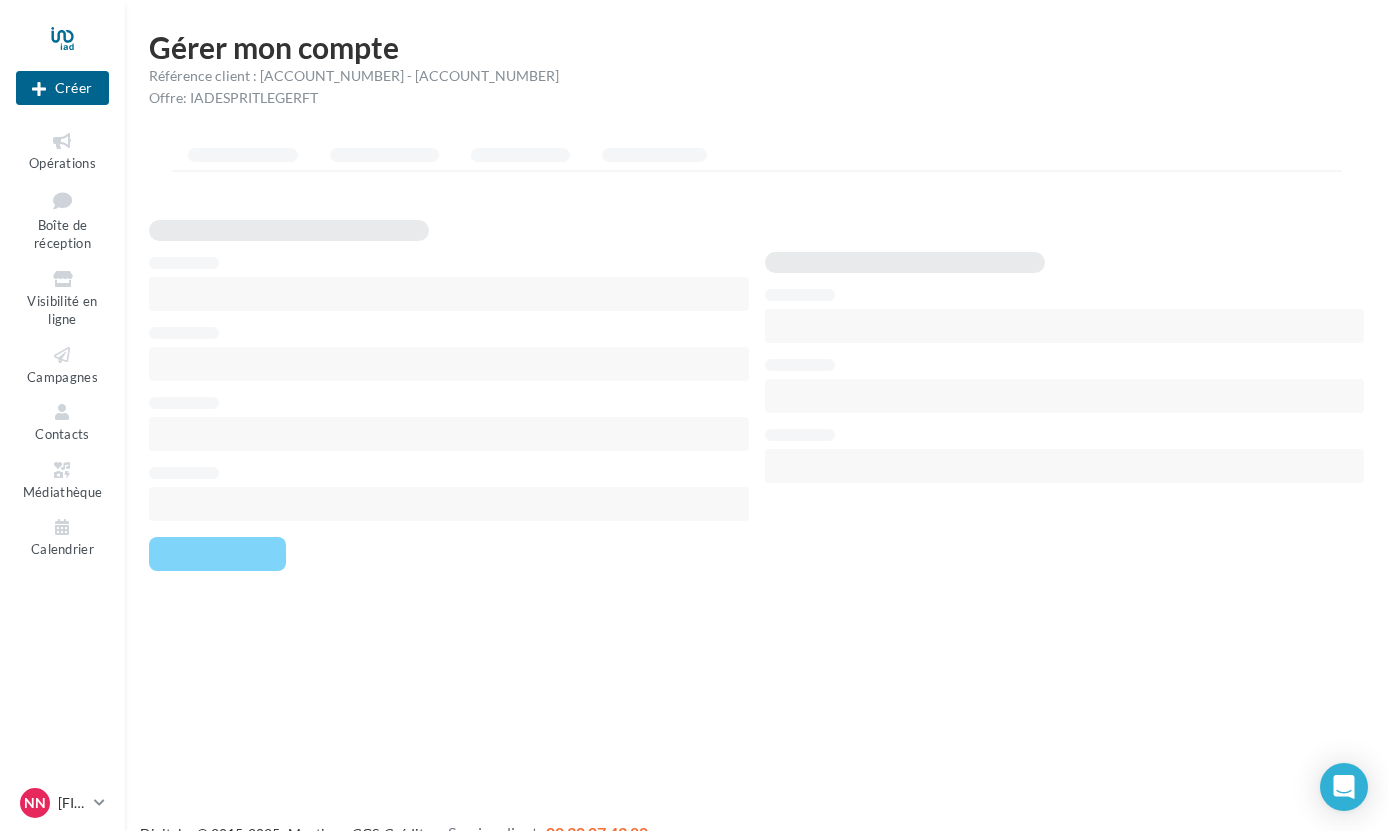 scroll, scrollTop: 0, scrollLeft: 0, axis: both 